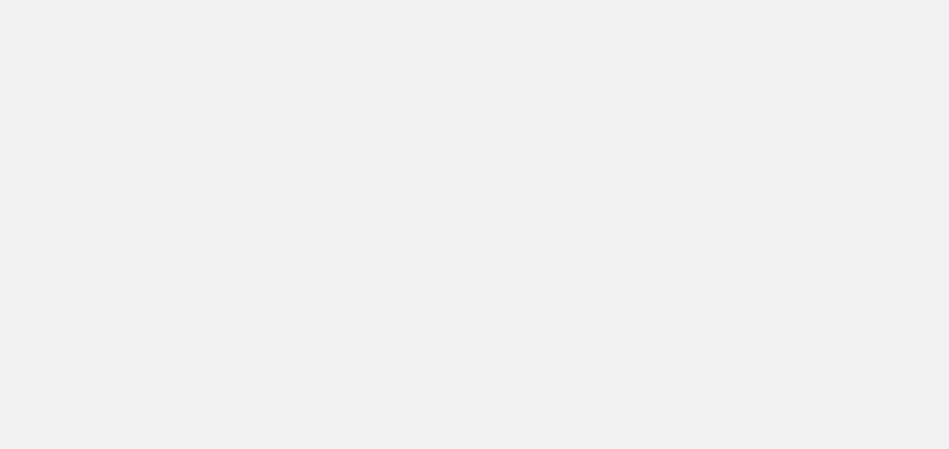 scroll, scrollTop: 0, scrollLeft: 0, axis: both 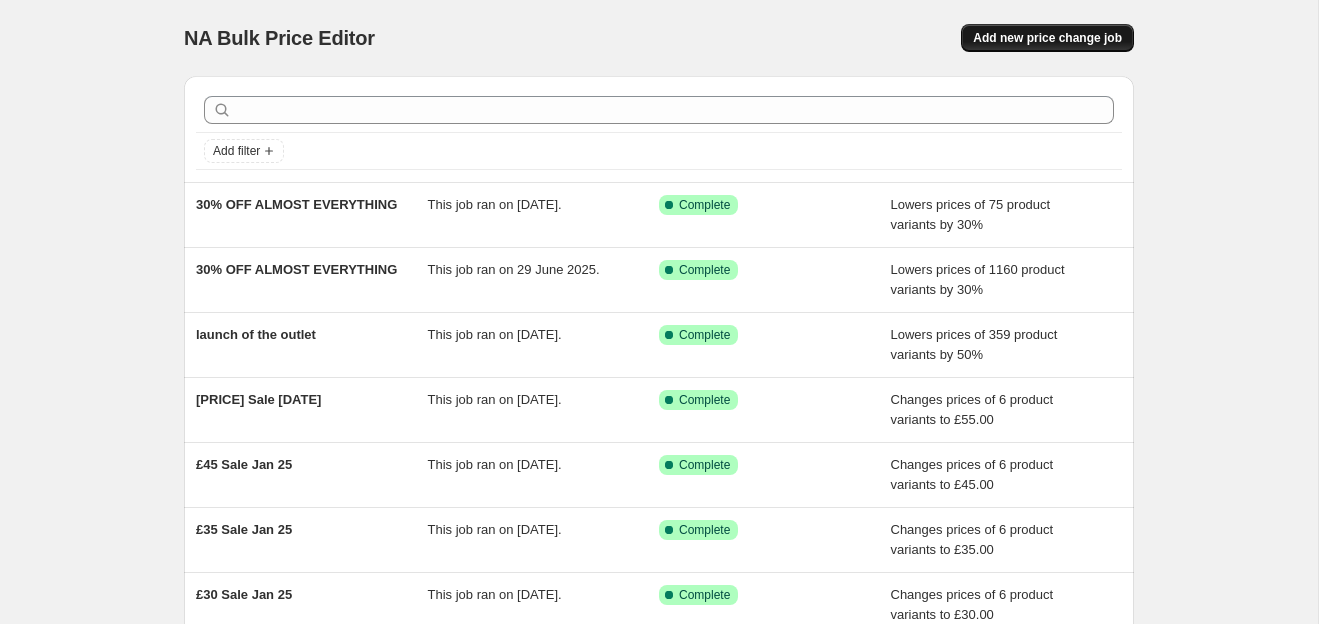 click on "Add new price change job" at bounding box center [1047, 38] 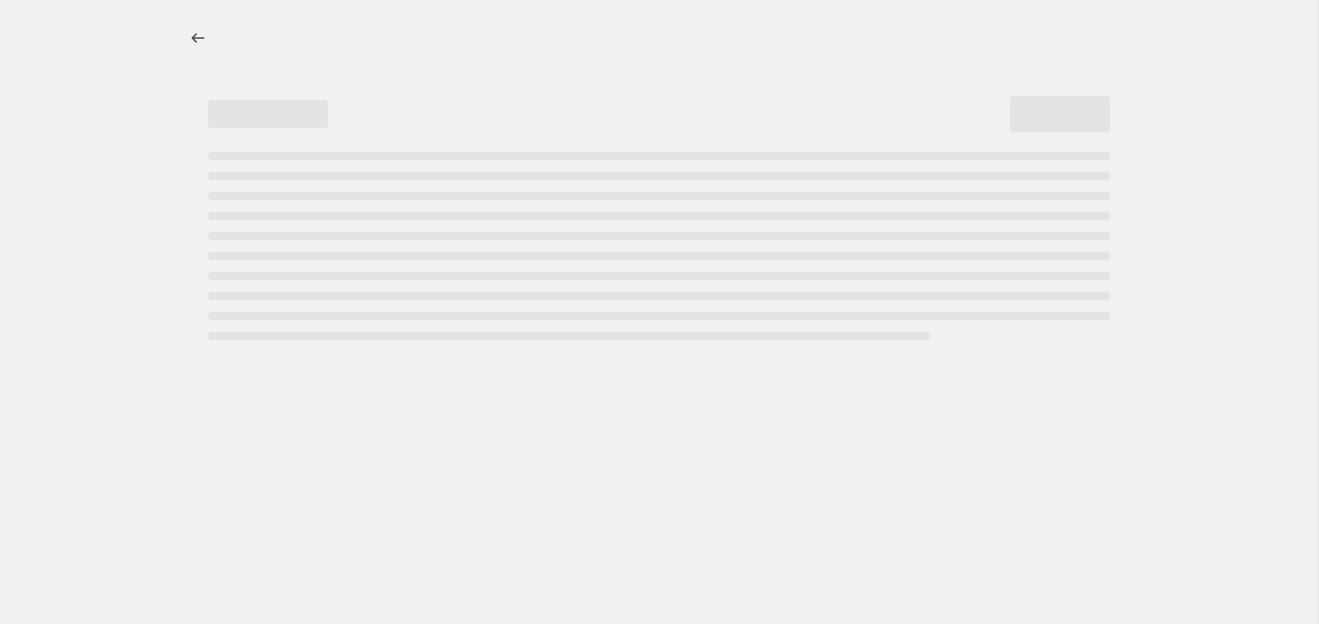 select on "percentage" 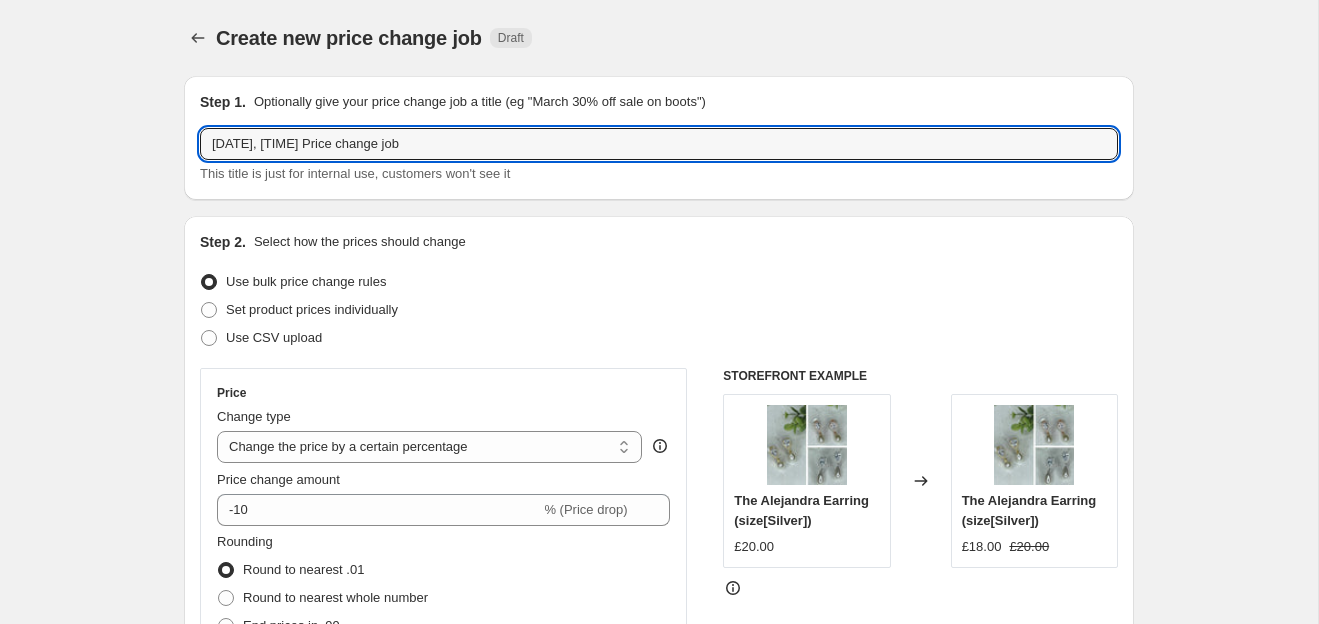 drag, startPoint x: 500, startPoint y: 142, endPoint x: -7, endPoint y: 142, distance: 507 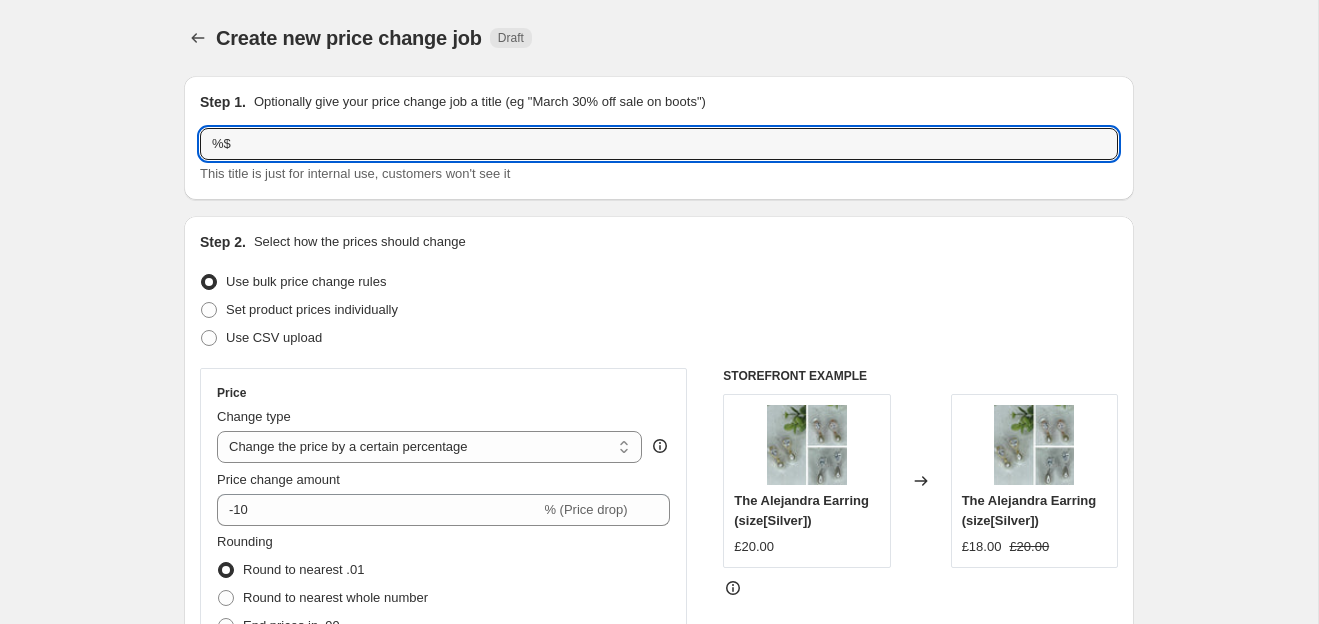 type on "%" 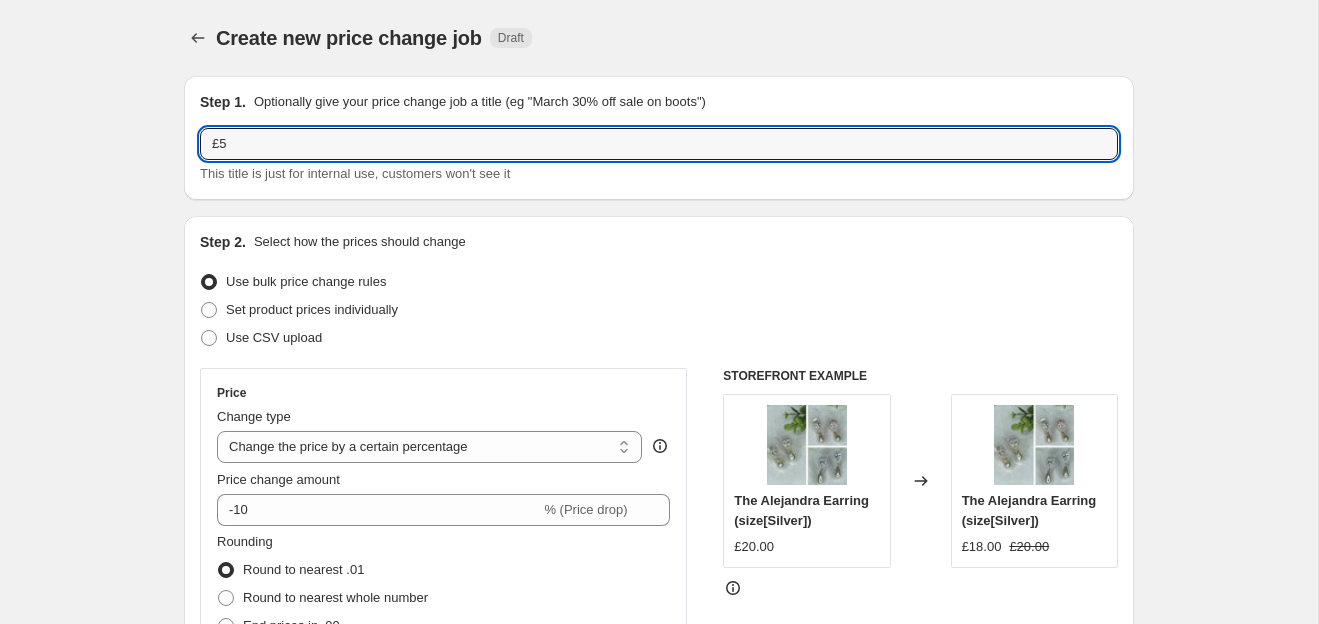 type on "£5" 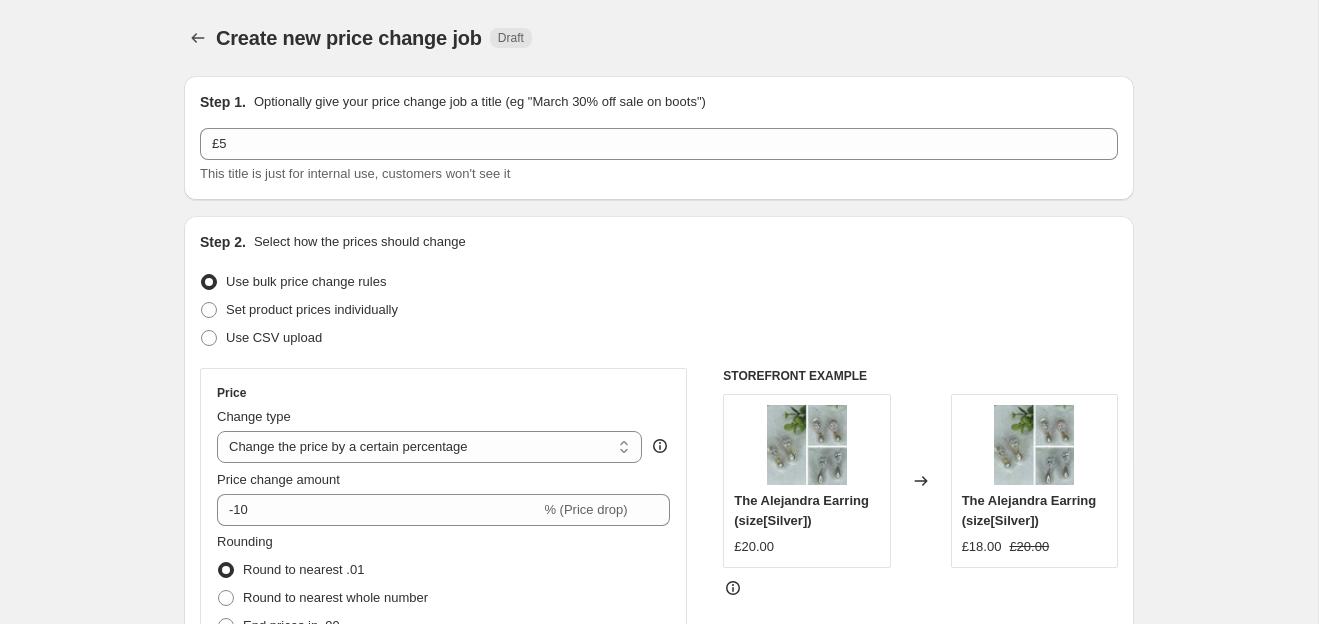 click on "Create new price change job. This page is ready Create new price change job Draft Step 1. Optionally give your price change job a title (eg "March 30% off sale on boots") £5 This title is just for internal use, customers won't see it Step 2. Select how the prices should change Use bulk price change rules Set product prices individually Use CSV upload Price Change type Change the price to a certain amount Change the price by a certain amount Change the price by a certain percentage Change the price to the current compare at price (price before sale) Change the price by a certain amount relative to the compare at price Change the price by a certain percentage relative to the compare at price Don't change the price Change the price by a certain percentage relative to the cost per item Change price to certain cost margin Change the price by a certain percentage Price change amount -10 % (Price drop) Rounding Round to nearest .01 Round to nearest whole number End prices in .99 End prices in a certain number   FAQ" at bounding box center (659, 999) 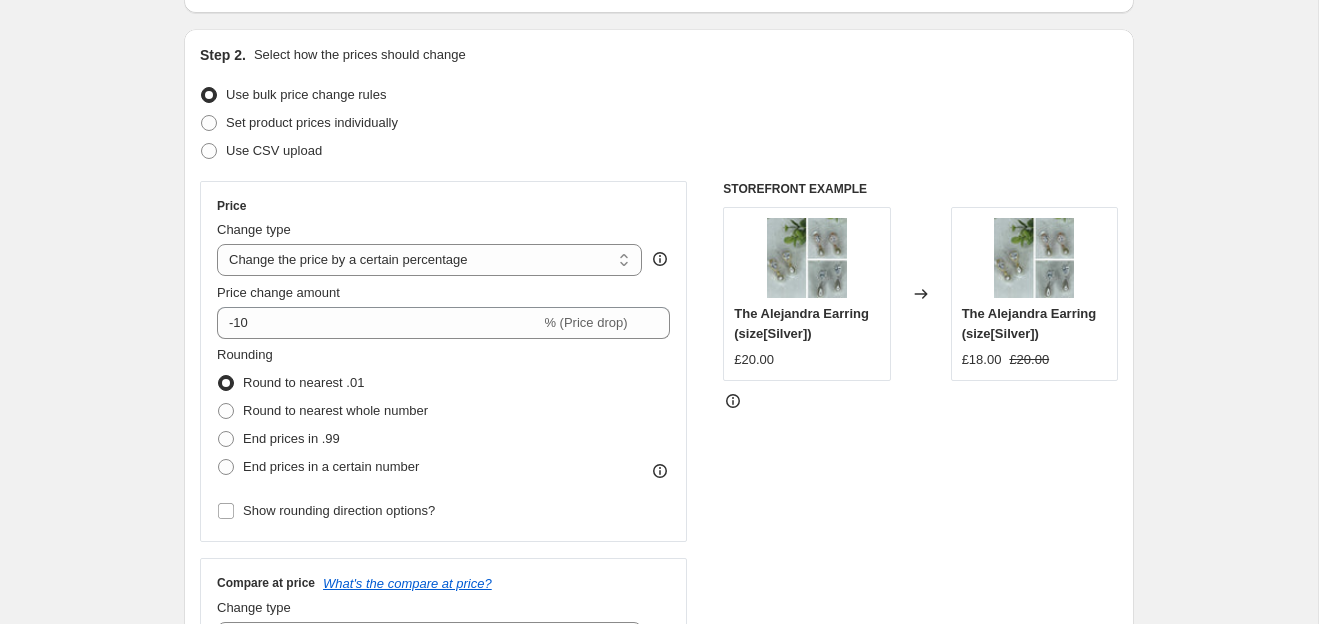 scroll, scrollTop: 193, scrollLeft: 0, axis: vertical 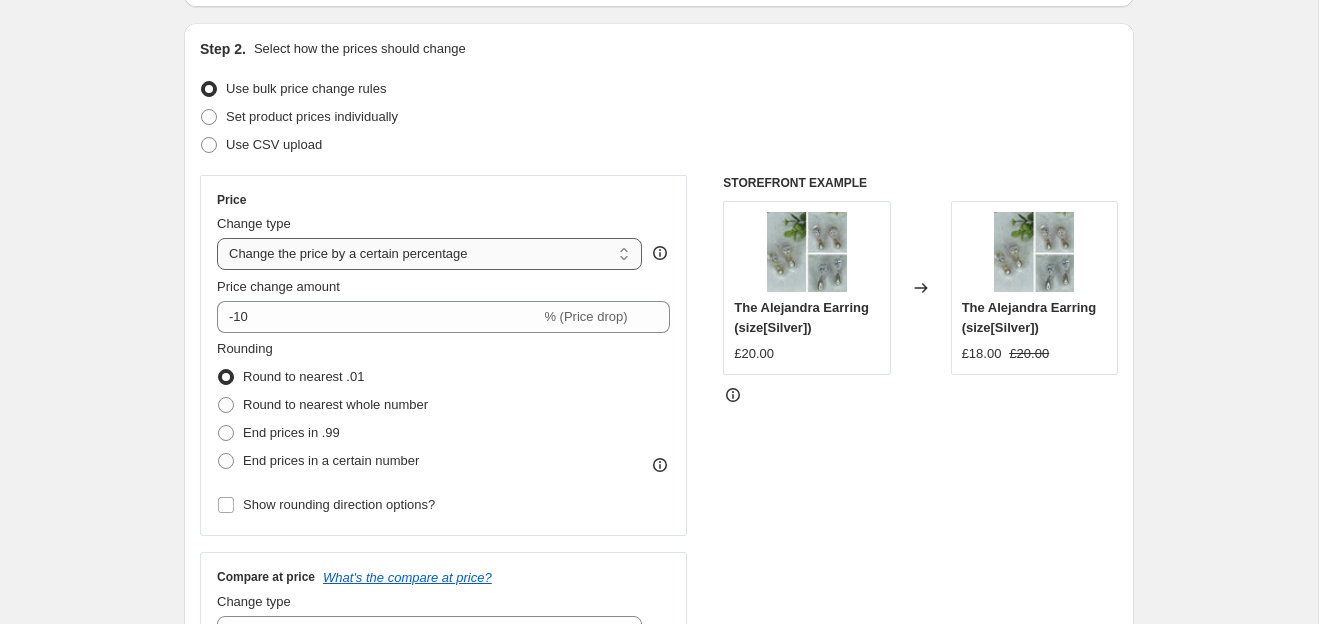 click on "Change the price to a certain amount Change the price by a certain amount Change the price by a certain percentage Change the price to the current compare at price (price before sale) Change the price by a certain amount relative to the compare at price Change the price by a certain percentage relative to the compare at price Don't change the price Change the price by a certain percentage relative to the cost per item Change price to certain cost margin" at bounding box center (429, 254) 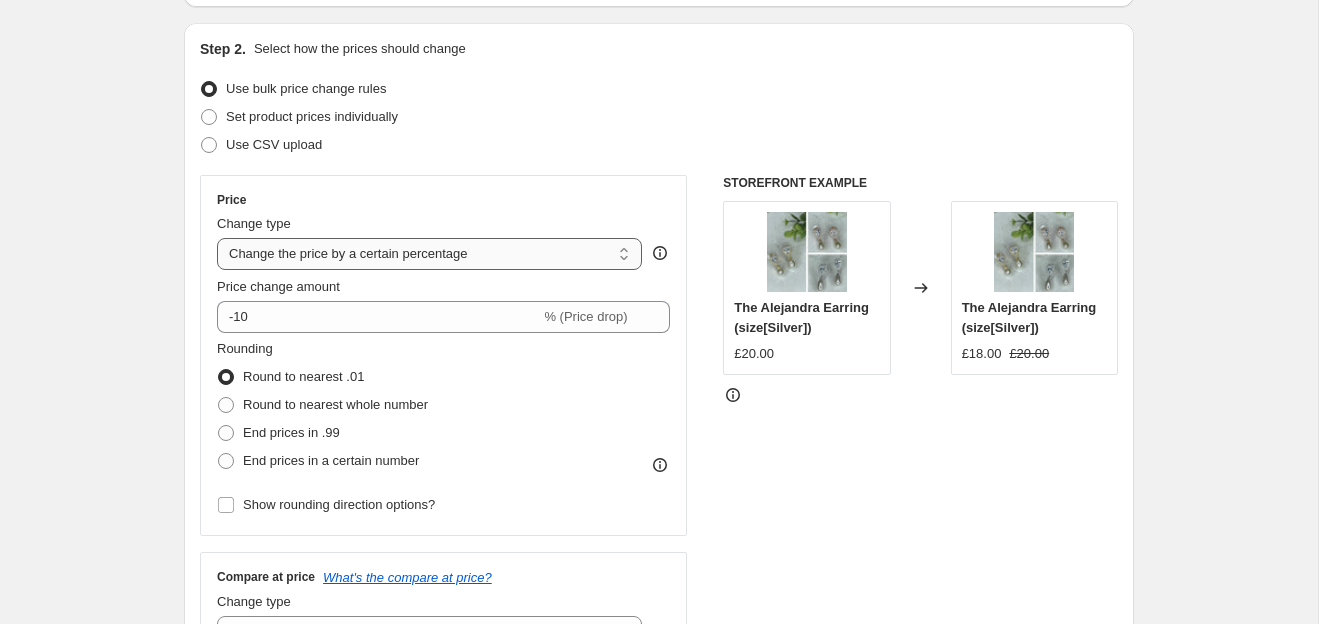 select on "to" 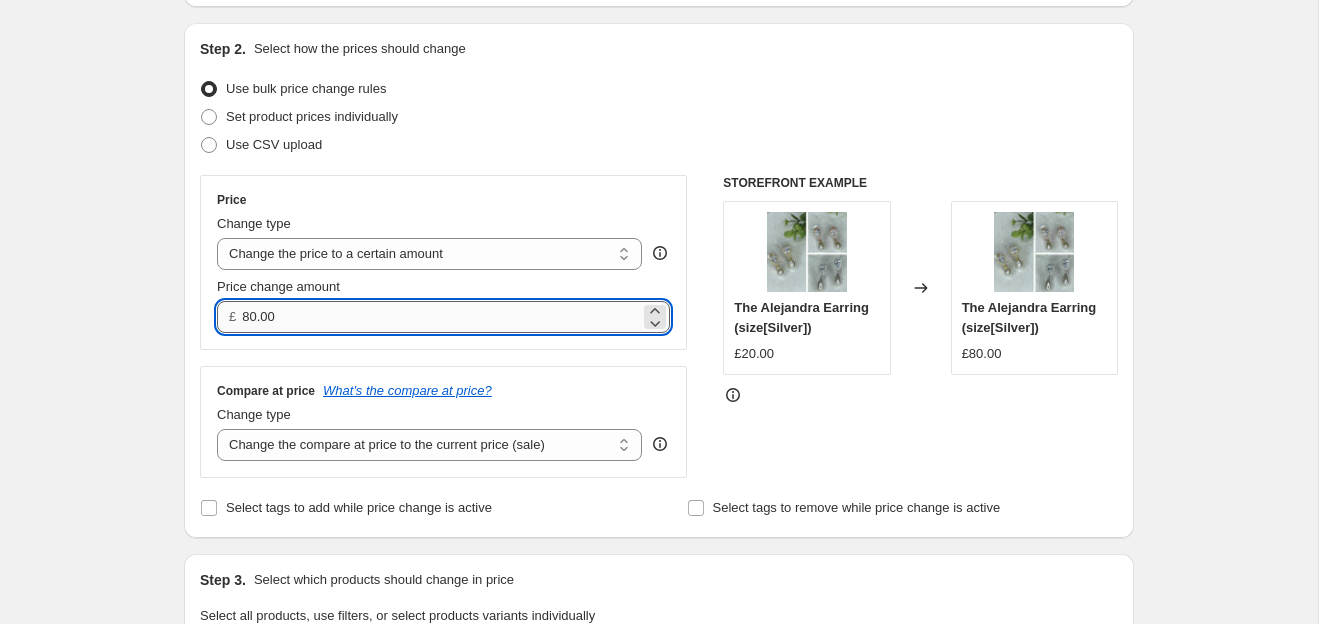 click on "80.00" at bounding box center (440, 317) 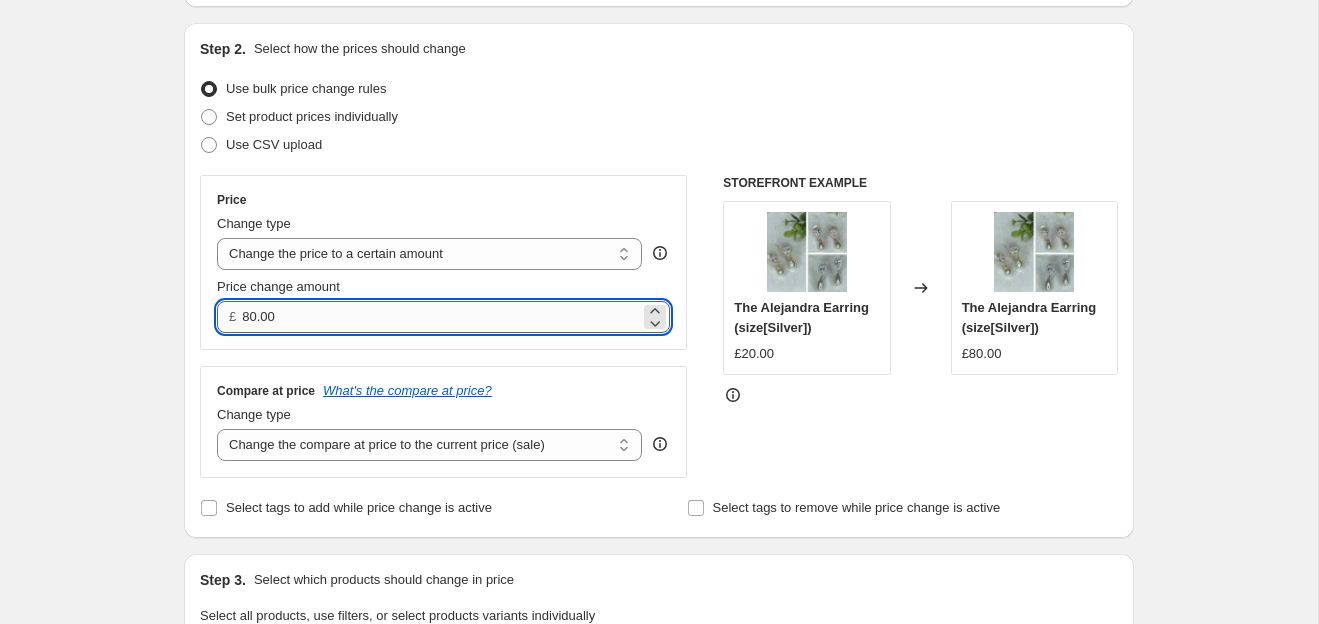 click on "80.00" at bounding box center (440, 317) 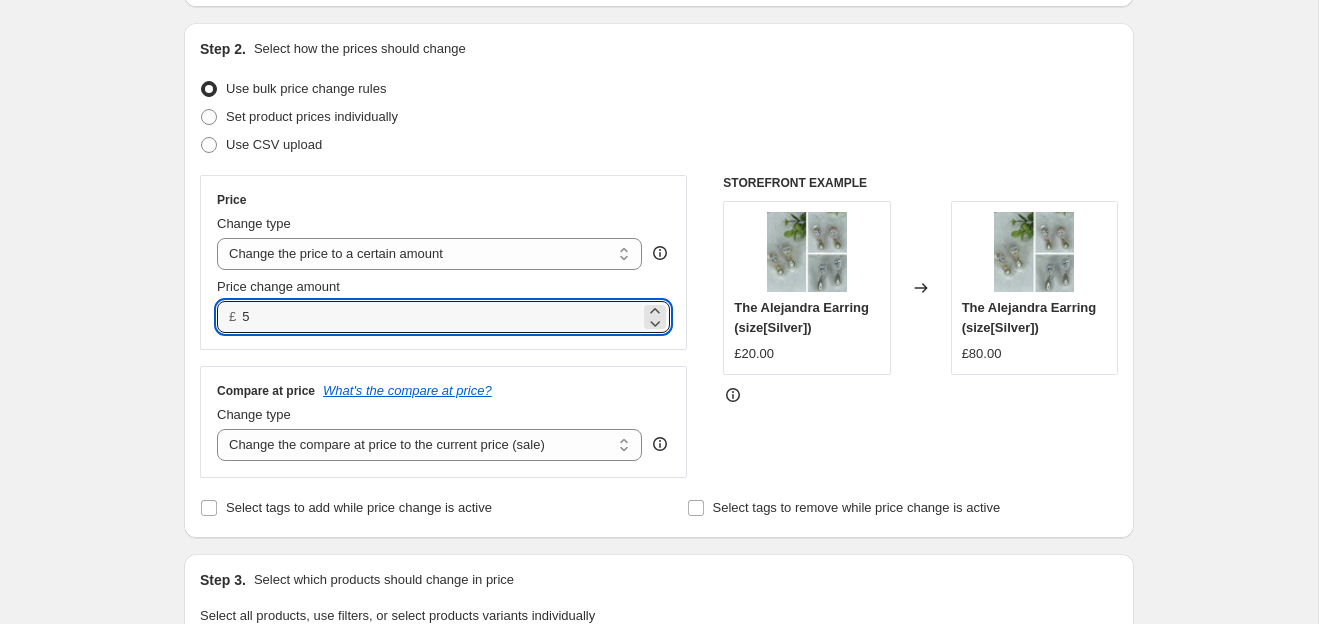 type on "5.00" 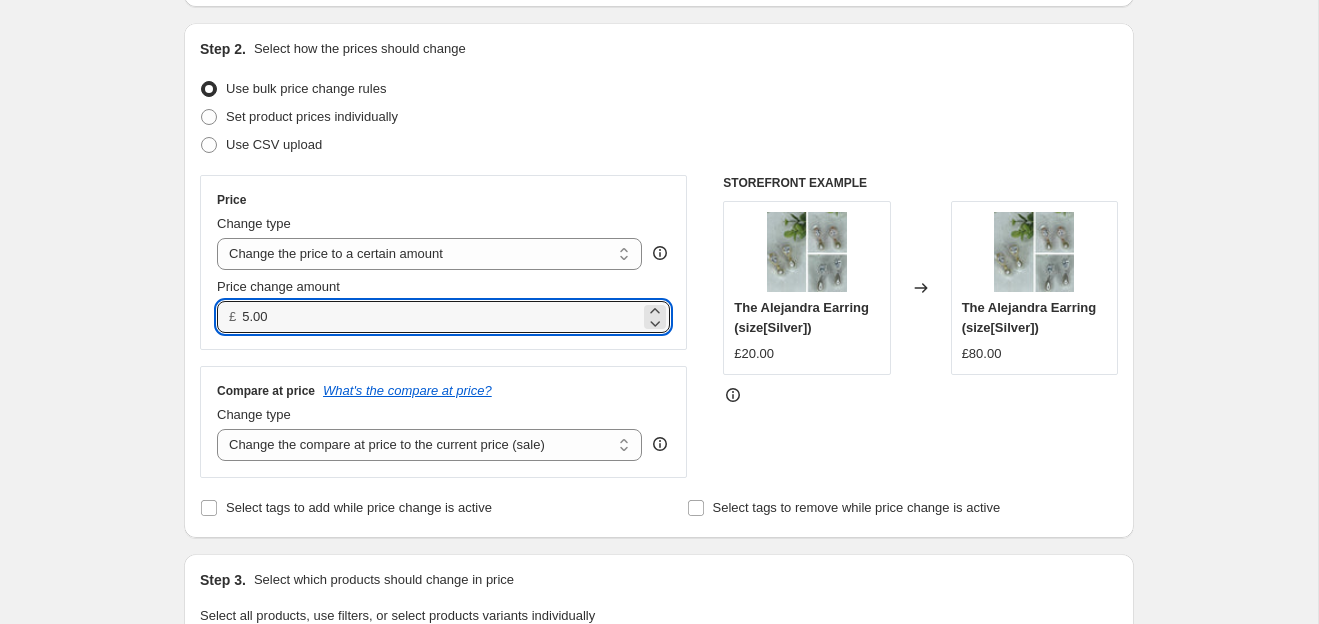 click on "Step 1. Optionally give your price change job a title (eg "March 30% off sale on boots") £5 This title is just for internal use, customers won't see it Step 2. Select how the prices should change Use bulk price change rules Set product prices individually Use CSV upload Price Change type Change the price to a certain amount Change the price by a certain amount Change the price by a certain percentage Change the price to the current compare at price (price before sale) Change the price by a certain amount relative to the compare at price Change the price by a certain percentage relative to the compare at price Don't change the price Change the price by a certain percentage relative to the cost per item Change price to certain cost margin Change the price to a certain amount Price change amount £ 5.00 Compare at price What's the compare at price? Change type Change the compare at price to the current price (sale) Change the compare at price to a certain amount Change the compare at price by a certain amount" at bounding box center (651, 682) 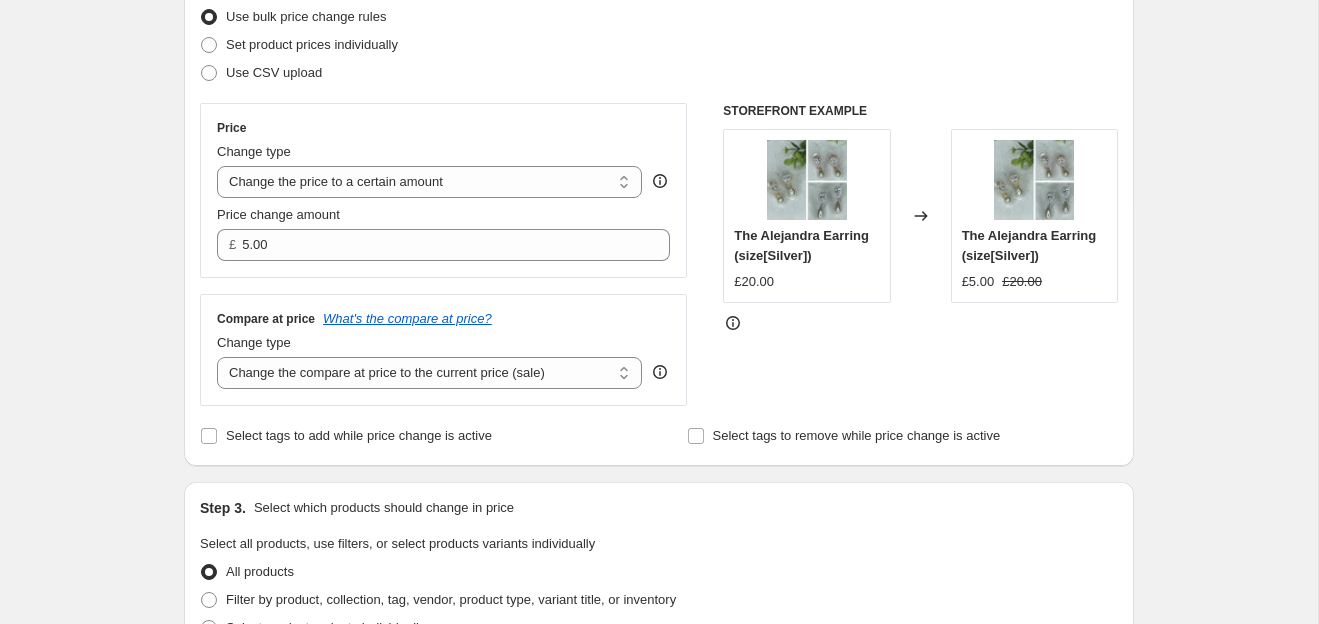 scroll, scrollTop: 271, scrollLeft: 0, axis: vertical 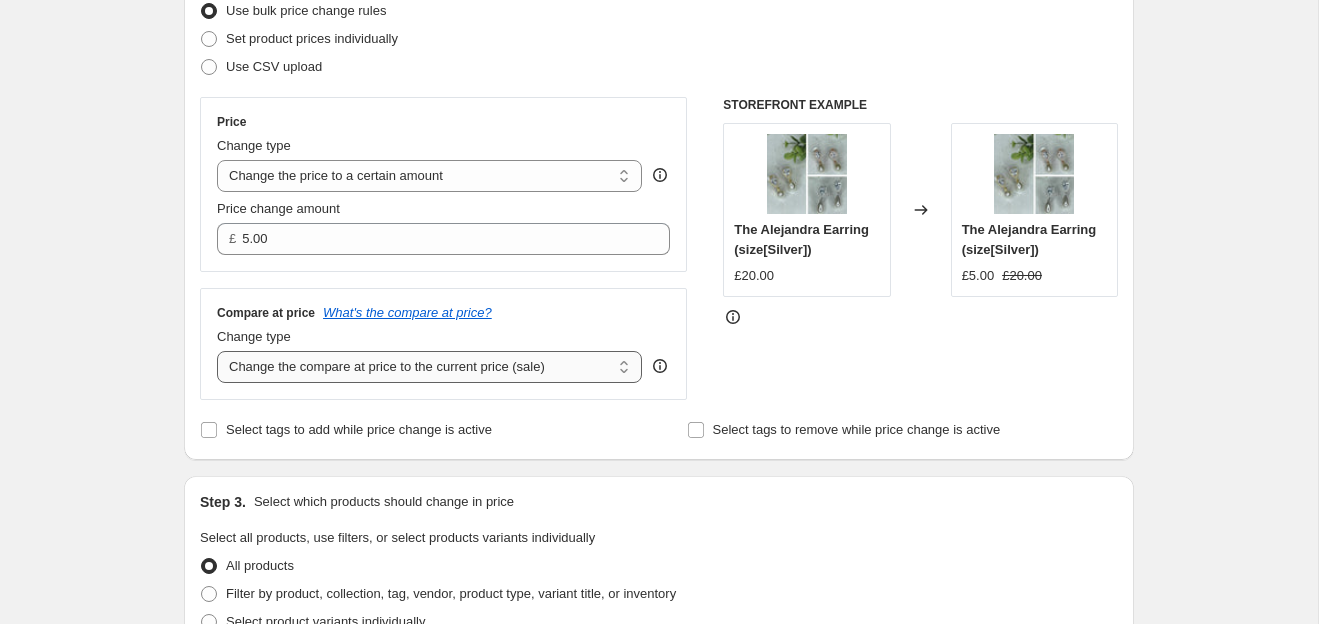 click on "Change the compare at price to the current price (sale) Change the compare at price to a certain amount Change the compare at price by a certain amount Change the compare at price by a certain percentage Change the compare at price by a certain amount relative to the actual price Change the compare at price by a certain percentage relative to the actual price Don't change the compare at price Remove the compare at price" at bounding box center (429, 367) 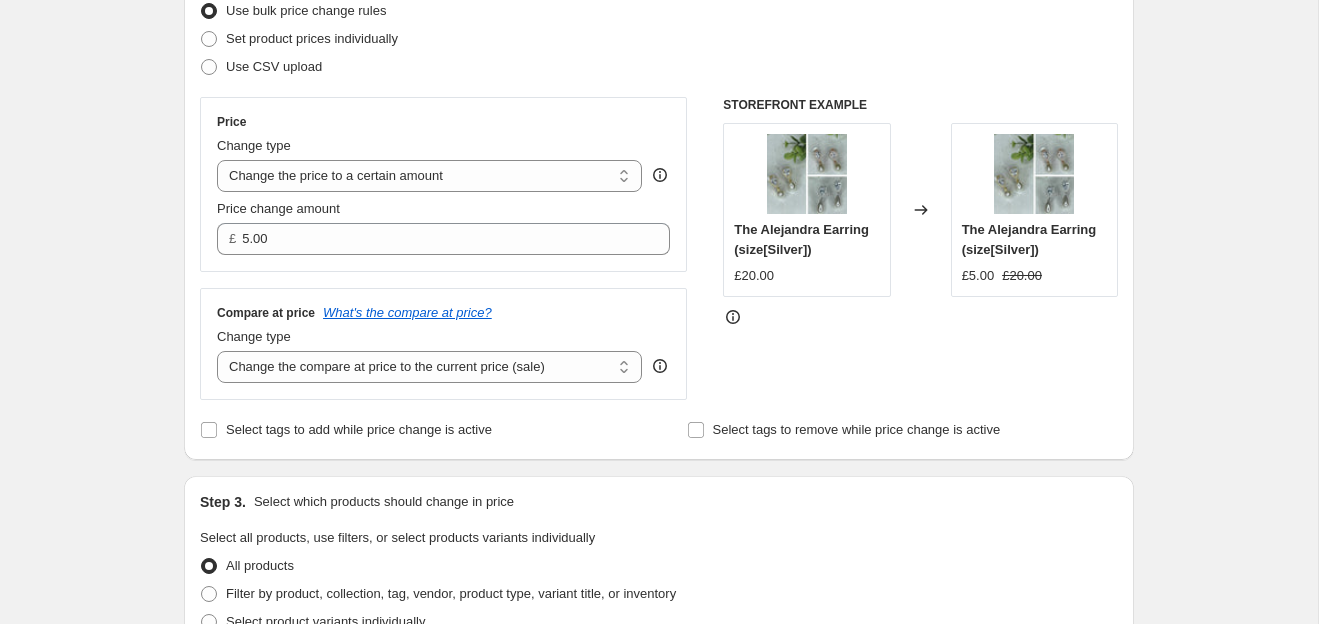 click on "Create new price change job. This page is ready Create new price change job Draft Step 1. Optionally give your price change job a title (eg "March 30% off sale on boots") £5 This title is just for internal use, customers won't see it Step 2. Select how the prices should change Use bulk price change rules Set product prices individually Use CSV upload Price Change type Change the price to a certain amount Change the price by a certain amount Change the price by a certain percentage Change the price to the current compare at price (price before sale) Change the price by a certain amount relative to the compare at price Change the price by a certain percentage relative to the compare at price Don't change the price Change the price by a certain percentage relative to the cost per item Change price to certain cost margin Change the price to a certain amount Price change amount £ 5.00 Compare at price What's the compare at price? Change type Change the compare at price to the current price (sale) £20.00 £5.00" at bounding box center (659, 635) 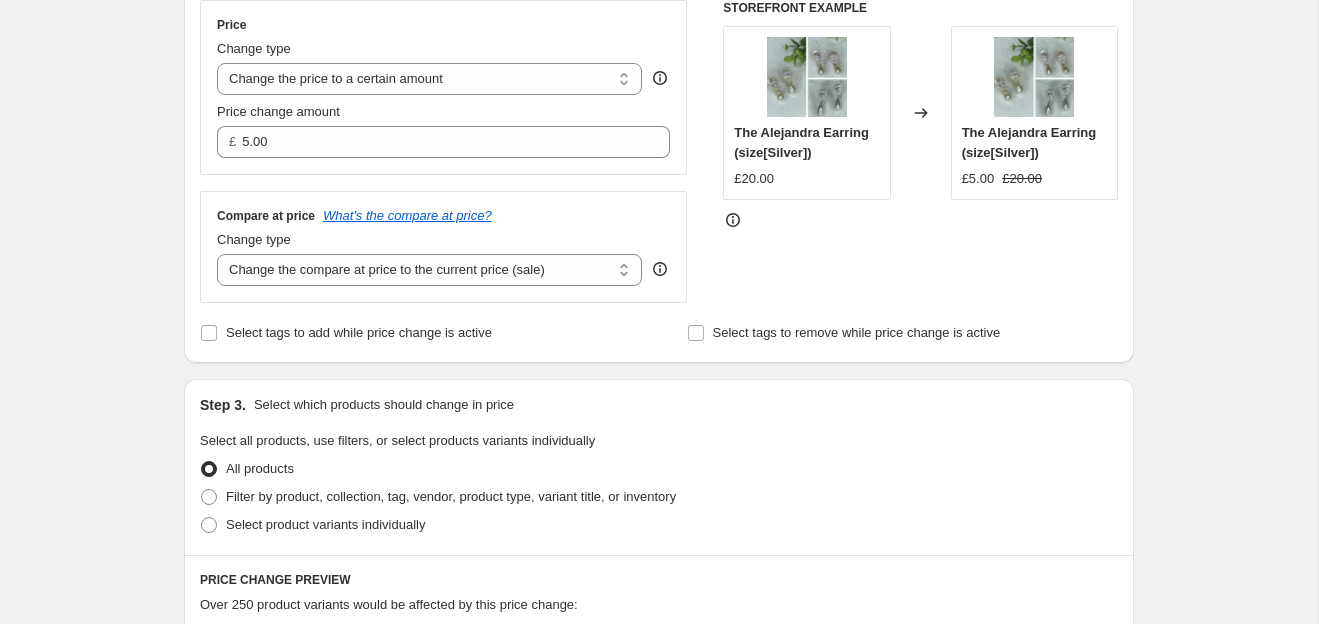 scroll, scrollTop: 388, scrollLeft: 0, axis: vertical 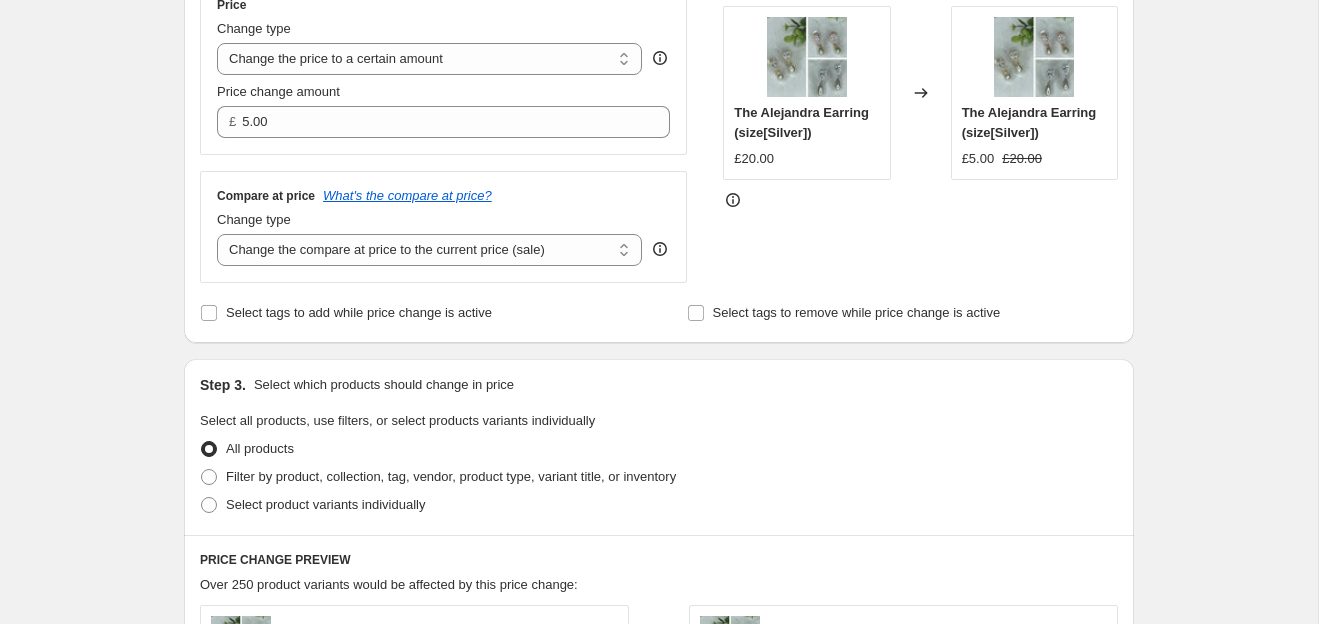 click on "Create new price change job. This page is ready Create new price change job Draft Step 1. Optionally give your price change job a title (eg "March 30% off sale on boots") £5 This title is just for internal use, customers won't see it Step 2. Select how the prices should change Use bulk price change rules Set product prices individually Use CSV upload Price Change type Change the price to a certain amount Change the price by a certain amount Change the price by a certain percentage Change the price to the current compare at price (price before sale) Change the price by a certain amount relative to the compare at price Change the price by a certain percentage relative to the compare at price Don't change the price Change the price by a certain percentage relative to the cost per item Change price to certain cost margin Change the price to a certain amount Price change amount £ 5.00 Compare at price What's the compare at price? Change type Change the compare at price to the current price (sale) £20.00 £5.00" at bounding box center (659, 518) 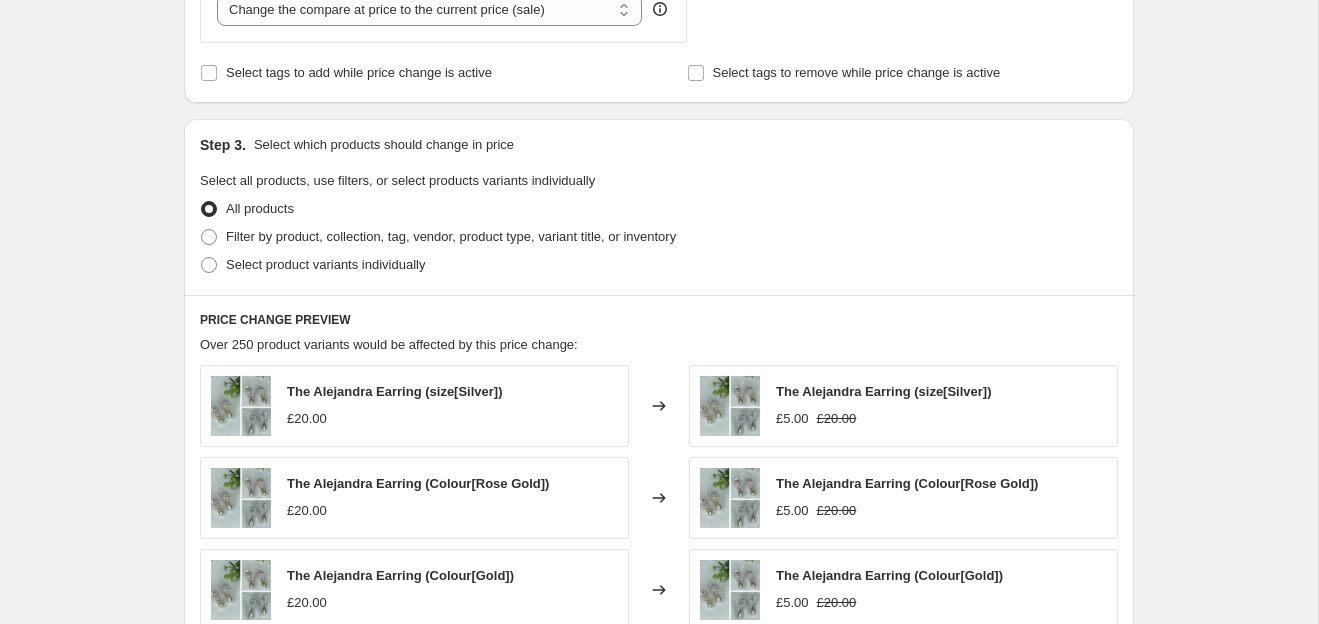 scroll, scrollTop: 632, scrollLeft: 0, axis: vertical 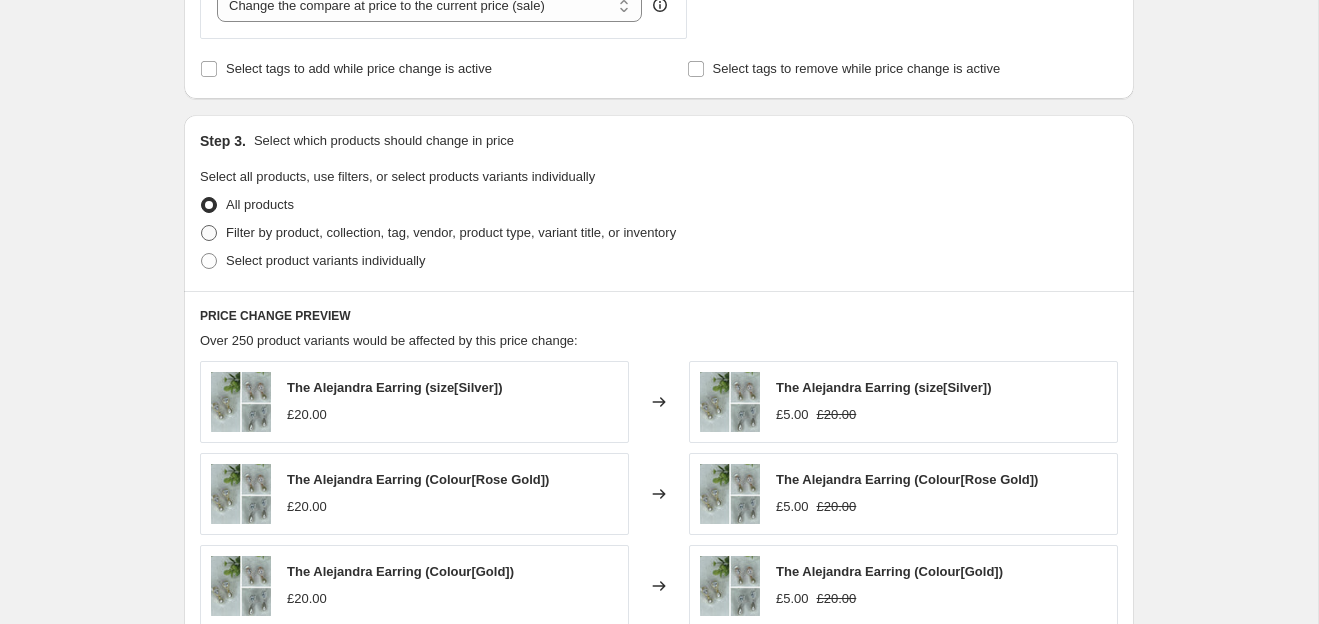 click at bounding box center (209, 233) 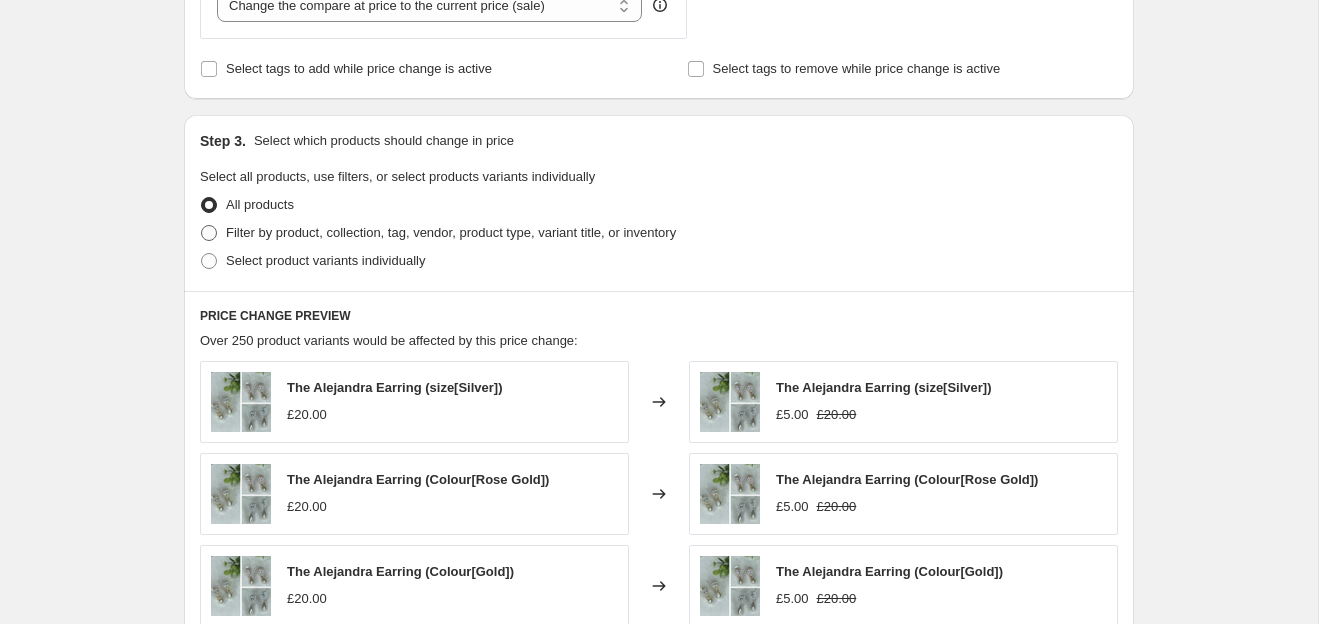 radio on "true" 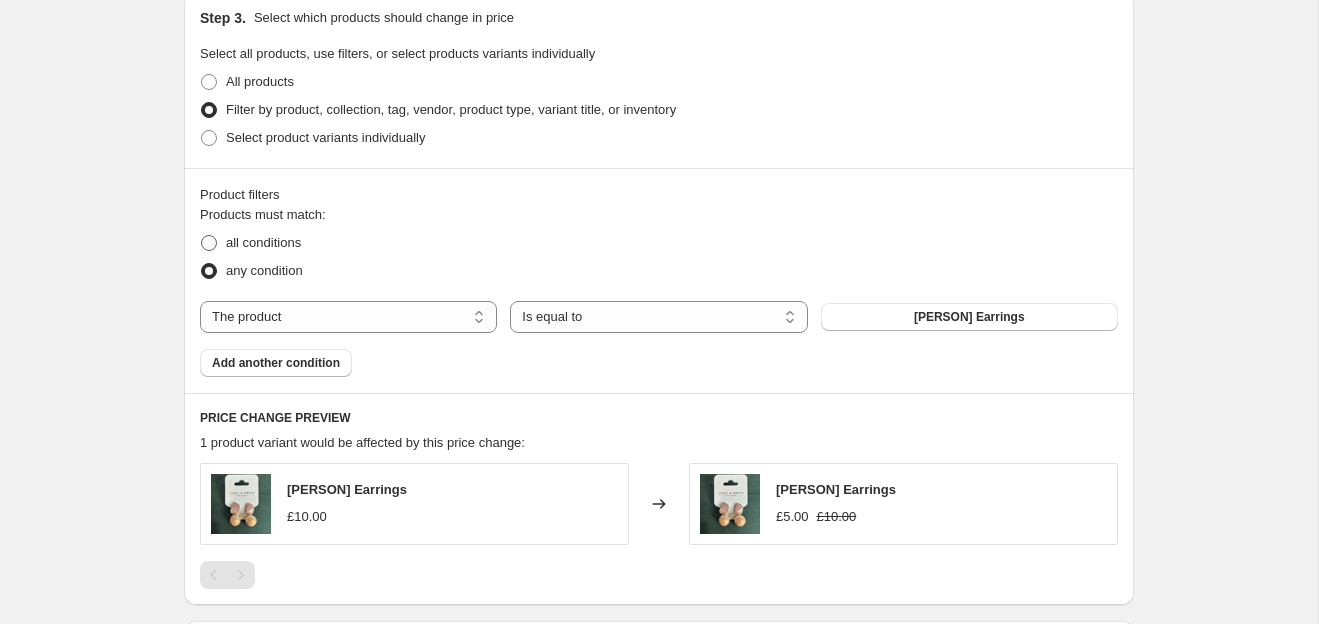 scroll, scrollTop: 765, scrollLeft: 0, axis: vertical 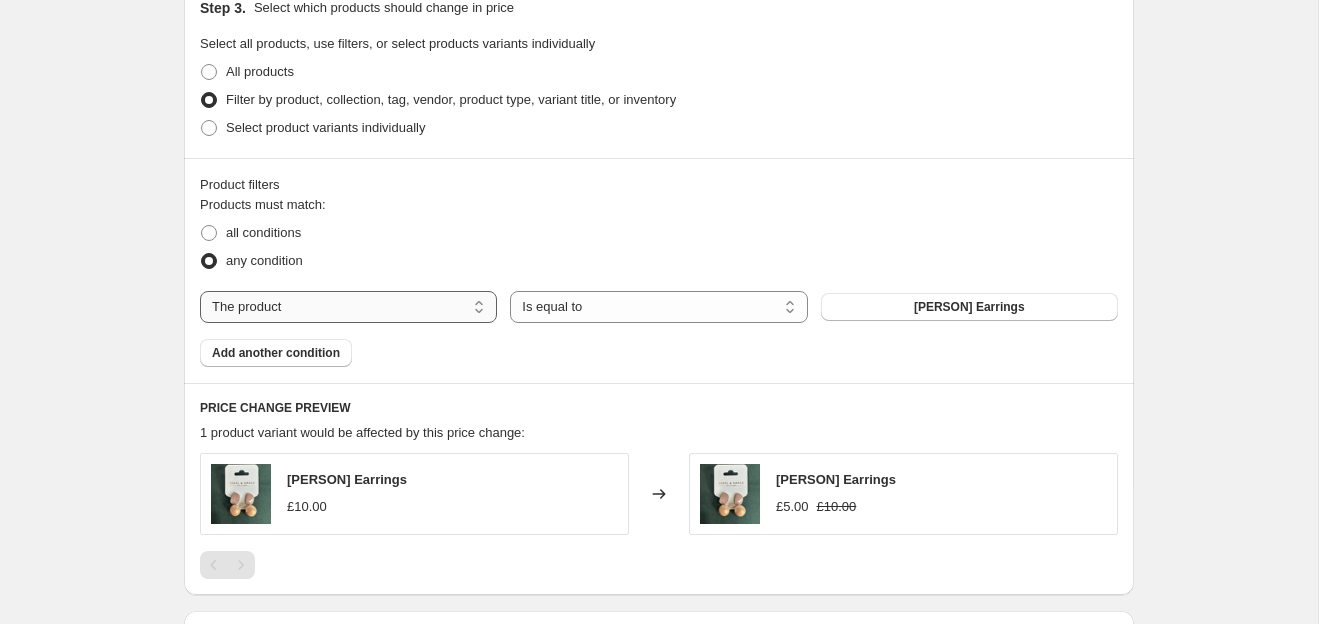 click on "The product The product's collection The product's tag The product's vendor The product's type The product's status The variant's title Inventory quantity" at bounding box center (348, 307) 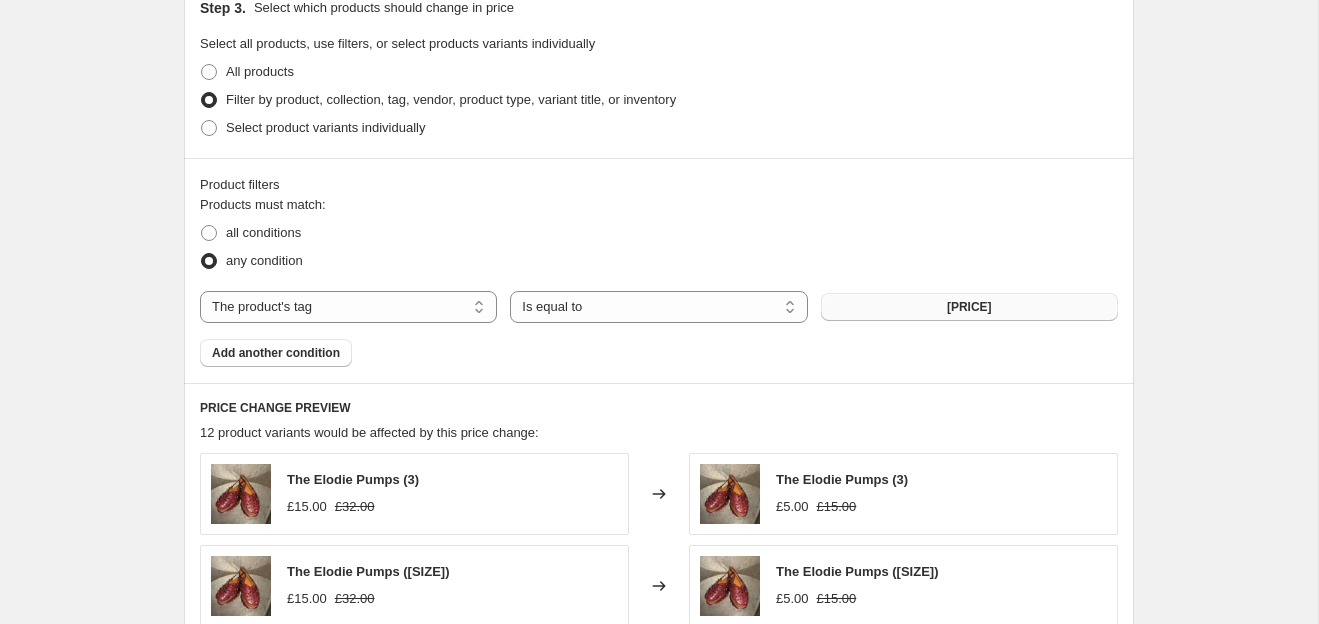 click on "[PRICE]" at bounding box center (969, 307) 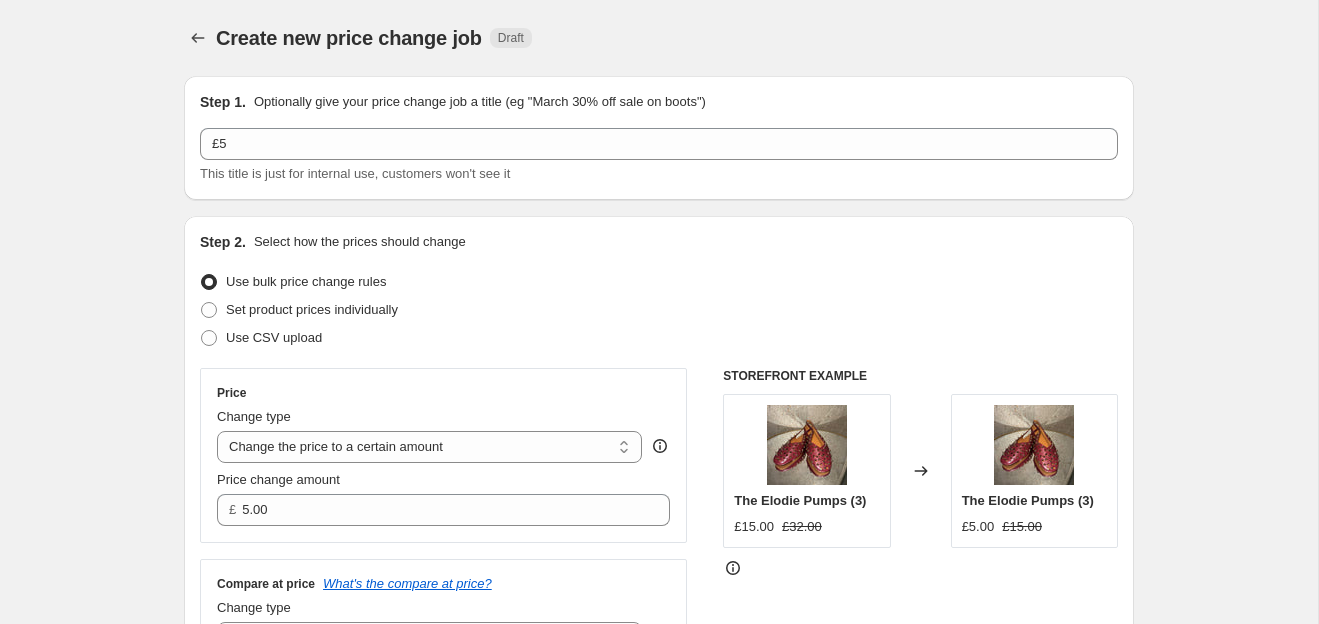 scroll, scrollTop: 765, scrollLeft: 0, axis: vertical 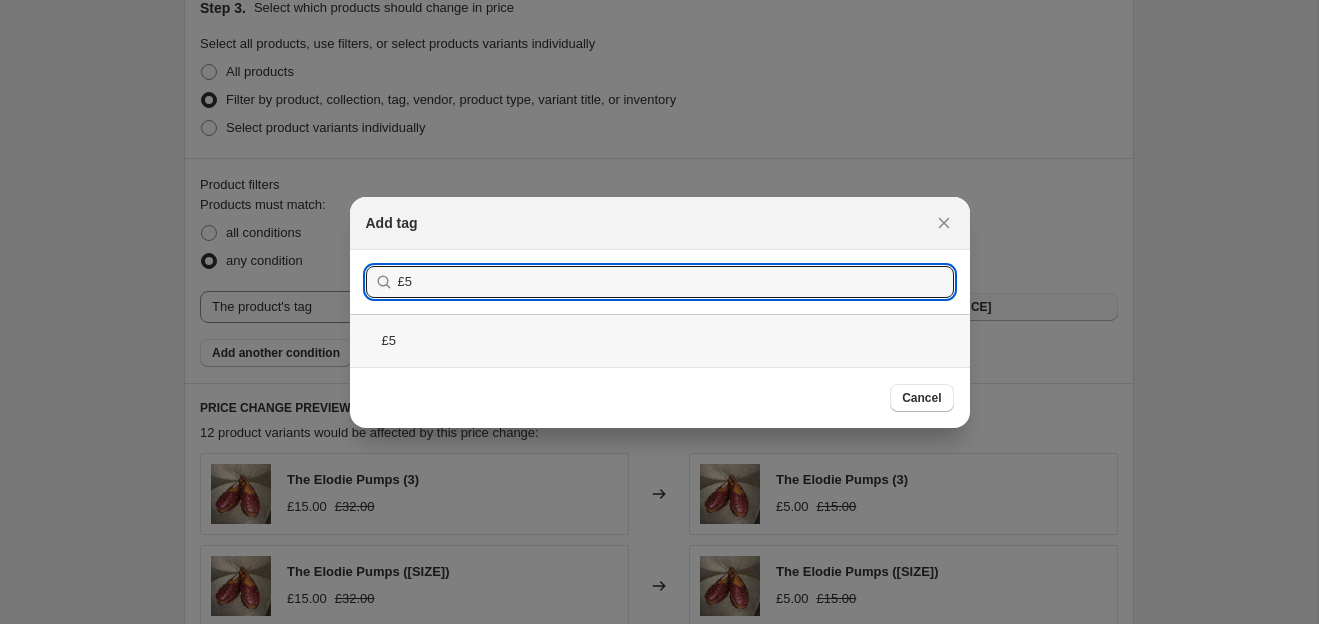 type on "£5" 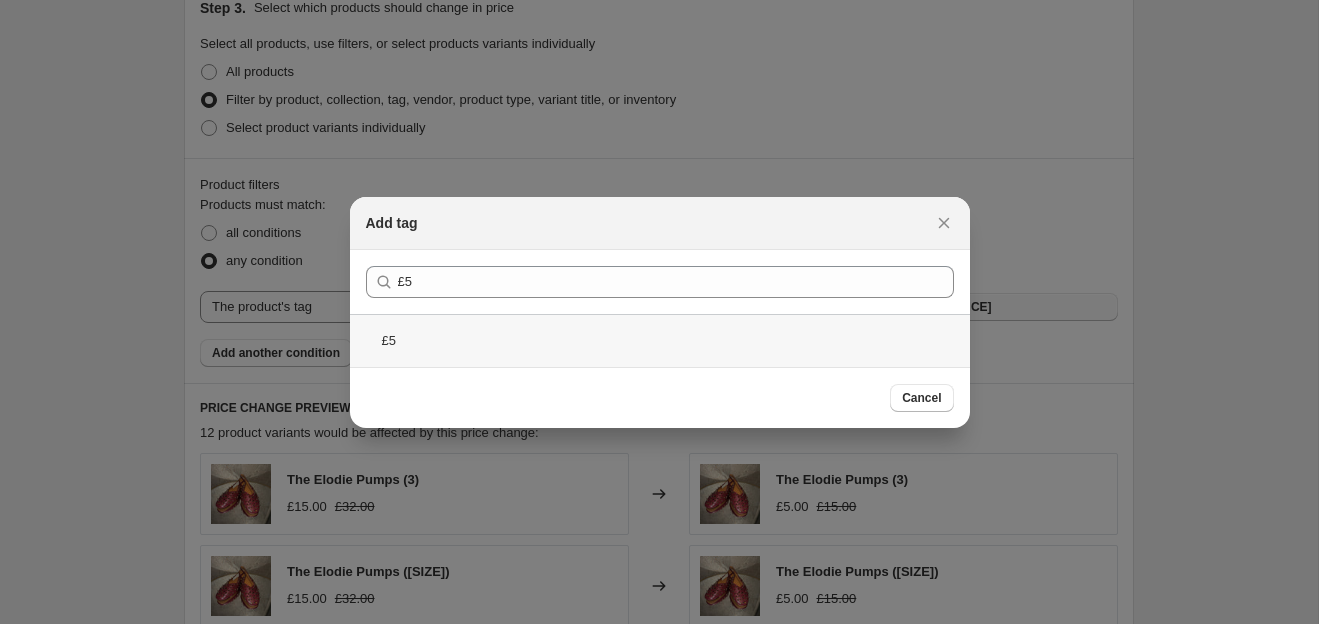 click on "£5" at bounding box center (660, 340) 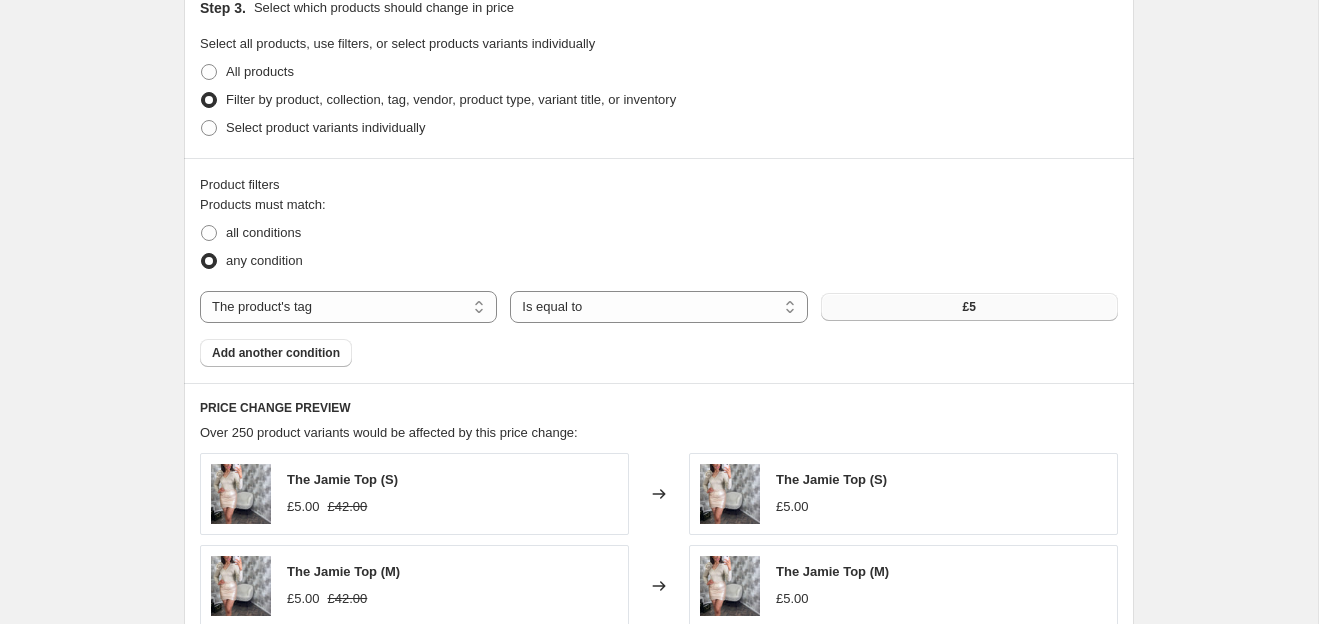 click on "all conditions" at bounding box center (659, 233) 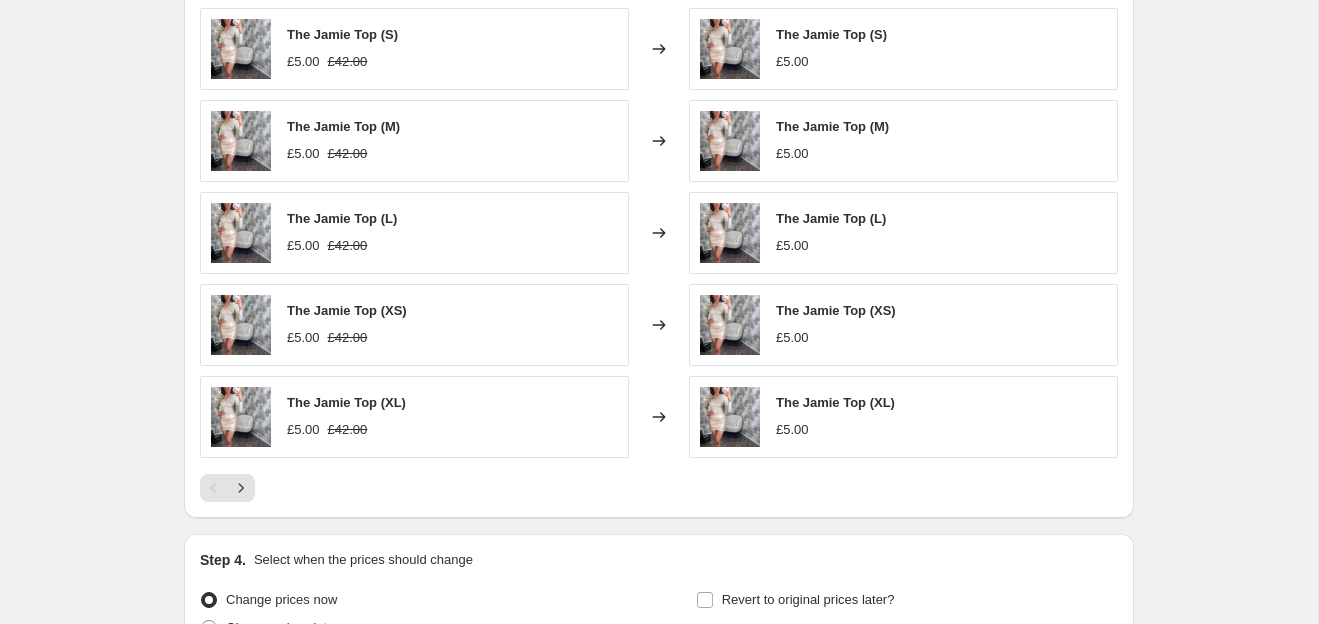 scroll, scrollTop: 1211, scrollLeft: 0, axis: vertical 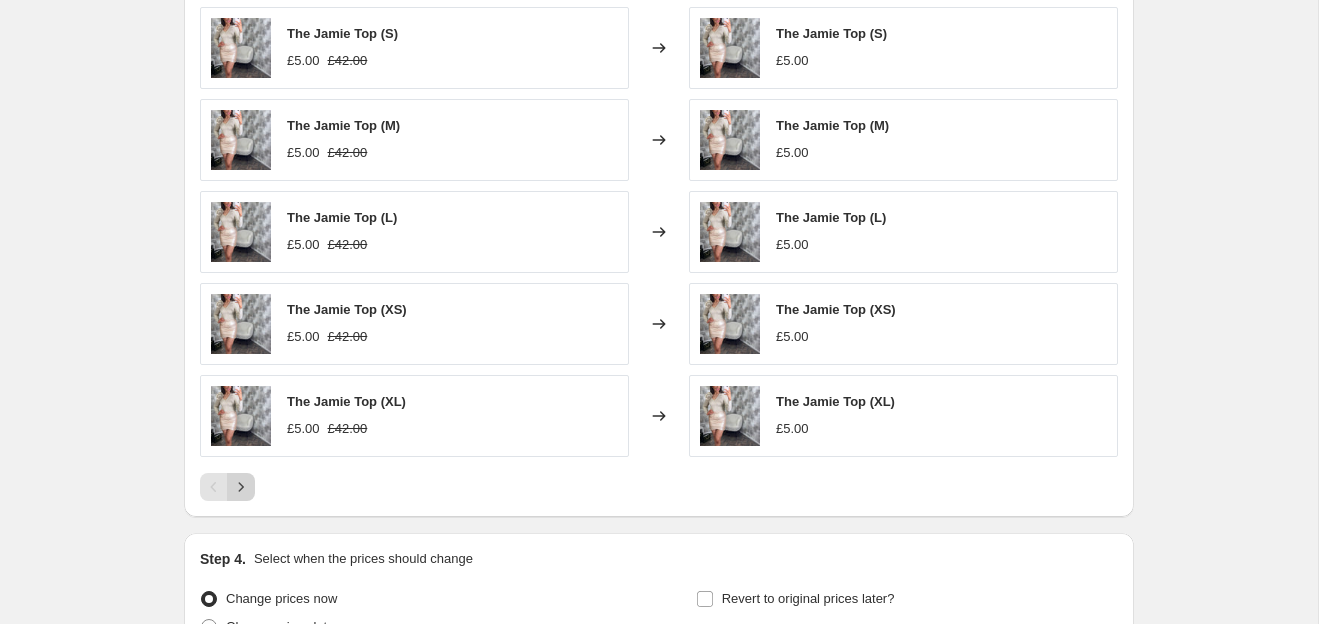click at bounding box center [241, 487] 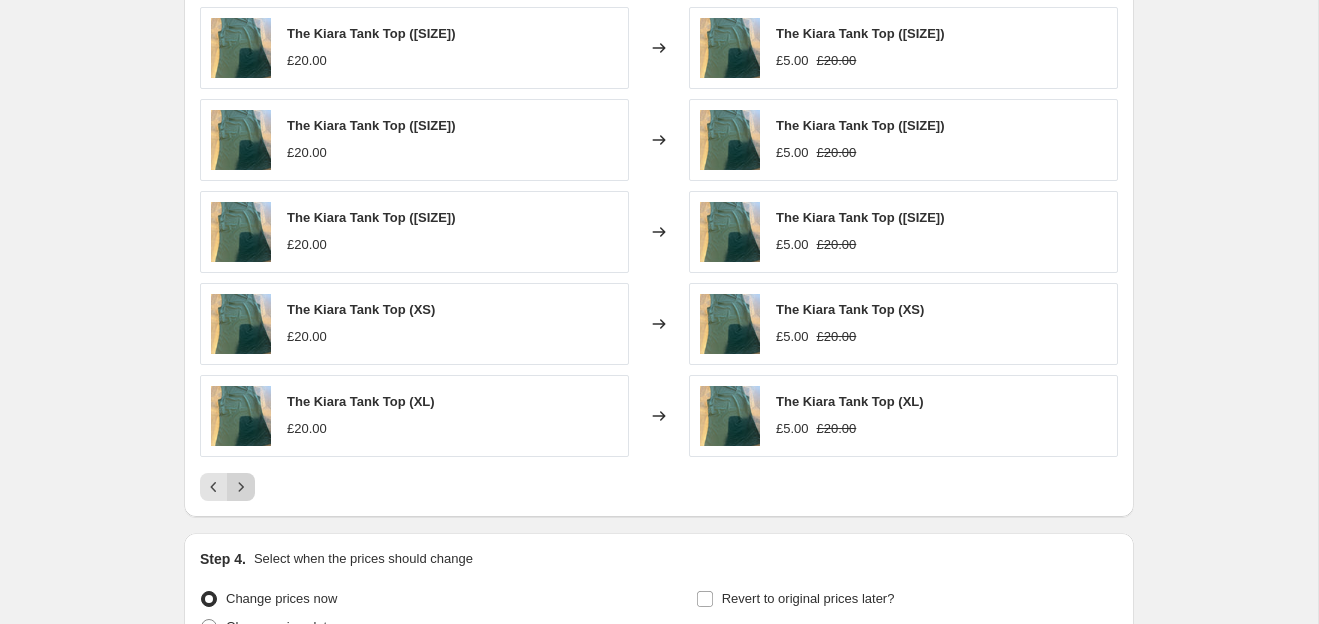 click 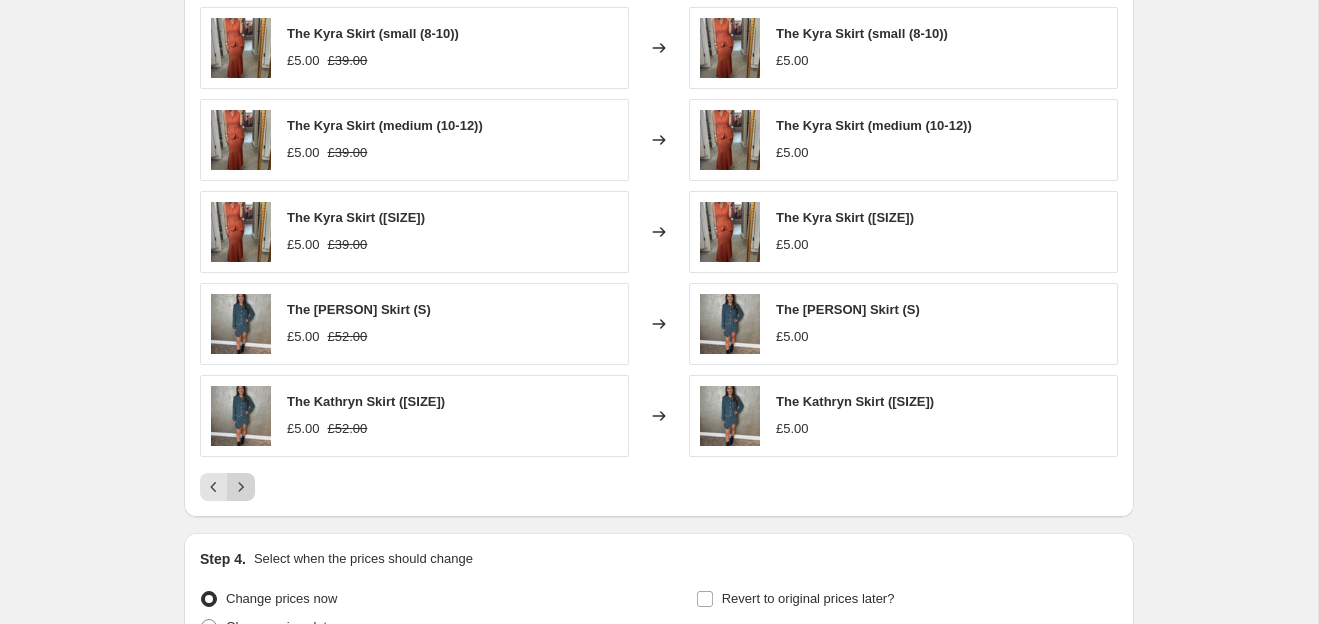 click 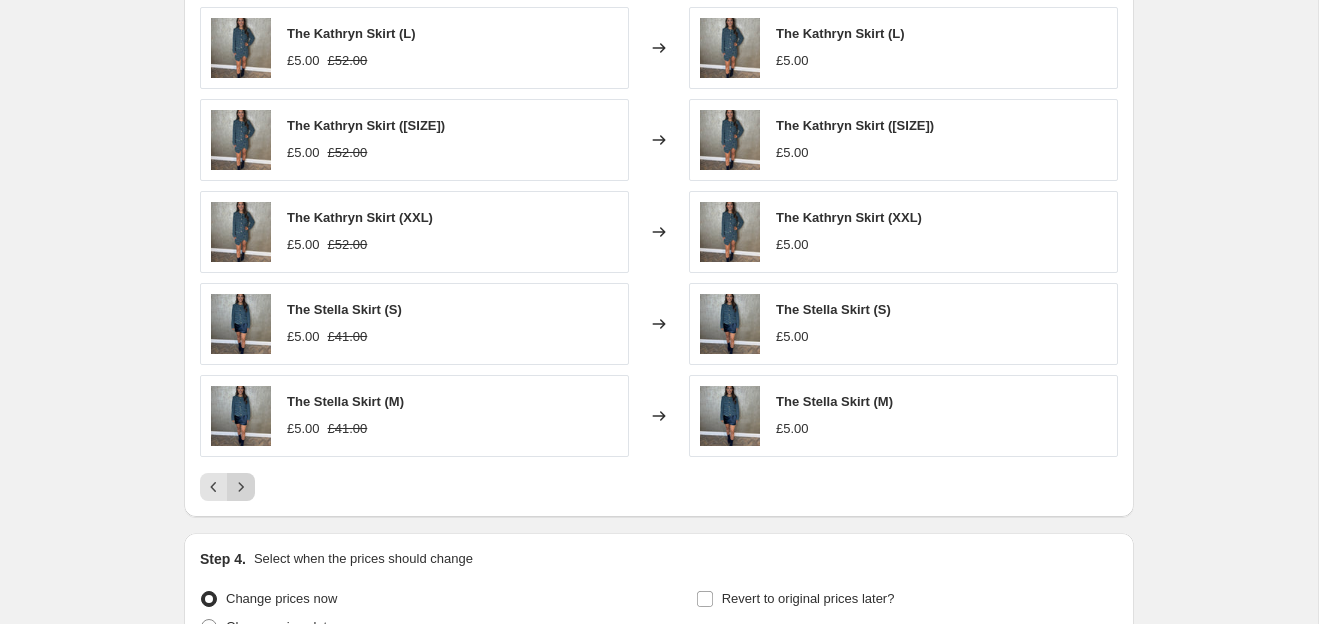click 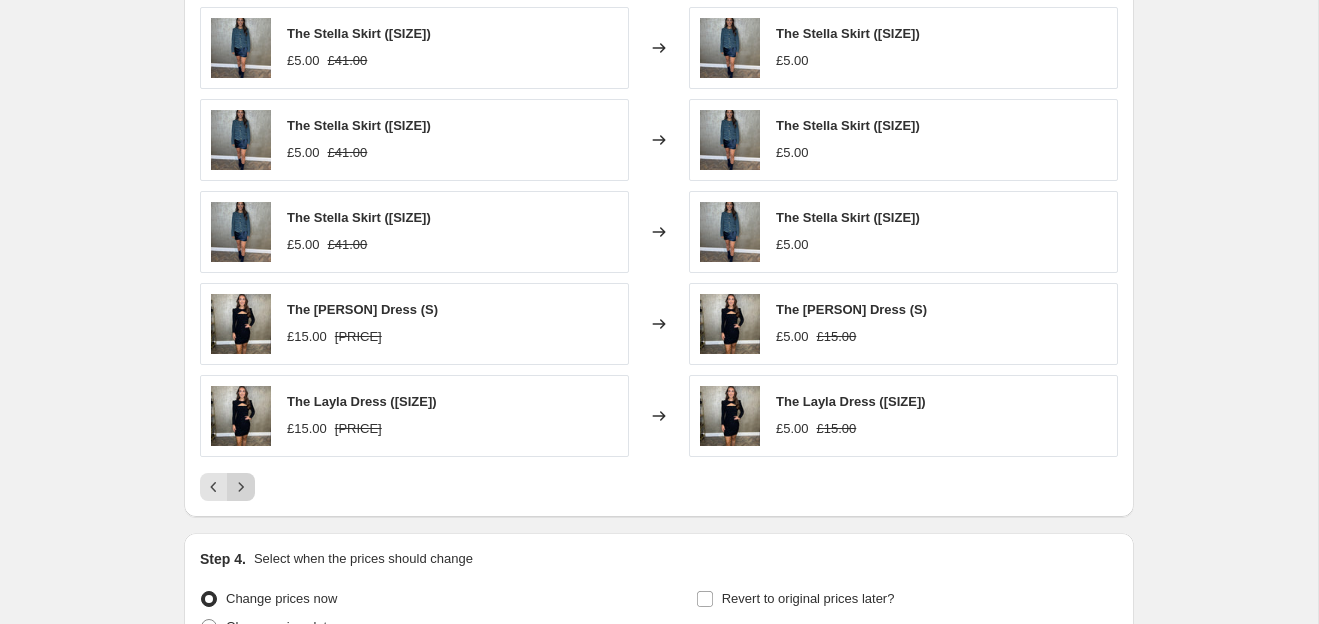 click 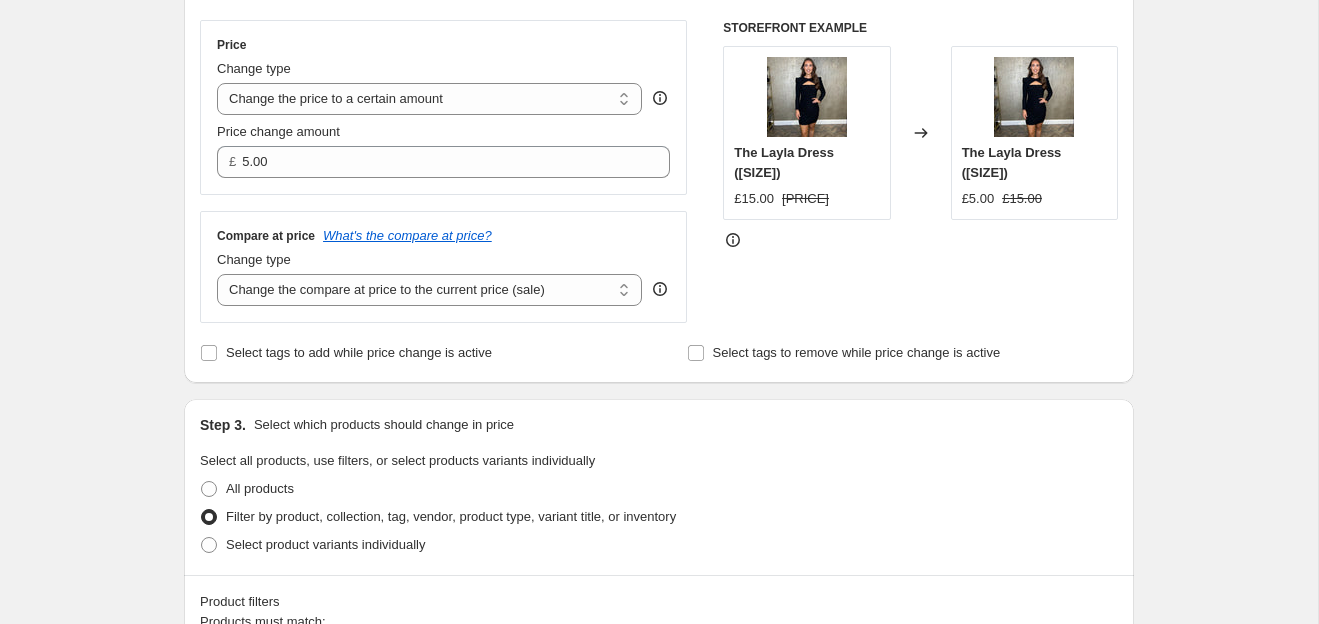 scroll, scrollTop: 345, scrollLeft: 0, axis: vertical 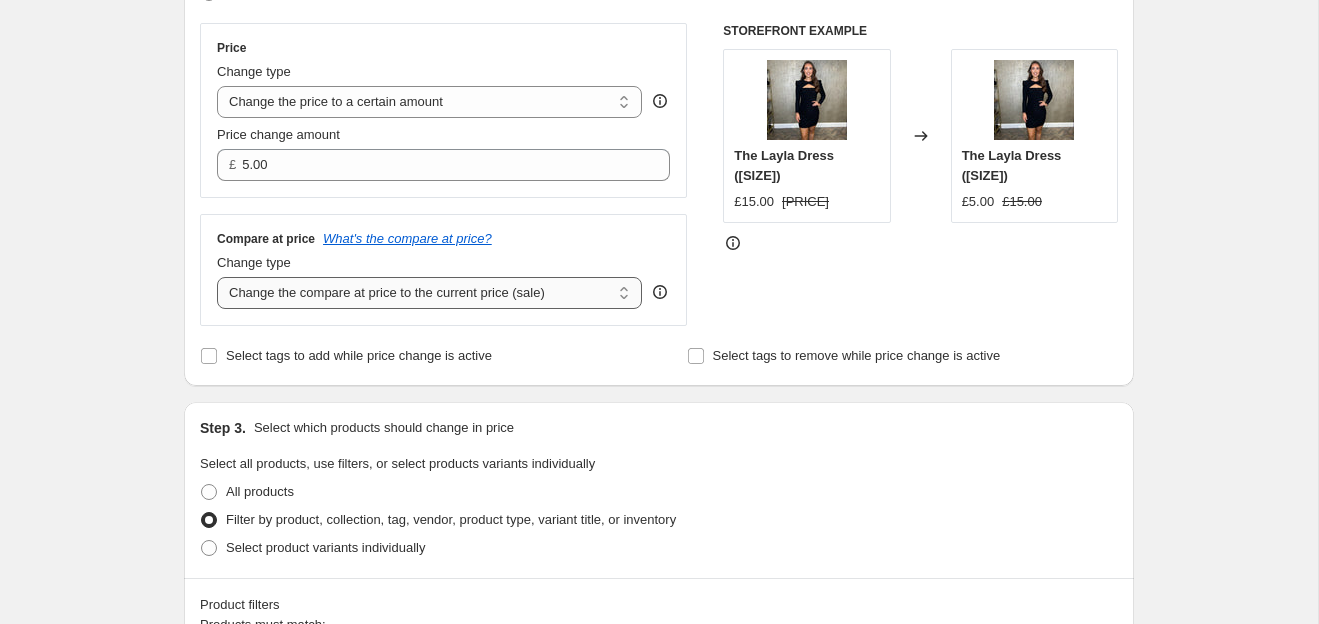 click on "Change the compare at price to the current price (sale) Change the compare at price to a certain amount Change the compare at price by a certain amount Change the compare at price by a certain percentage Change the compare at price by a certain amount relative to the actual price Change the compare at price by a certain percentage relative to the actual price Don't change the compare at price Remove the compare at price" at bounding box center [429, 293] 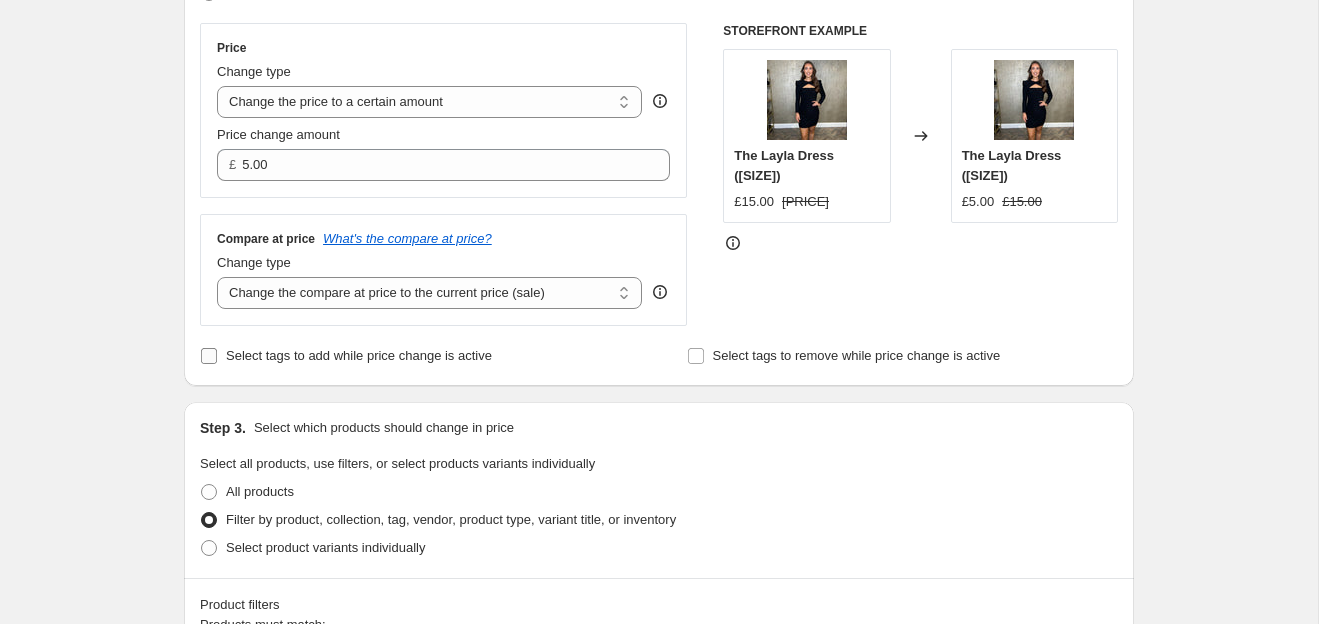 click on "Select tags to add while price change is active" at bounding box center [359, 355] 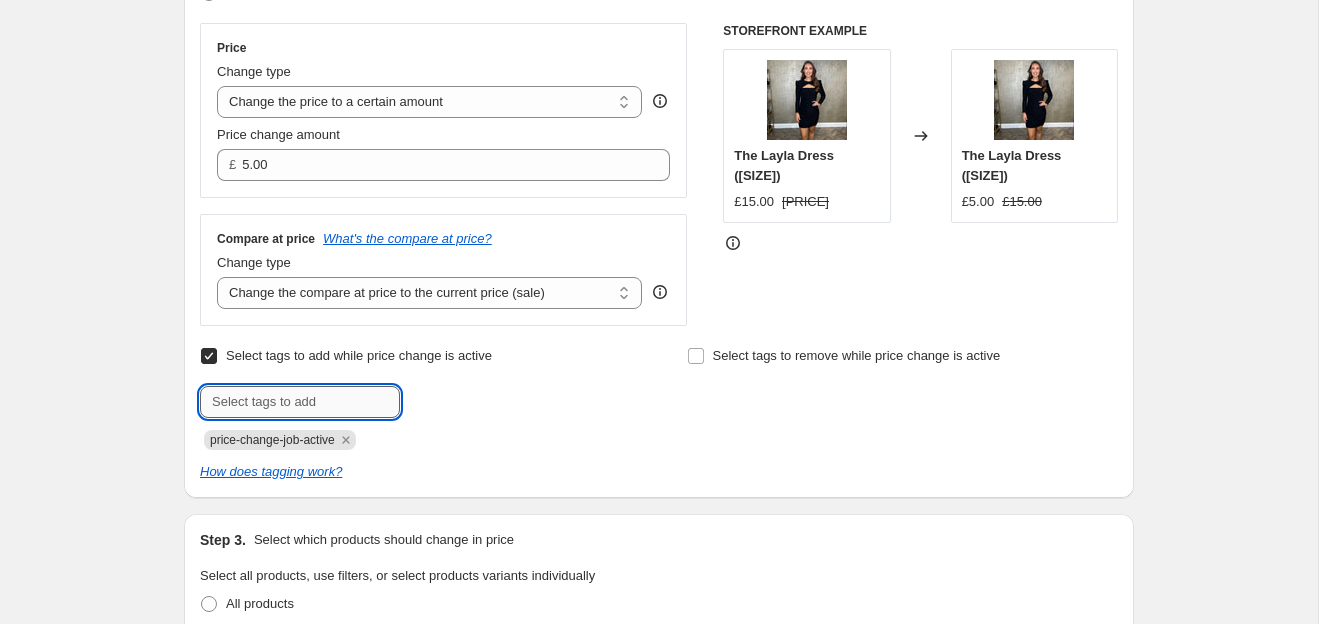 click at bounding box center (300, 402) 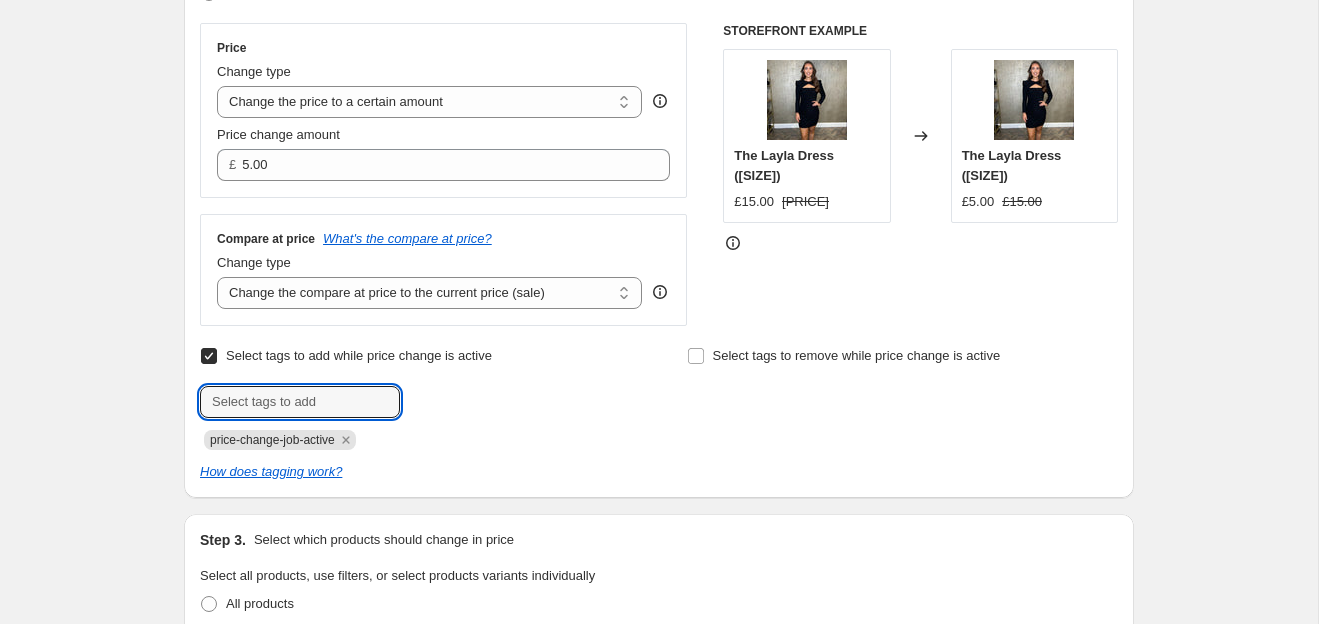 click on "Select tags to add while price change is active" at bounding box center (209, 356) 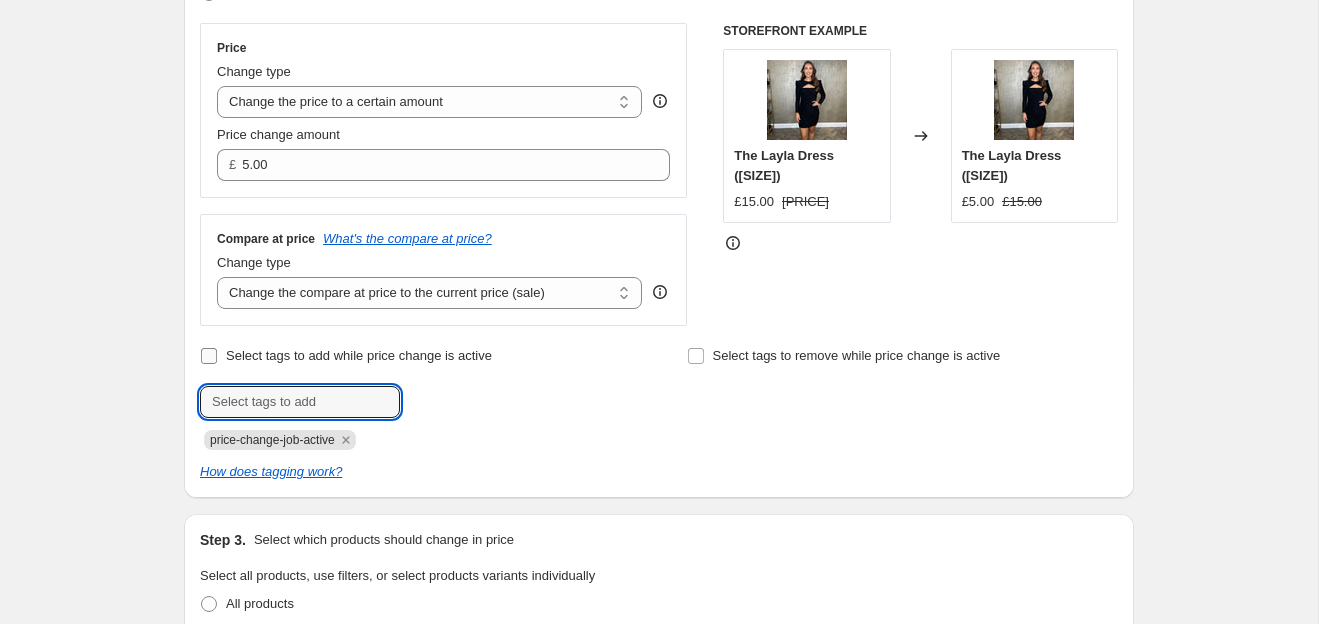 checkbox on "false" 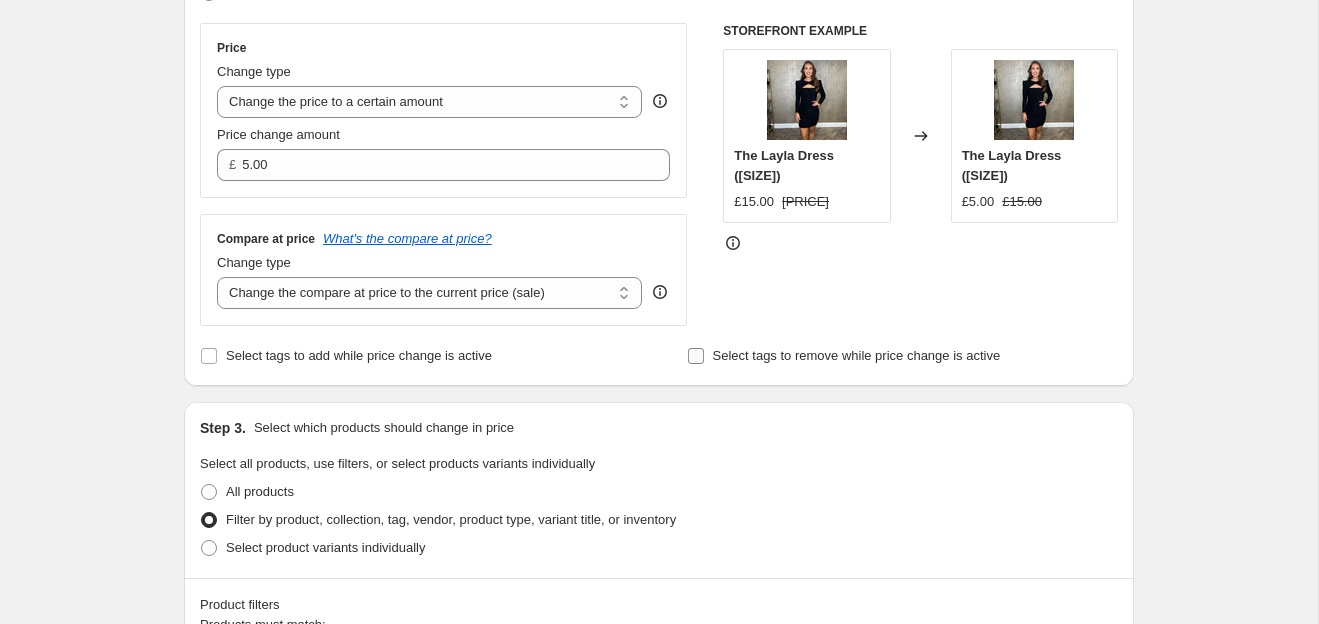 click on "Select tags to remove while price change is active" at bounding box center [857, 355] 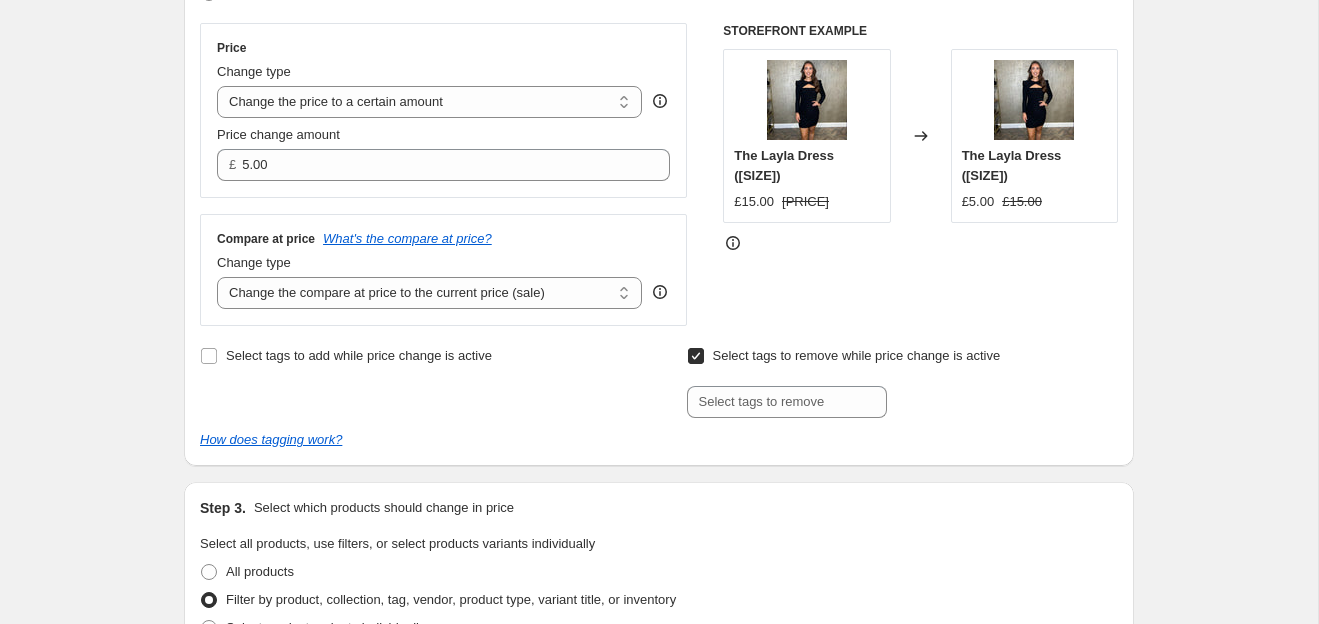 click on "Select tags to remove while price change is active" at bounding box center (857, 355) 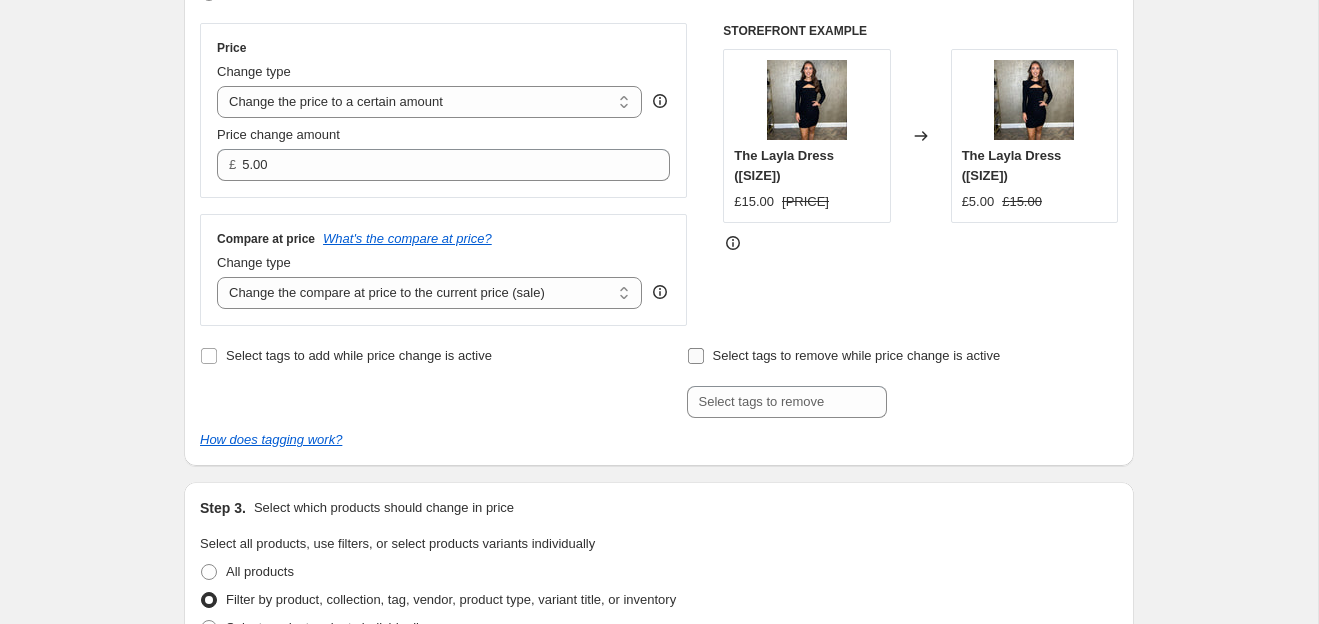 checkbox on "false" 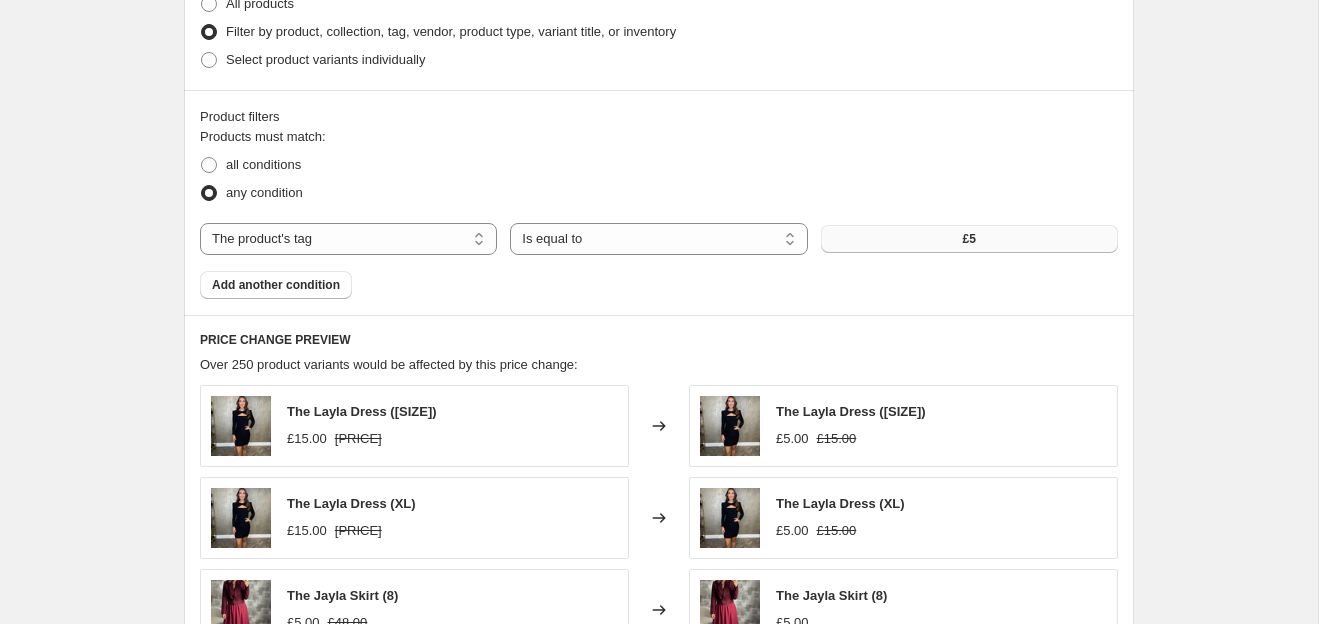 scroll, scrollTop: 1405, scrollLeft: 0, axis: vertical 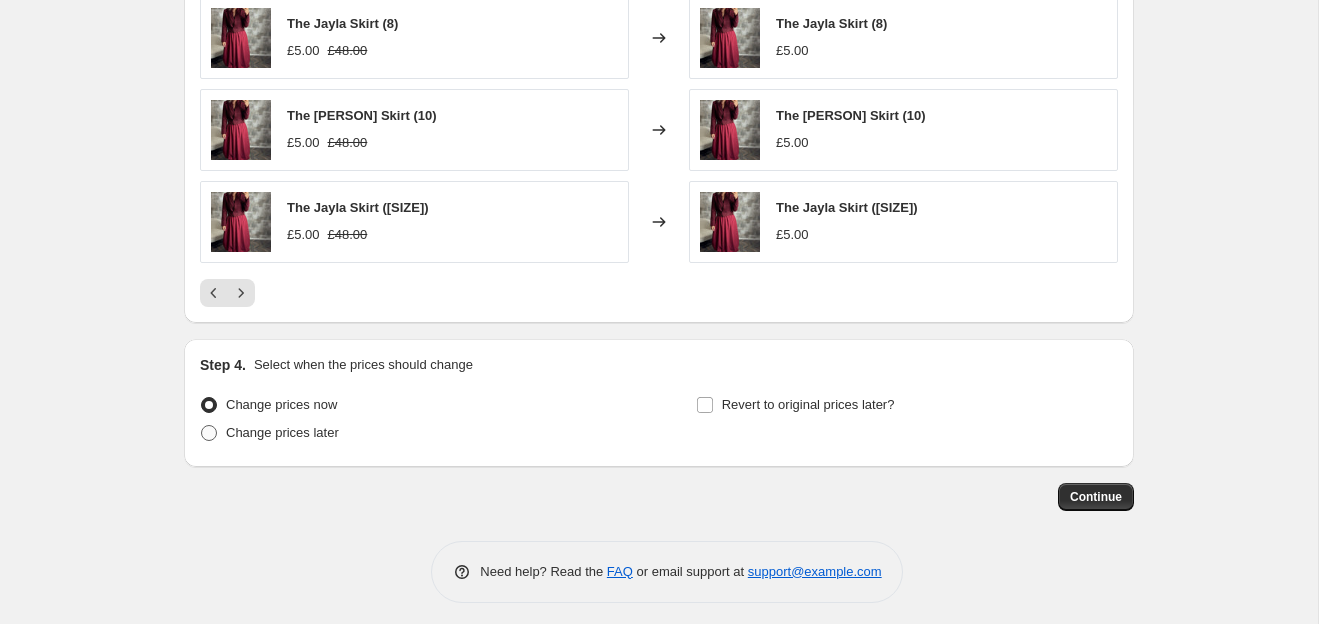 click on "Change prices later" at bounding box center [282, 432] 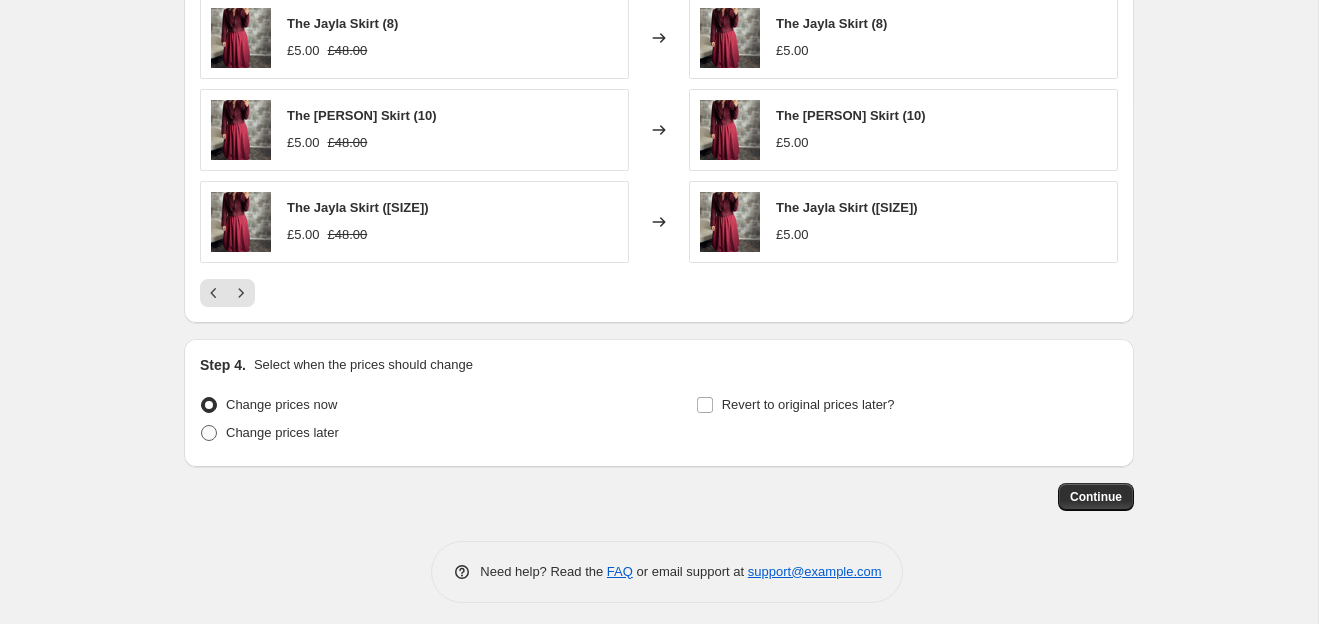 radio on "true" 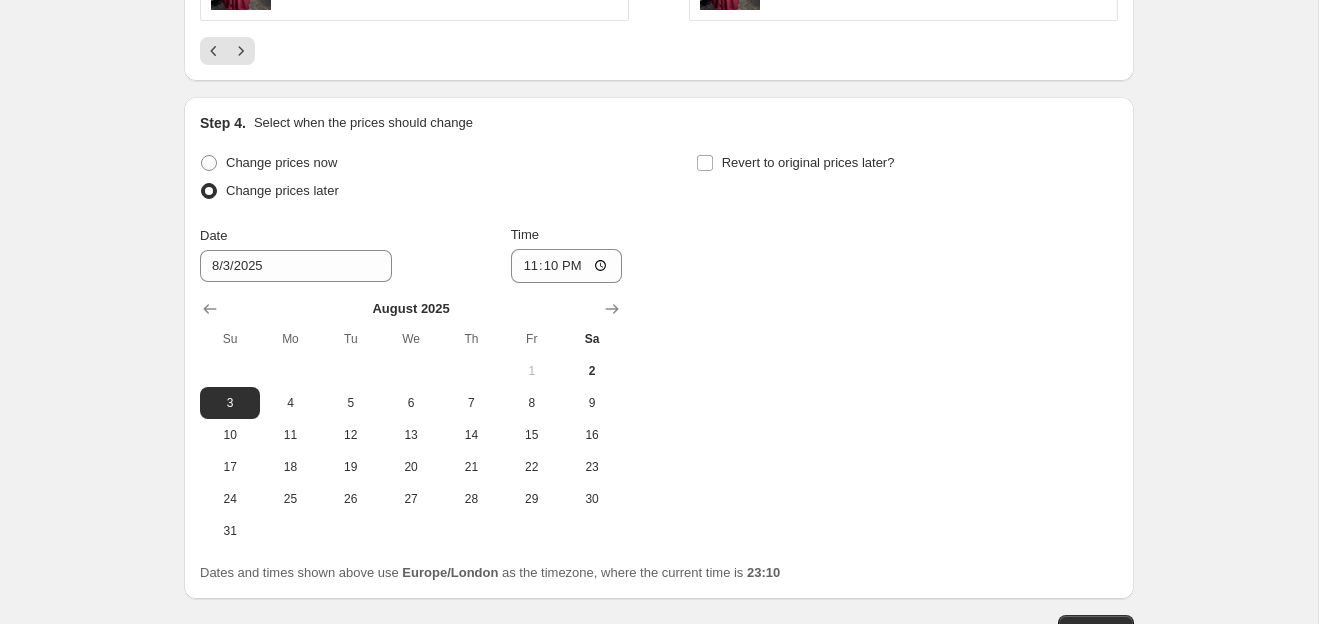 scroll, scrollTop: 1656, scrollLeft: 0, axis: vertical 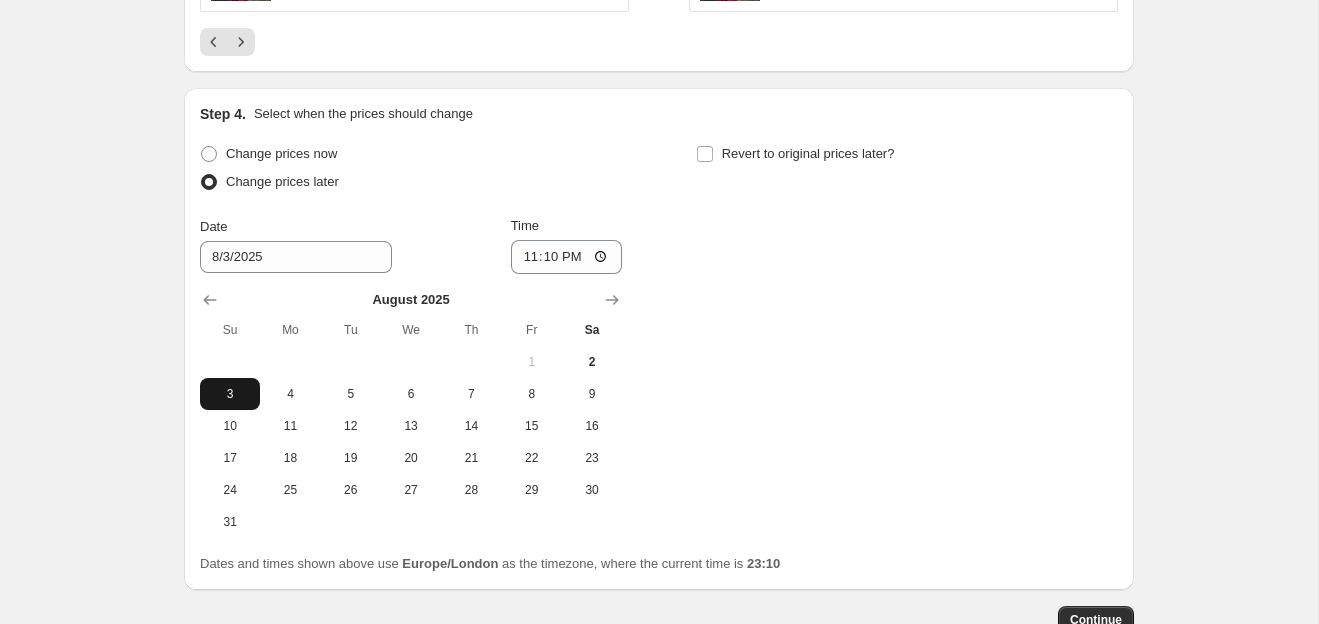 click on "3" at bounding box center (230, 394) 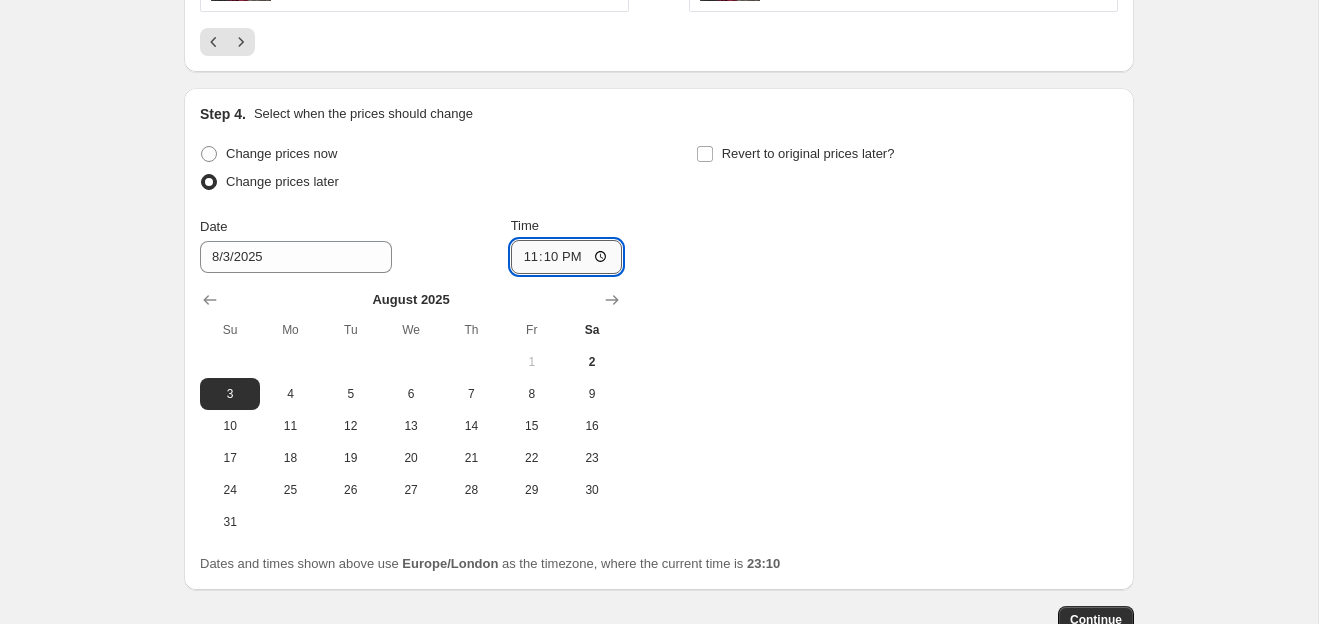 click on "23:10" at bounding box center [567, 257] 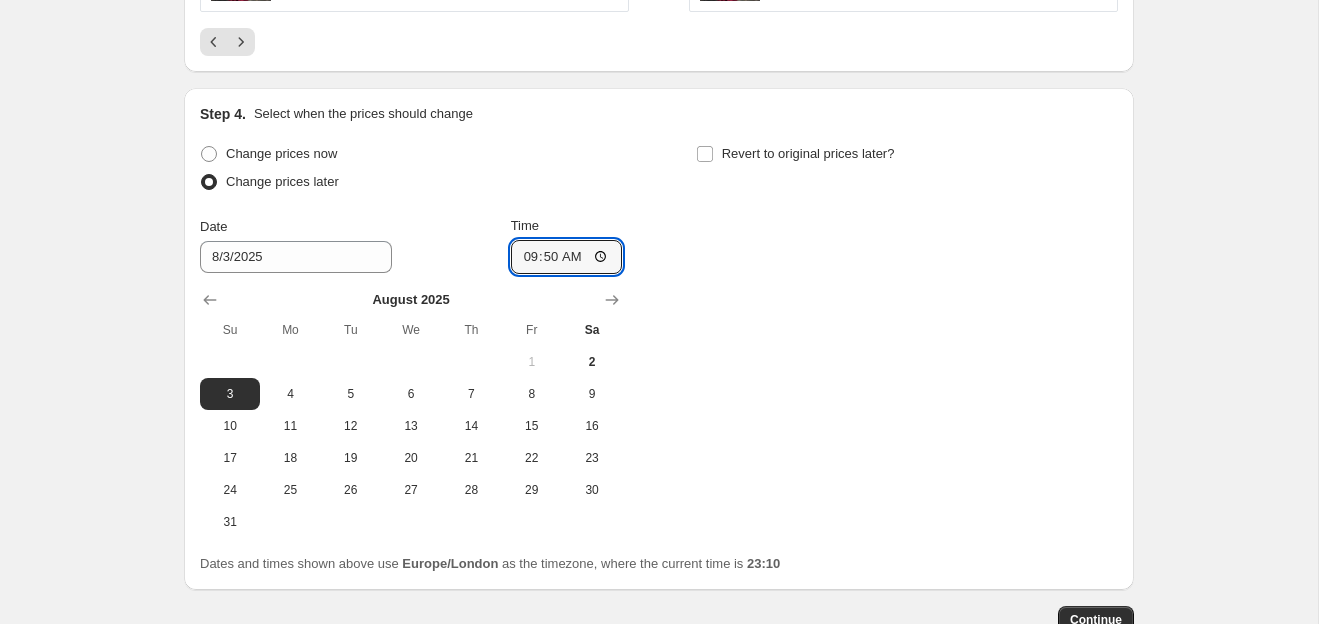 type on "09:50" 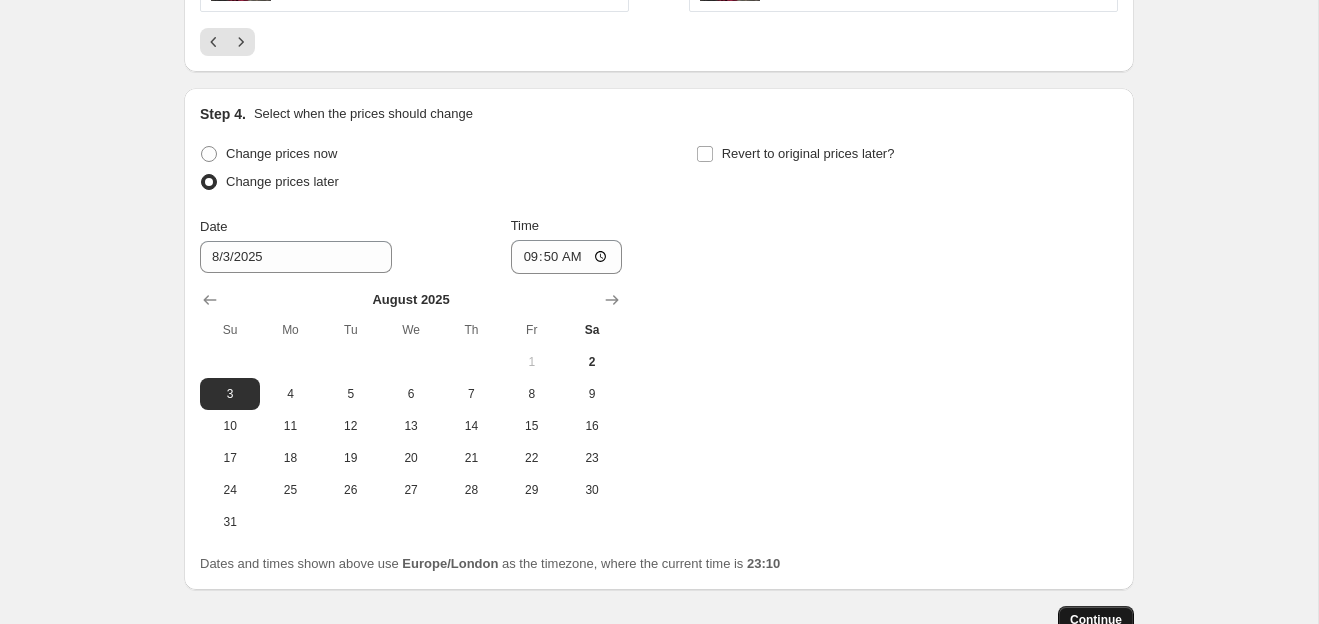 click on "Continue" at bounding box center (1096, 620) 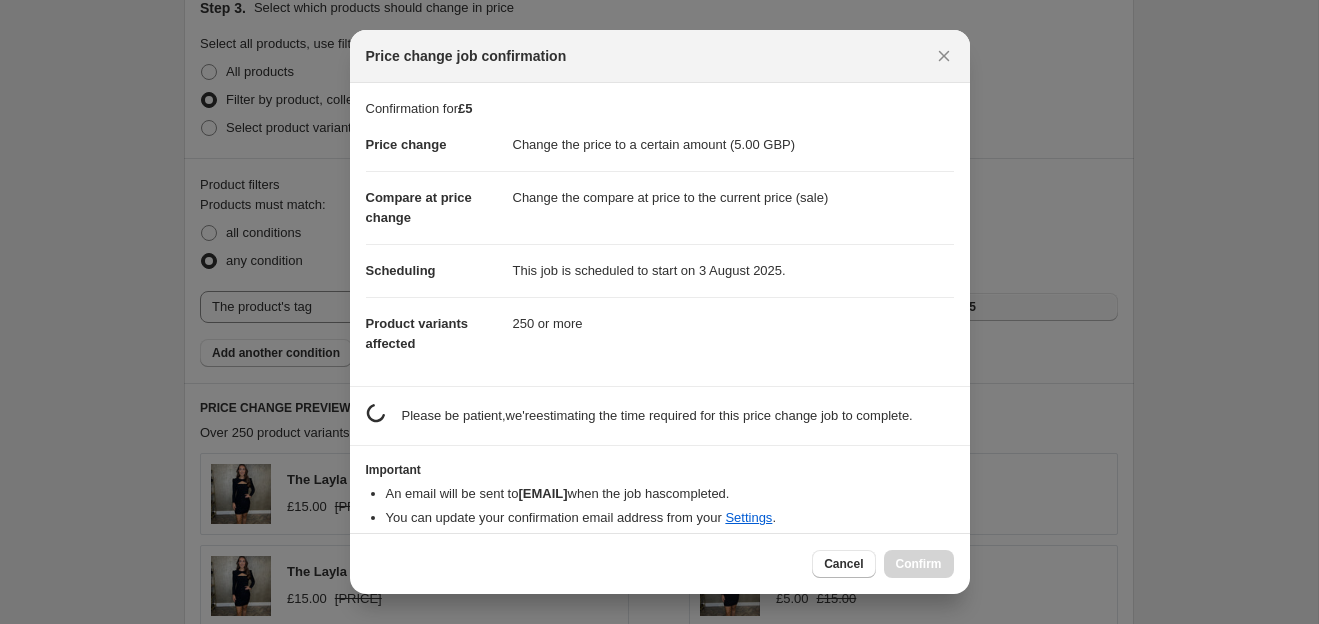 scroll, scrollTop: 0, scrollLeft: 0, axis: both 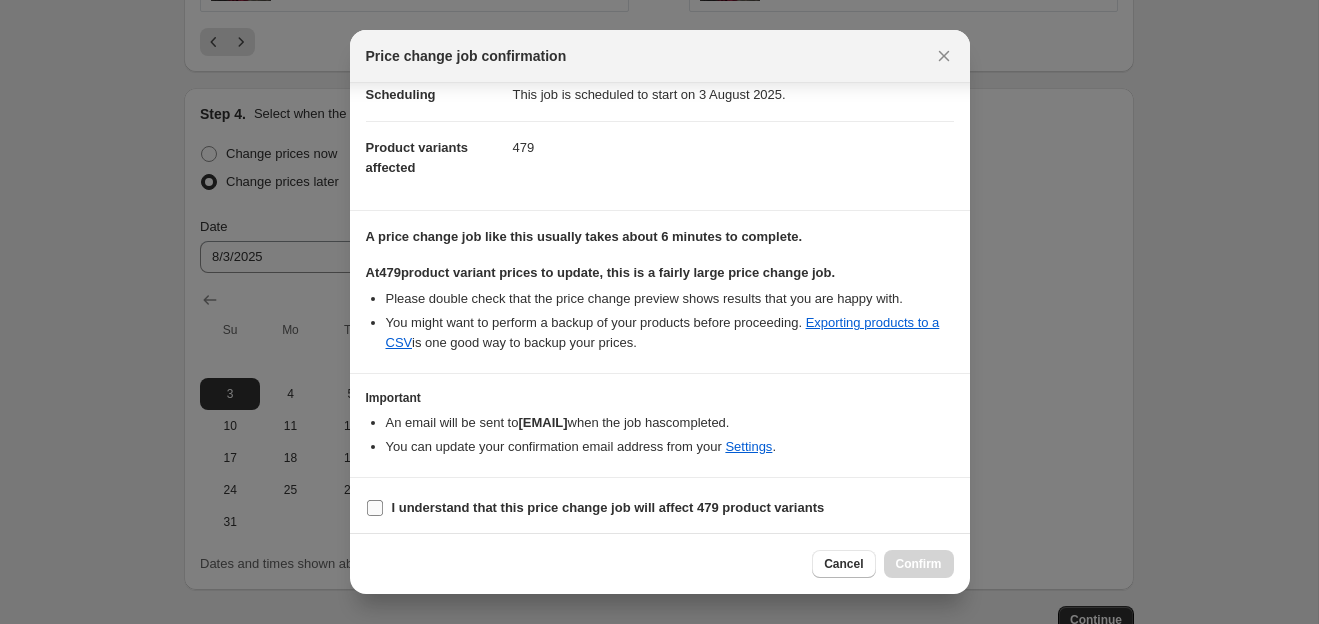 click on "I understand that this price change job will affect 479 product variants" at bounding box center [375, 508] 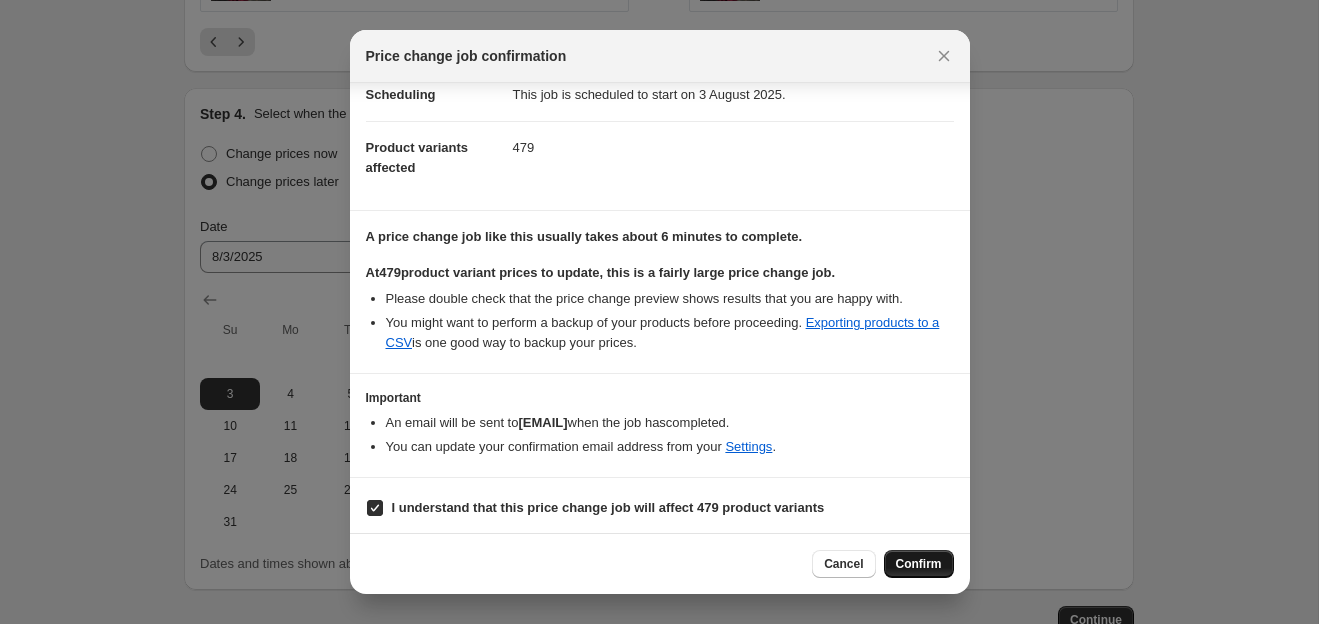 click on "Confirm" at bounding box center [919, 564] 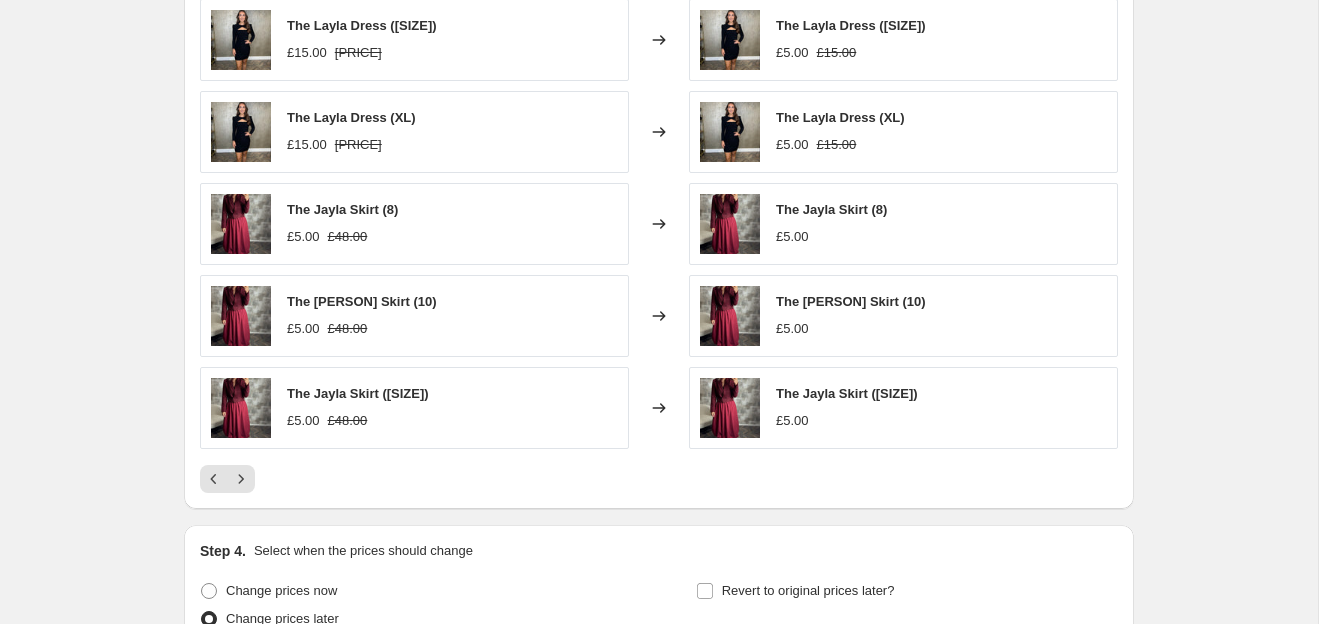scroll, scrollTop: 1335, scrollLeft: 0, axis: vertical 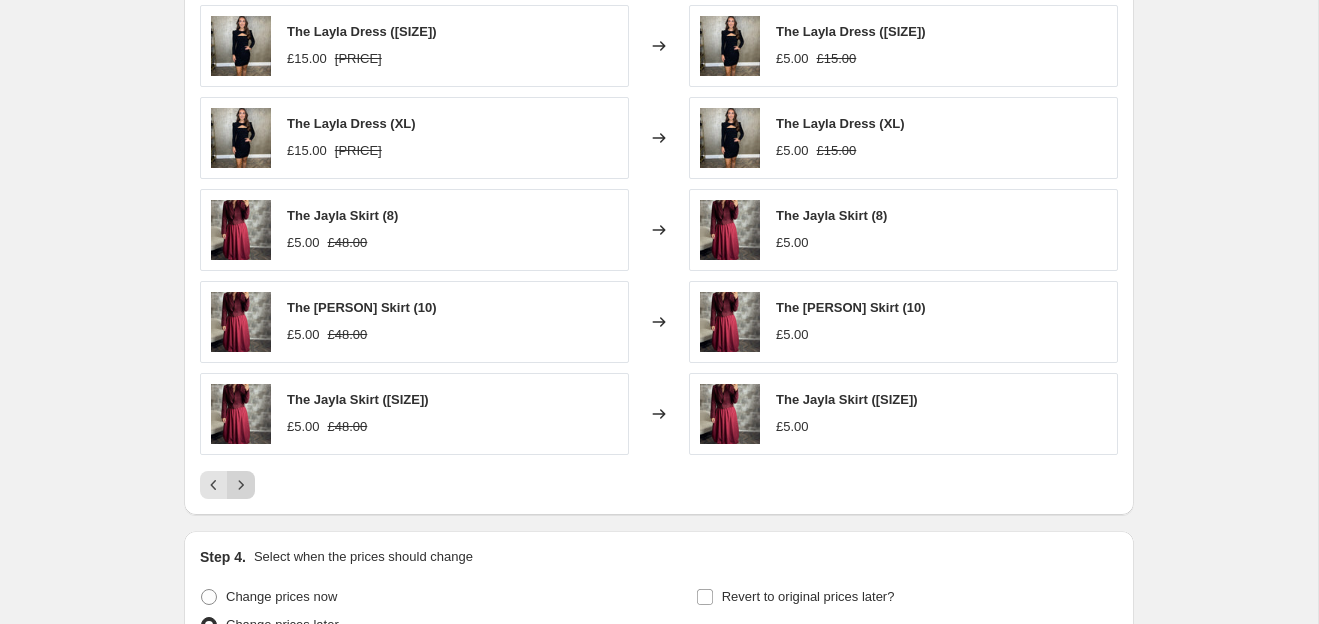 click 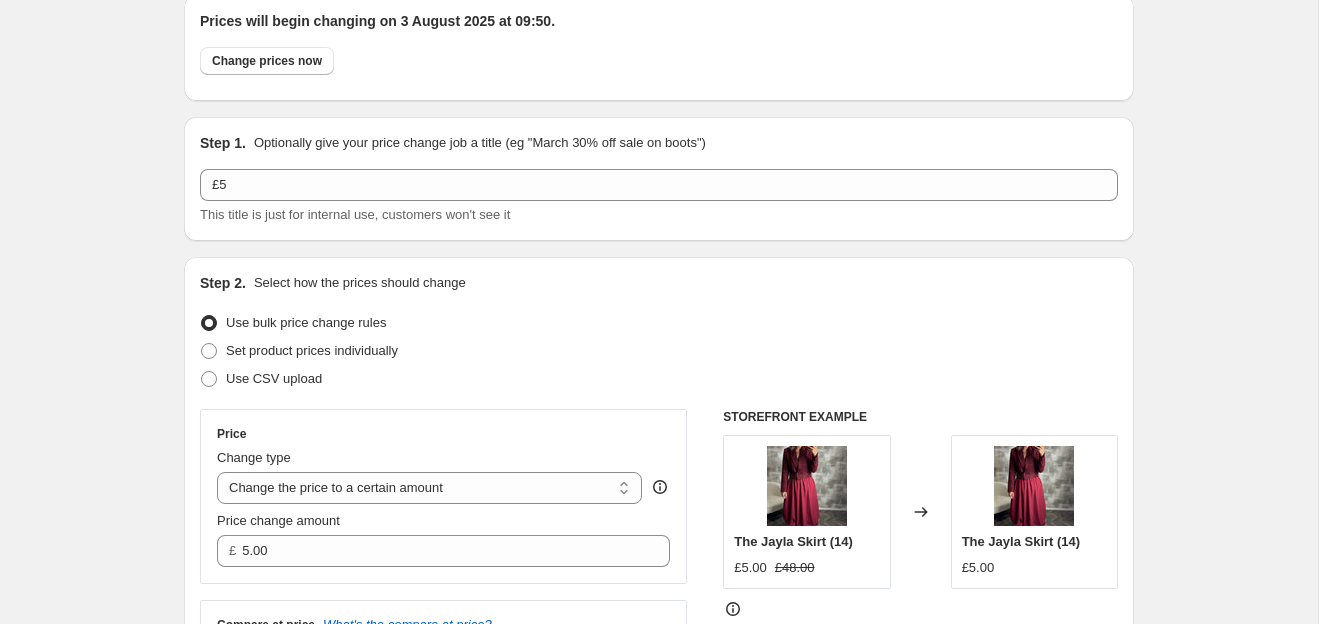 scroll, scrollTop: 0, scrollLeft: 0, axis: both 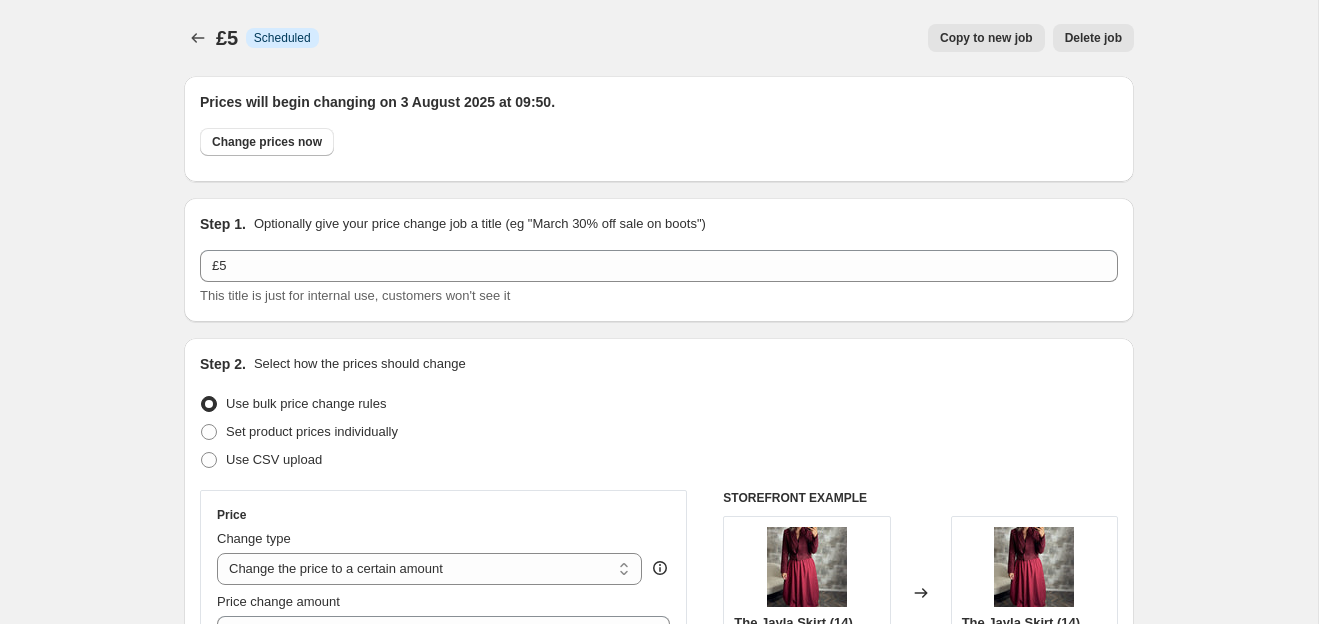 click on "Copy to new job" at bounding box center (986, 38) 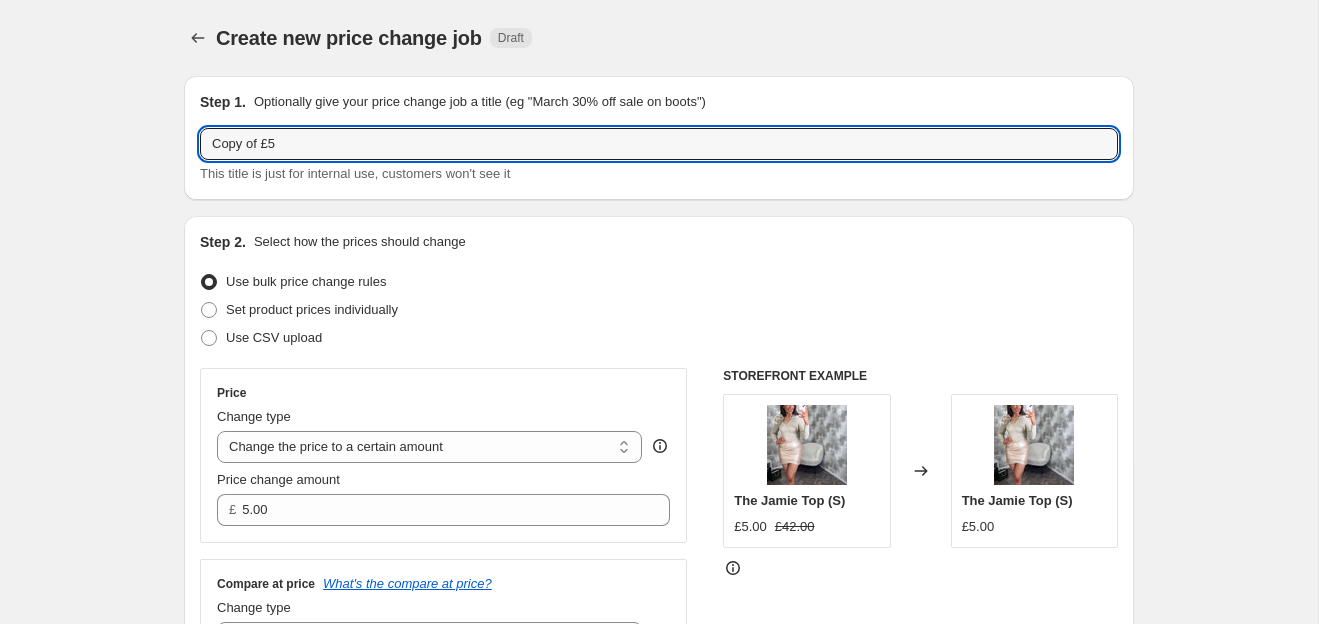 drag, startPoint x: 289, startPoint y: 146, endPoint x: 151, endPoint y: 132, distance: 138.70833 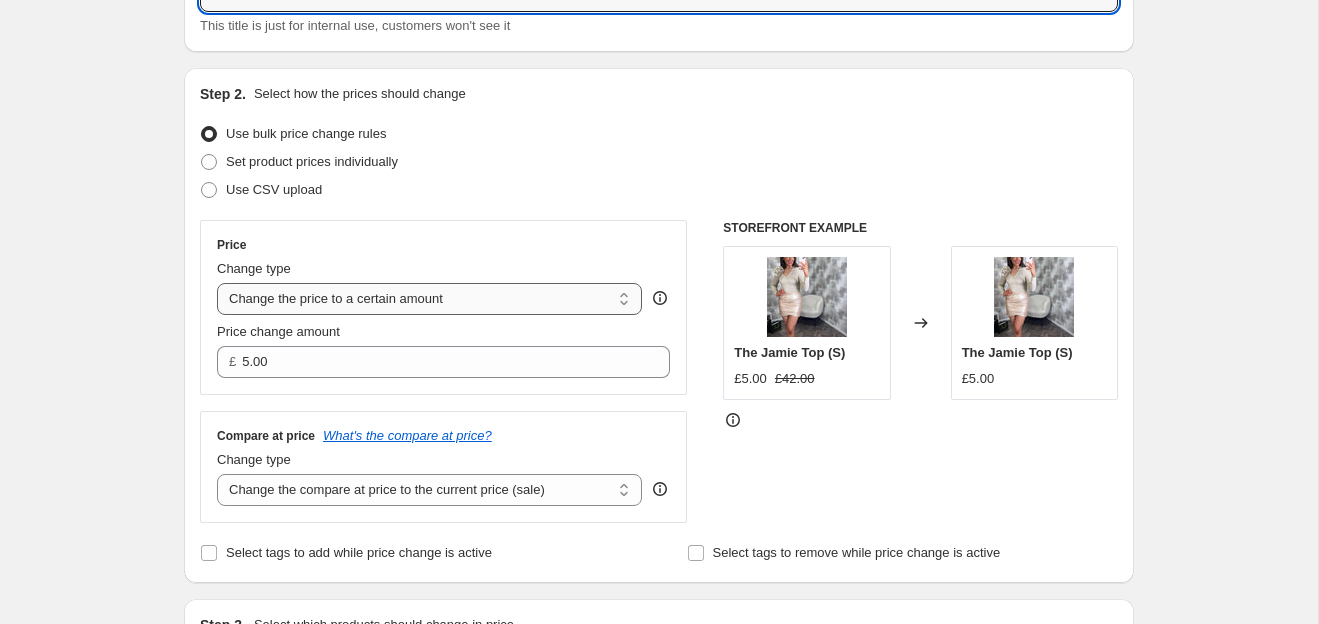 scroll, scrollTop: 152, scrollLeft: 0, axis: vertical 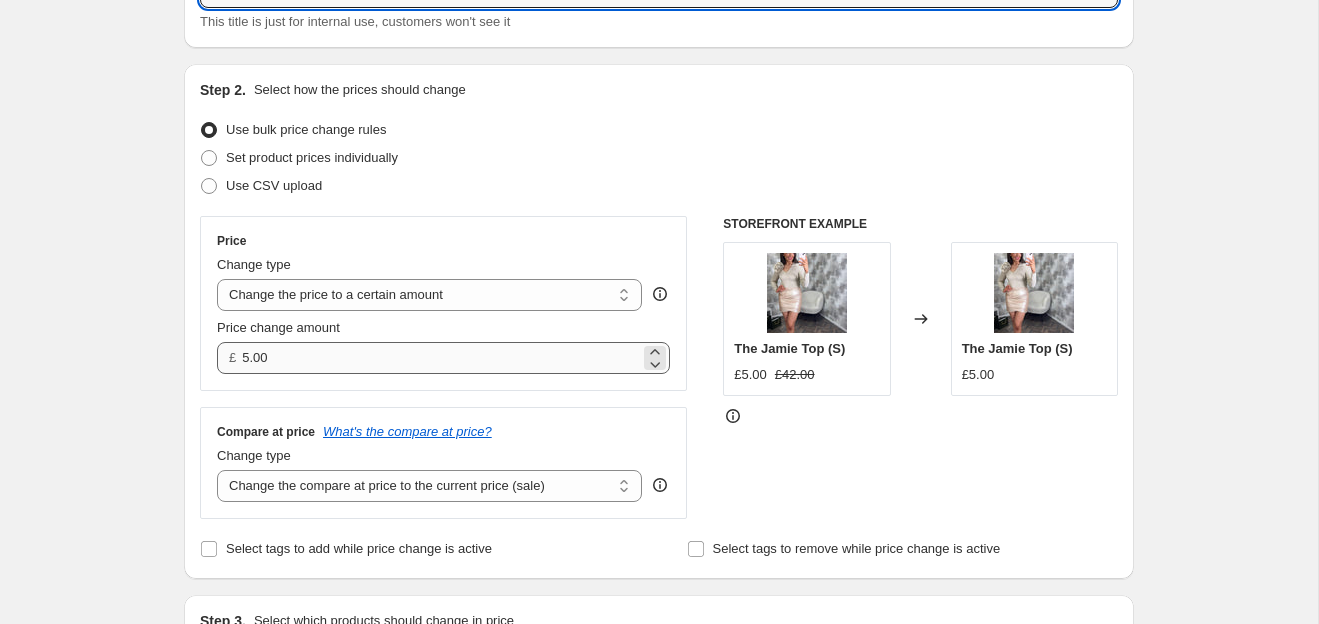 type on "£10" 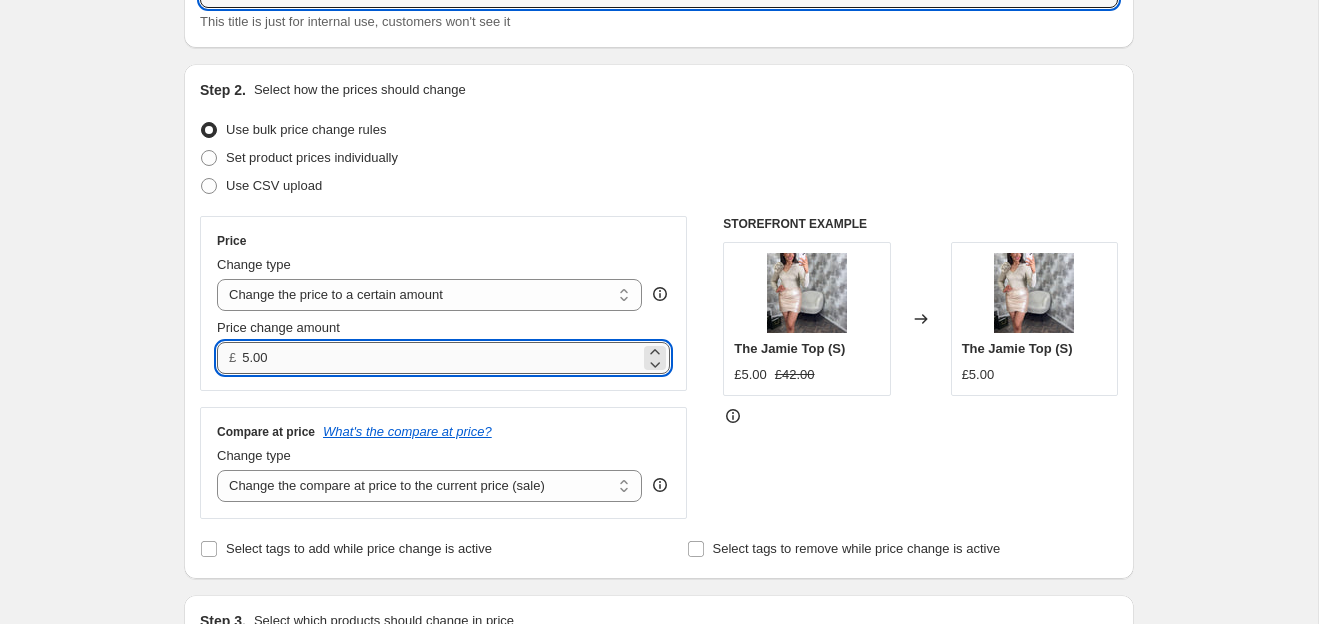 click on "5.00" at bounding box center (440, 358) 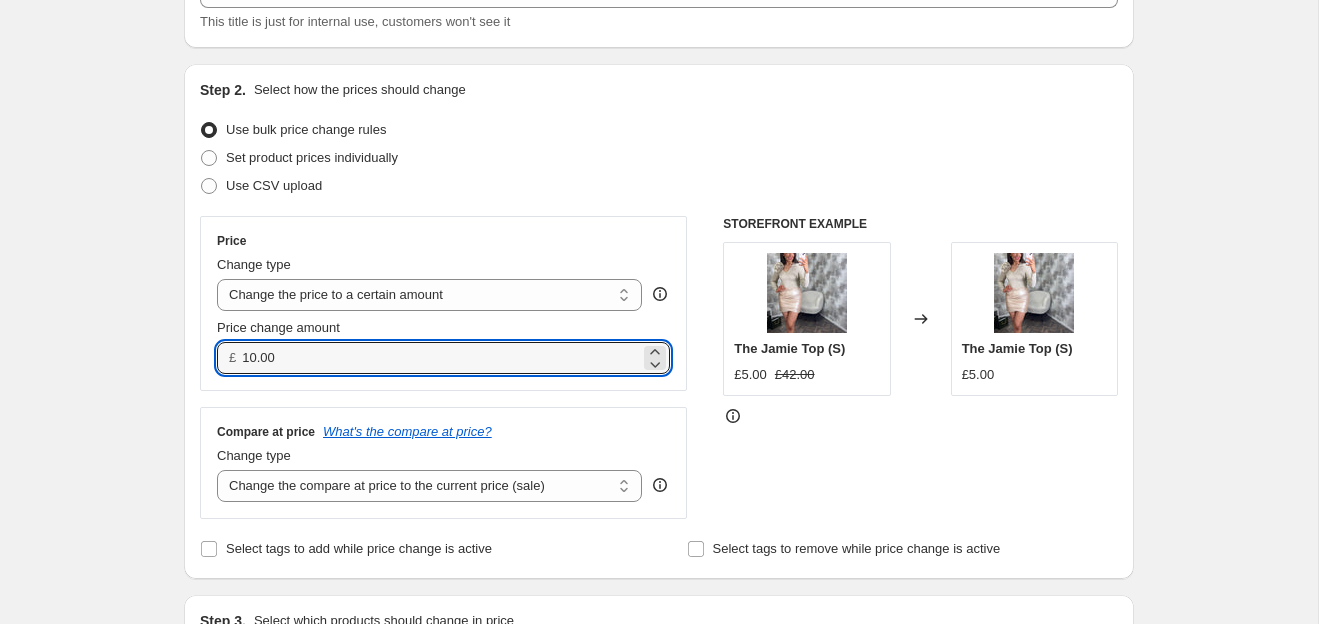 type on "10.00" 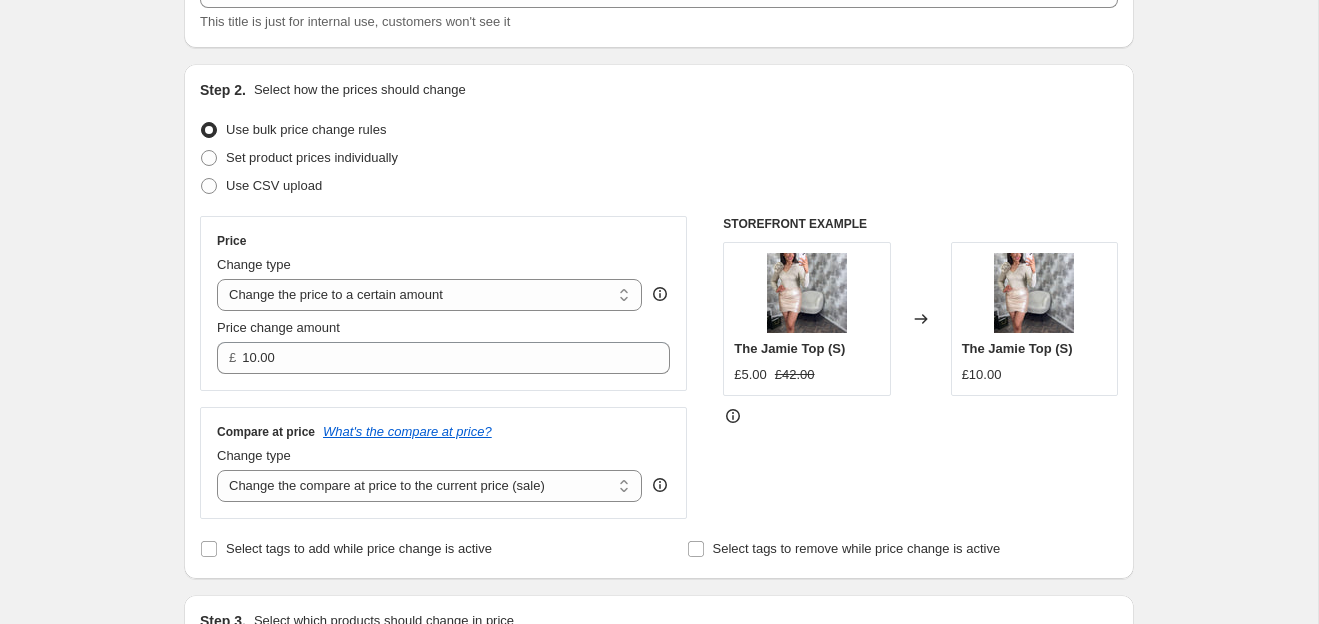 click on "Create new price change job. This page is ready Create new price change job Draft Step 1. Optionally give your price change job a title (eg "March 30% off sale on boots") £10 This title is just for internal use, customers won't see it Step 2. Select how the prices should change Use bulk price change rules Set product prices individually Use CSV upload Price Change type Change the price to a certain amount Change the price by a certain amount Change the price by a certain percentage Change the price to the current compare at price (price before sale) Change the price by a certain amount relative to the compare at price Change the price by a certain percentage relative to the compare at price Don't change the price Change the price by a certain percentage relative to the cost per item Change price to certain cost margin Change the price to a certain amount Price change amount £ 10.00 Compare at price What's the compare at price? Change type Change the compare at price to the current price (sale) £5.00 £5" at bounding box center (659, 867) 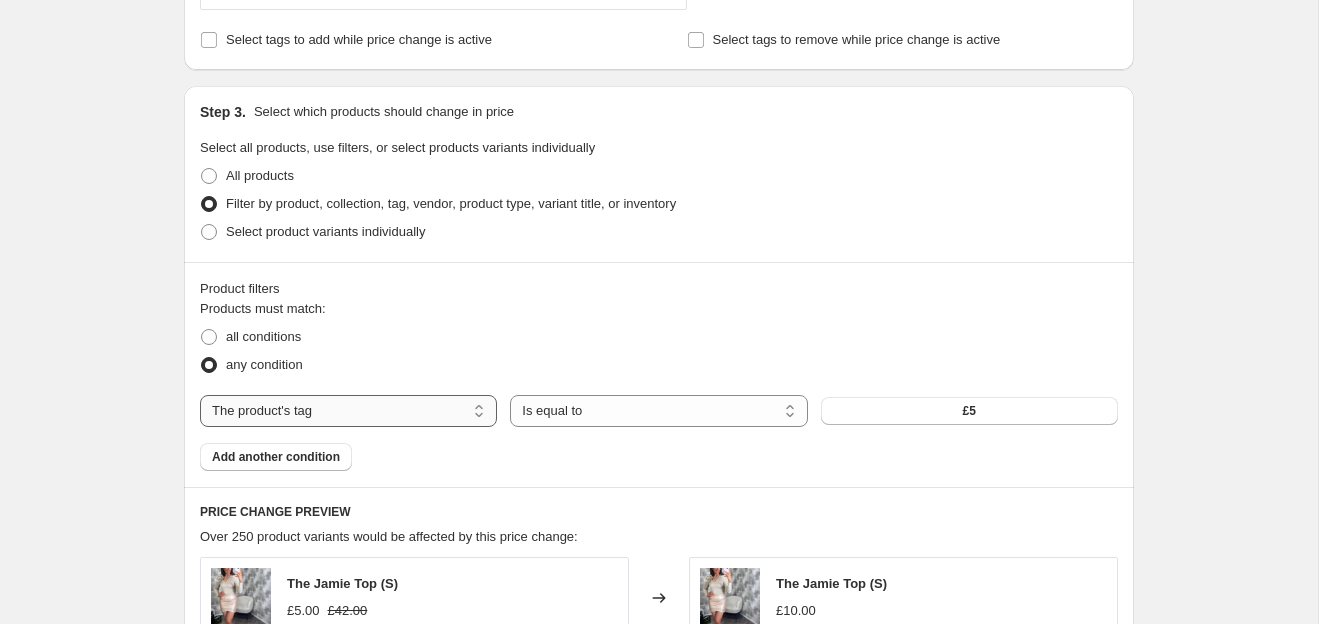 scroll, scrollTop: 686, scrollLeft: 0, axis: vertical 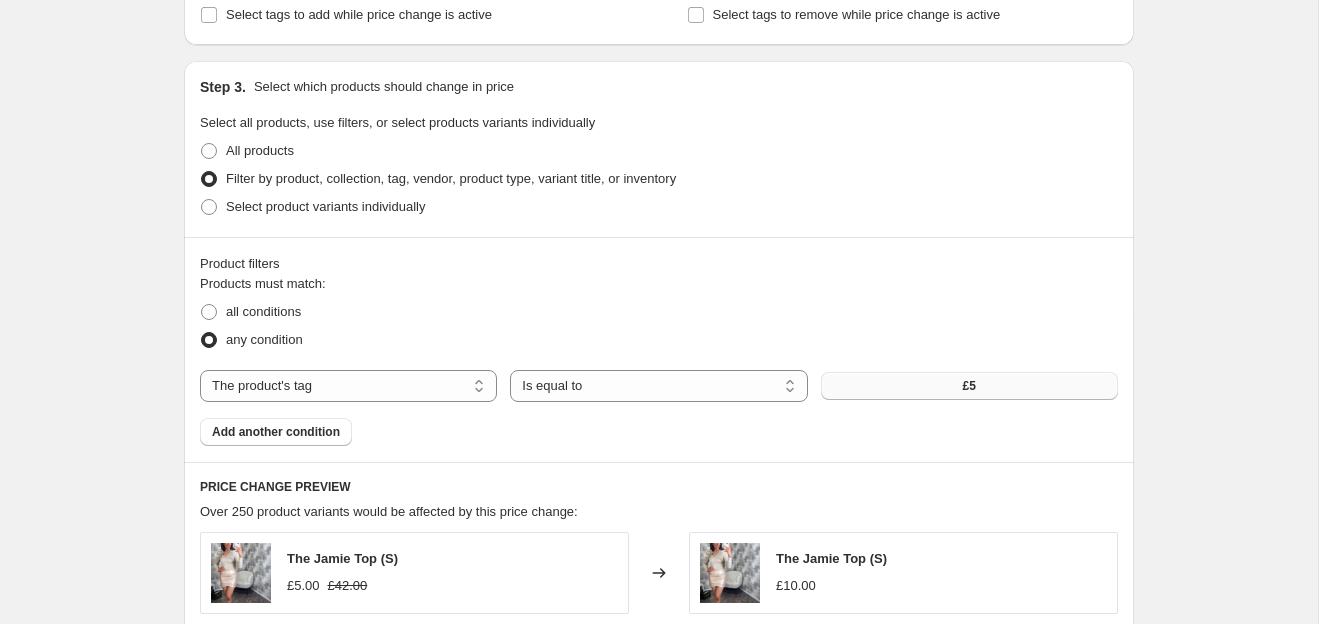 click on "£5" at bounding box center (969, 386) 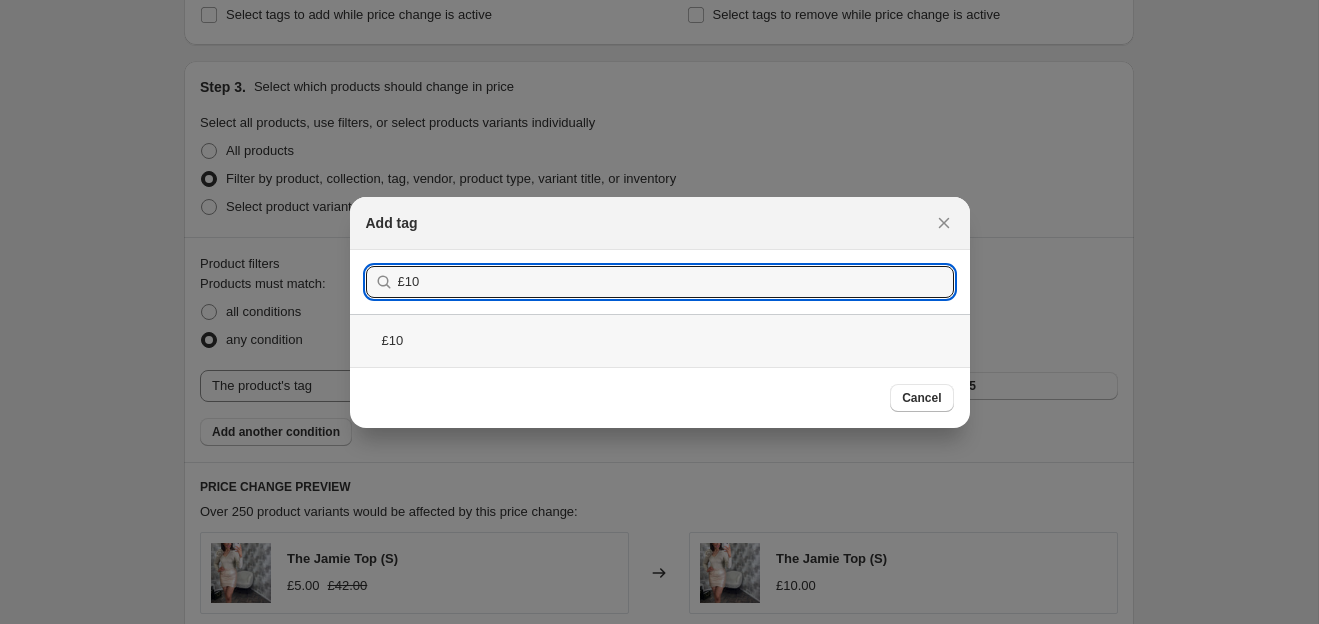 type on "£10" 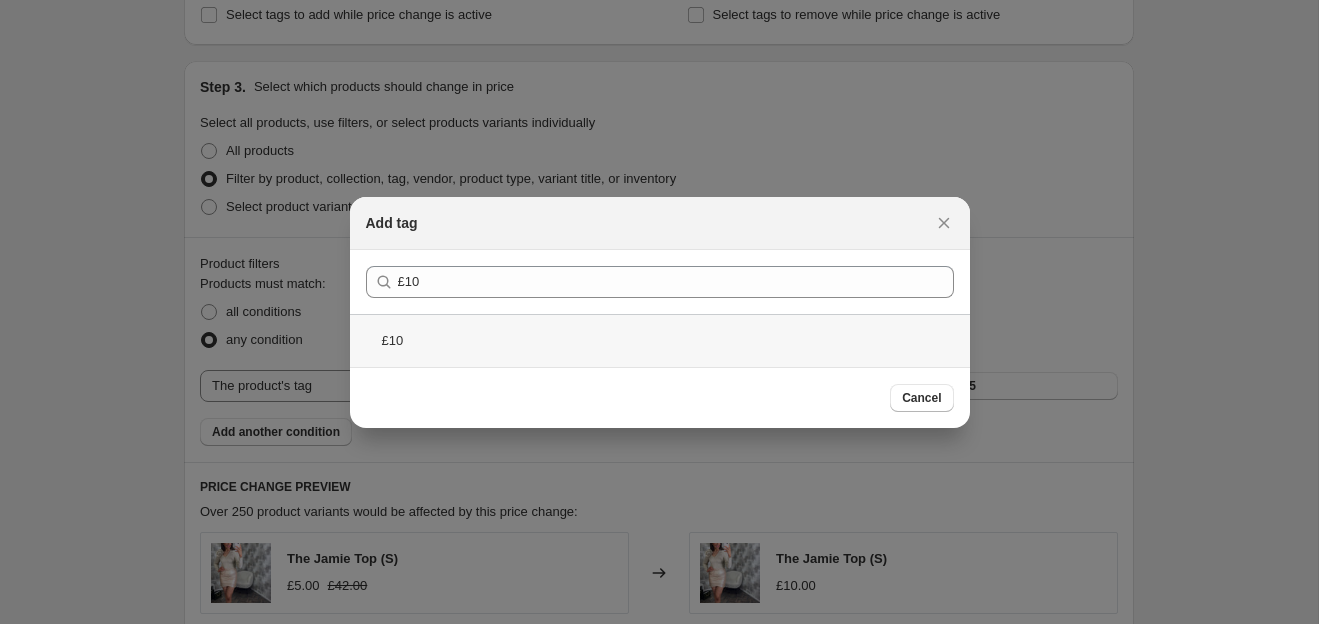click on "£10" at bounding box center (660, 340) 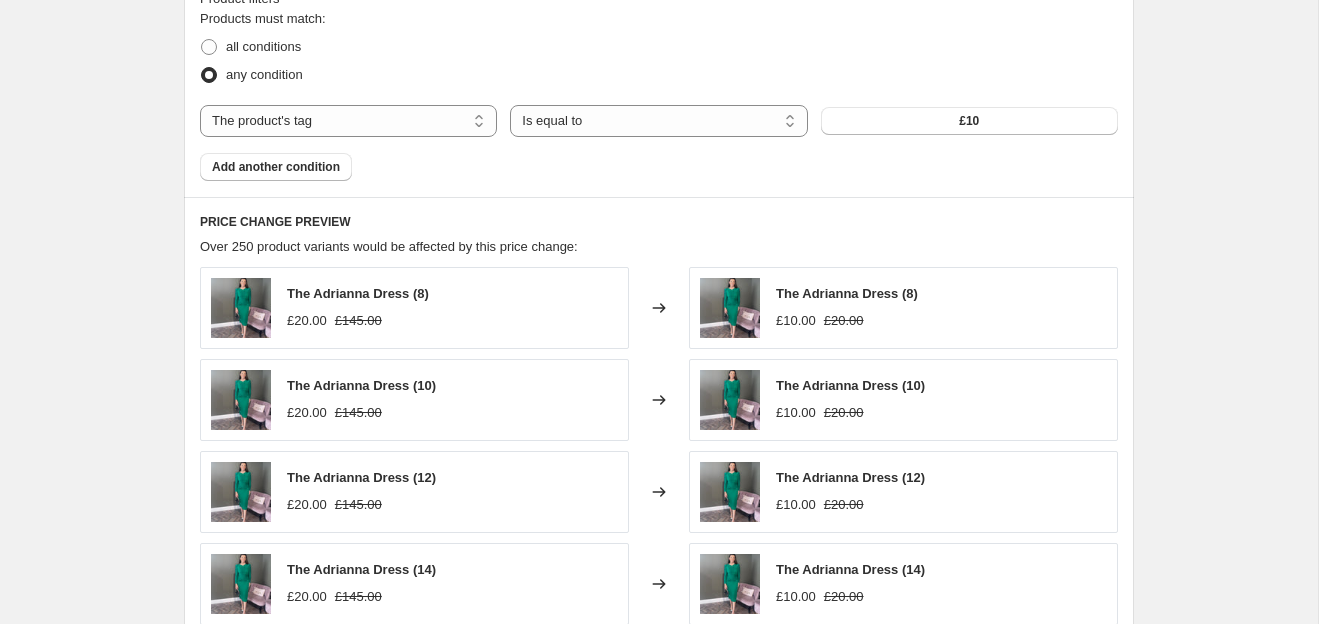 scroll, scrollTop: 1405, scrollLeft: 0, axis: vertical 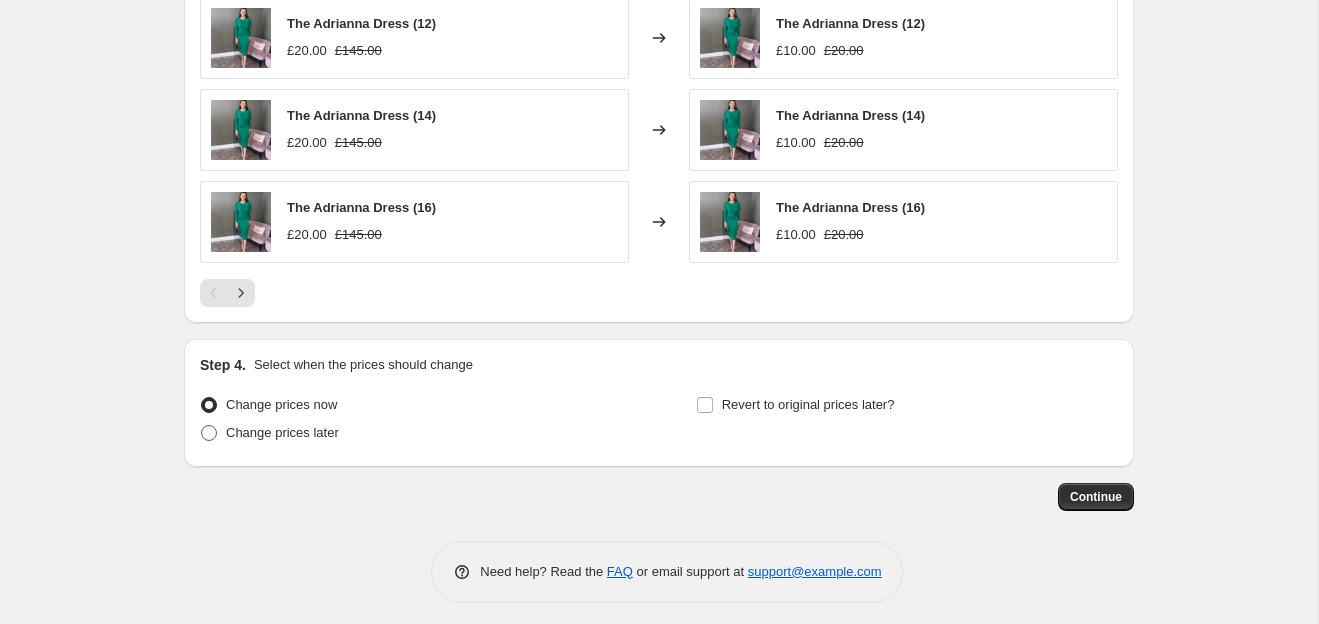 click on "Change prices later" at bounding box center [282, 432] 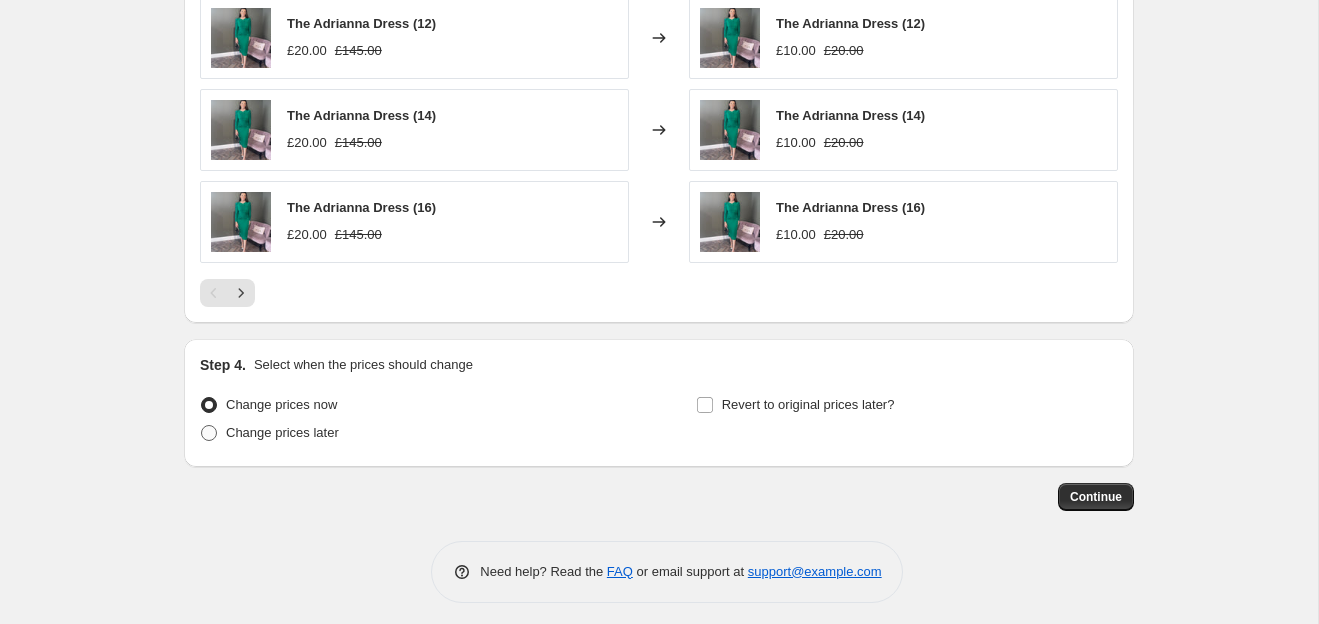 radio on "true" 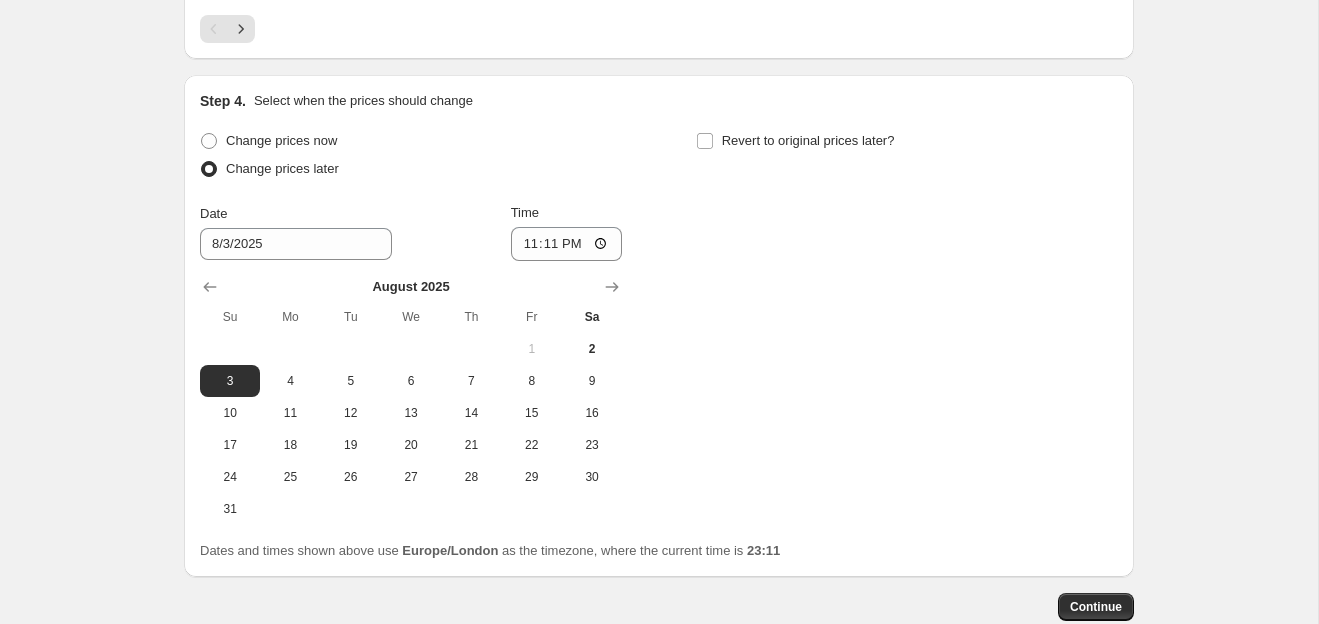 scroll, scrollTop: 1671, scrollLeft: 0, axis: vertical 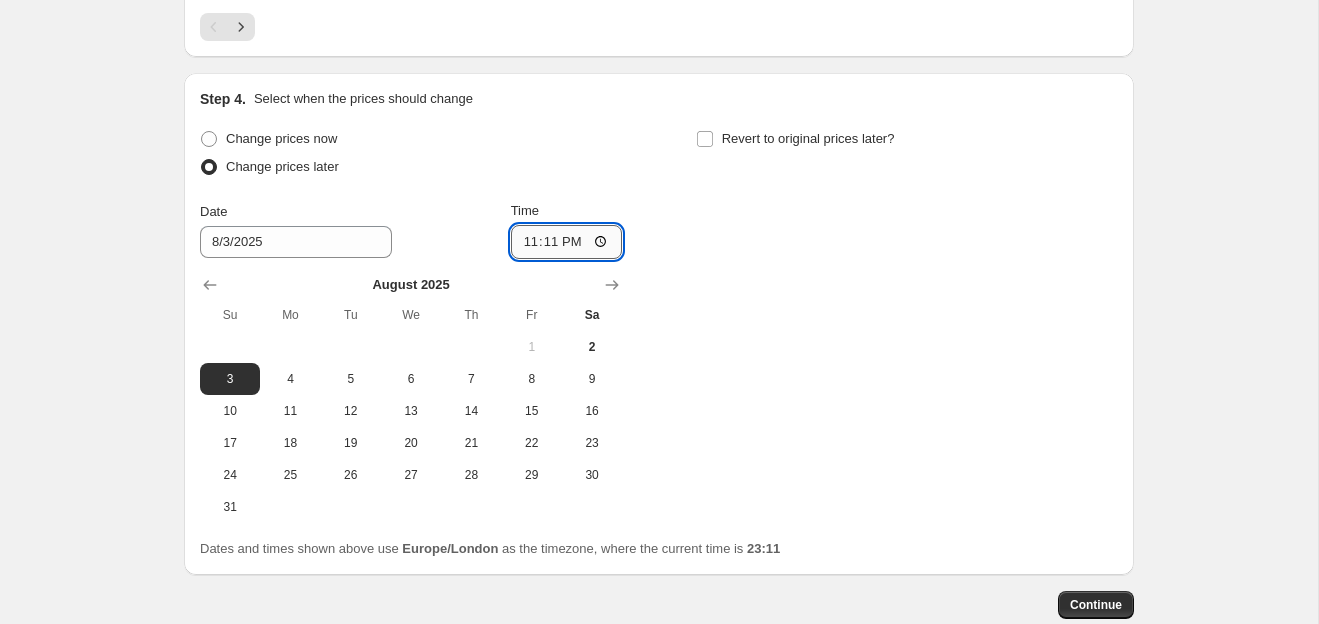 click on "23:11" at bounding box center [567, 242] 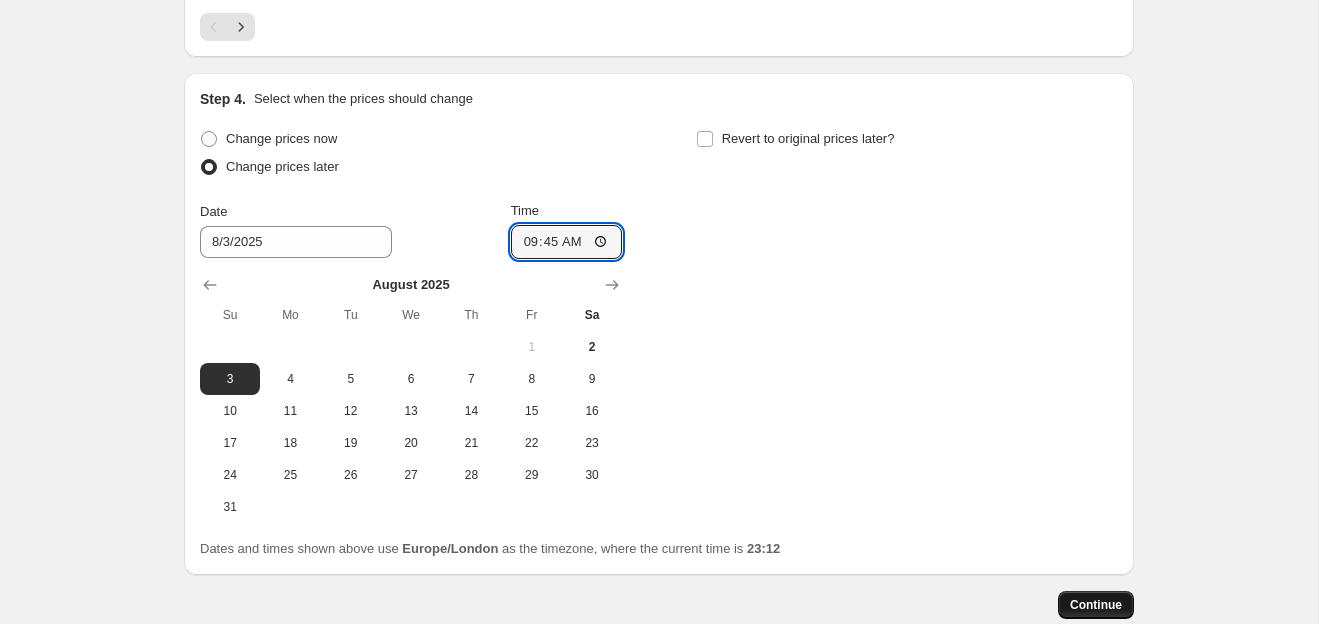 type on "09:45" 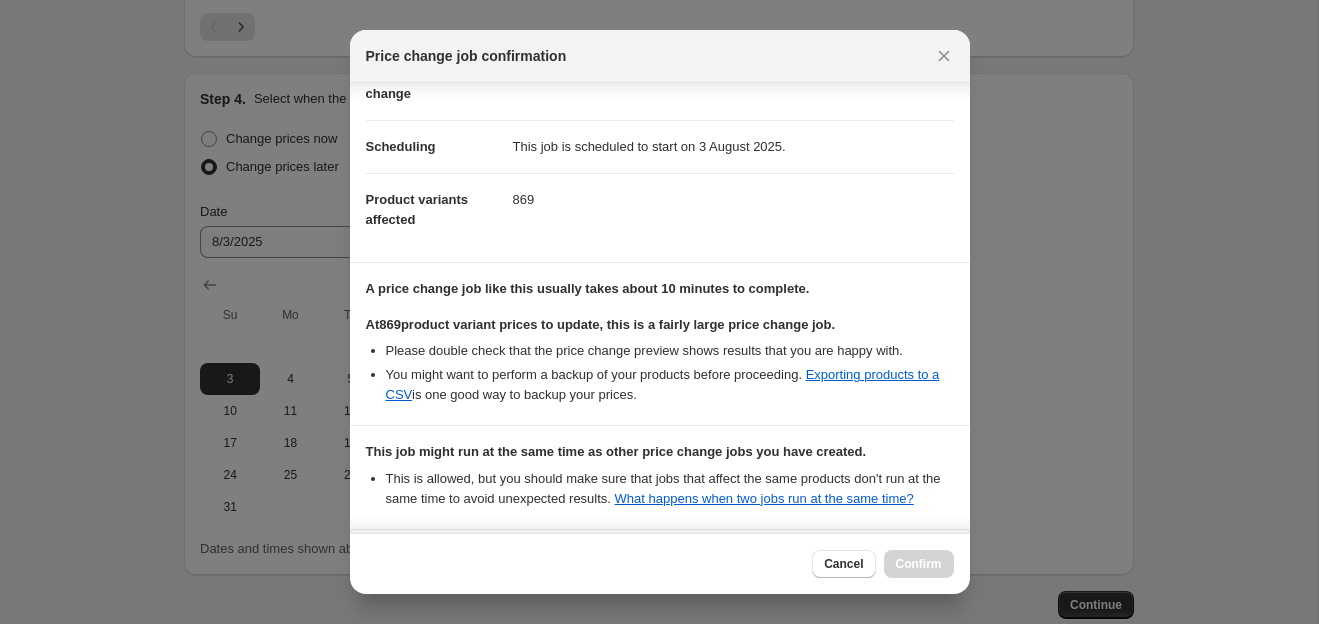 scroll, scrollTop: 0, scrollLeft: 0, axis: both 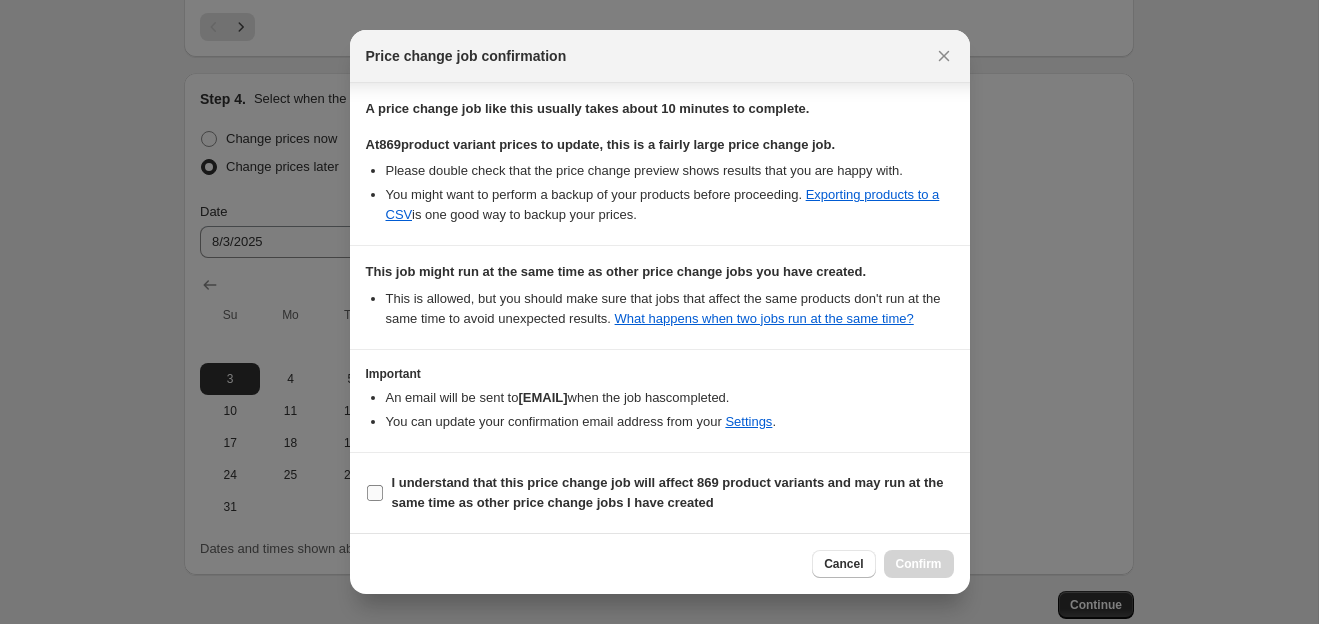 click on "I understand that this price change job will affect 869 product variants and may run at the same time as other price change jobs I have created" at bounding box center (660, 493) 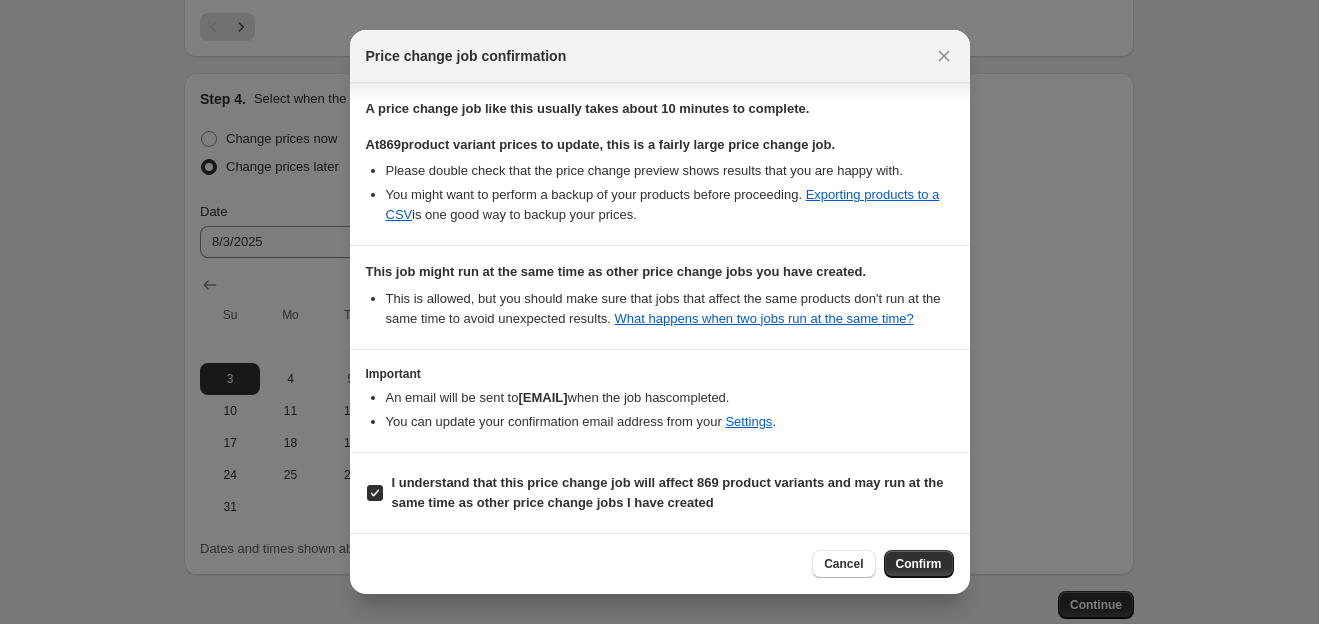 click on "Confirm" at bounding box center (919, 564) 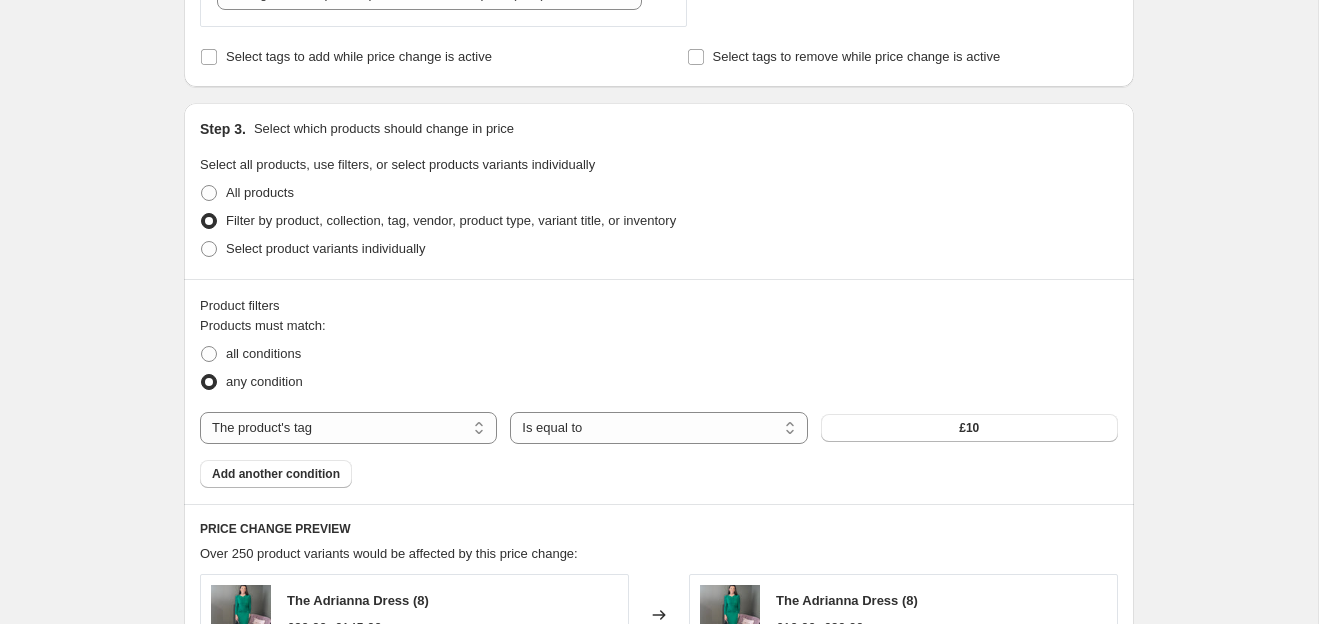 scroll, scrollTop: 0, scrollLeft: 0, axis: both 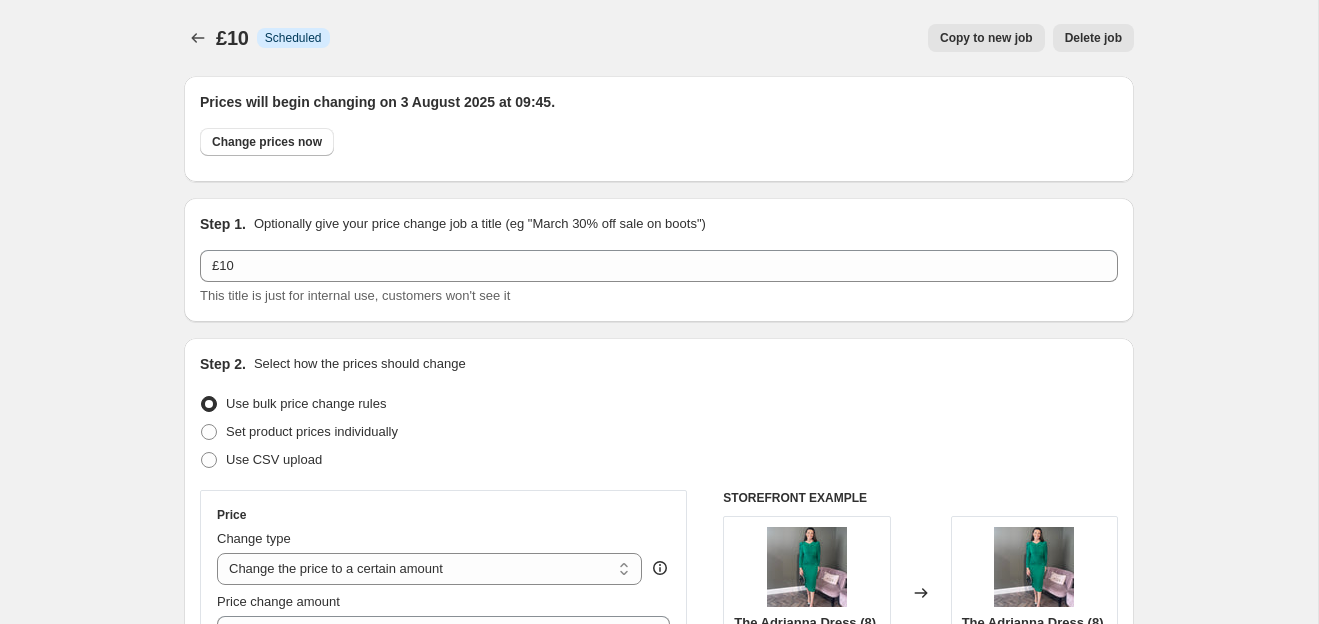 click on "Copy to new job" at bounding box center [986, 38] 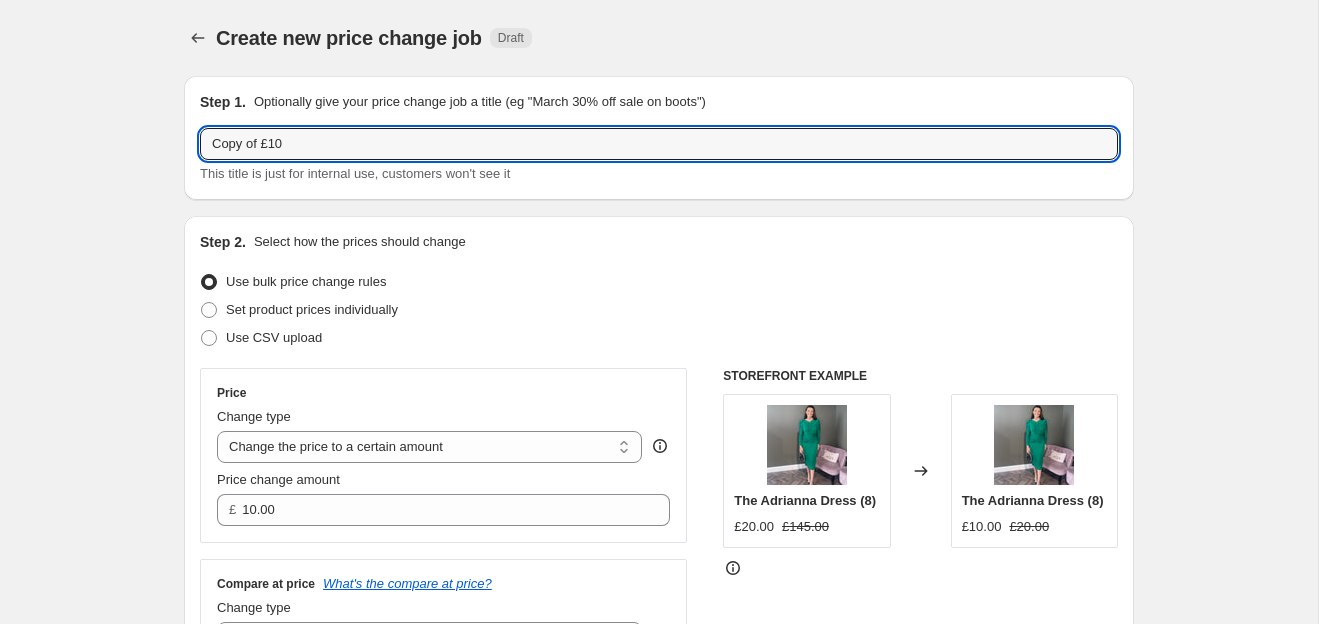 drag, startPoint x: 301, startPoint y: 150, endPoint x: 99, endPoint y: 143, distance: 202.12125 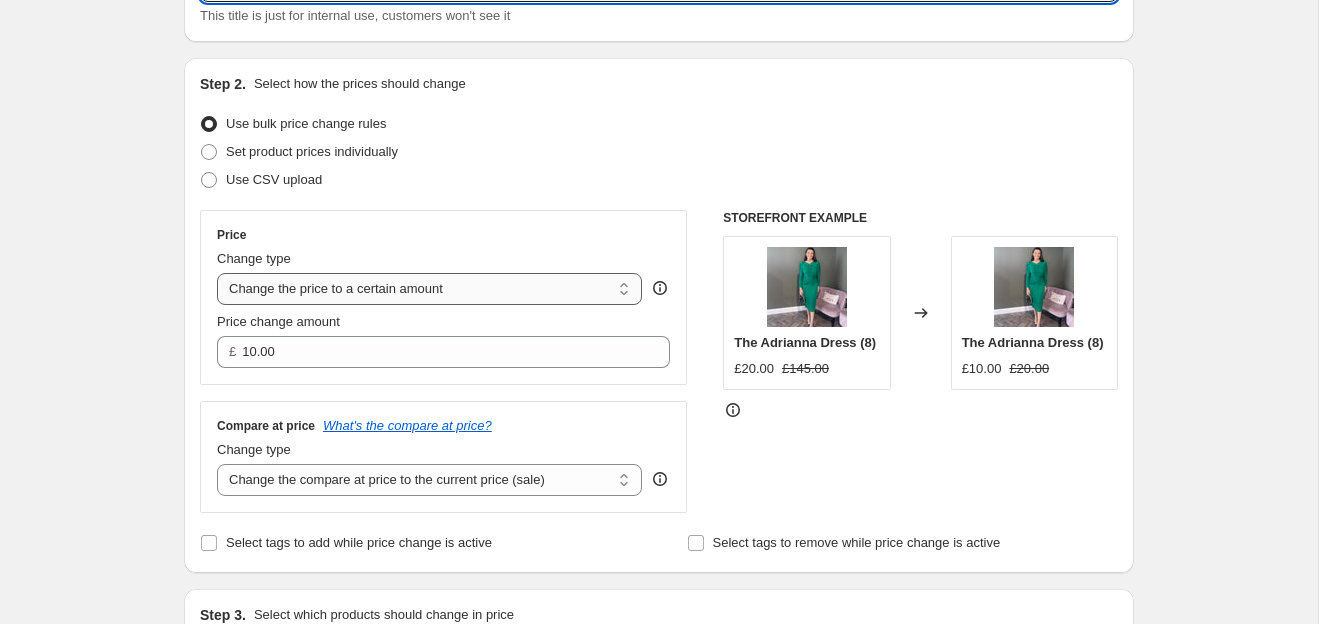 scroll, scrollTop: 162, scrollLeft: 0, axis: vertical 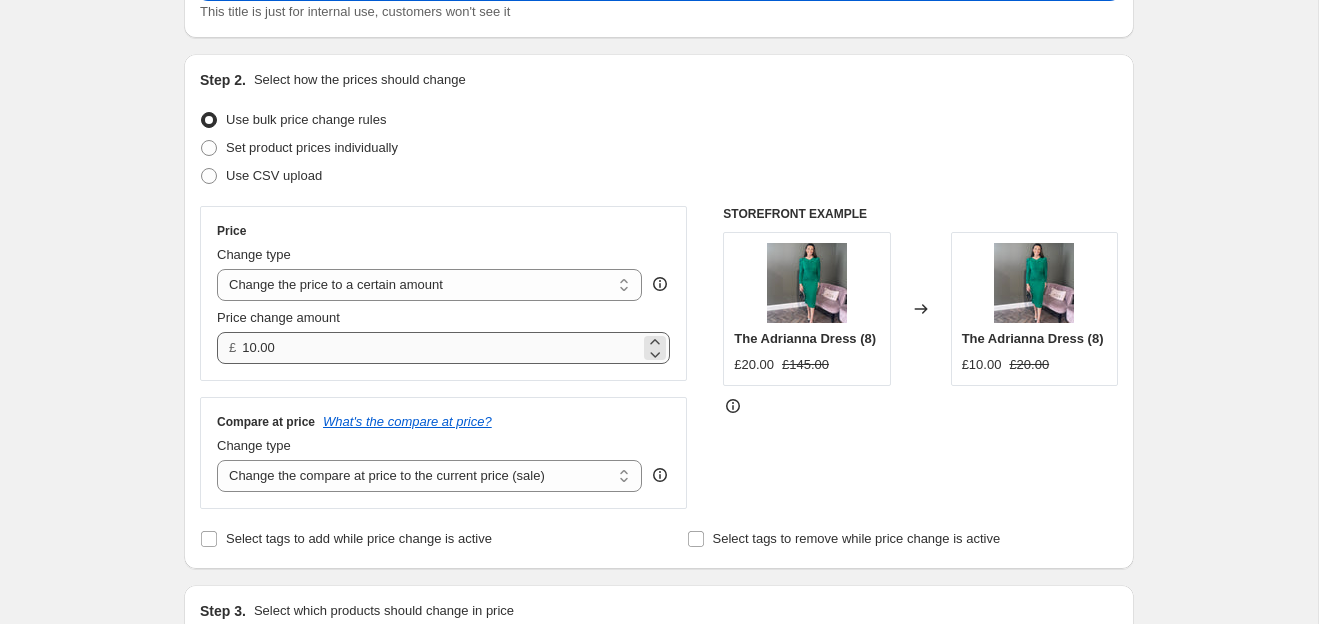 type on "[PRICE]" 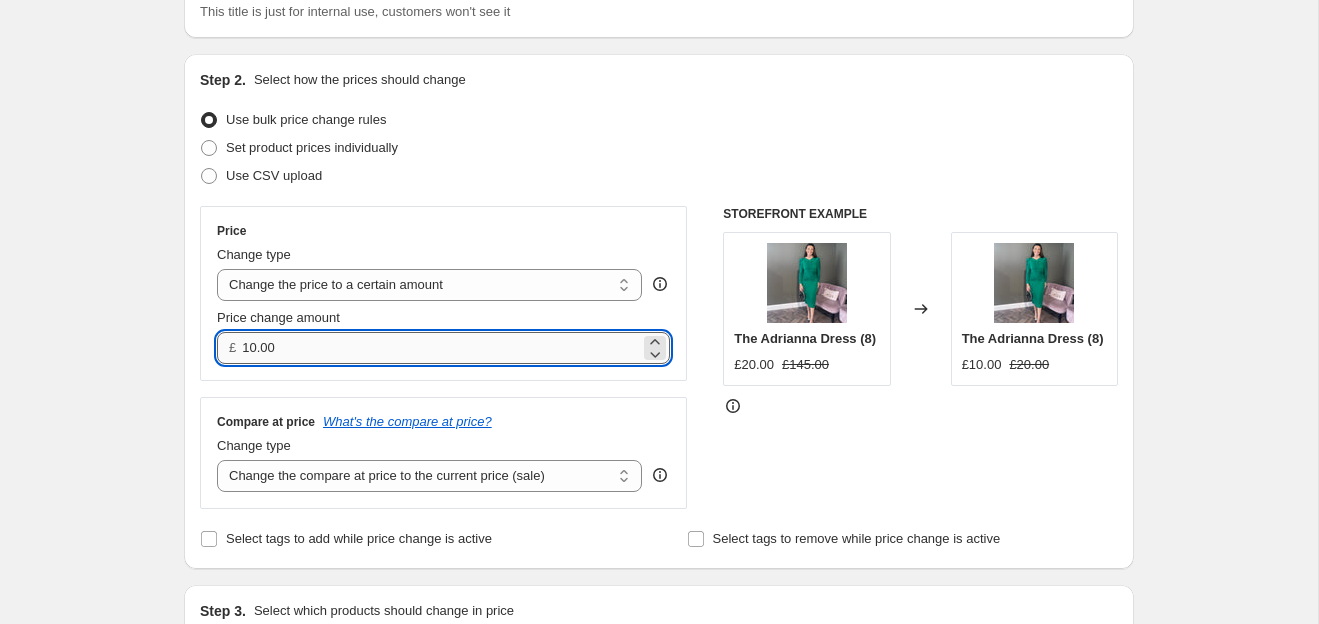click on "10.00" at bounding box center (440, 348) 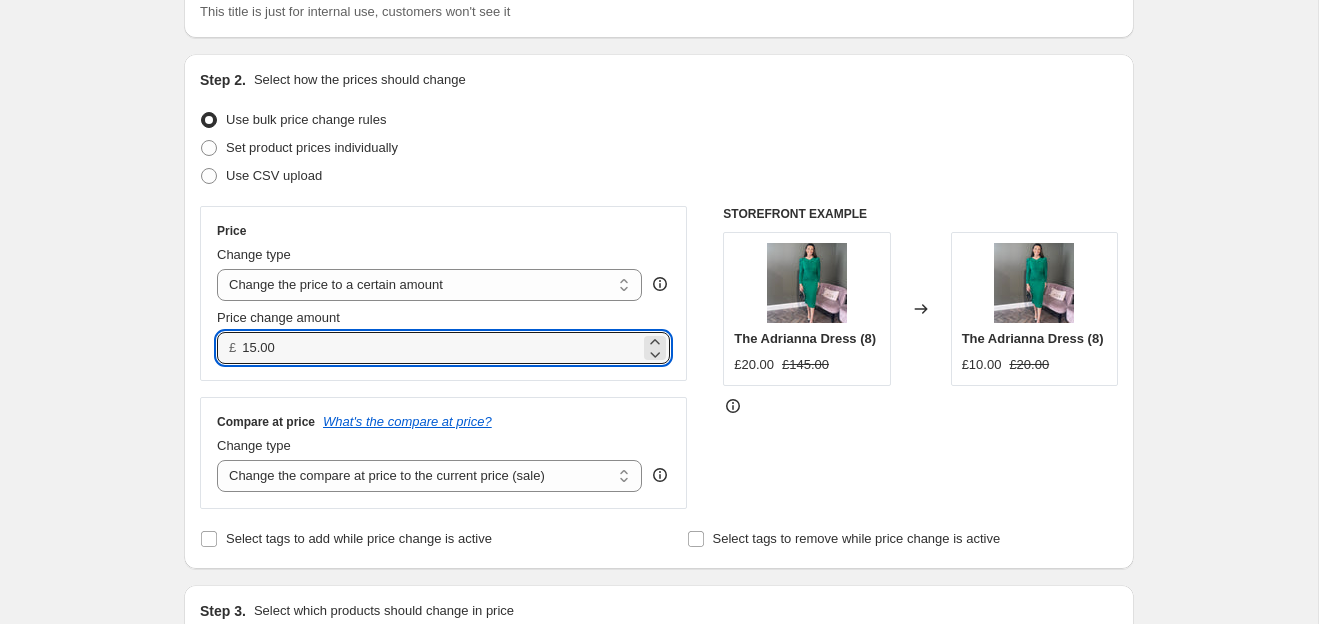 type on "15.00" 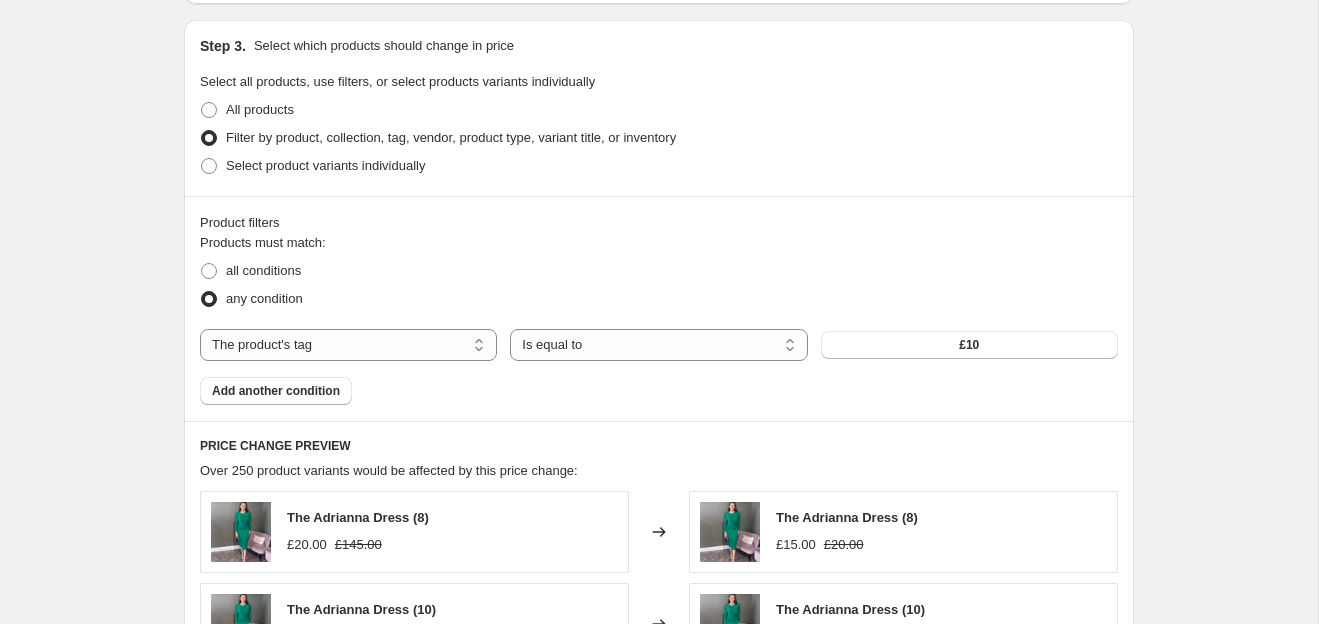 scroll, scrollTop: 755, scrollLeft: 0, axis: vertical 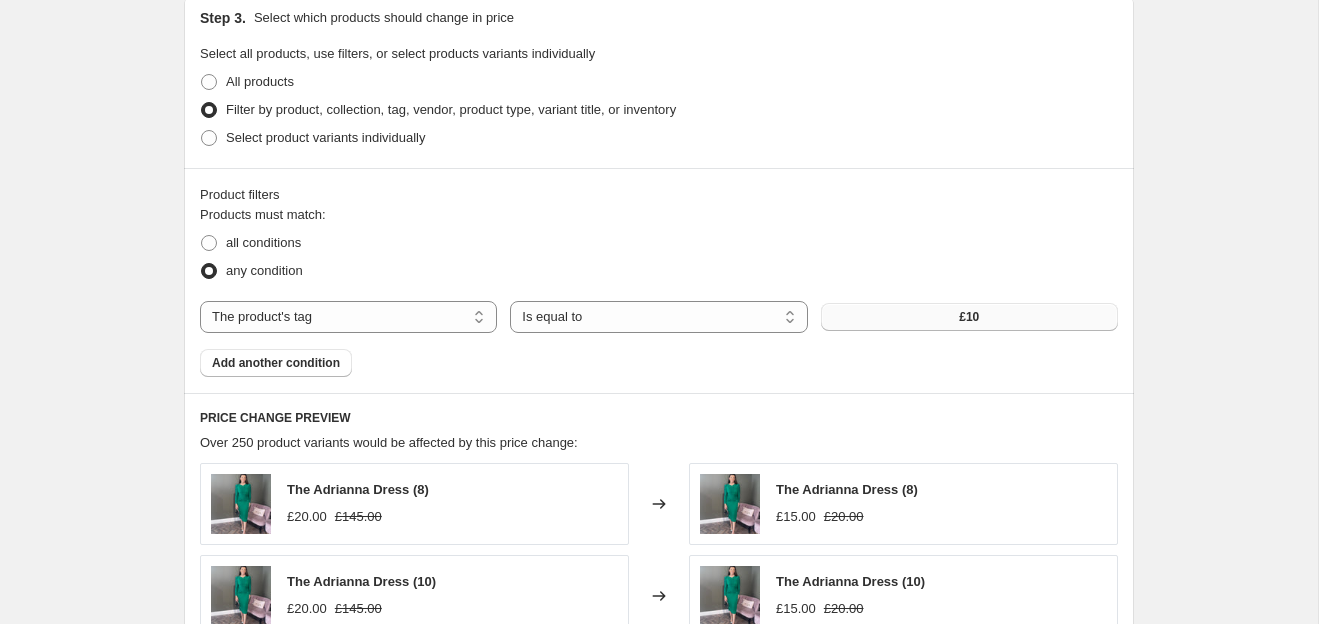 click on "£10" at bounding box center [969, 317] 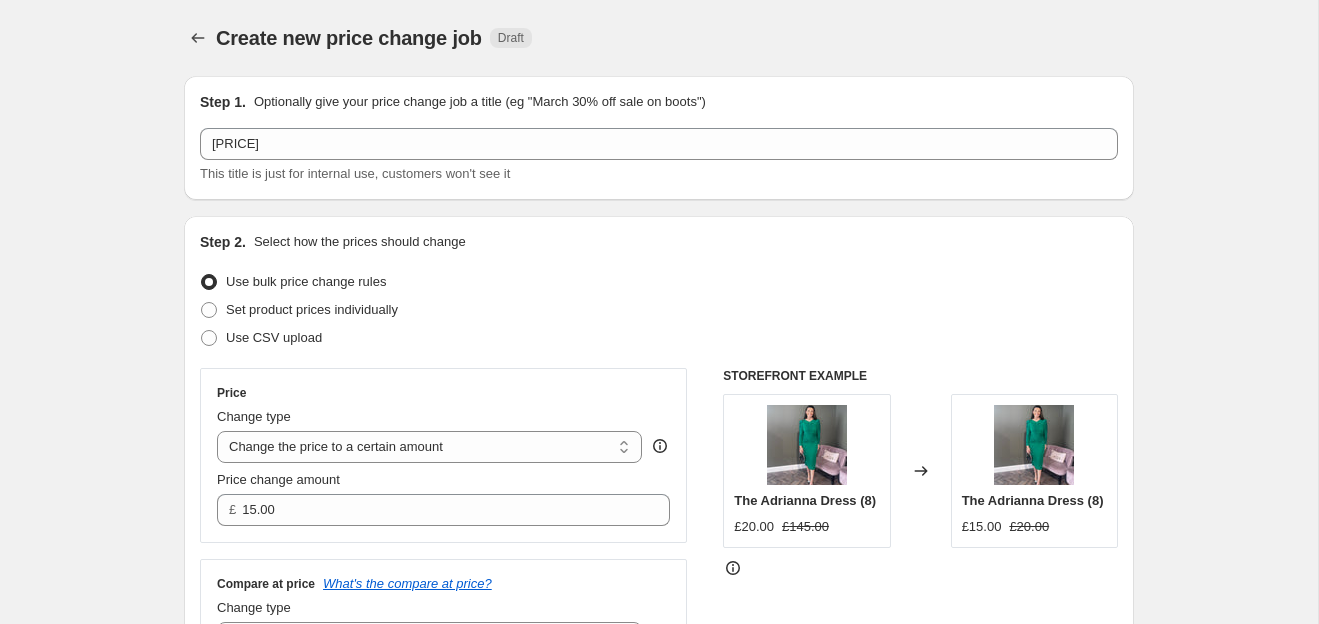scroll, scrollTop: 755, scrollLeft: 0, axis: vertical 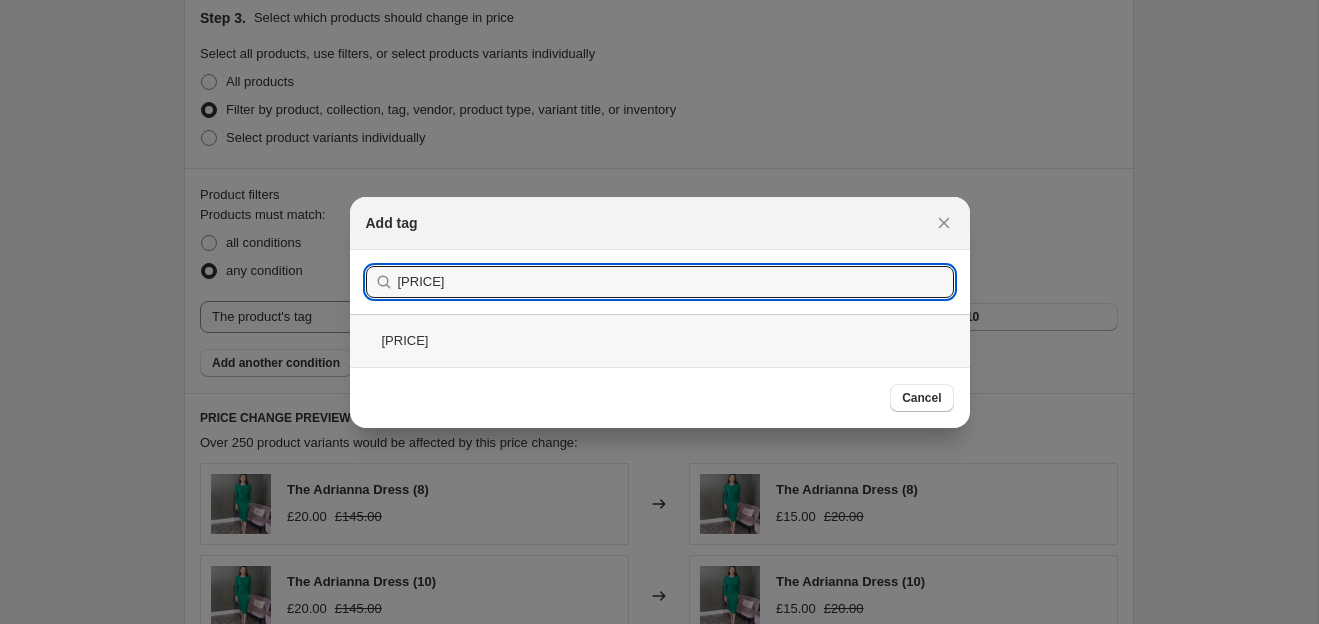 type on "[PRICE]" 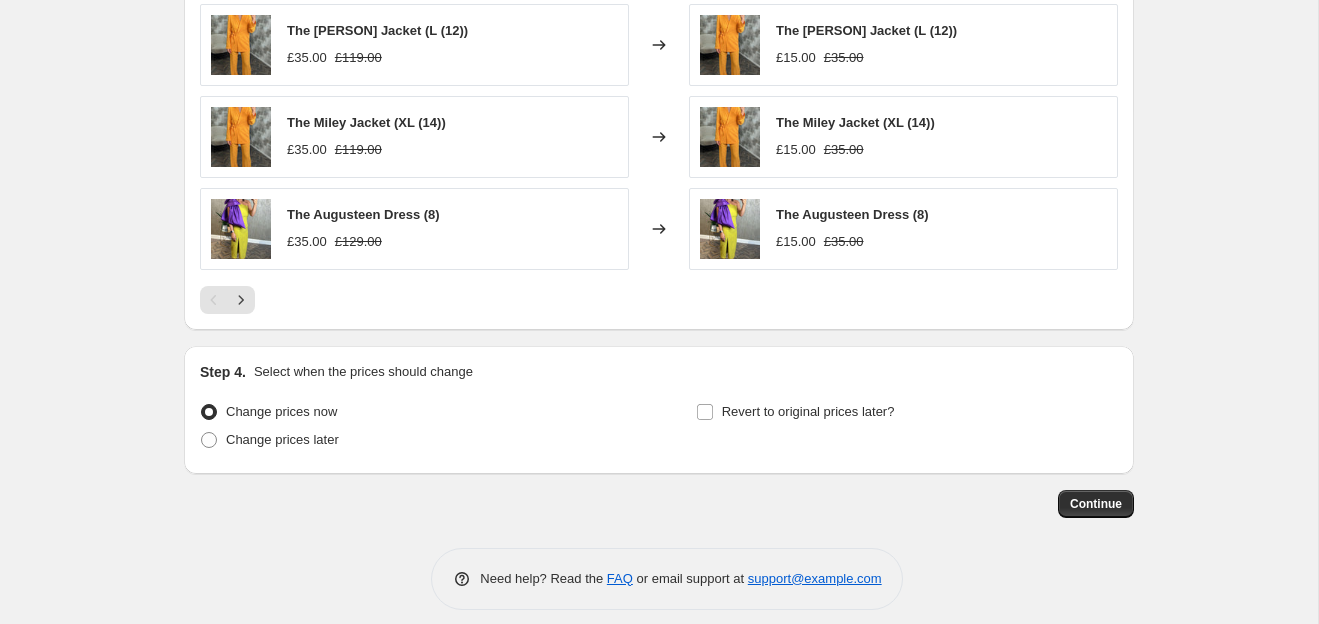 scroll, scrollTop: 1405, scrollLeft: 0, axis: vertical 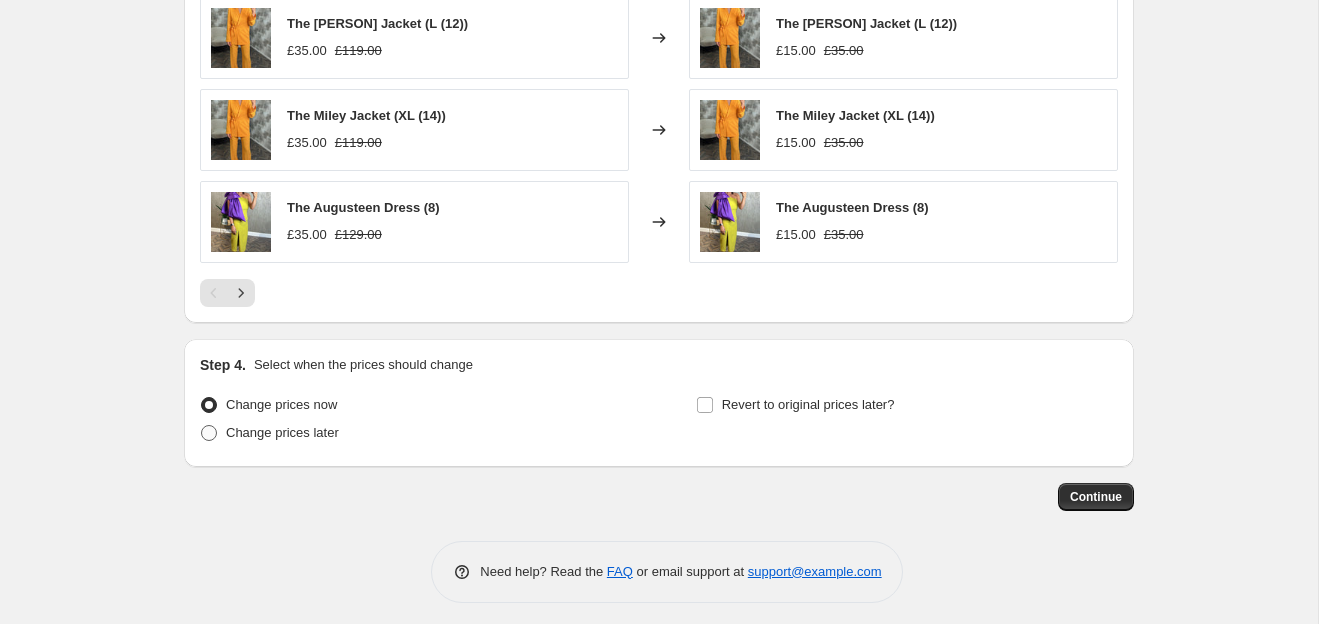 click on "Change prices later" at bounding box center [282, 432] 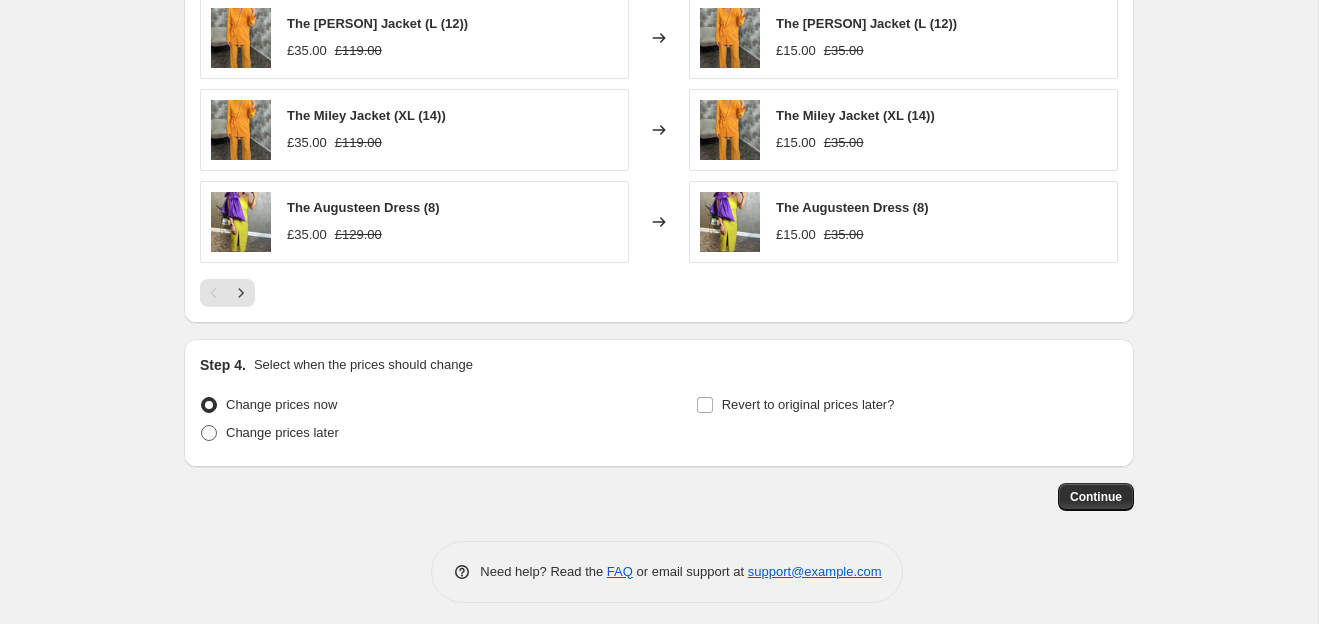 radio on "true" 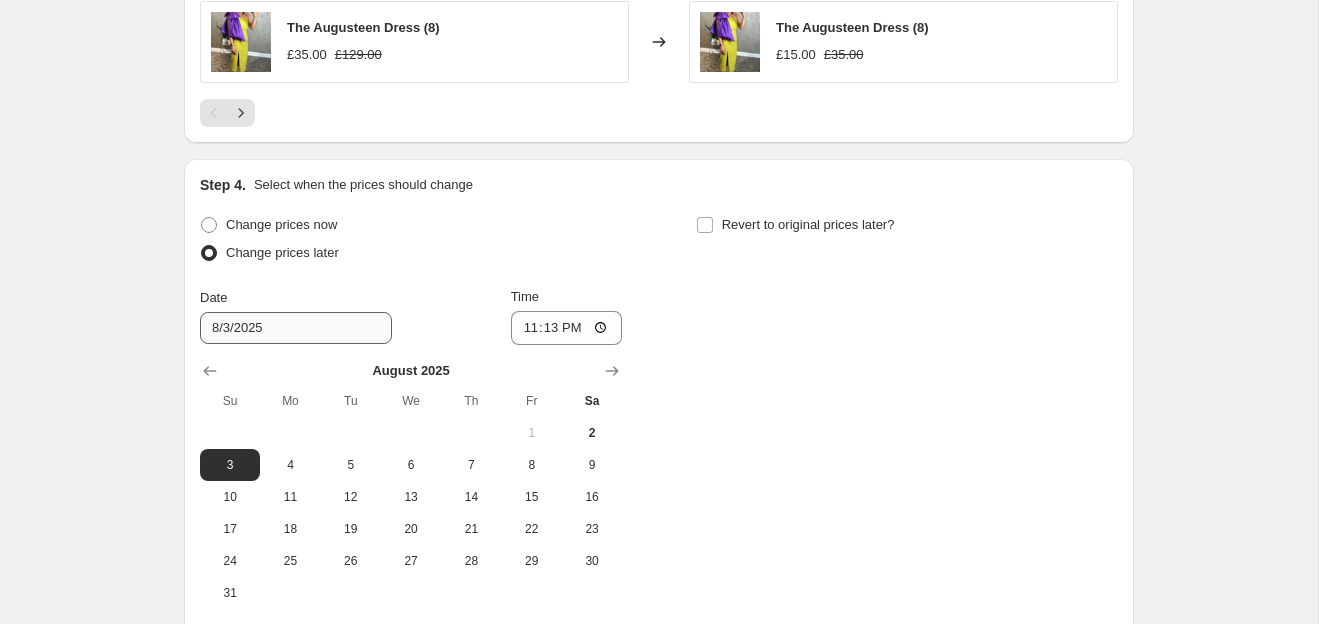 scroll, scrollTop: 1589, scrollLeft: 0, axis: vertical 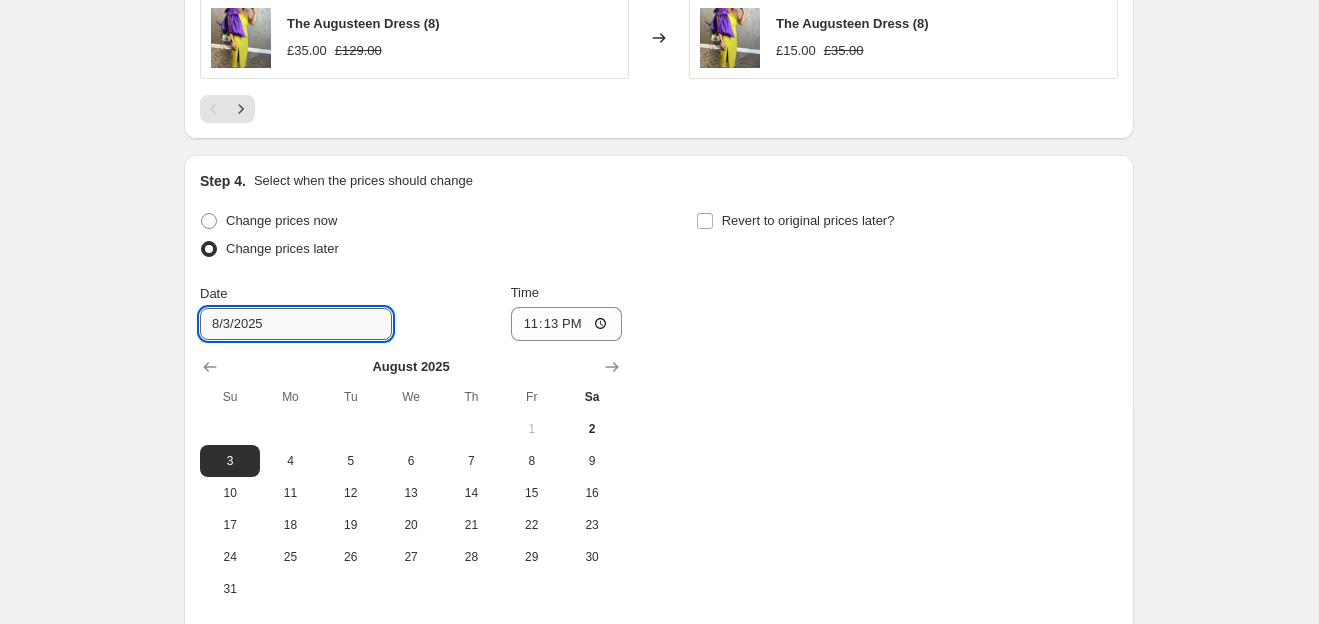 click on "8/3/2025" at bounding box center (296, 324) 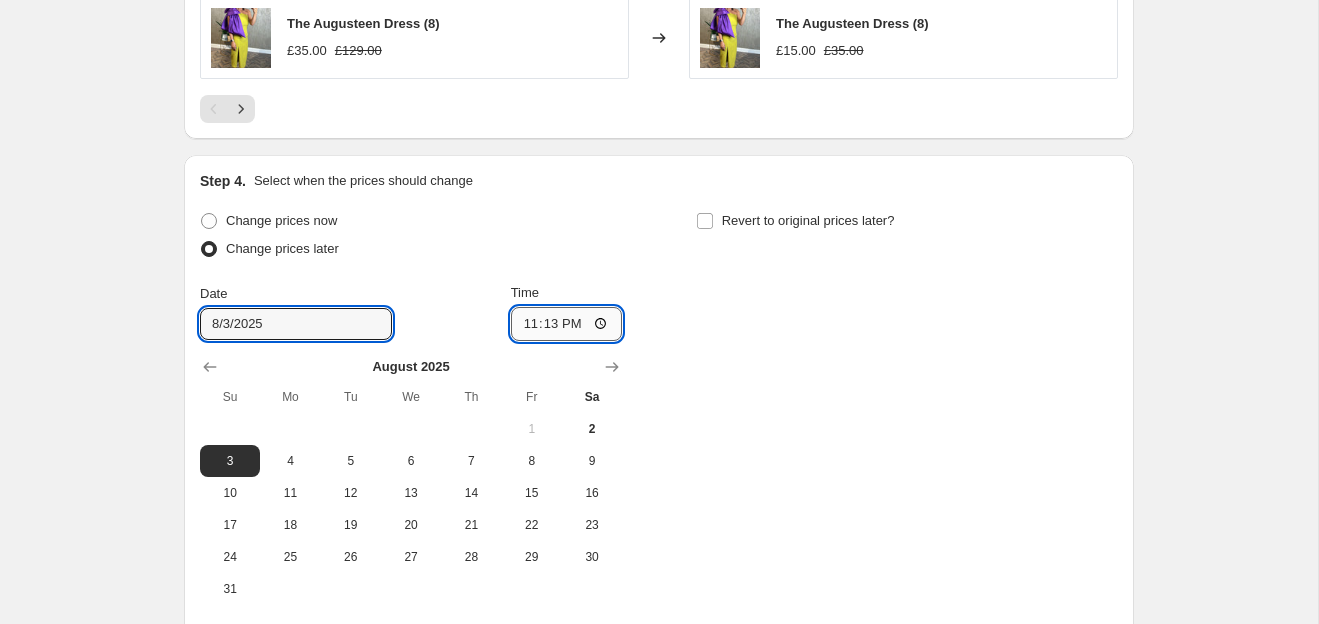 click on "23:13" at bounding box center [567, 324] 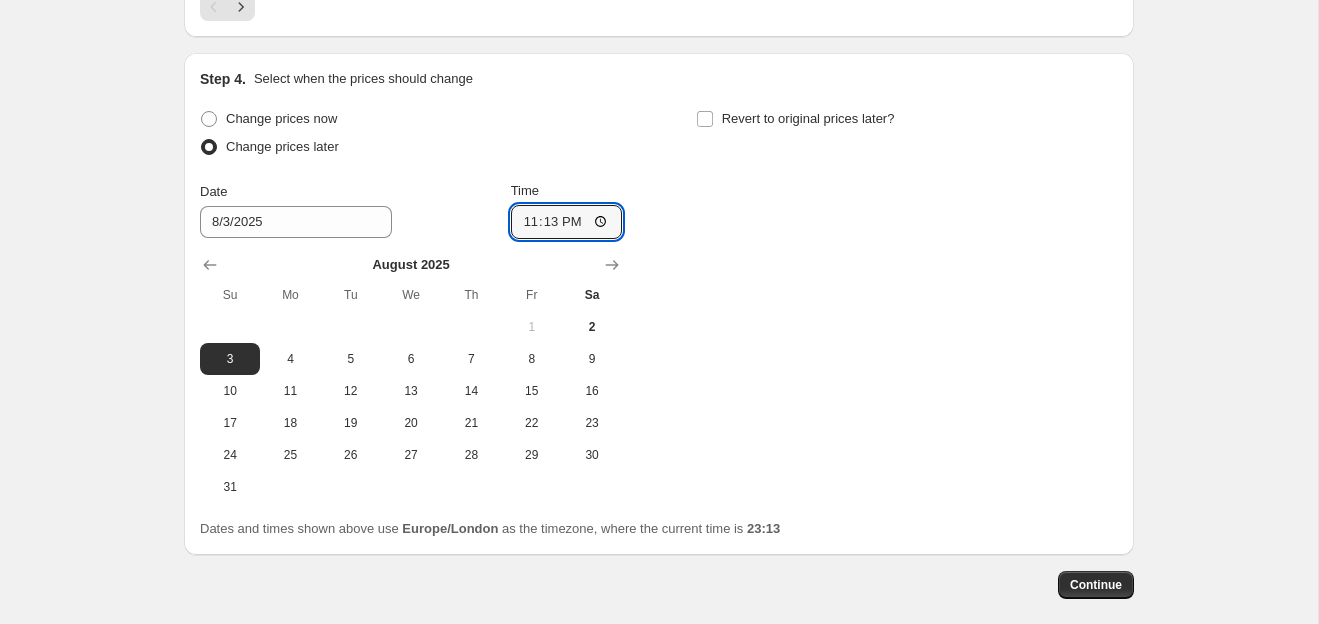 scroll, scrollTop: 1711, scrollLeft: 0, axis: vertical 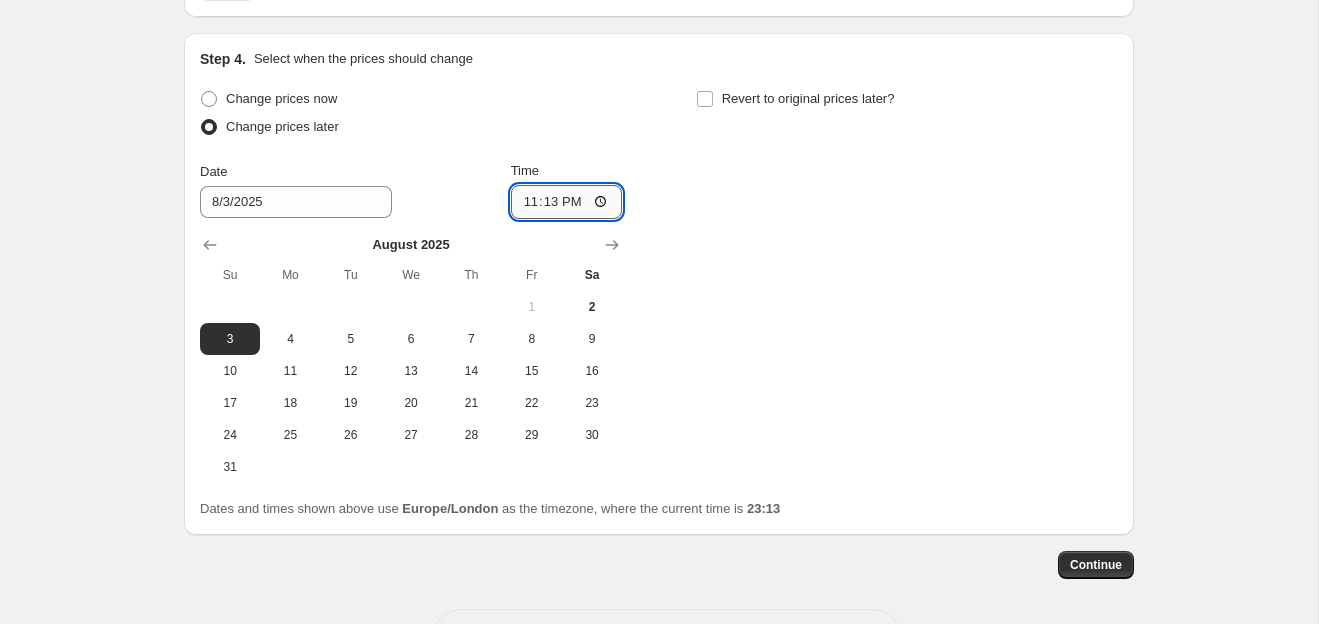 click on "23:13" at bounding box center [567, 202] 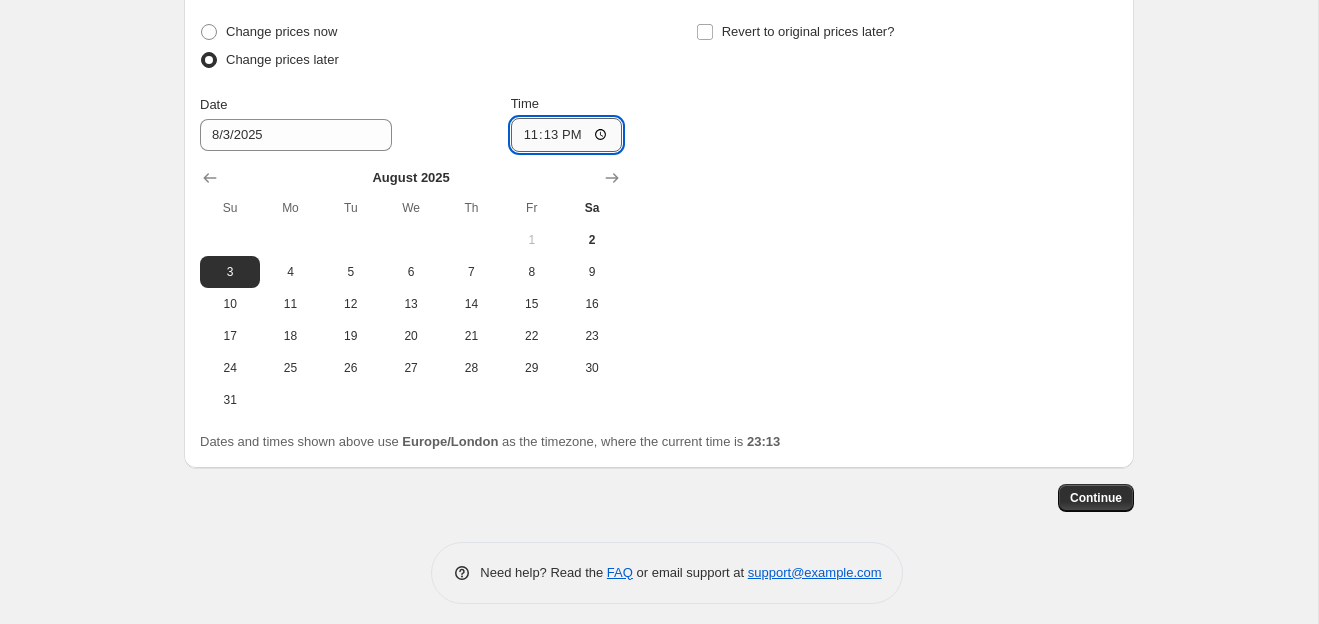 click on "23:13" at bounding box center [567, 135] 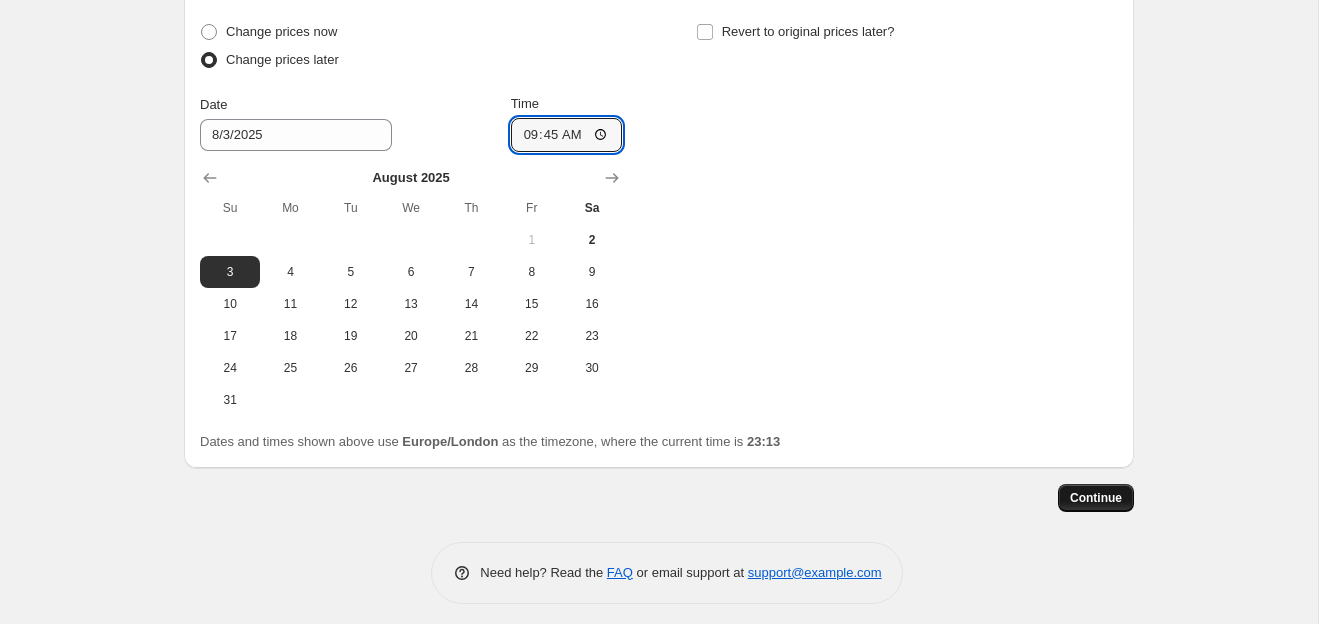 type on "09:45" 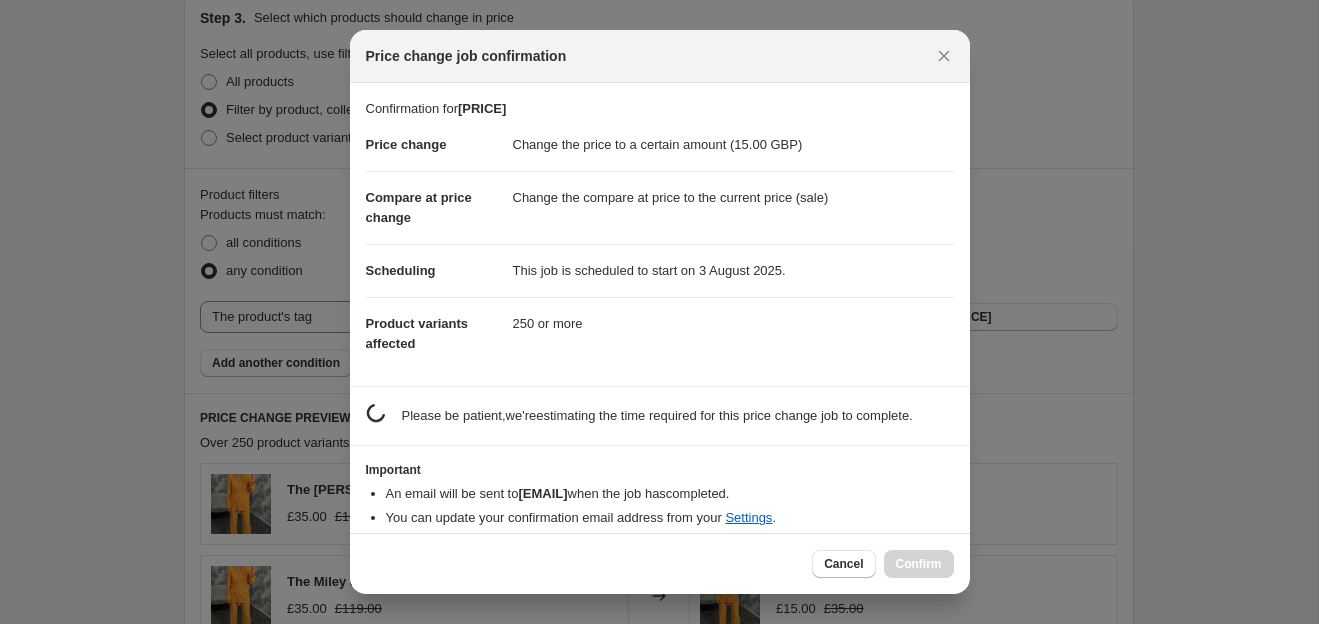 scroll, scrollTop: 0, scrollLeft: 0, axis: both 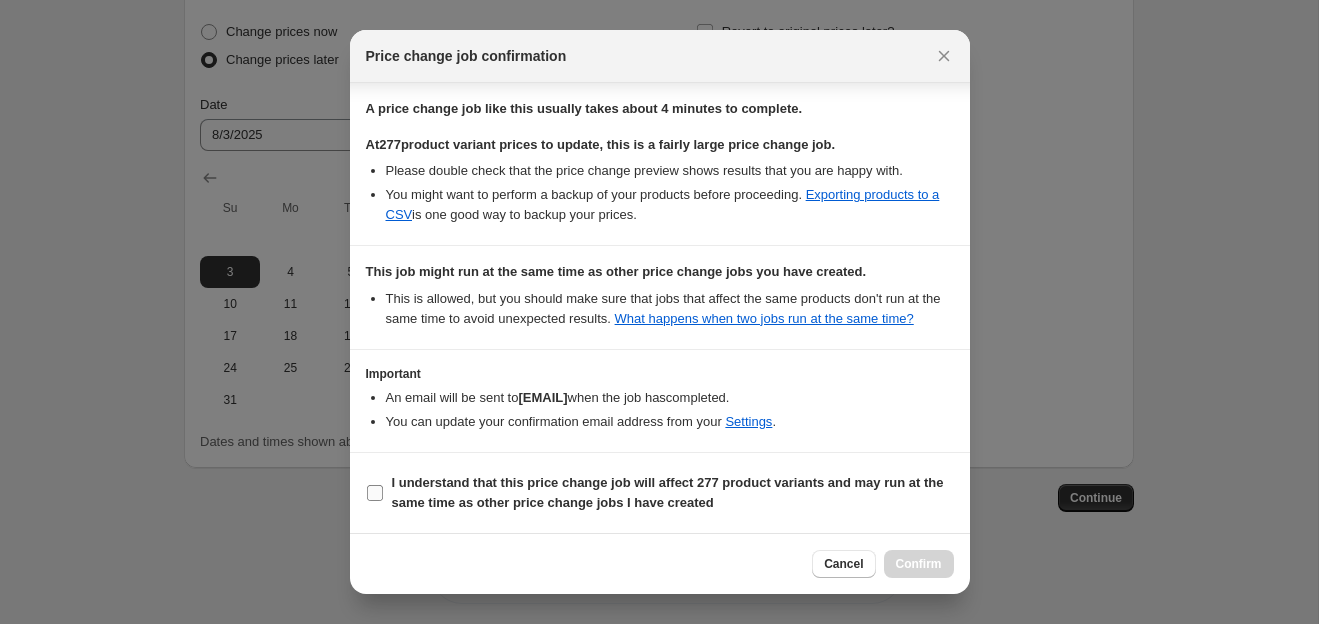click on "I understand that this price change job will affect 277 product variants and may run at the same time as other price change jobs I have created" at bounding box center [375, 493] 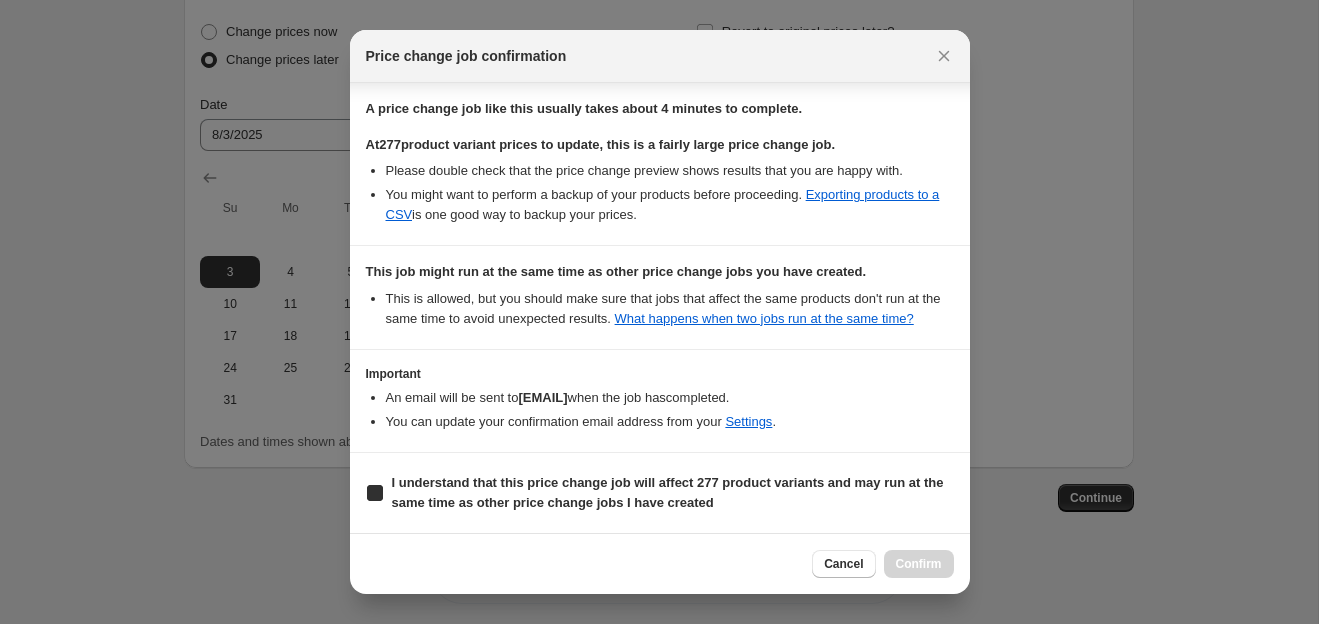 checkbox on "true" 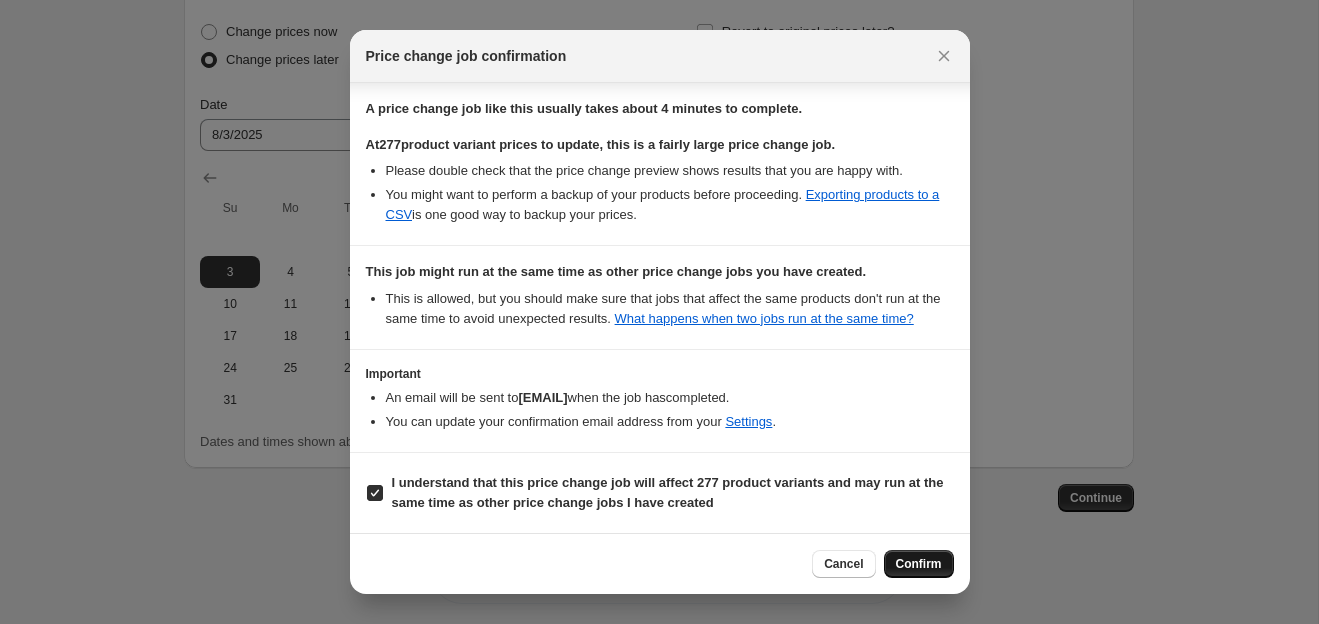 click on "Confirm" at bounding box center [919, 564] 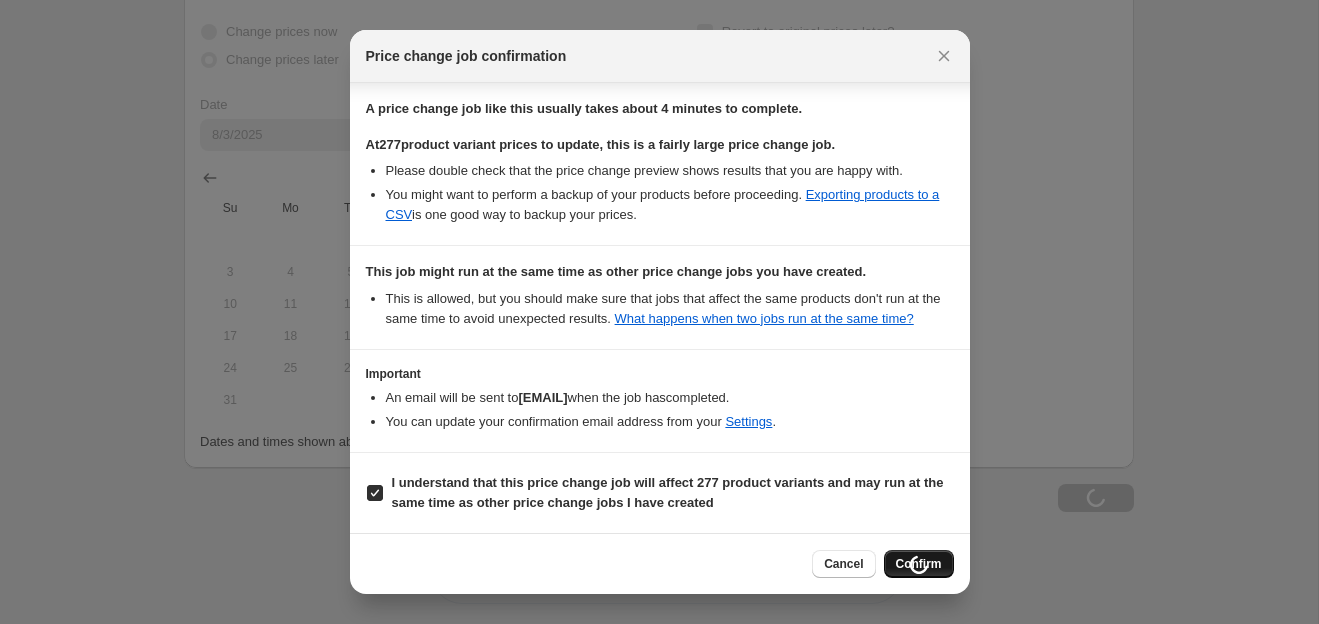 scroll, scrollTop: 1778, scrollLeft: 0, axis: vertical 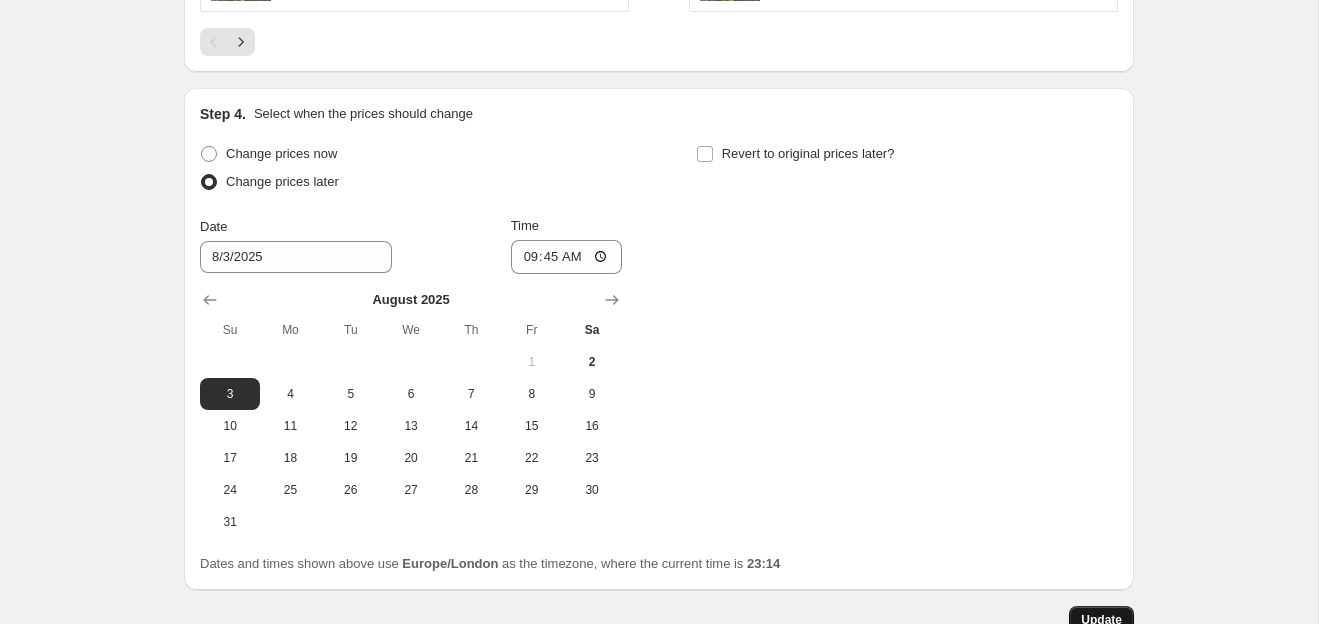 click on "Update" at bounding box center (1101, 620) 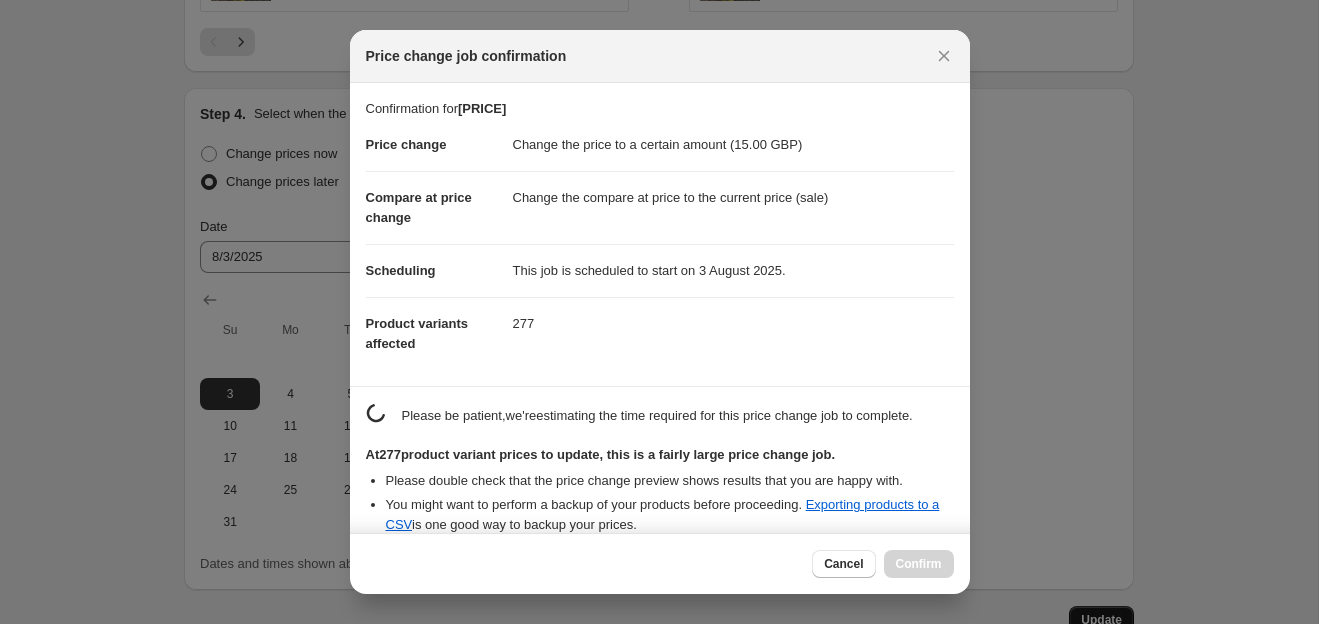 scroll, scrollTop: 0, scrollLeft: 0, axis: both 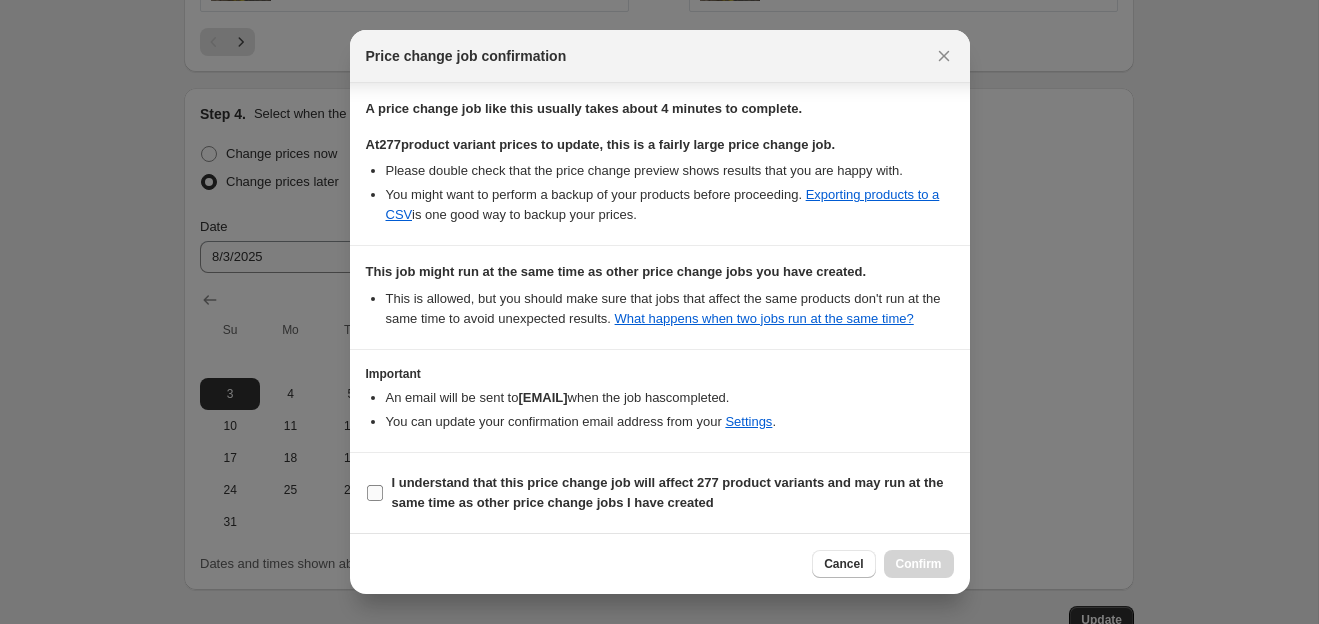 click on "I understand that this price change job will affect 277 product variants and may run at the same time as other price change jobs I have created" at bounding box center (375, 493) 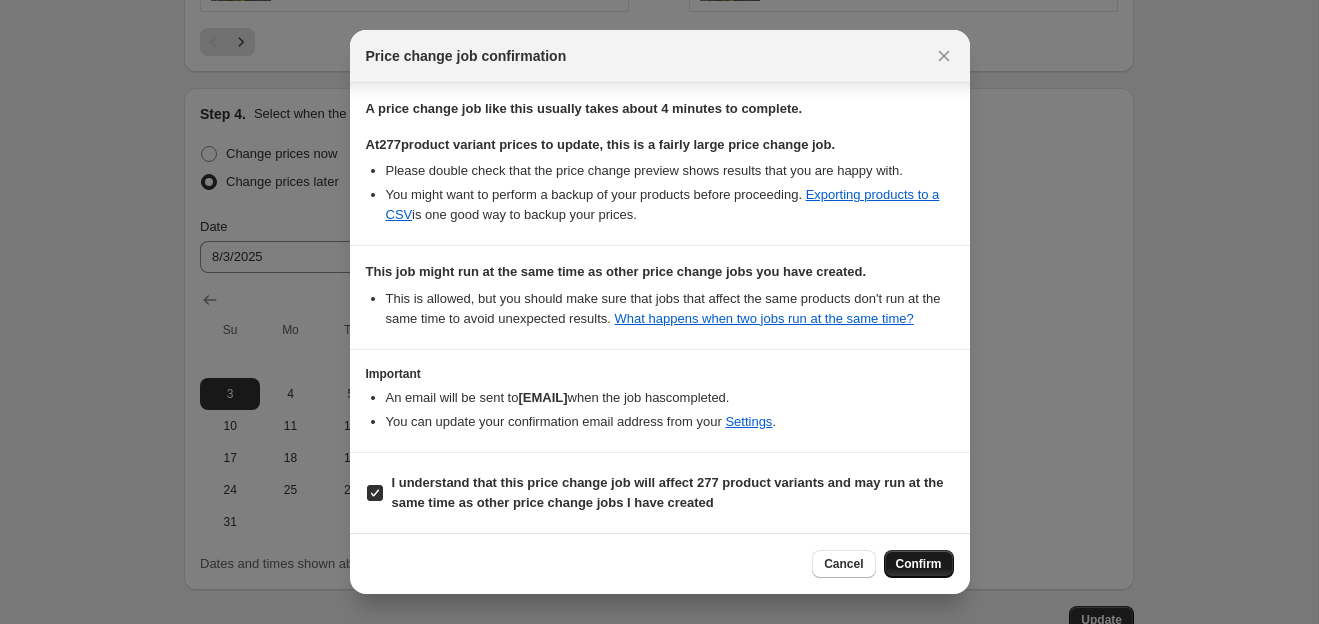 click on "Confirm" at bounding box center [919, 564] 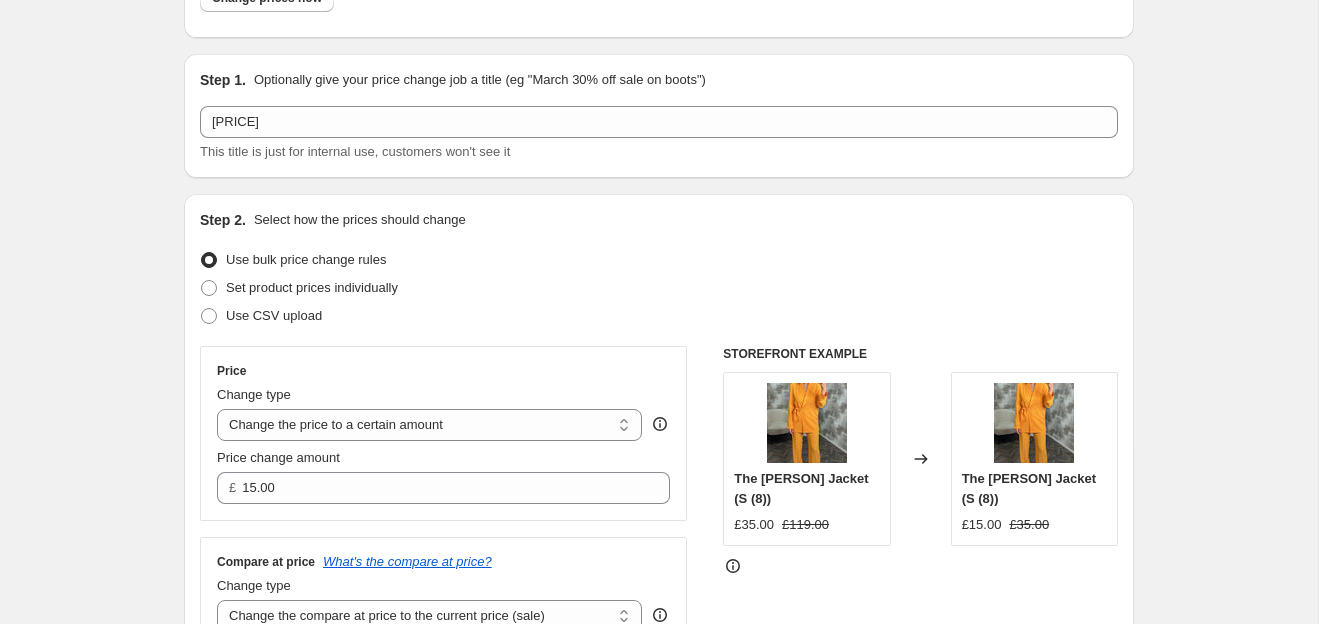 scroll, scrollTop: 0, scrollLeft: 0, axis: both 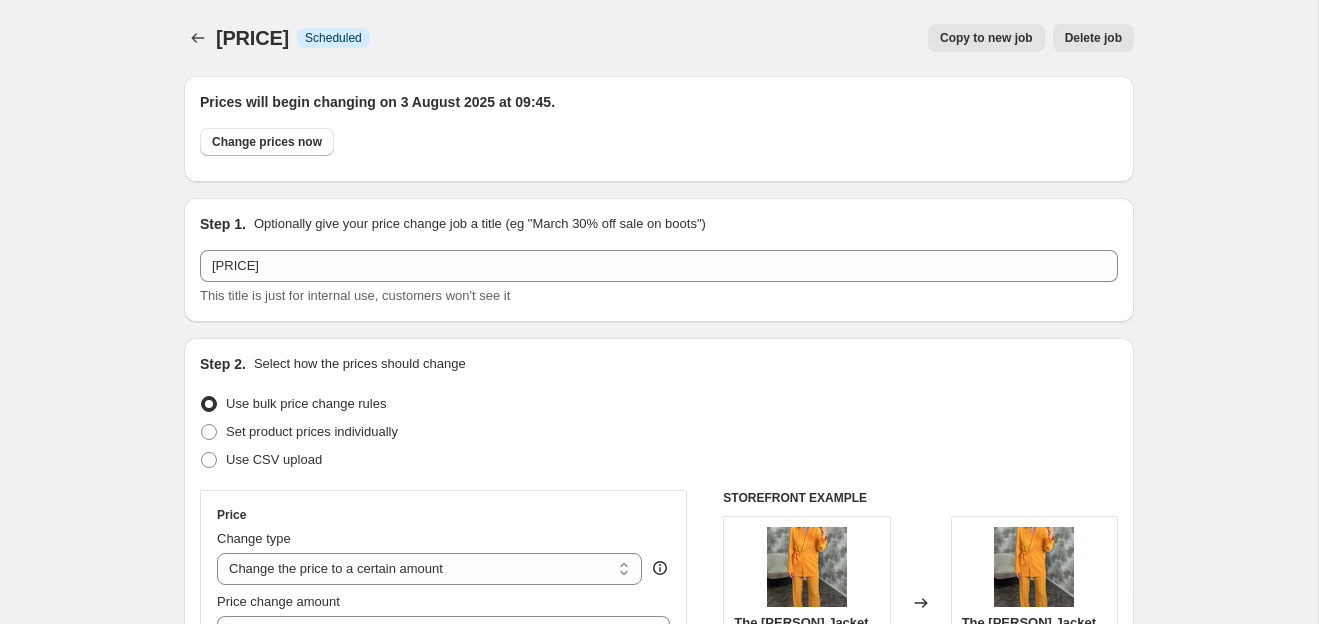 click on "Copy to new job" at bounding box center [986, 38] 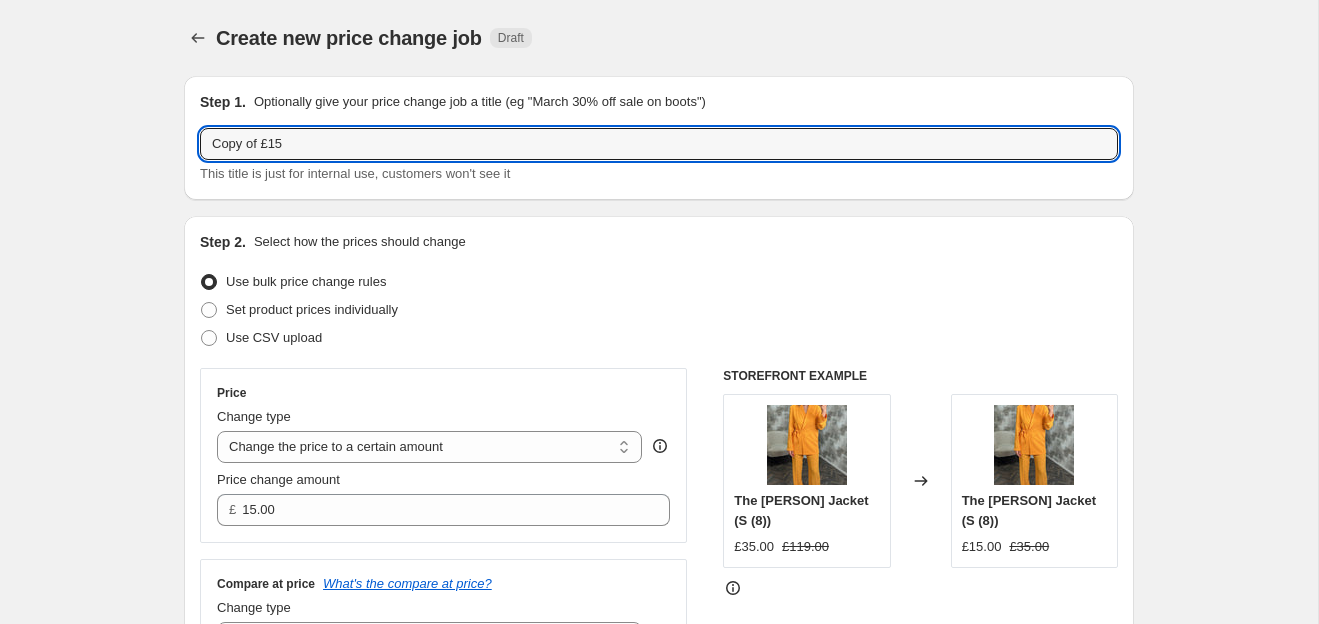 drag, startPoint x: 312, startPoint y: 139, endPoint x: 103, endPoint y: 133, distance: 209.0861 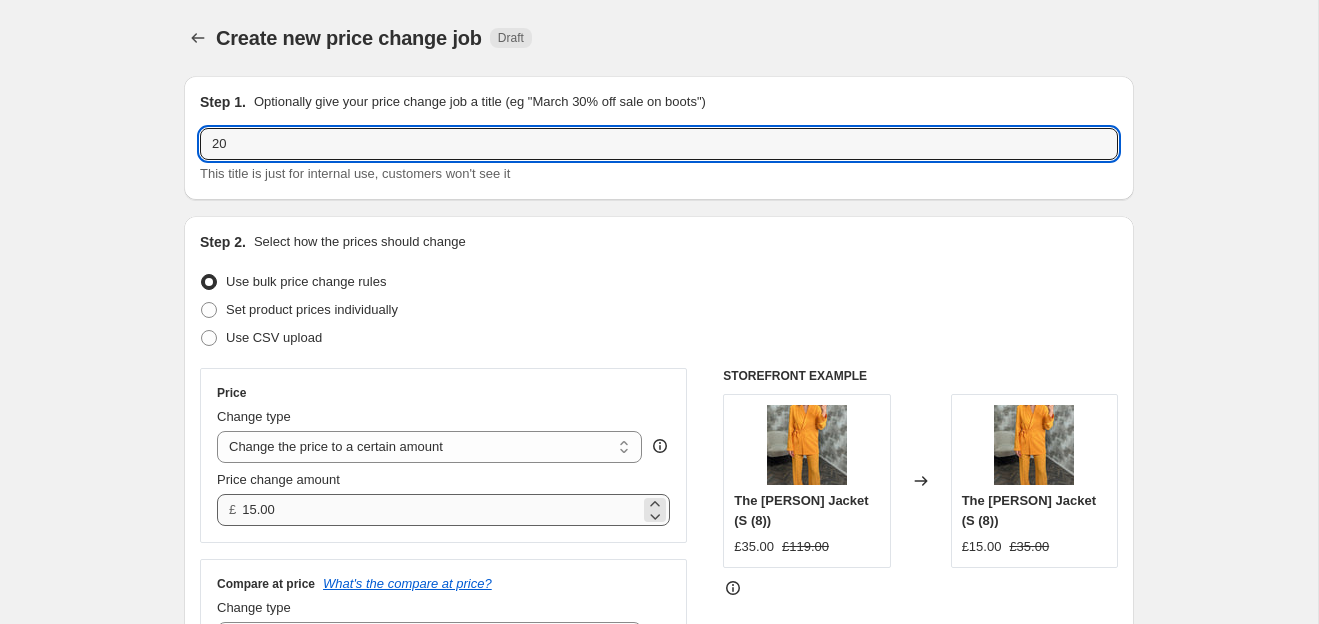 type on "20" 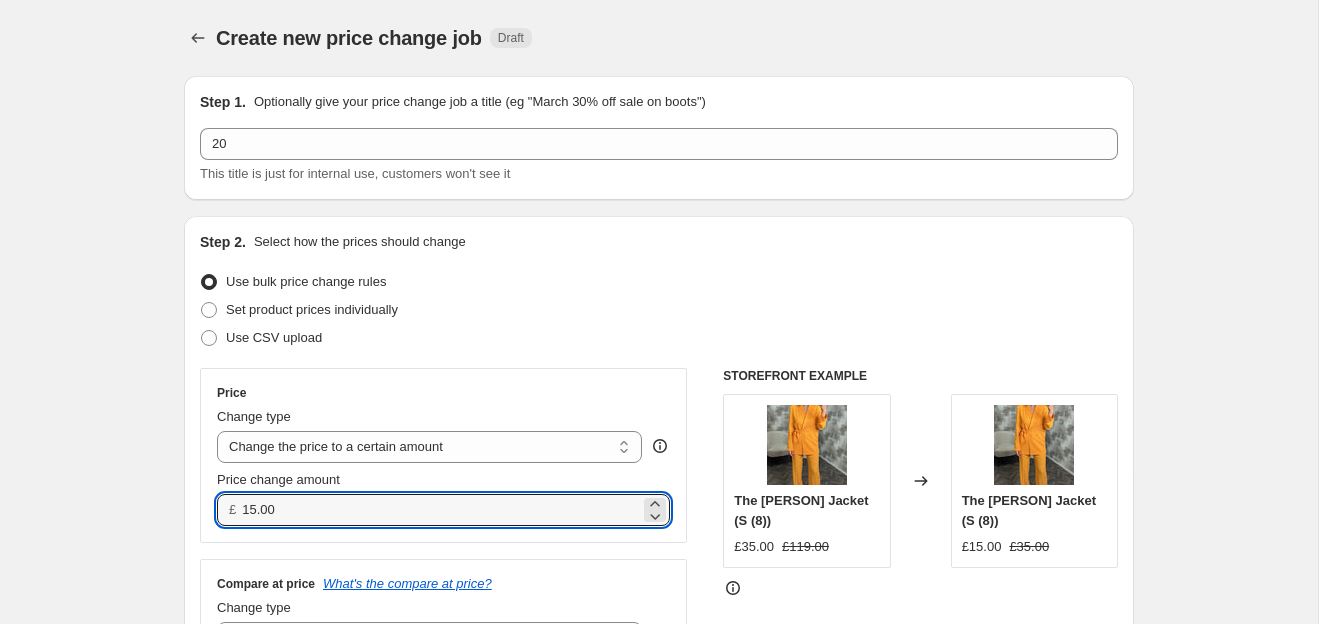 drag, startPoint x: 283, startPoint y: 507, endPoint x: 221, endPoint y: 503, distance: 62.1289 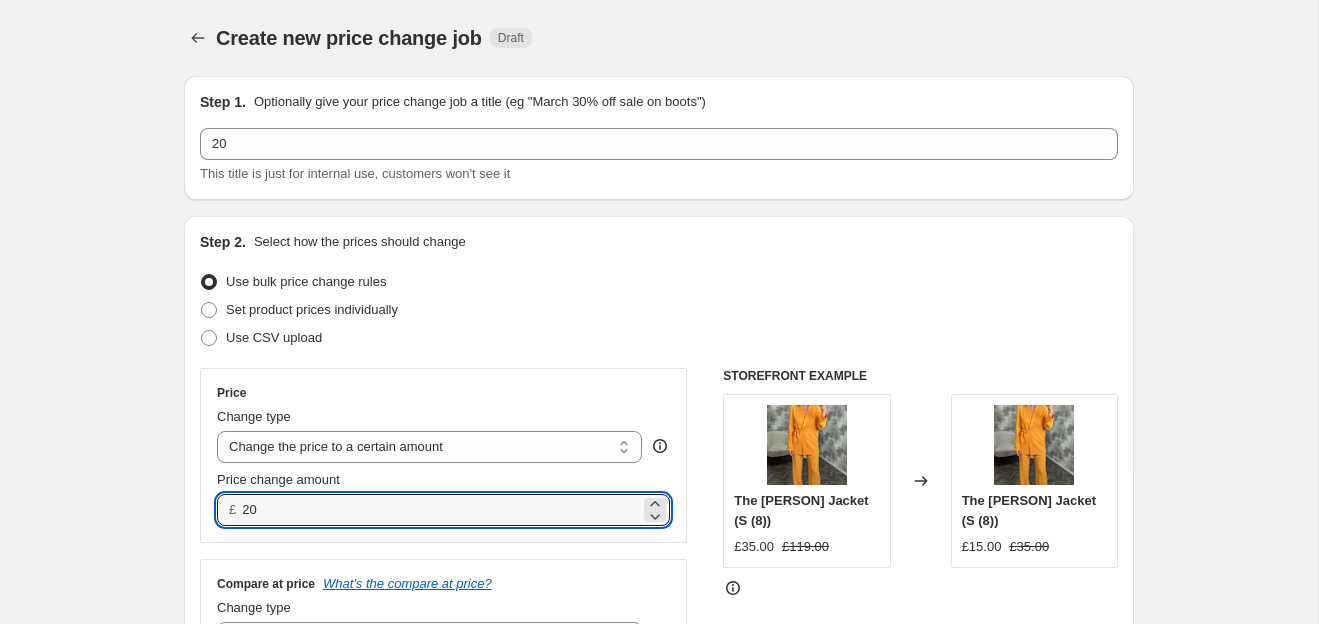 type on "20.00" 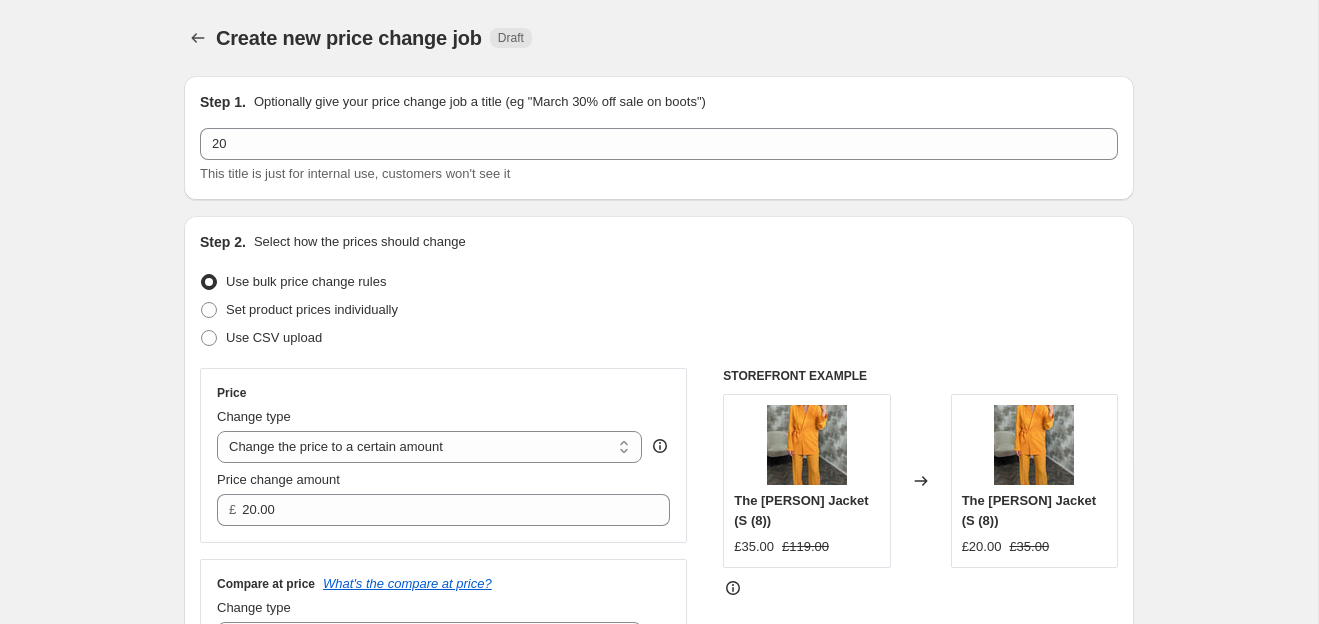click on "Set product prices individually" at bounding box center [659, 310] 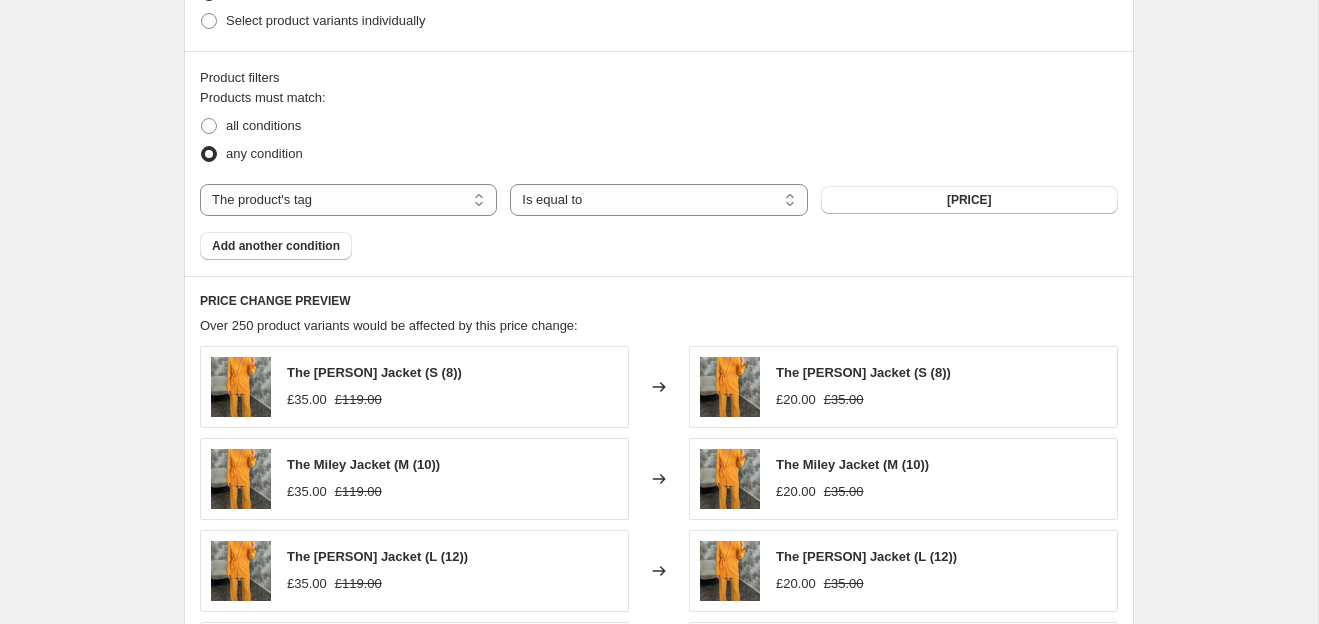 scroll, scrollTop: 871, scrollLeft: 0, axis: vertical 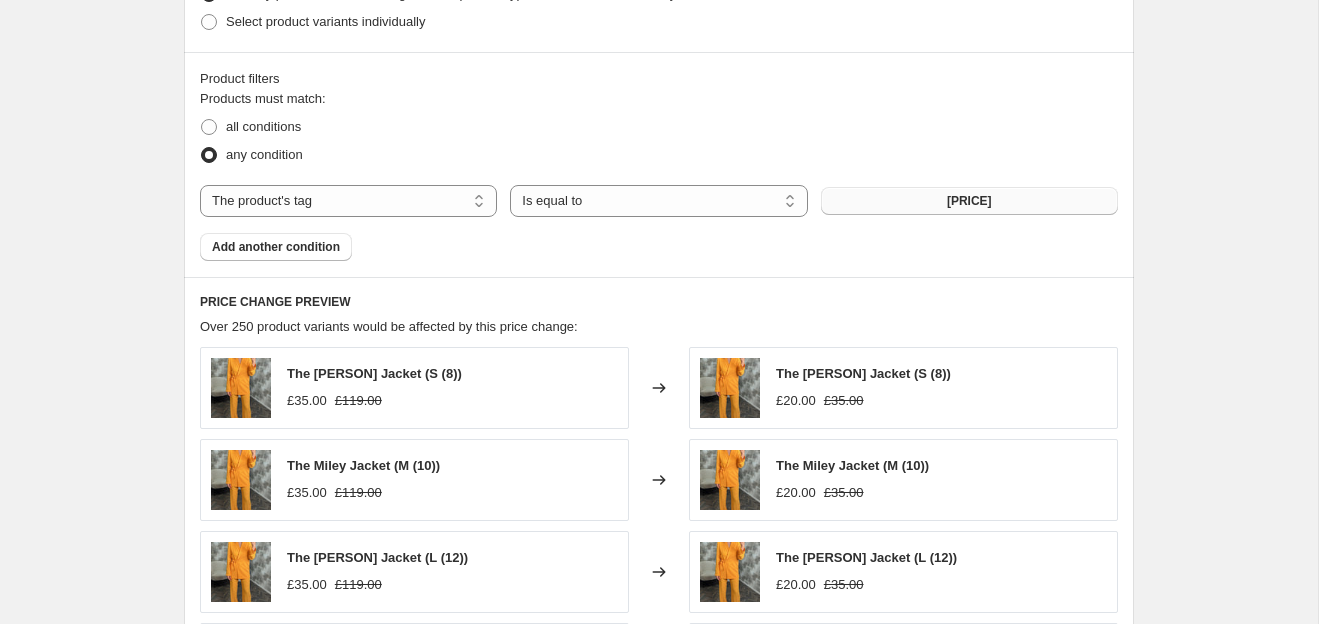 click on "[PRICE]" at bounding box center (969, 201) 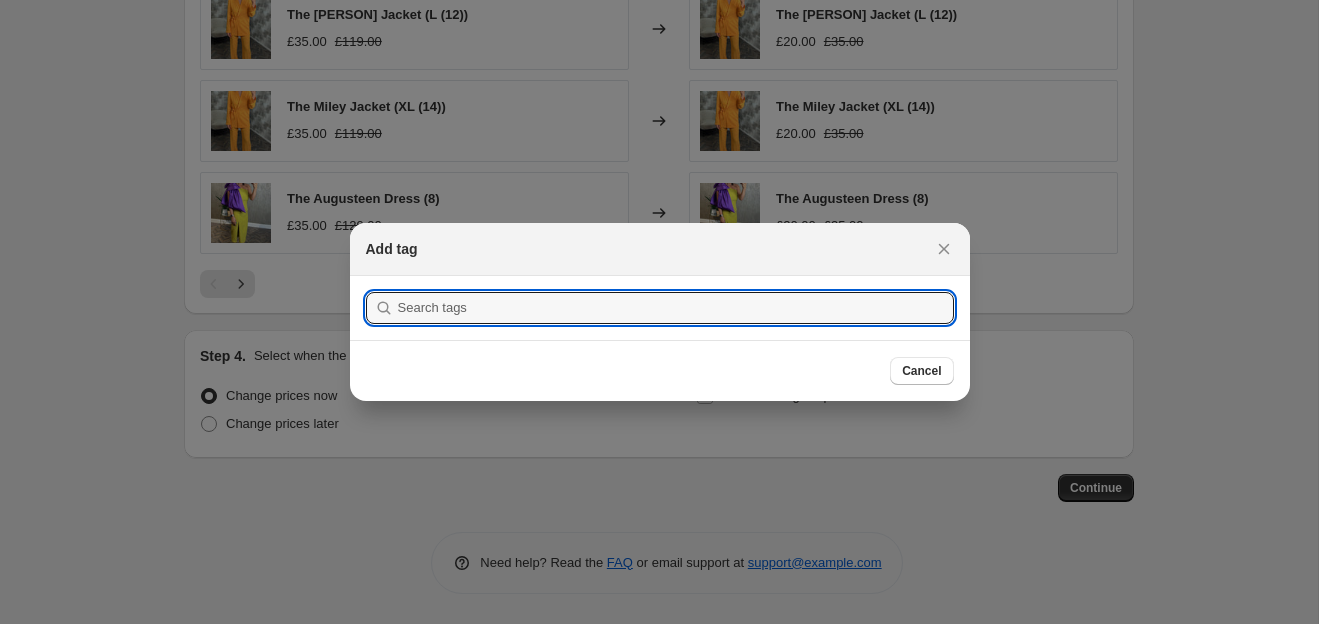 scroll, scrollTop: 871, scrollLeft: 0, axis: vertical 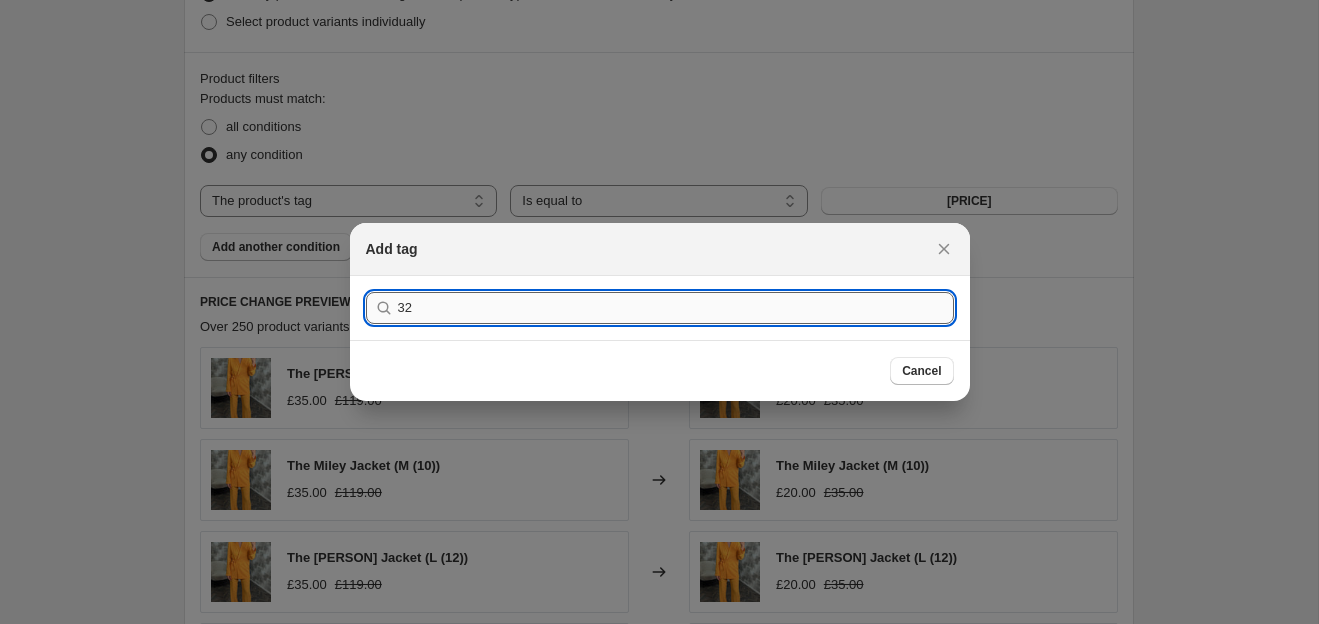 type on "3" 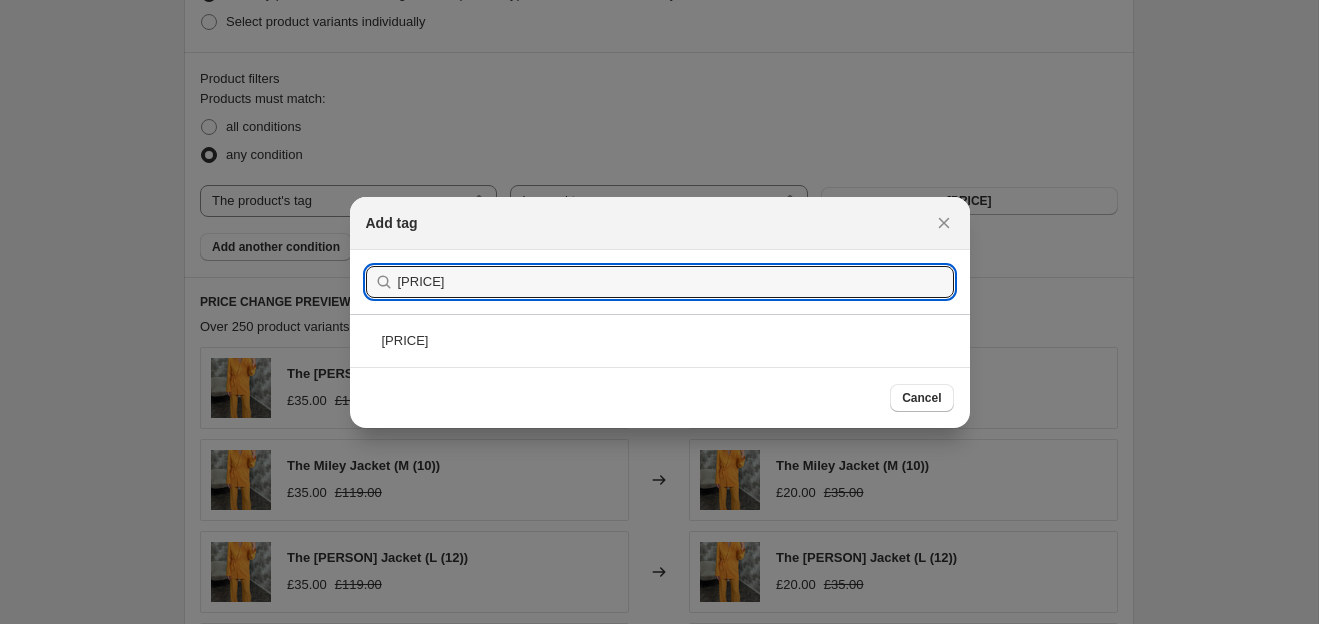 type on "[PRICE]" 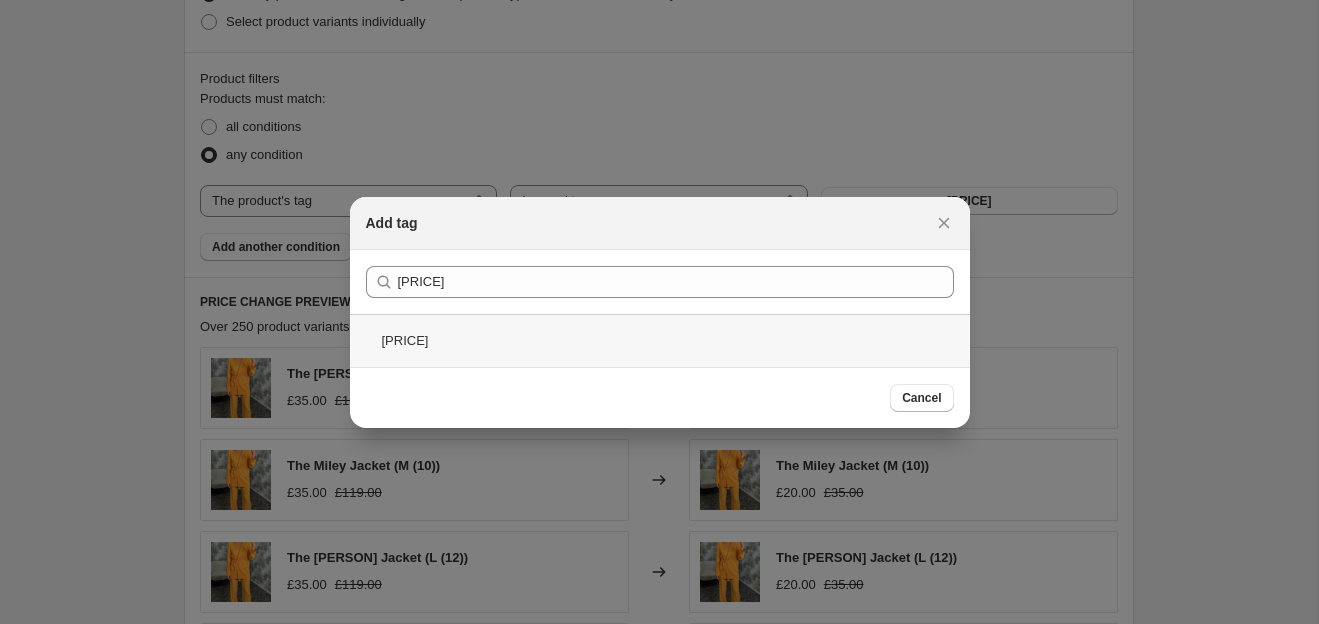 click on "[PRICE]" at bounding box center (660, 340) 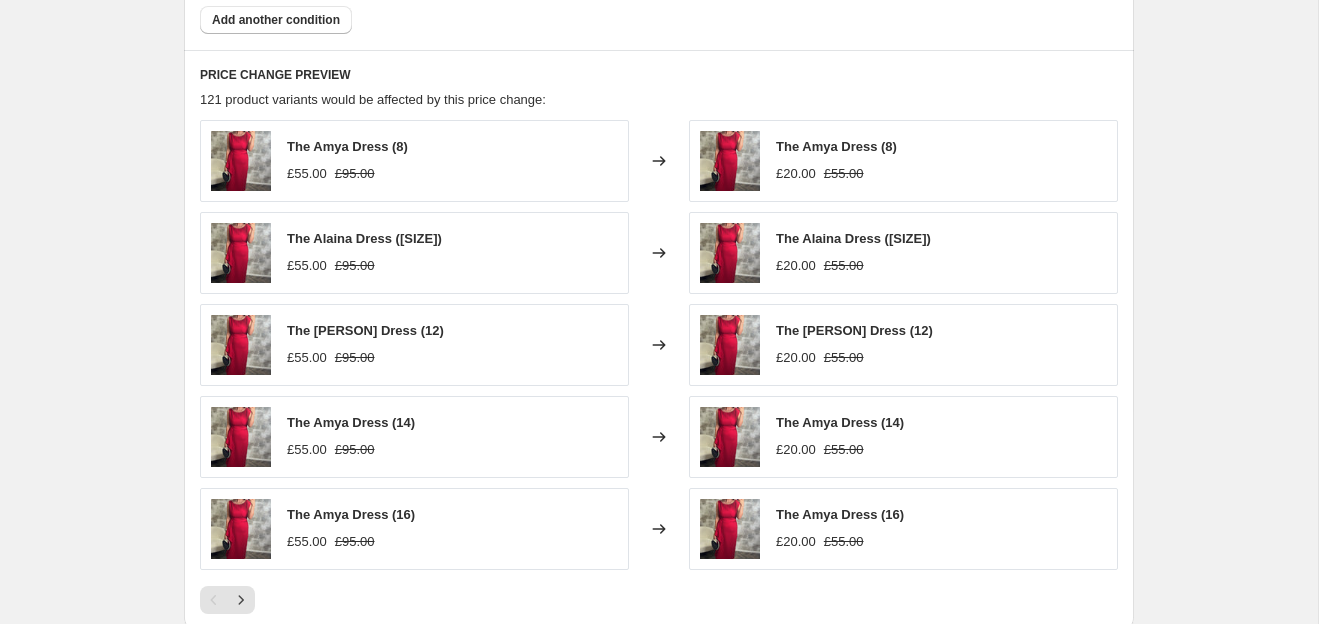 scroll, scrollTop: 1405, scrollLeft: 0, axis: vertical 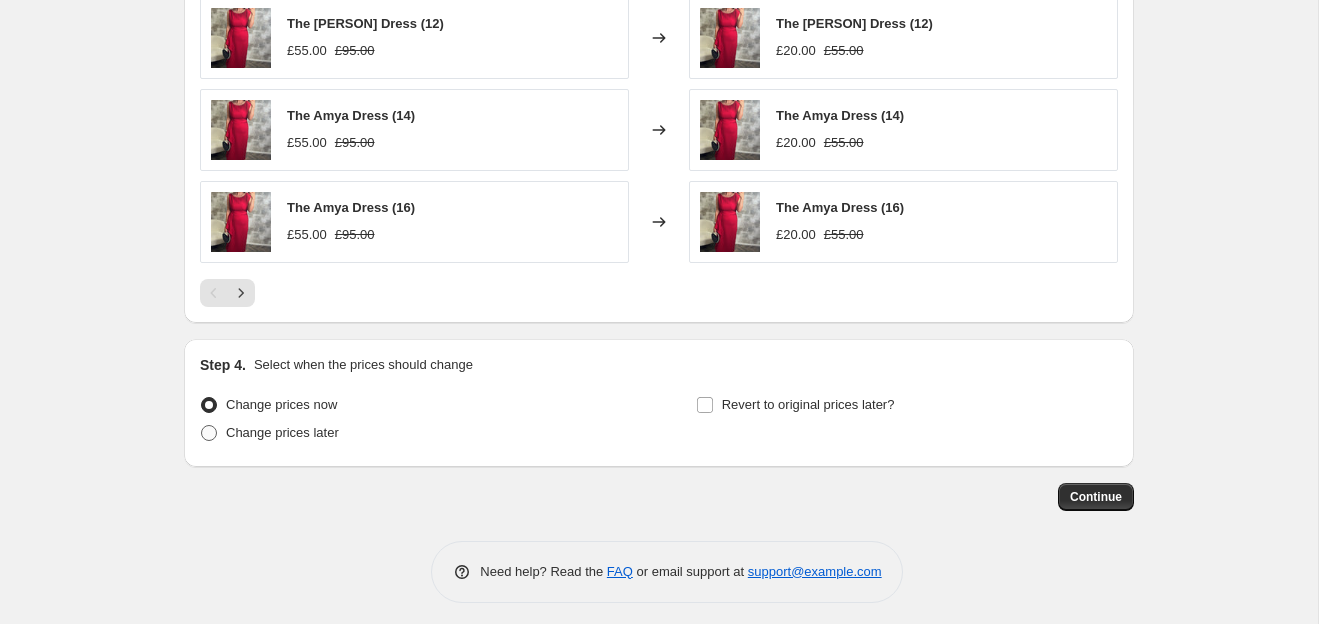 click on "Change prices later" at bounding box center (282, 432) 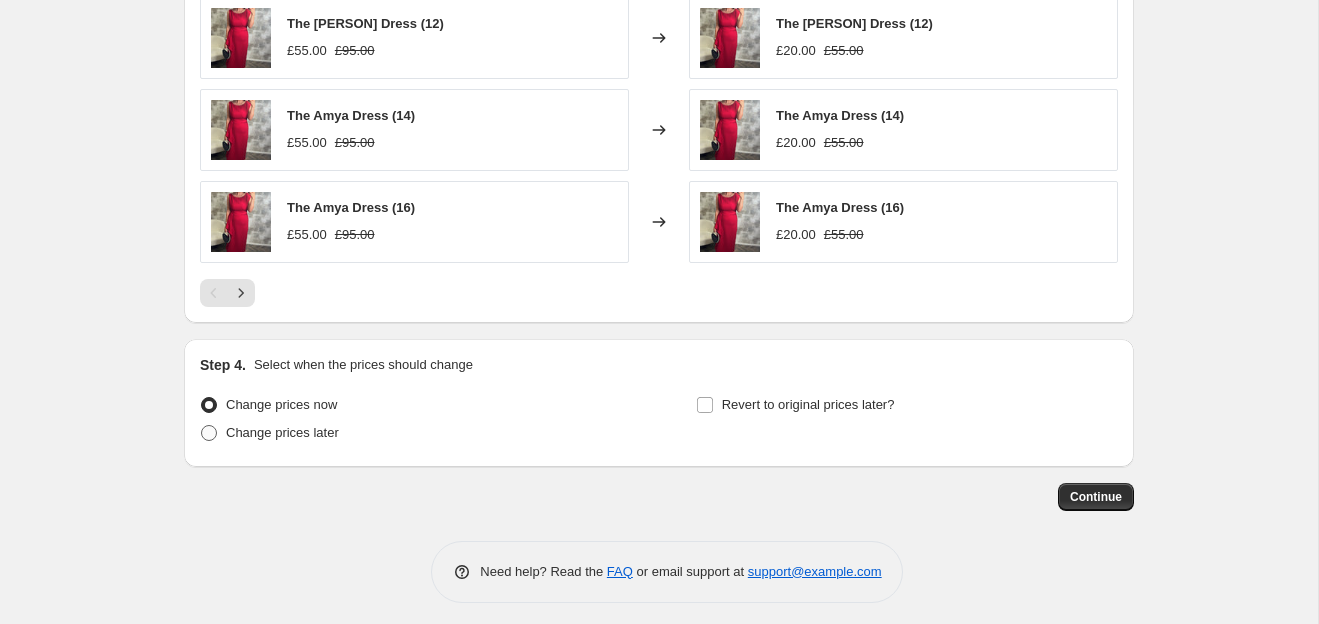 radio on "true" 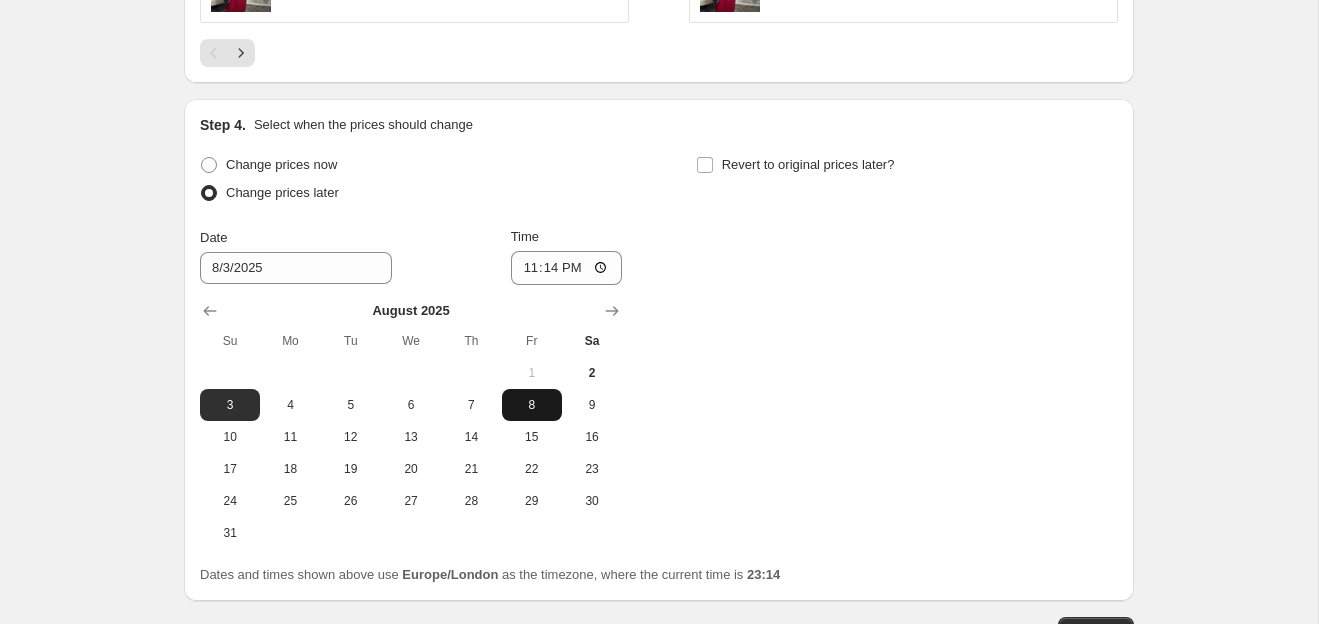scroll, scrollTop: 1650, scrollLeft: 0, axis: vertical 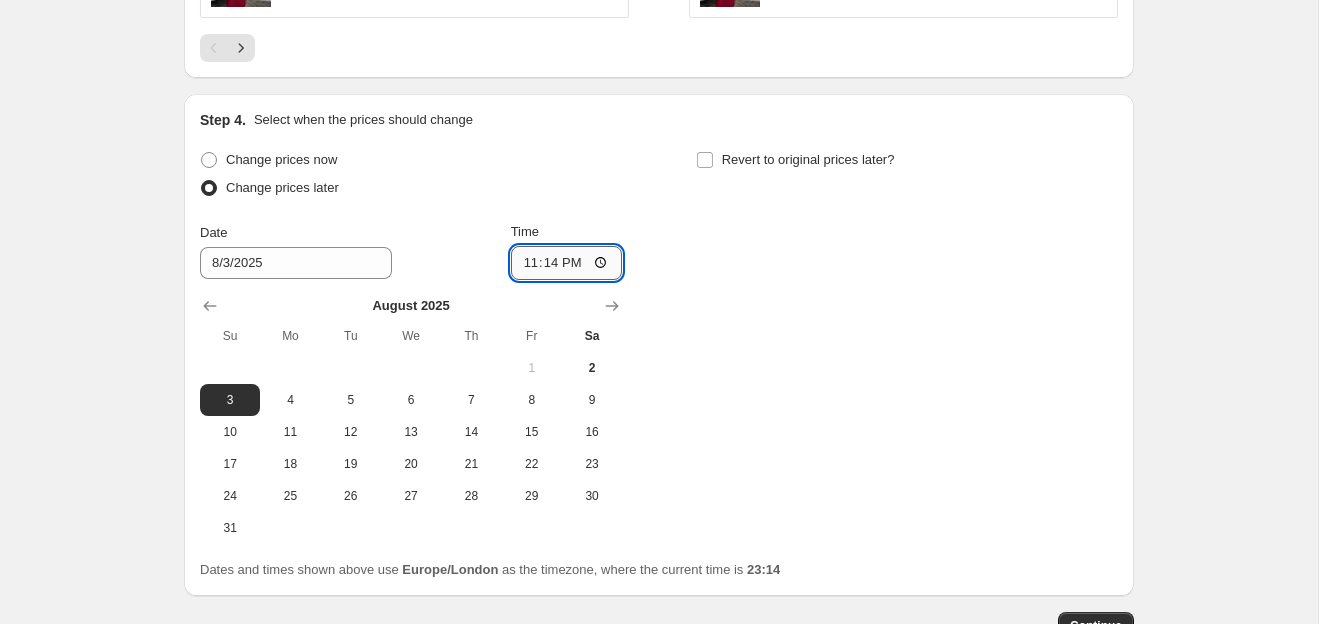 click on "23:14" at bounding box center [567, 263] 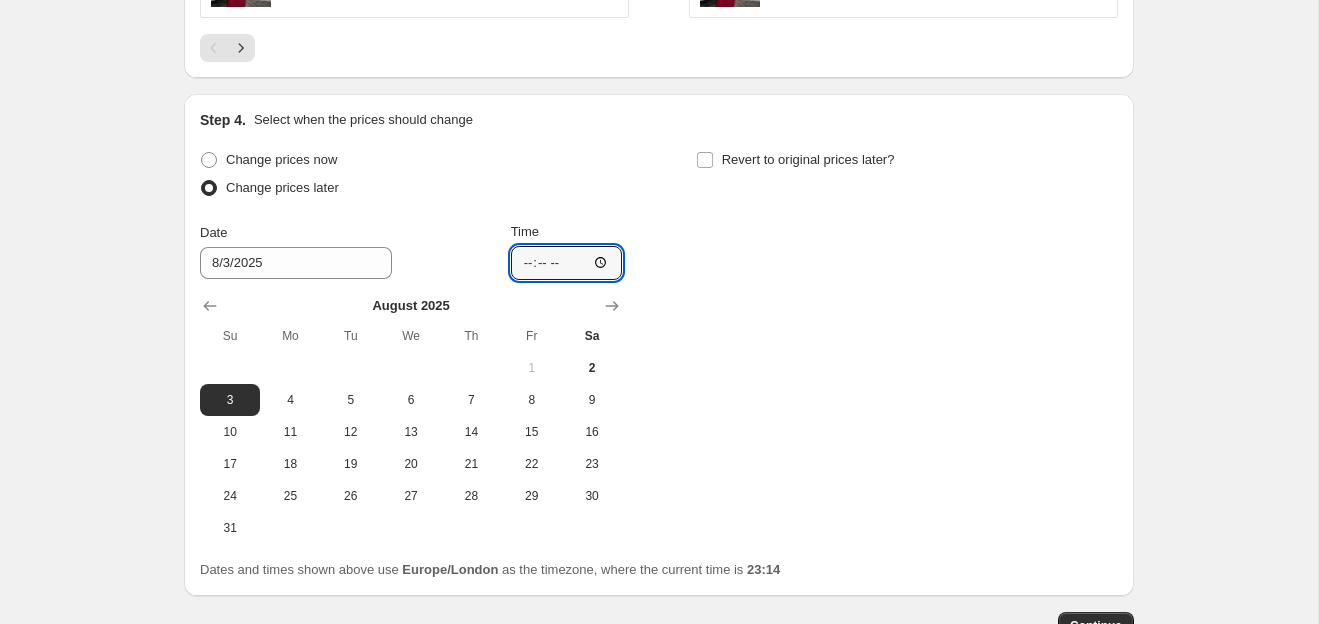 type on "[TIME]" 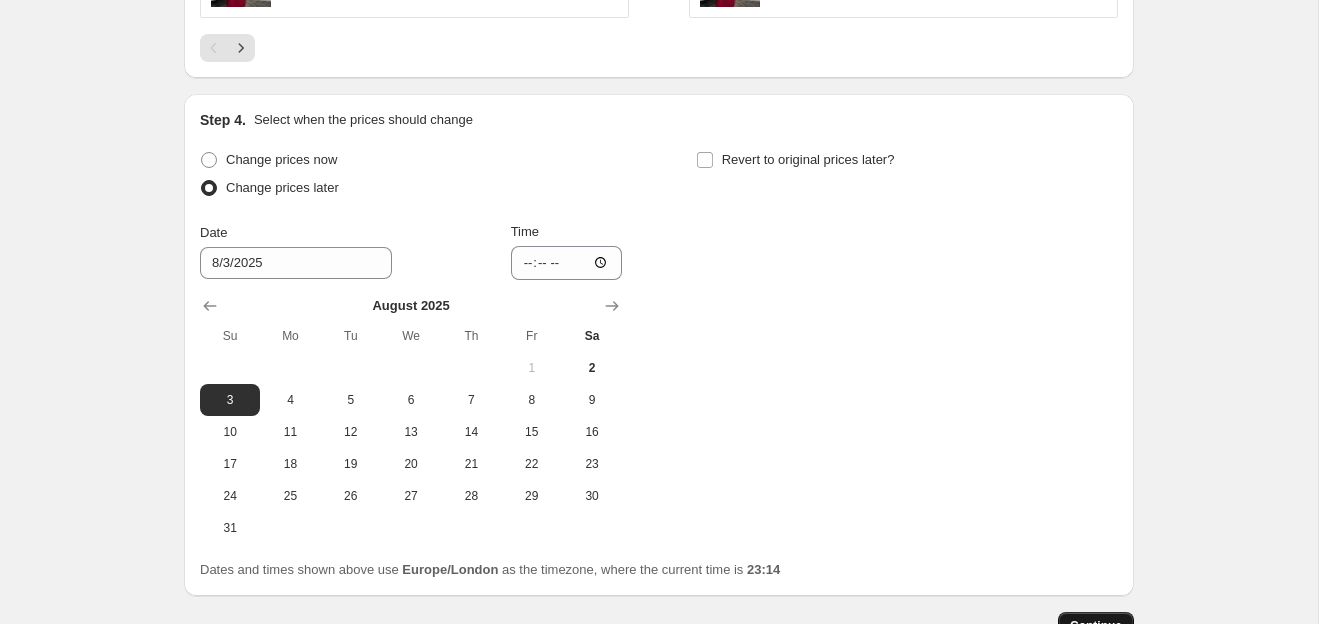 click on "Continue" at bounding box center (1096, 626) 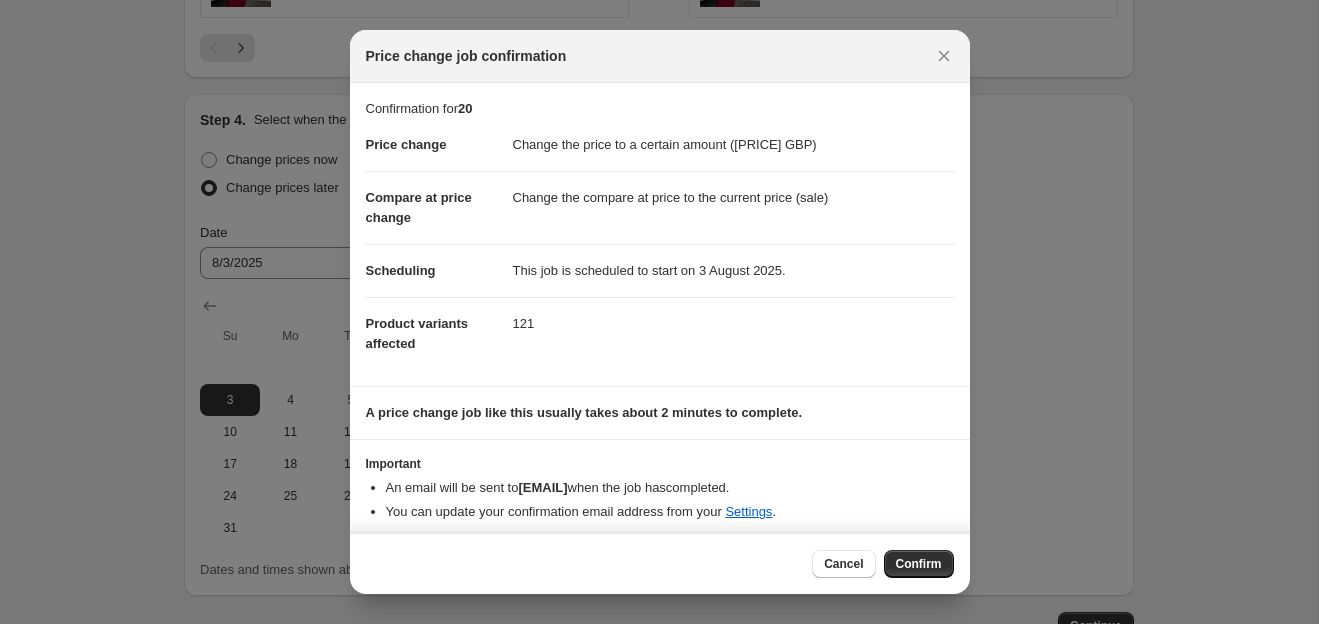scroll, scrollTop: 5, scrollLeft: 0, axis: vertical 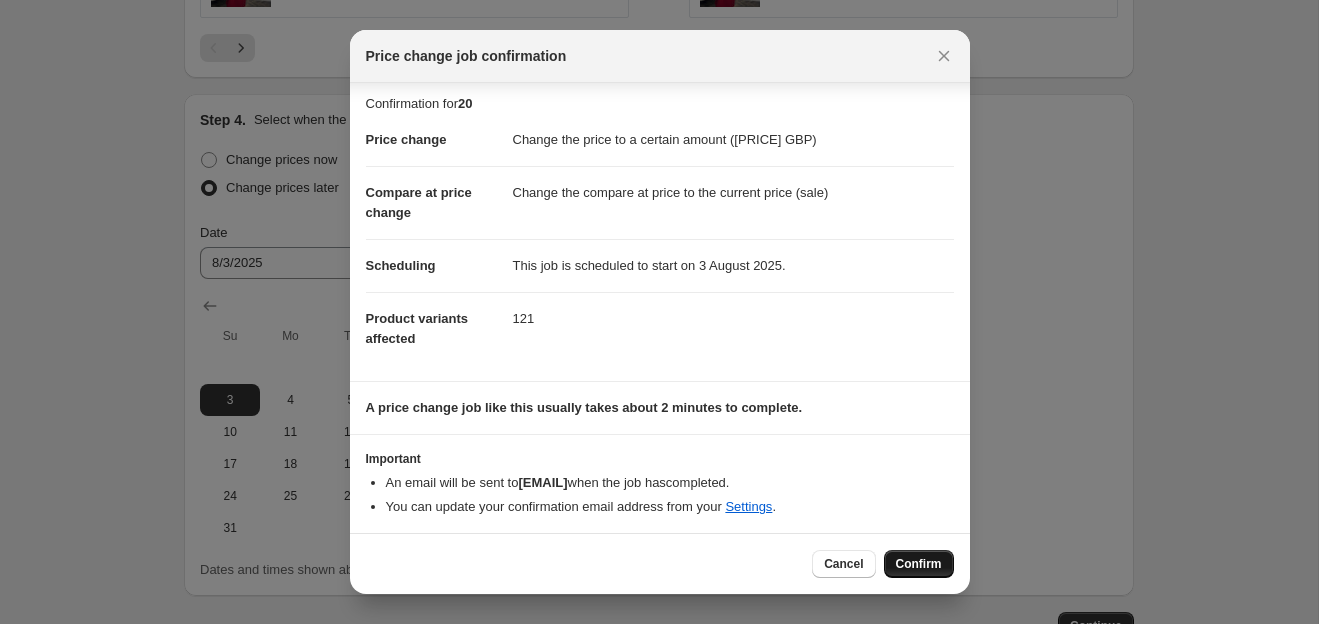 click on "Confirm" at bounding box center [919, 564] 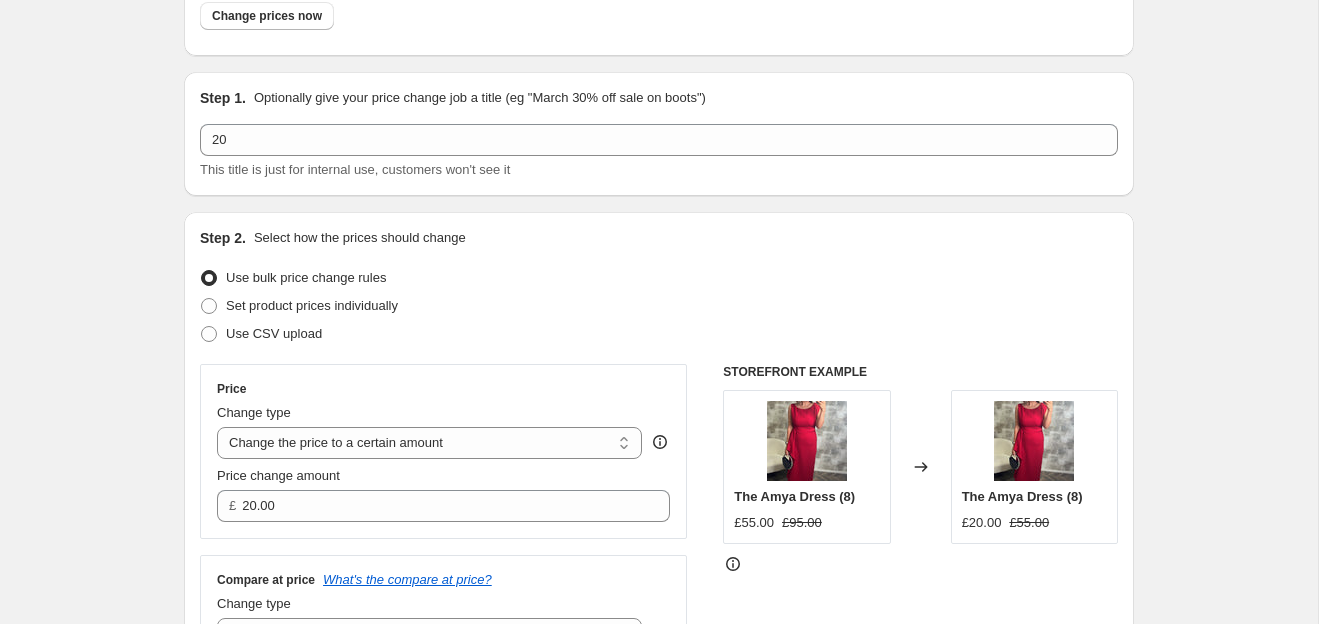 scroll, scrollTop: 0, scrollLeft: 0, axis: both 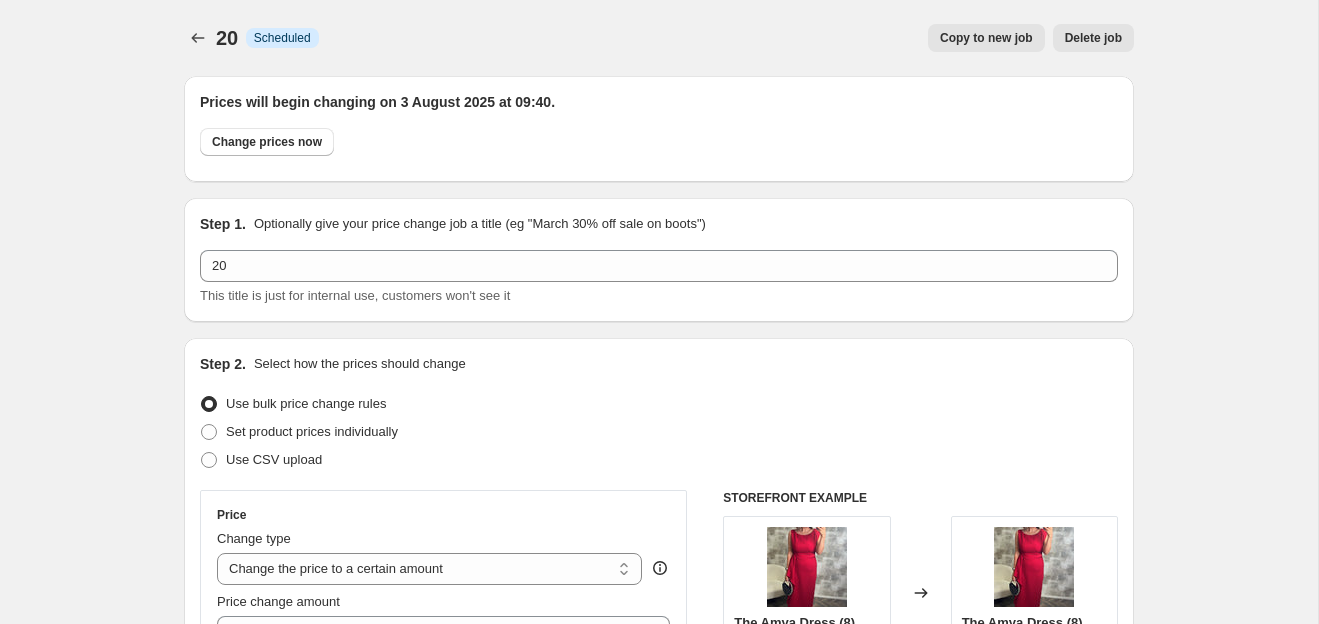 click on "Copy to new job" at bounding box center [986, 38] 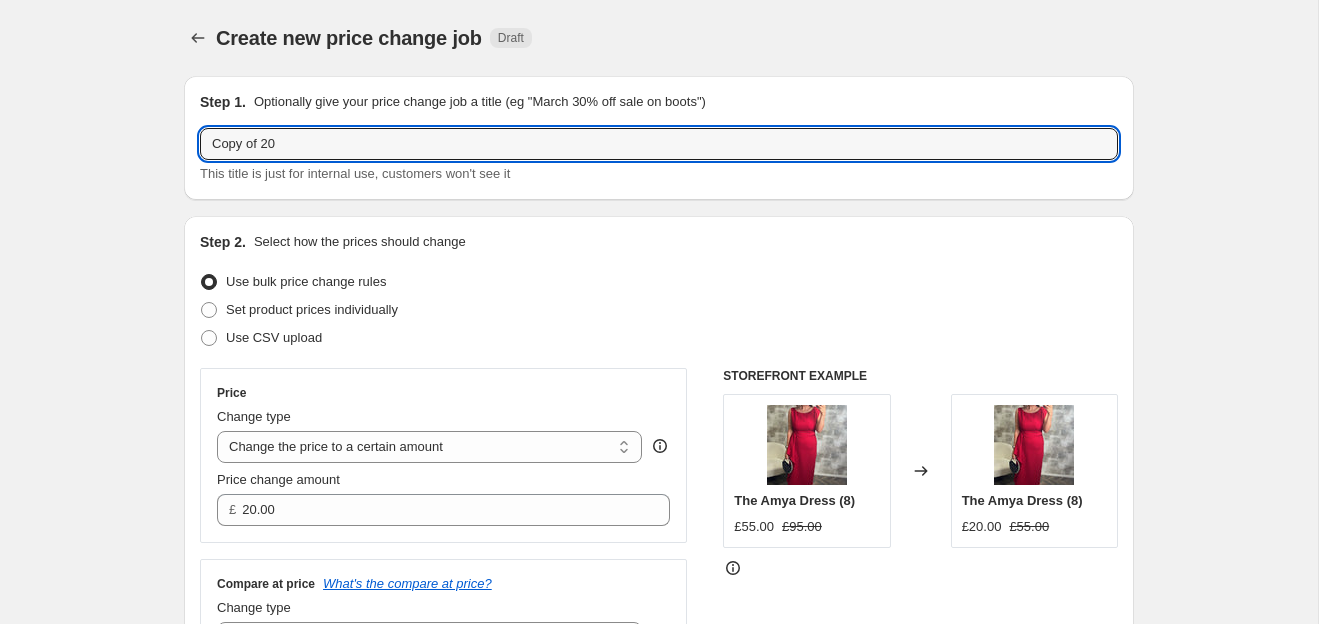 drag, startPoint x: 288, startPoint y: 146, endPoint x: 156, endPoint y: 135, distance: 132.45753 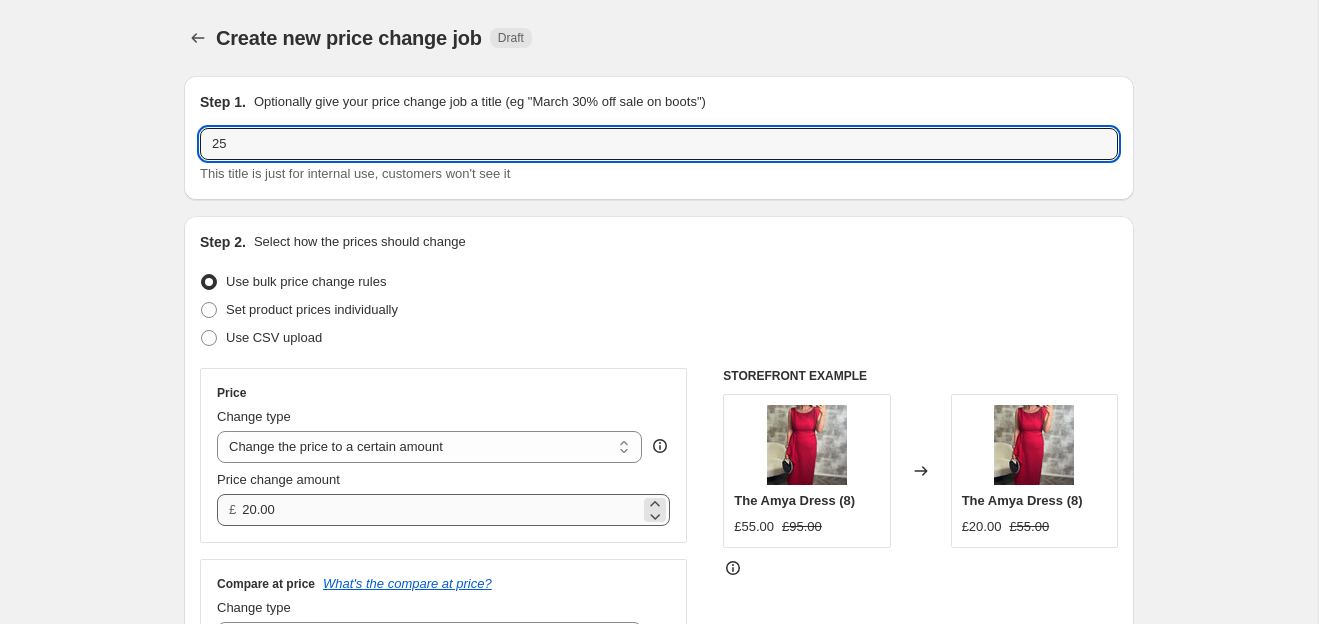type on "25" 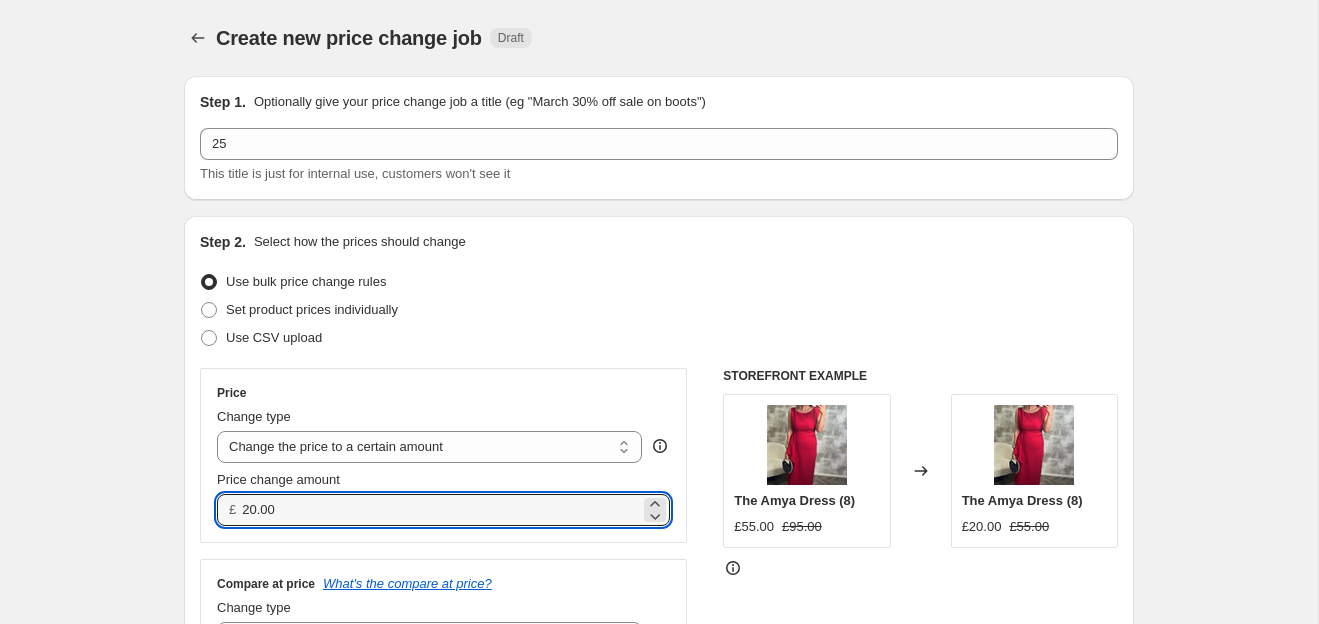 drag, startPoint x: 320, startPoint y: 519, endPoint x: 160, endPoint y: 492, distance: 162.26213 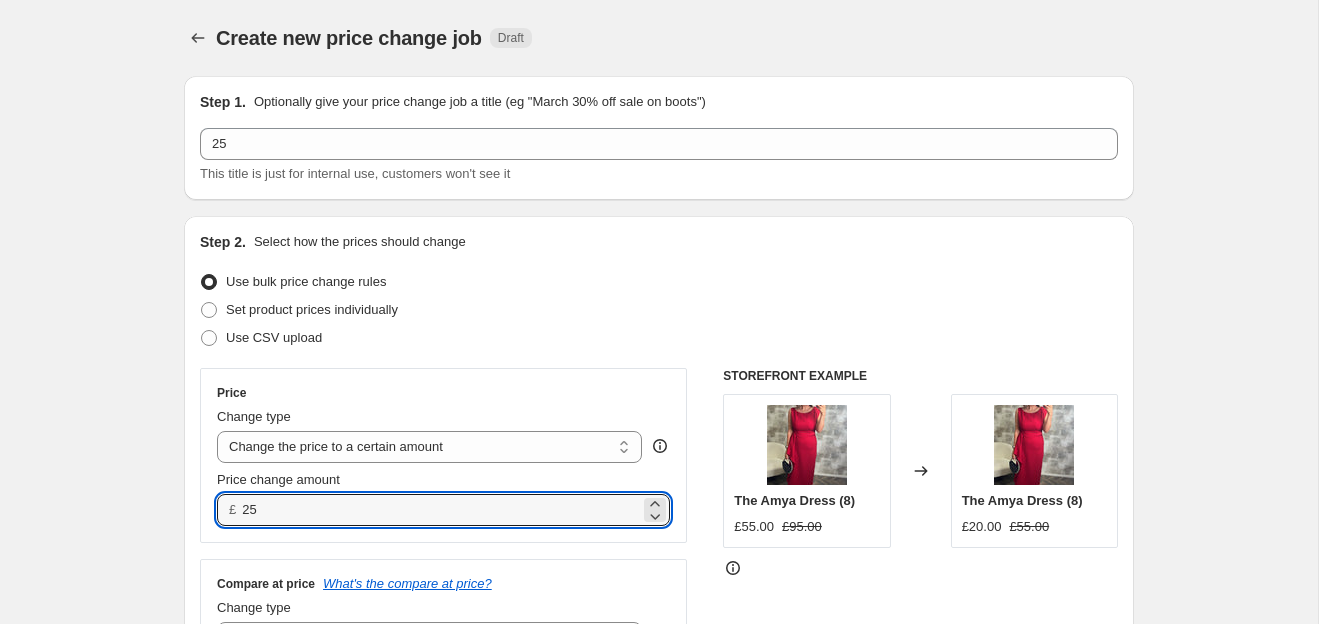 type on "25.00" 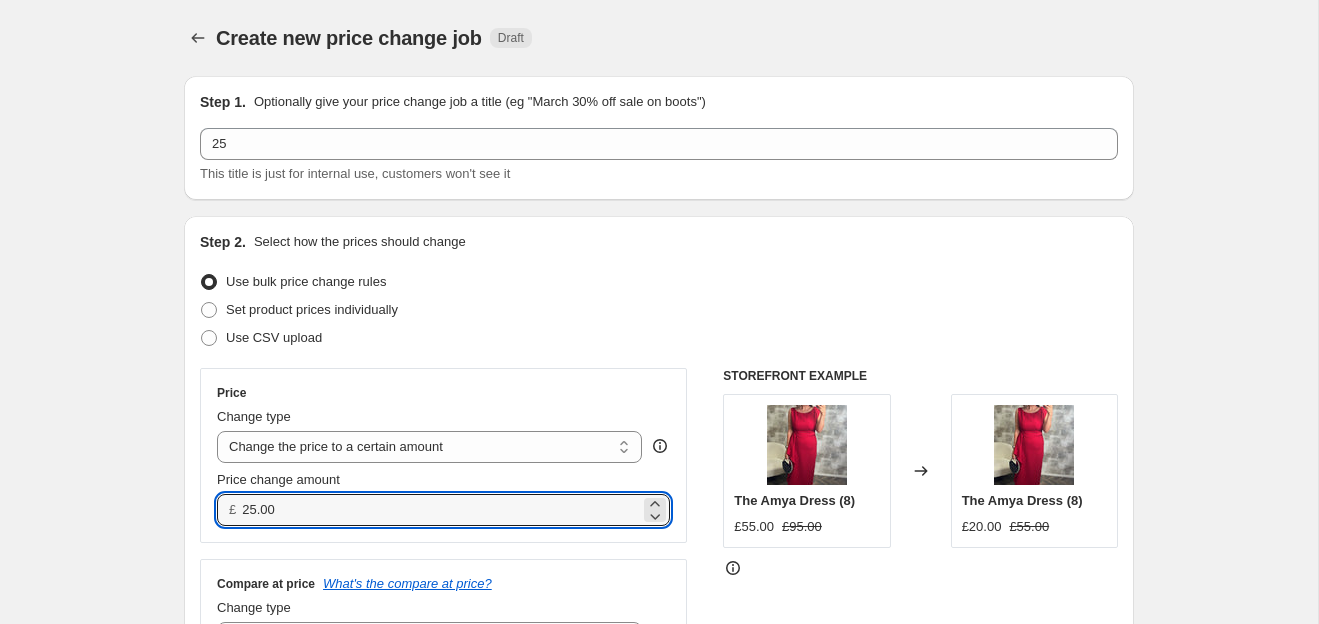 click on "Use bulk price change rules" at bounding box center [659, 282] 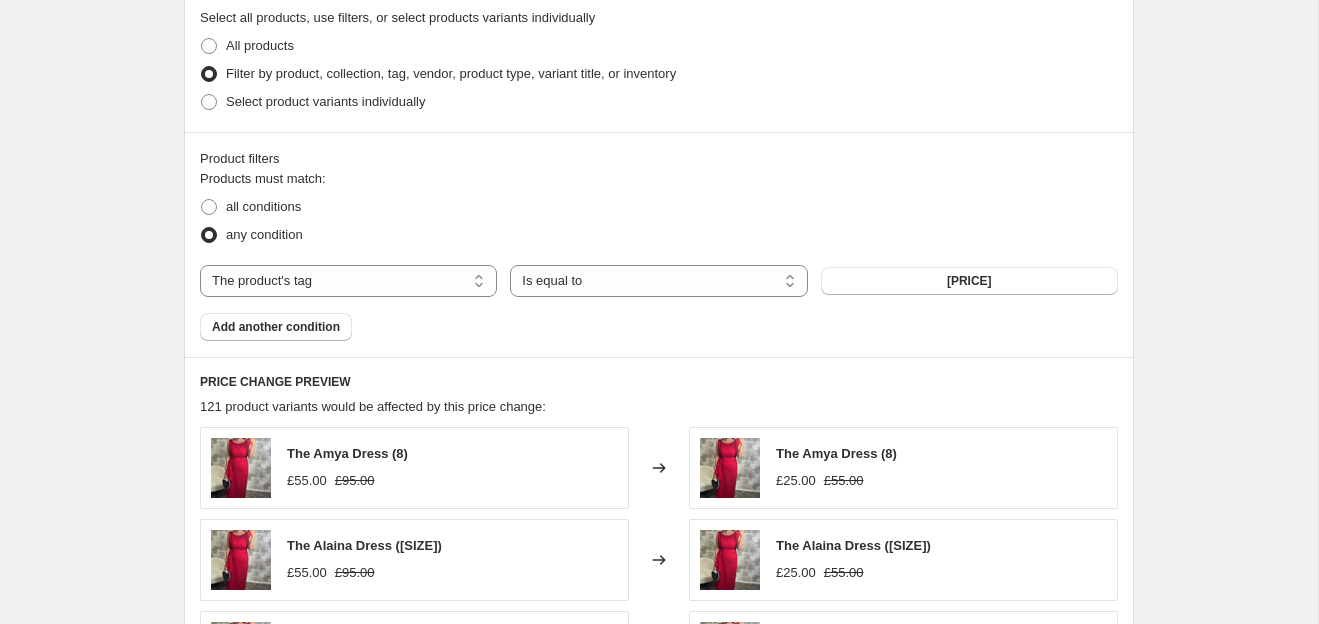 scroll, scrollTop: 788, scrollLeft: 0, axis: vertical 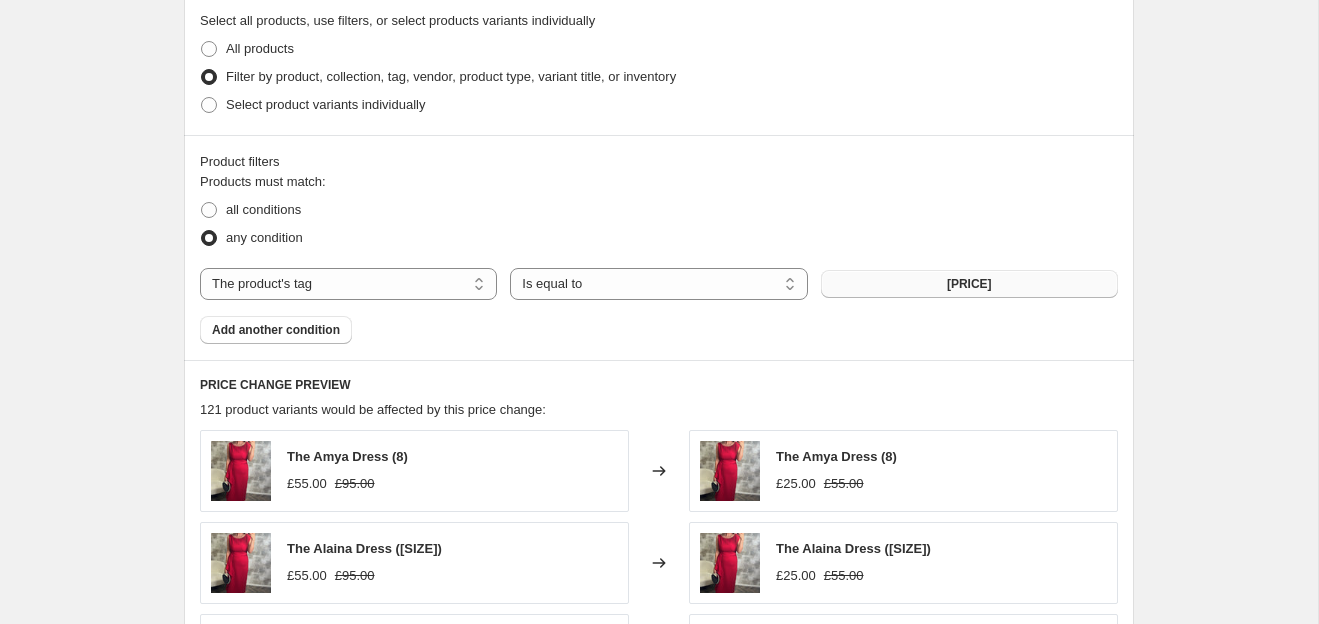 click on "[PRICE]" at bounding box center [969, 284] 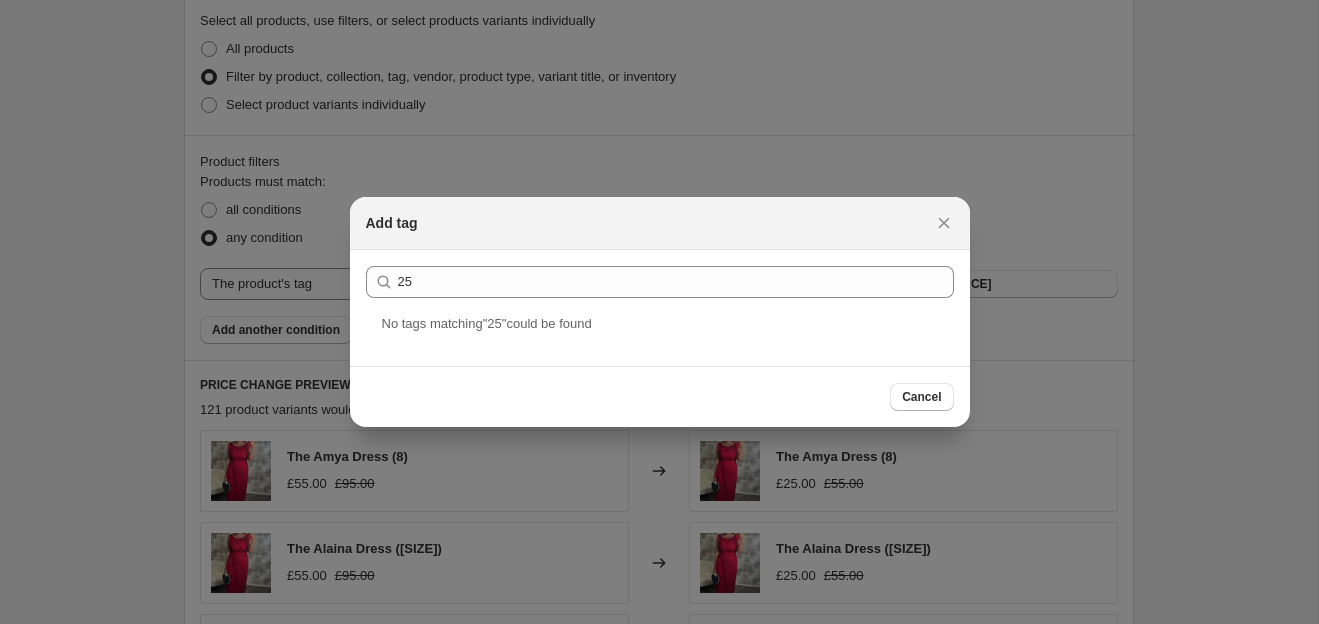 click 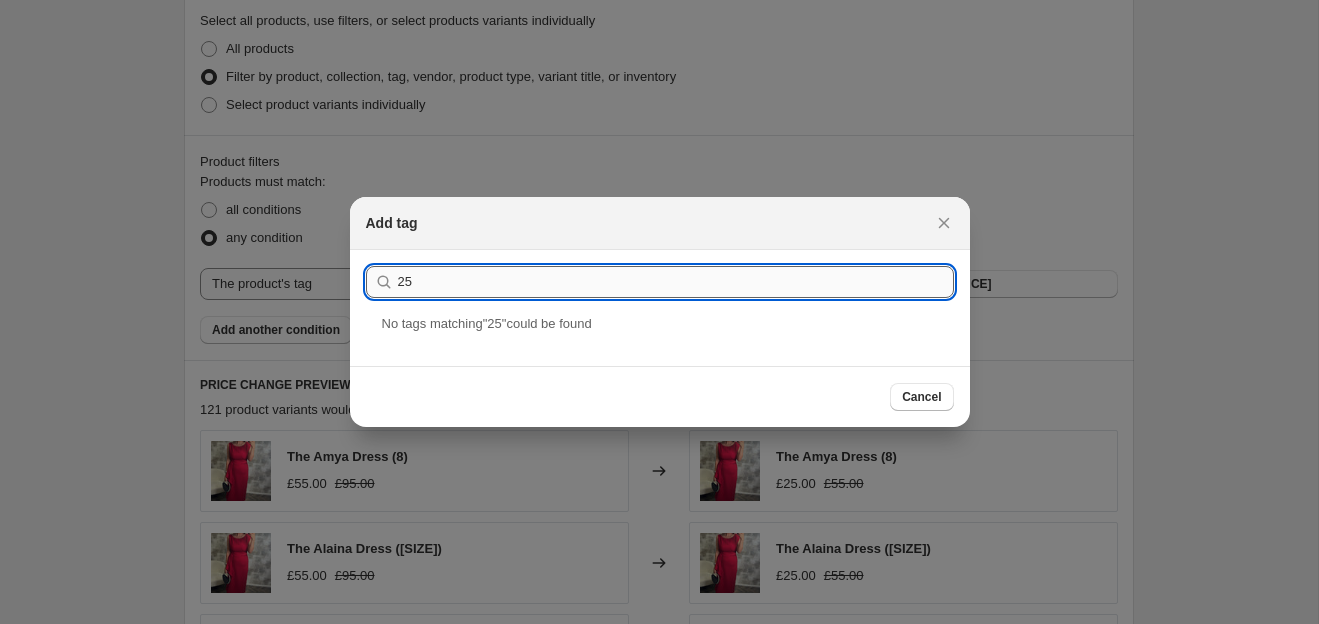 click on "25" at bounding box center [676, 282] 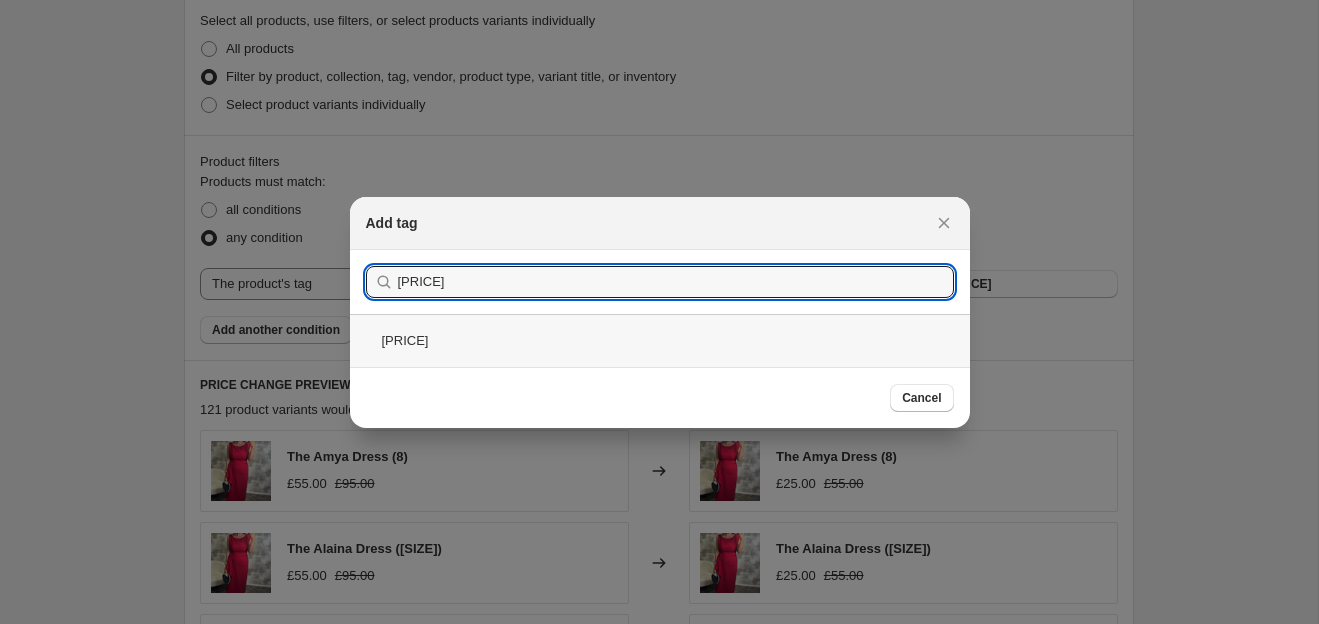 type on "[PRICE]" 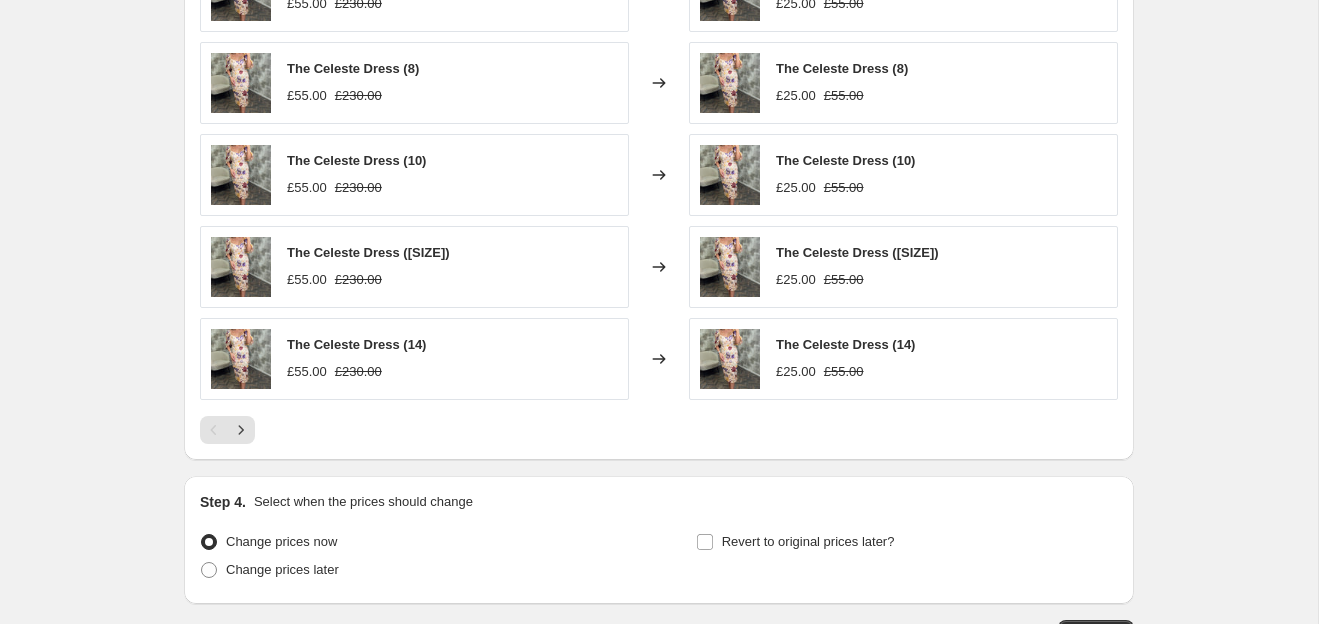 scroll, scrollTop: 1405, scrollLeft: 0, axis: vertical 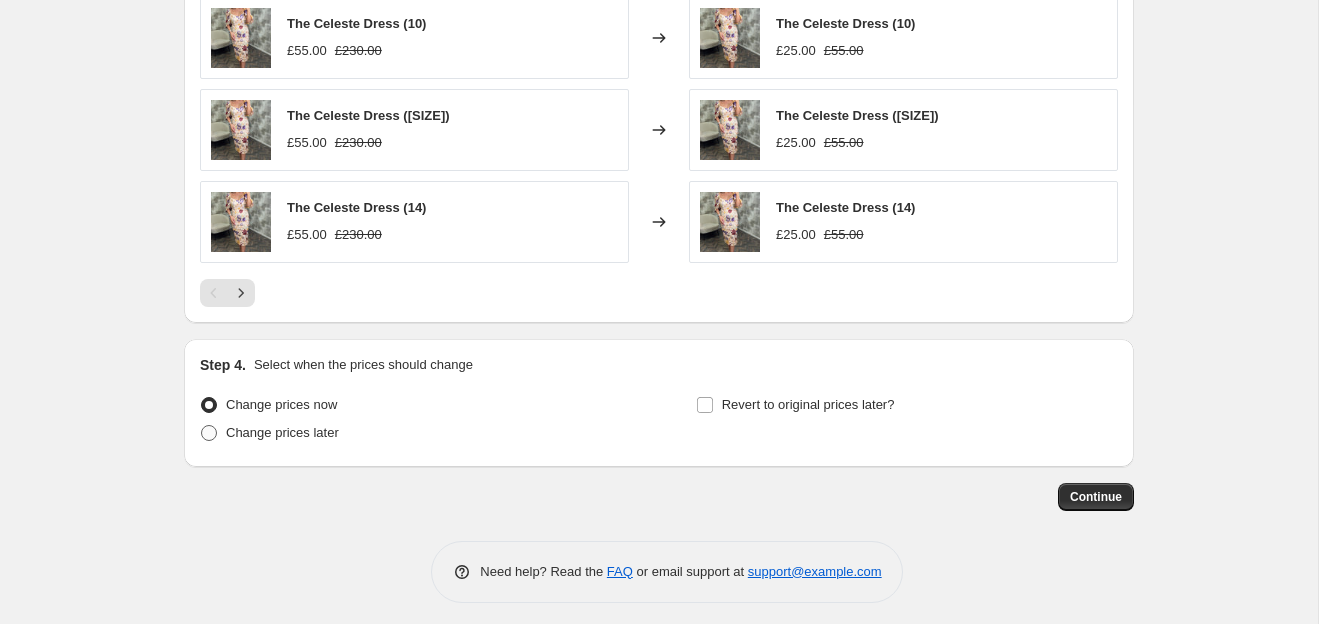 click on "Change prices later" at bounding box center [282, 432] 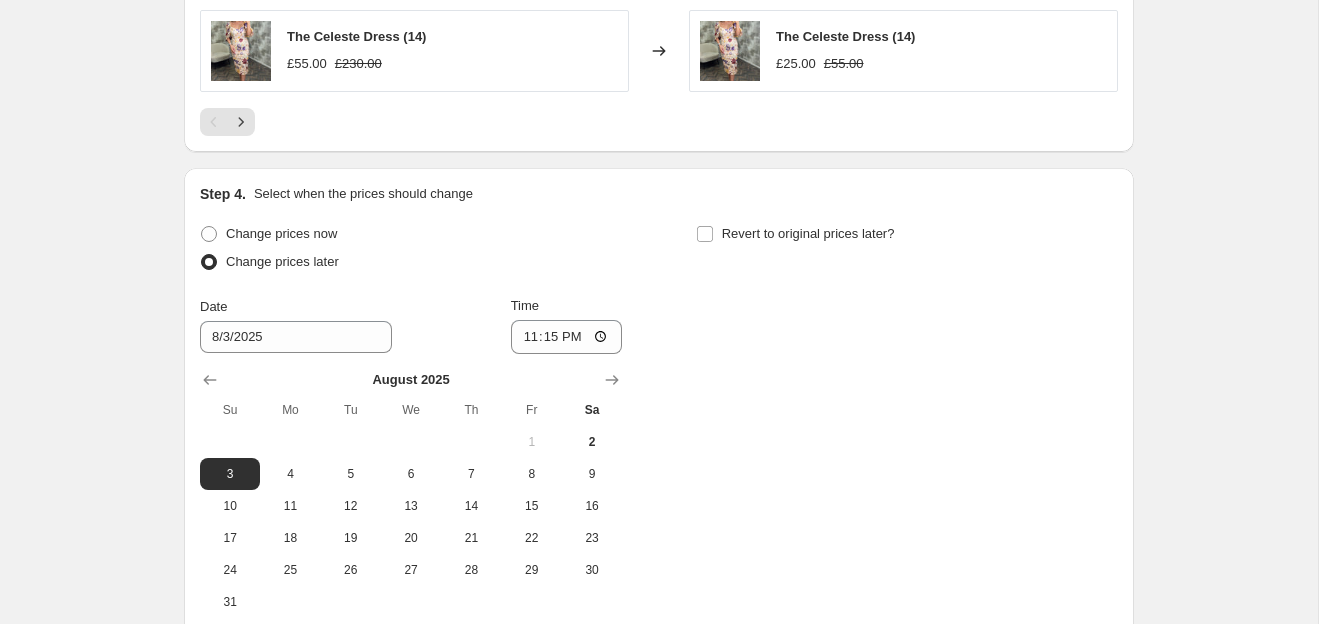 scroll, scrollTop: 1630, scrollLeft: 0, axis: vertical 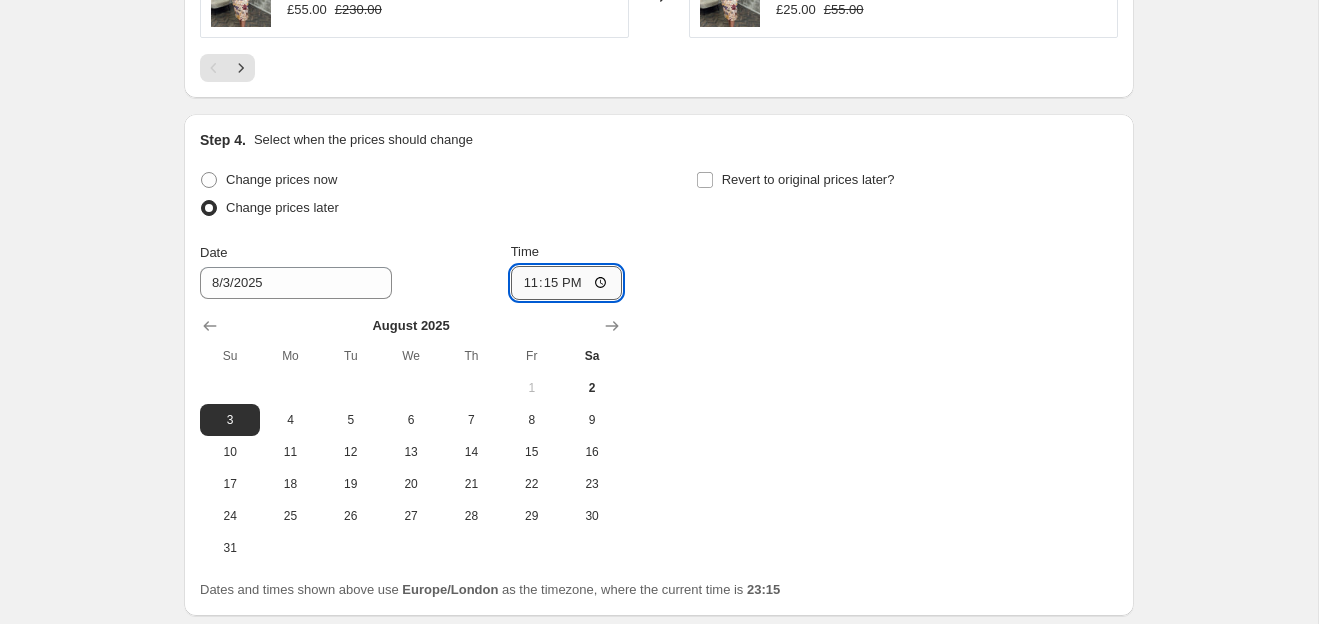 click on "23:15" at bounding box center [567, 283] 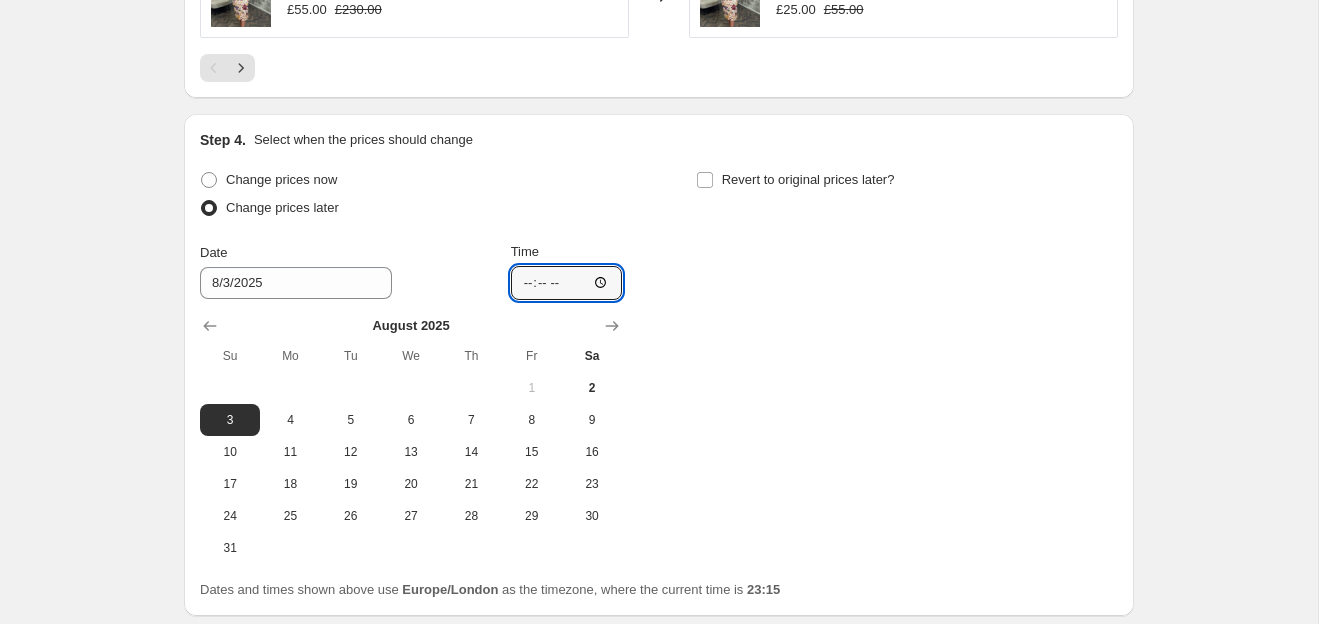 type on "[TIME]" 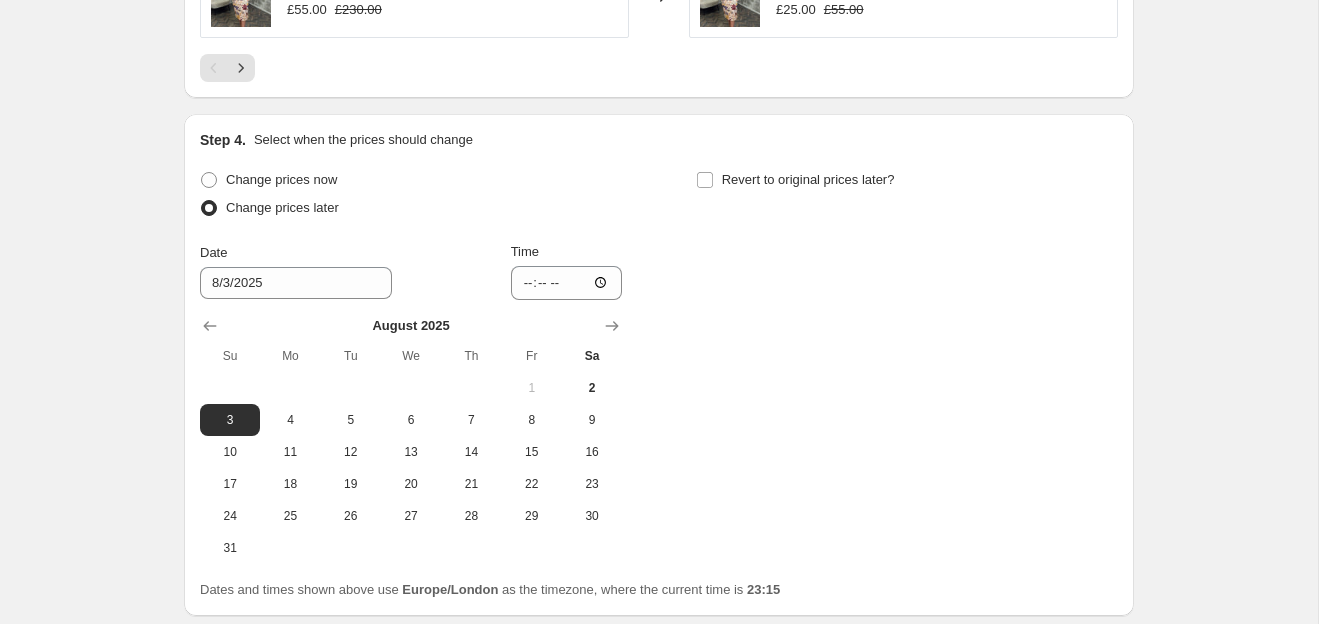 click on "Change prices now Change prices later Date 8/[DAY]/2025 Time 09:40 [MONTH]   2025 Su Mo Tu We Th Fr Sa 1 2 3 4 5 6 7 8 9 10 11 12 13 14 15 16 17 18 19 20 21 22 23 24 25 26 27 28 29 30 31 Revert to original prices later?" at bounding box center (659, 365) 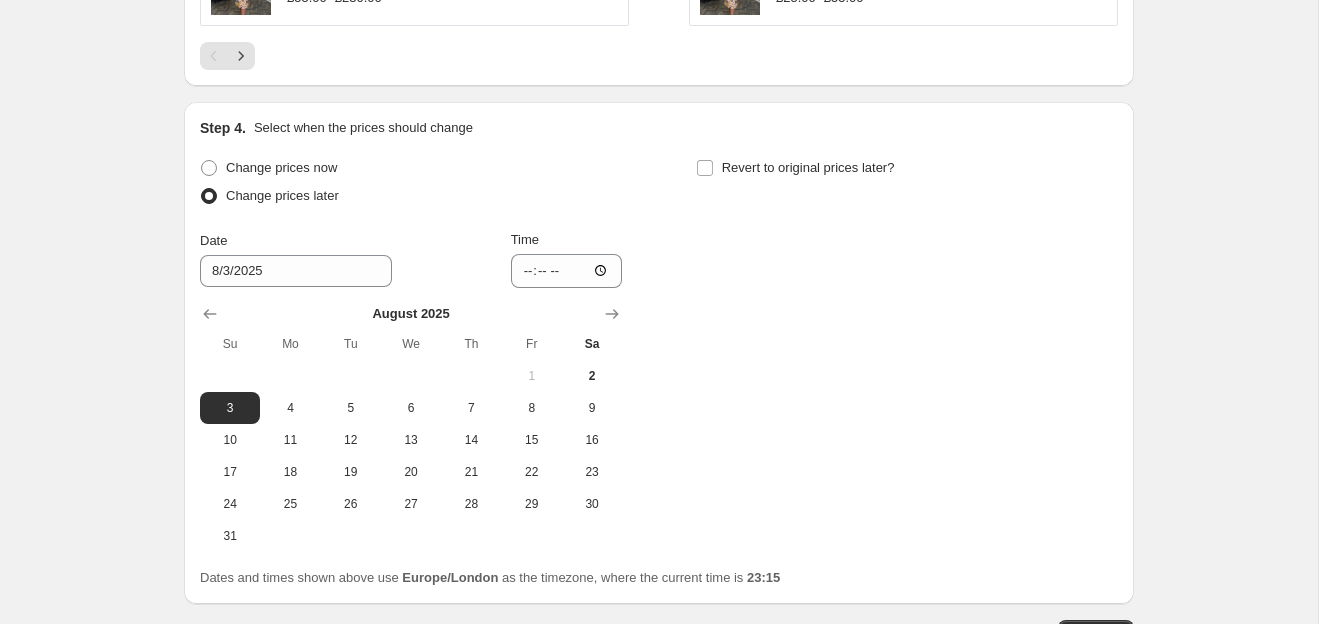 scroll, scrollTop: 1778, scrollLeft: 0, axis: vertical 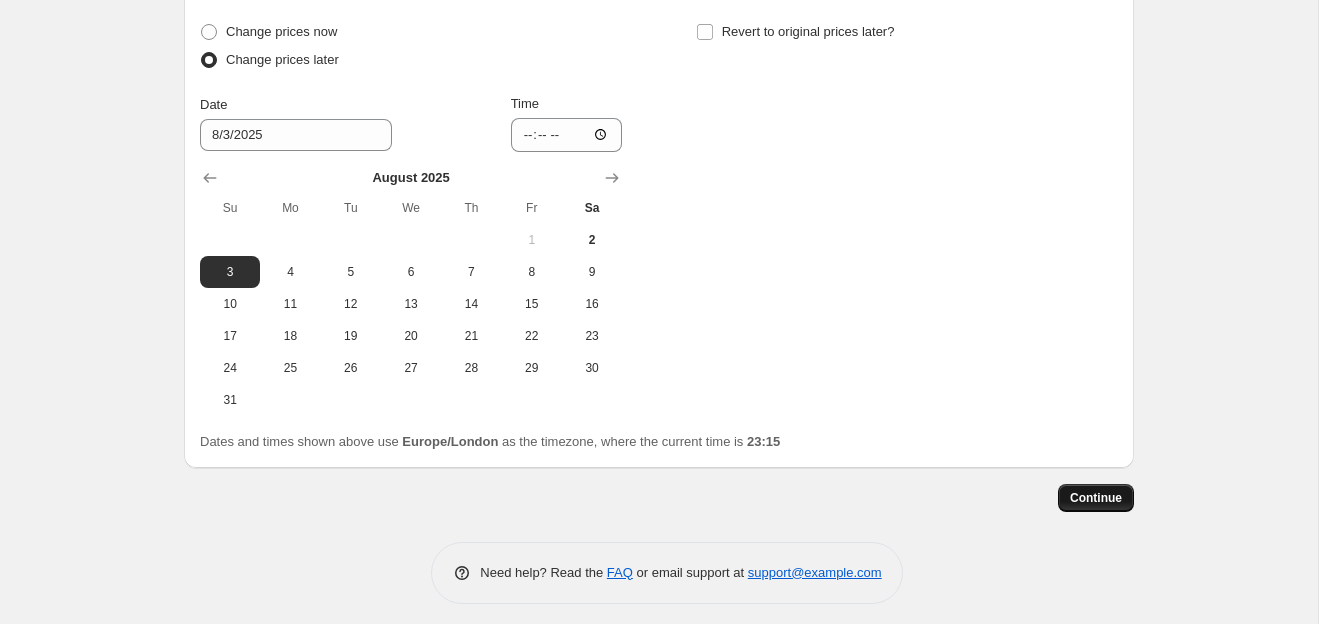 click on "Continue" at bounding box center (1096, 498) 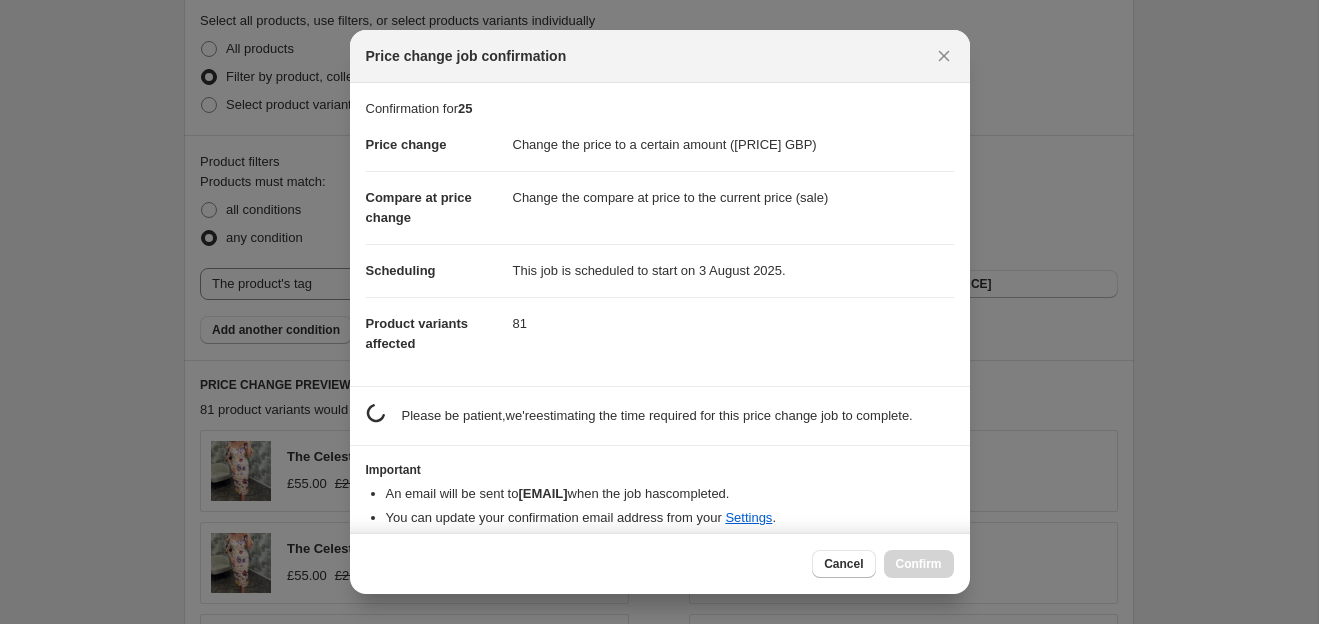 scroll, scrollTop: 1778, scrollLeft: 0, axis: vertical 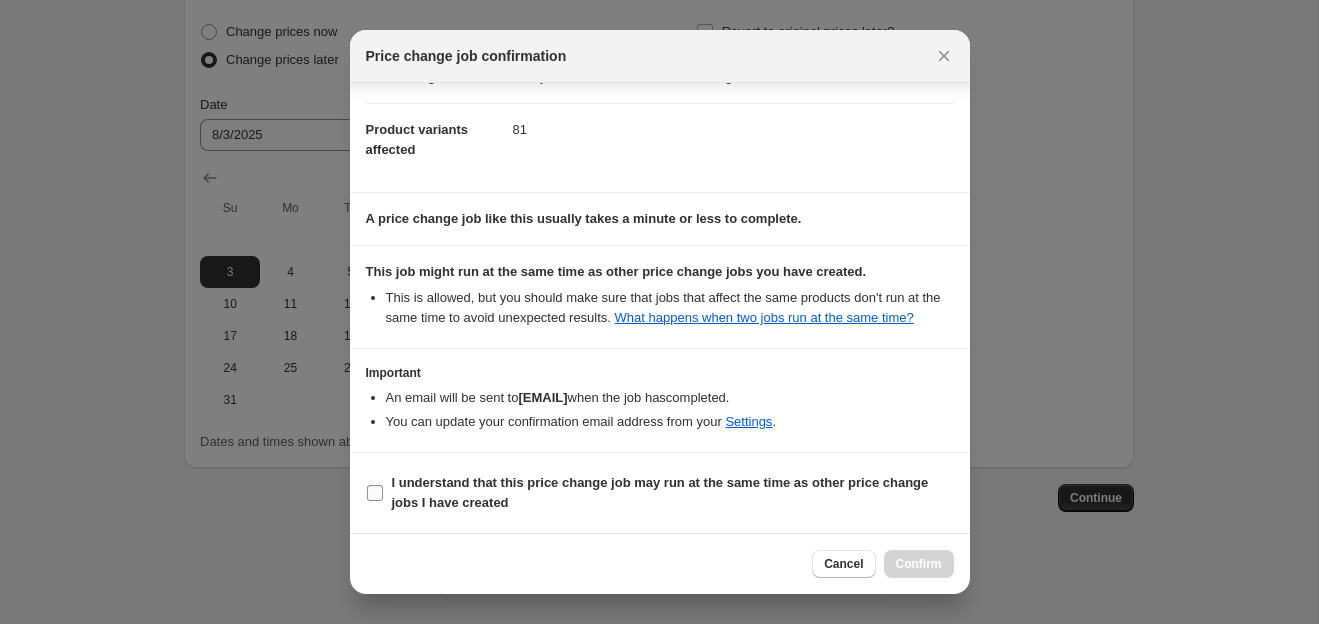 click on "I understand that this price change job may run at the same time as other price change jobs I have created" at bounding box center [375, 493] 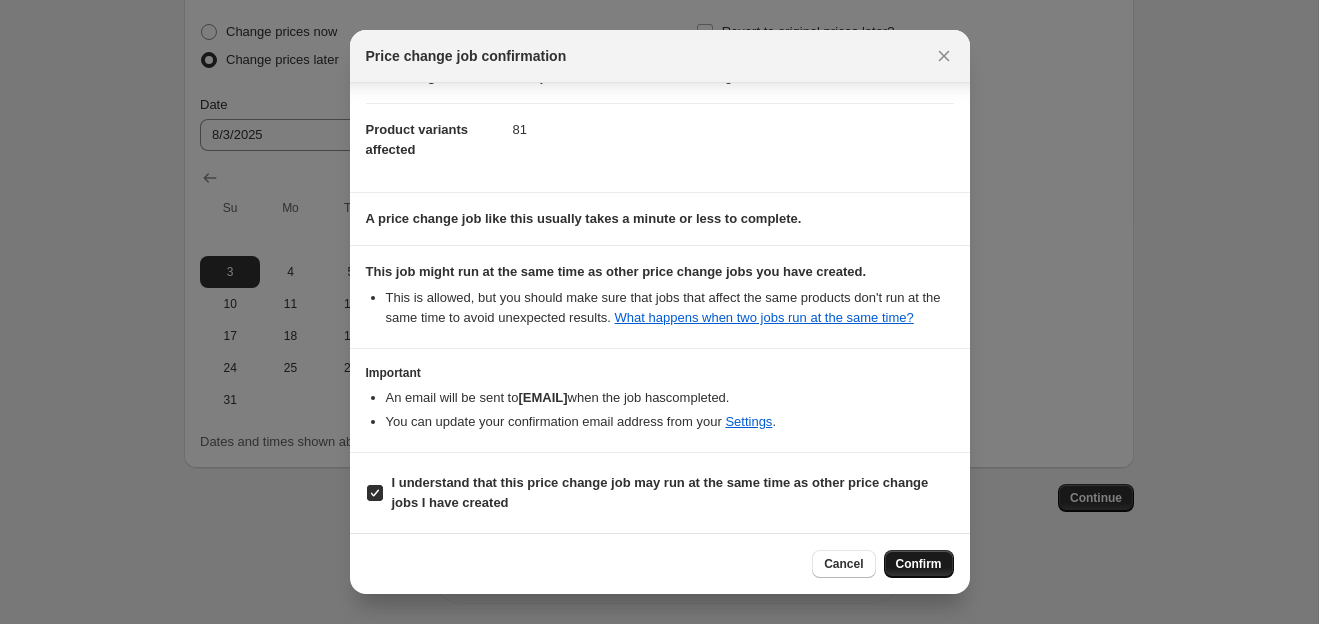 click on "Confirm" at bounding box center [919, 564] 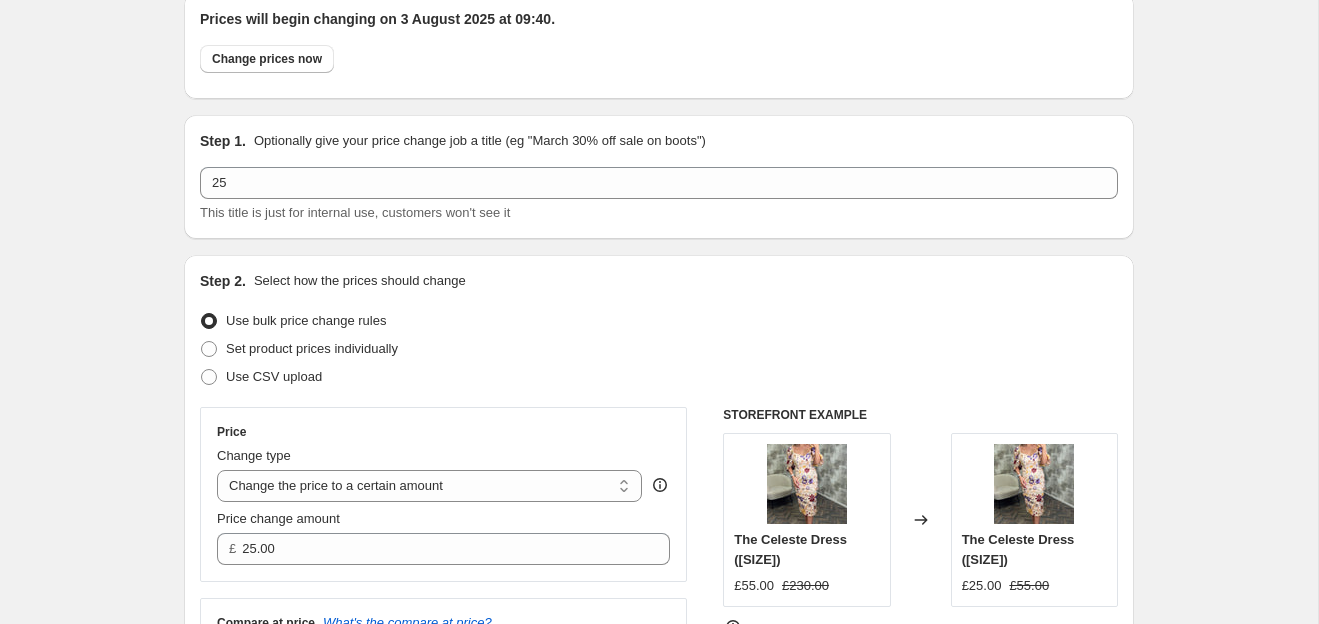scroll, scrollTop: 0, scrollLeft: 0, axis: both 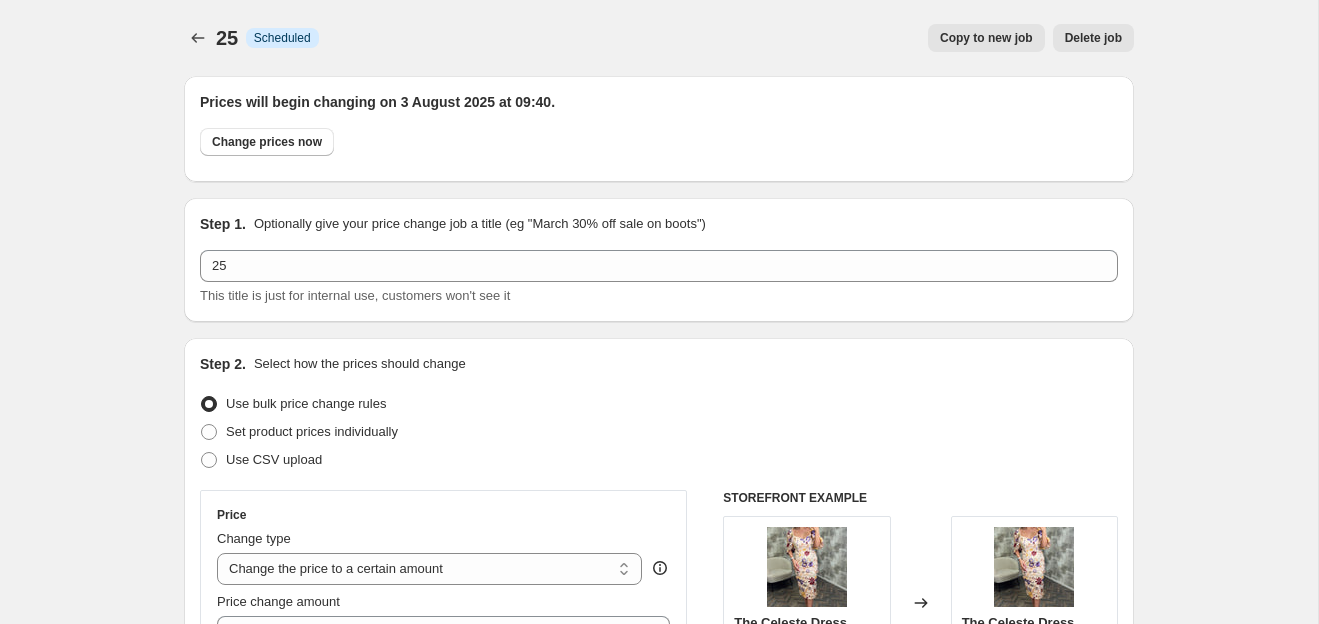 click on "Copy to new job" at bounding box center (986, 38) 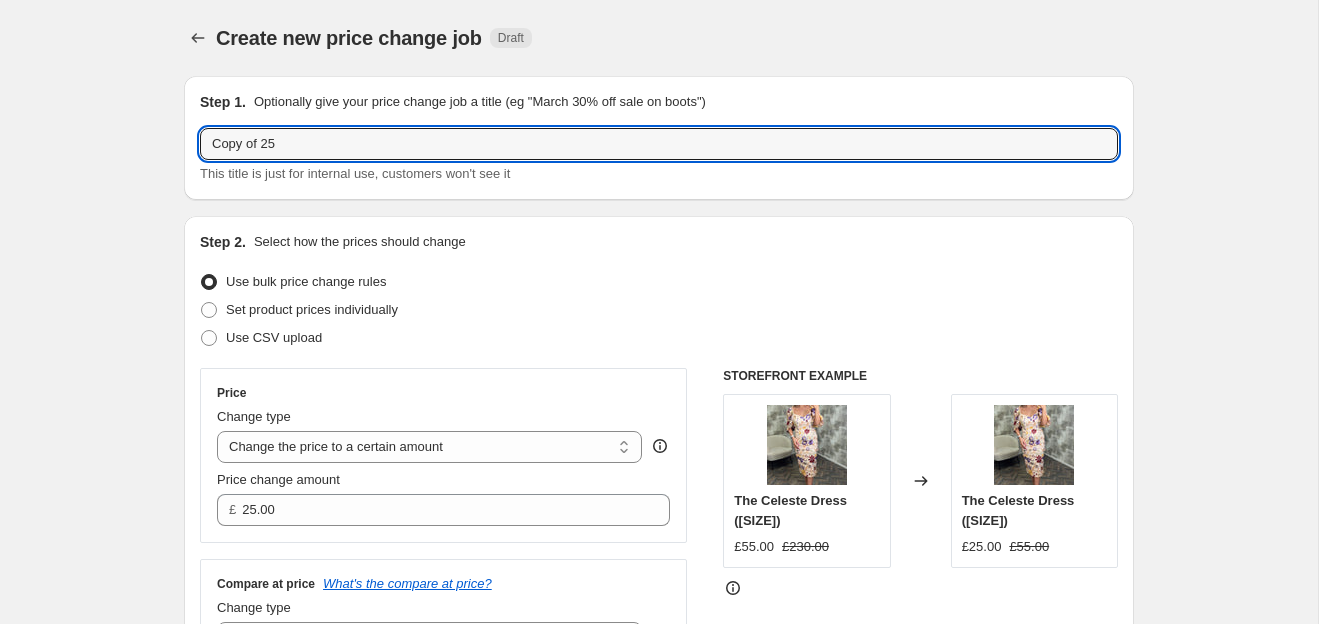 drag, startPoint x: 298, startPoint y: 151, endPoint x: 128, endPoint y: 138, distance: 170.49634 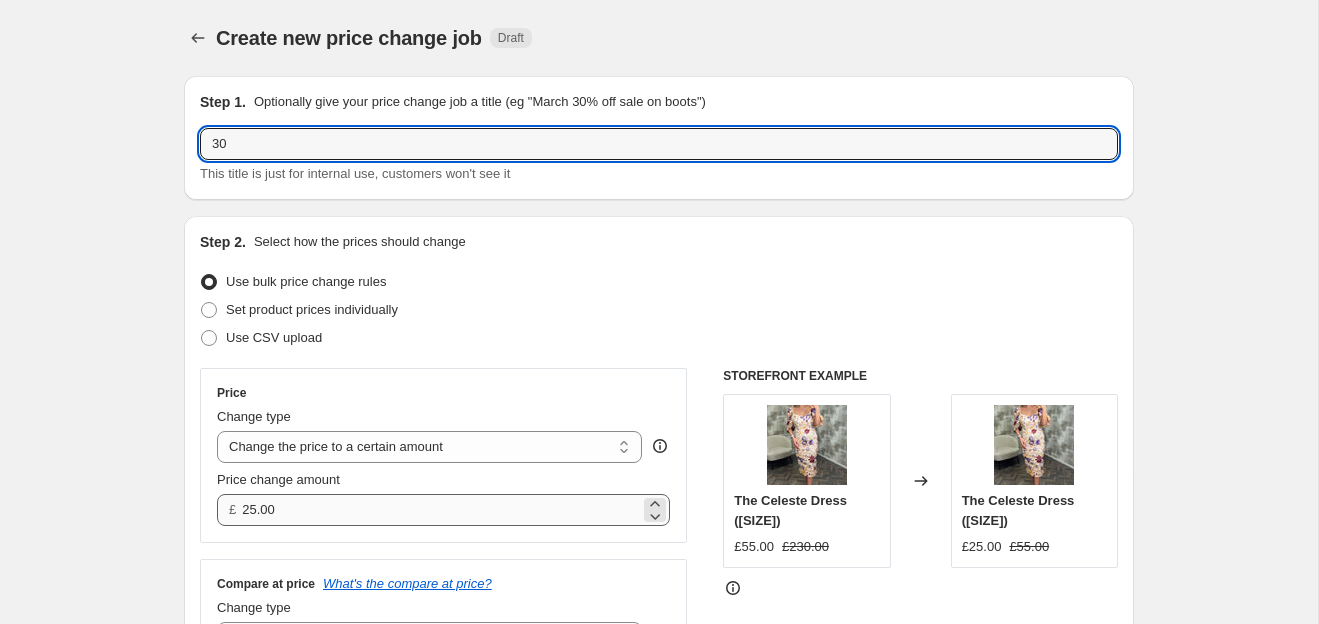 type on "30" 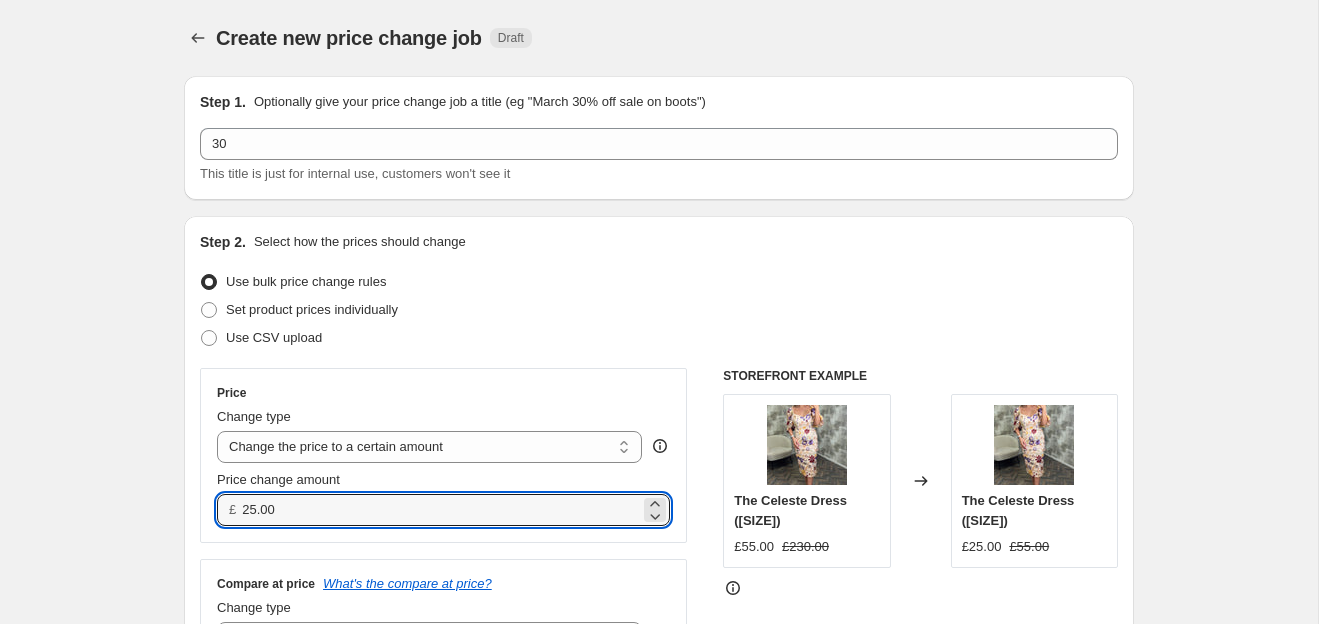 drag, startPoint x: 282, startPoint y: 505, endPoint x: 223, endPoint y: 494, distance: 60.016663 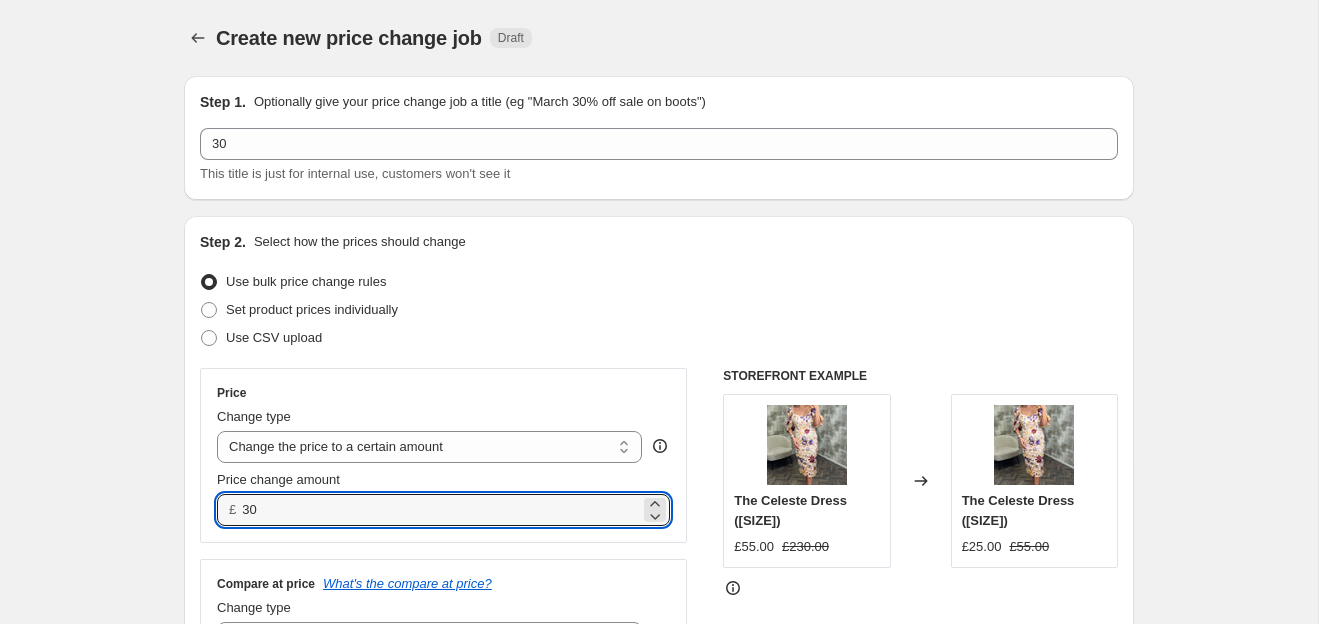type on "30.00" 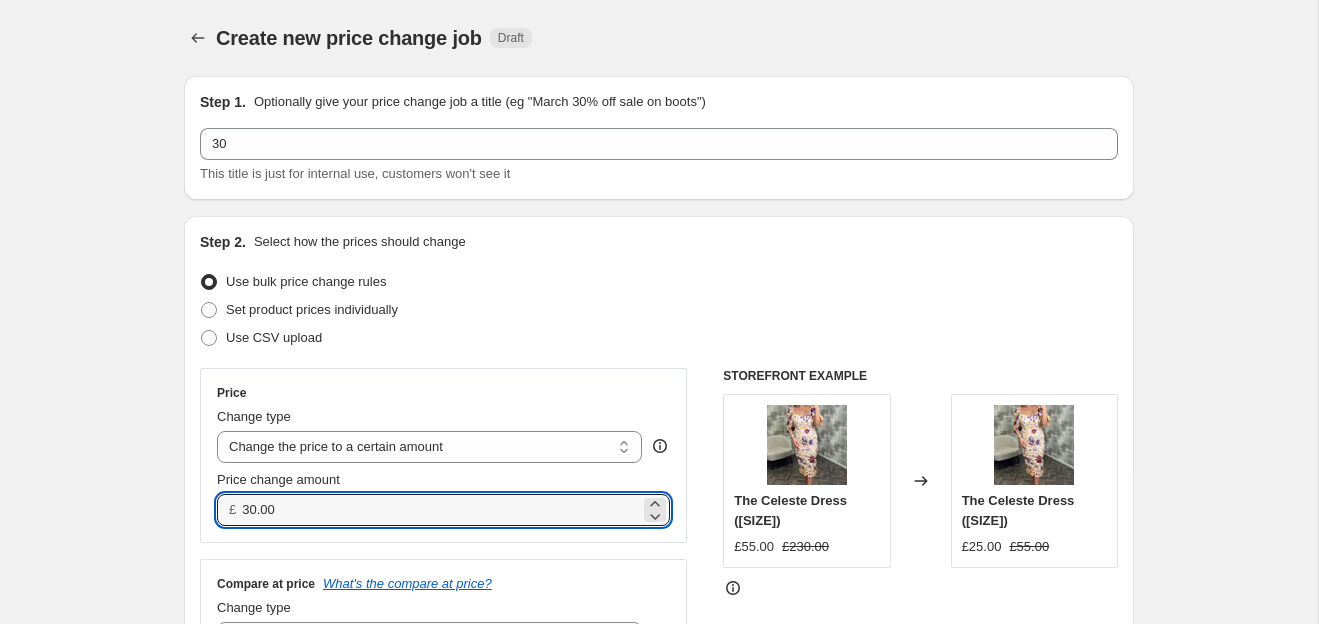 click on "Create new price change job. This page is ready Create new price change job Draft Step 1. Optionally give your price change job a title (eg "March 30% off sale on boots") 30 This title is just for internal use, customers won't see it Step 2. Select how the prices should change Use bulk price change rules Set product prices individually Use CSV upload Price Change type Change the price to a certain amount Change the price by a certain amount Change the price by a certain percentage Change the price to the current compare at price (price before sale) Change the price by a certain amount relative to the compare at price Change the price by a certain percentage relative to the compare at price Don't change the price Change the price by a certain percentage relative to the cost per item Change price to certain cost margin Change the price to a certain amount Price change amount £ 30.00 Compare at price What's the compare at price? Change type Change the compare at price to the current price (sale) £55.00 £25.00" at bounding box center (659, 1019) 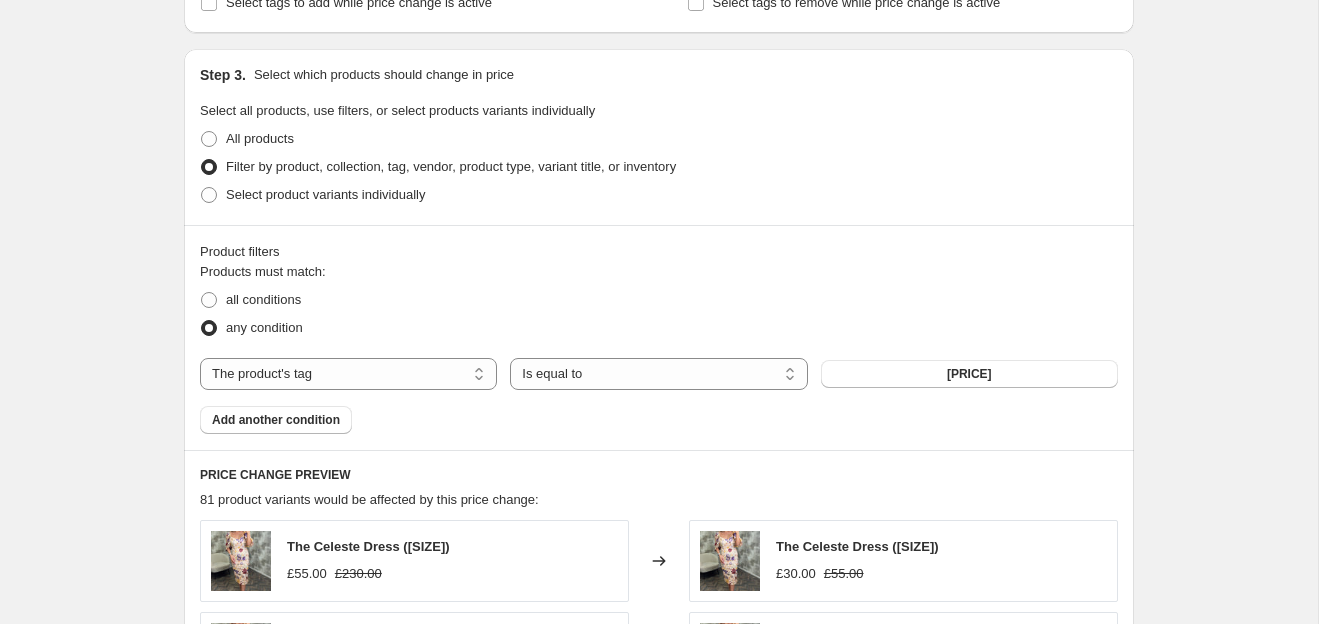 scroll, scrollTop: 701, scrollLeft: 0, axis: vertical 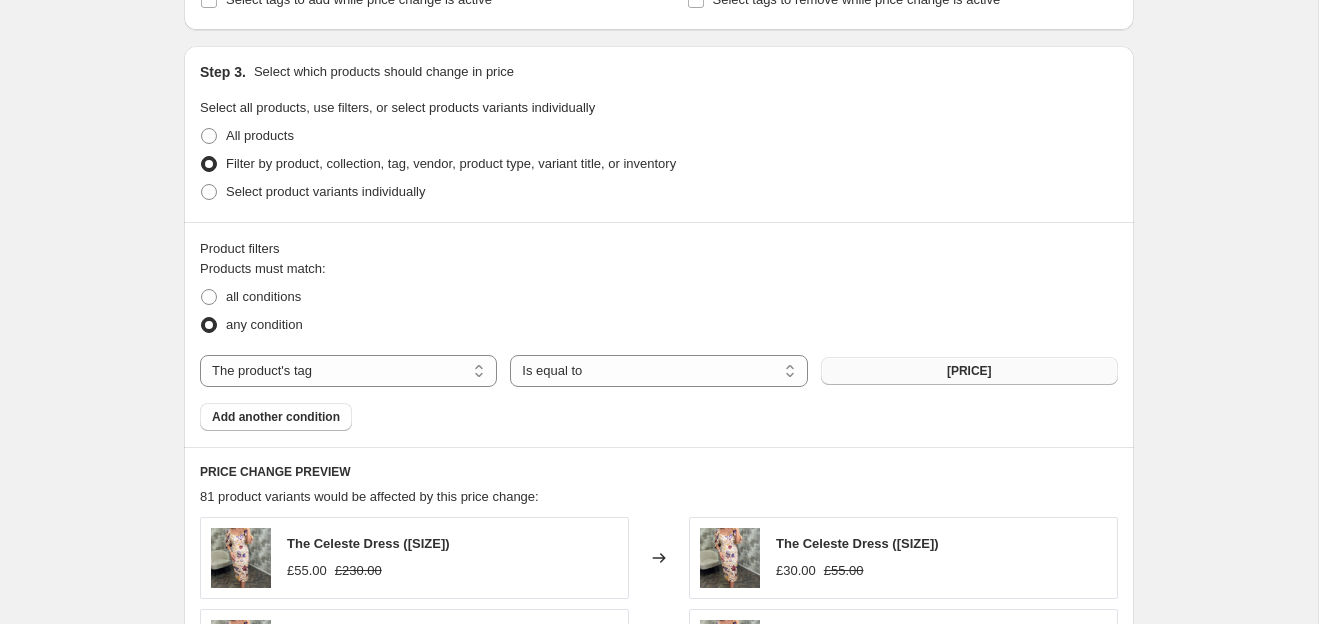 click on "[PRICE]" at bounding box center (969, 371) 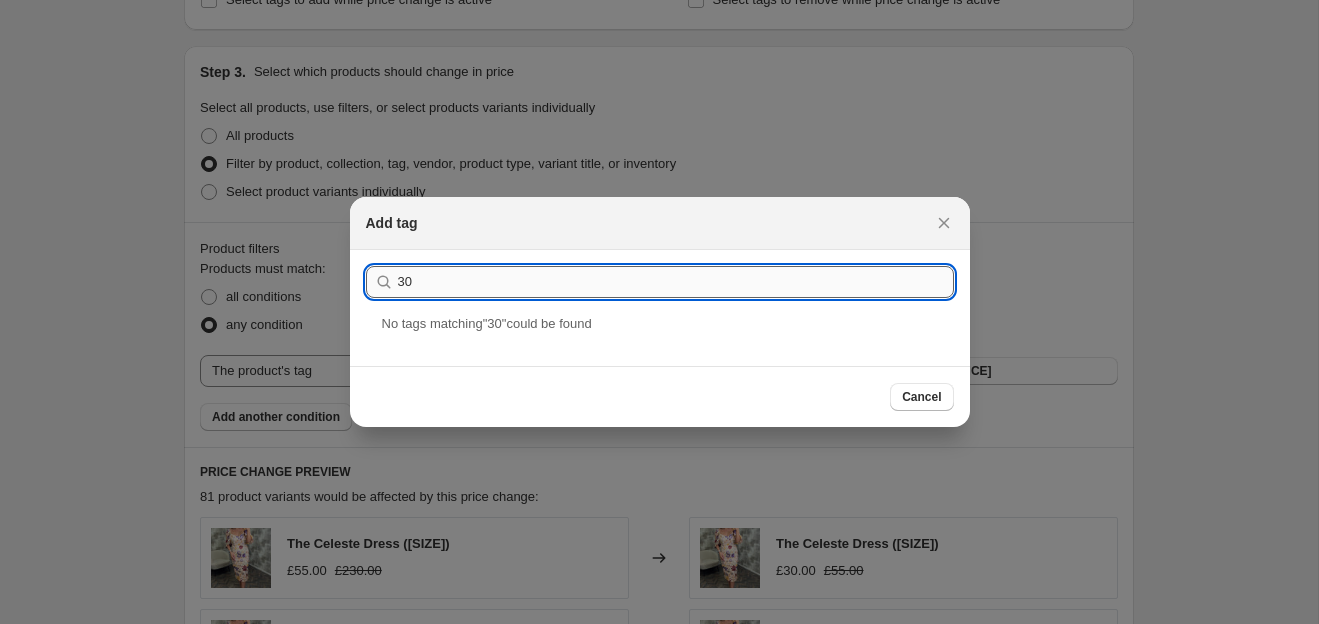 click on "30" at bounding box center (676, 282) 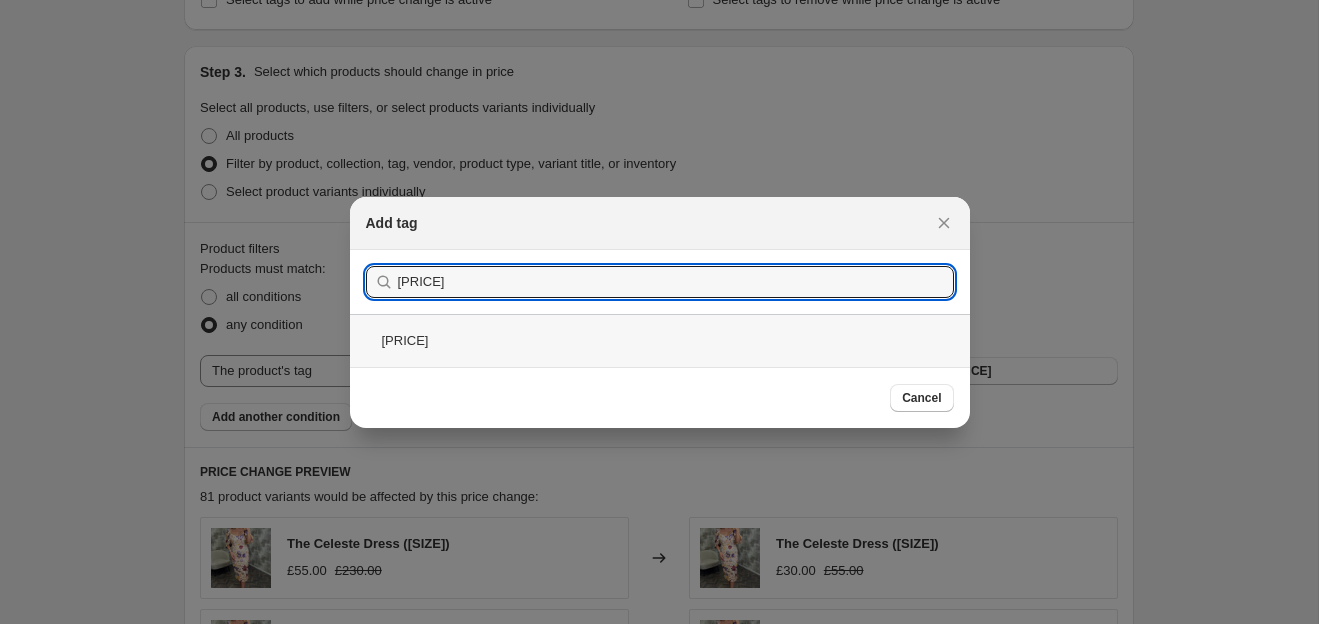 type on "[PRICE]" 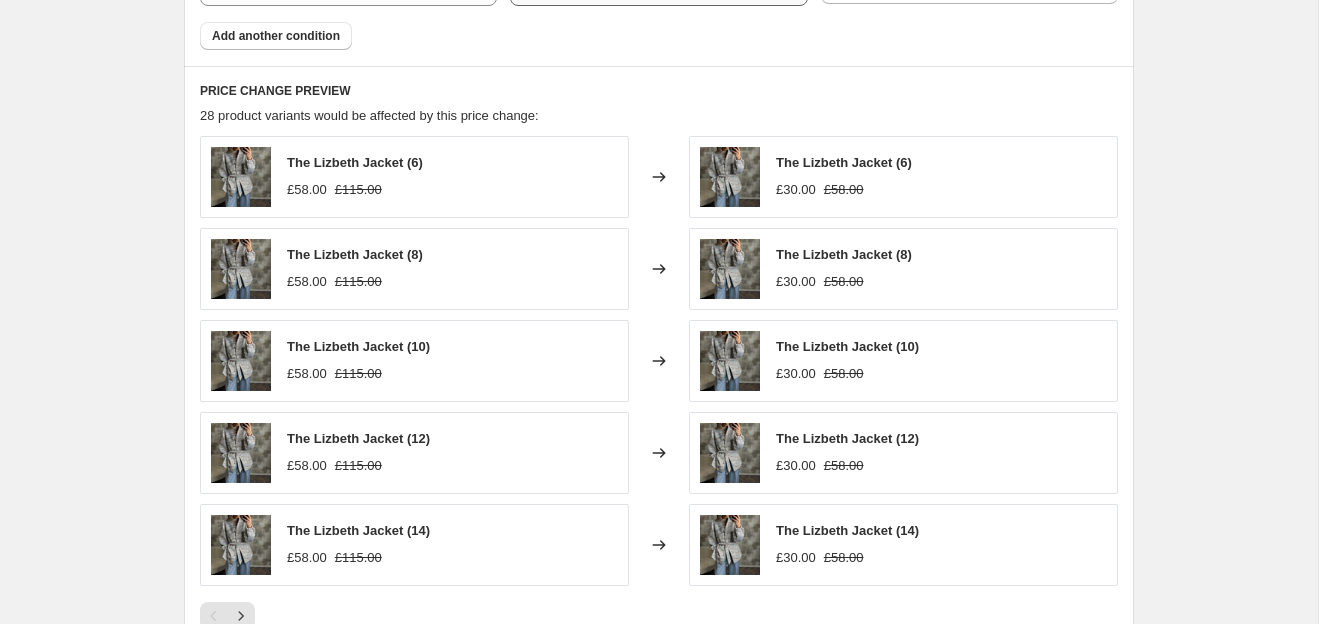 scroll, scrollTop: 1405, scrollLeft: 0, axis: vertical 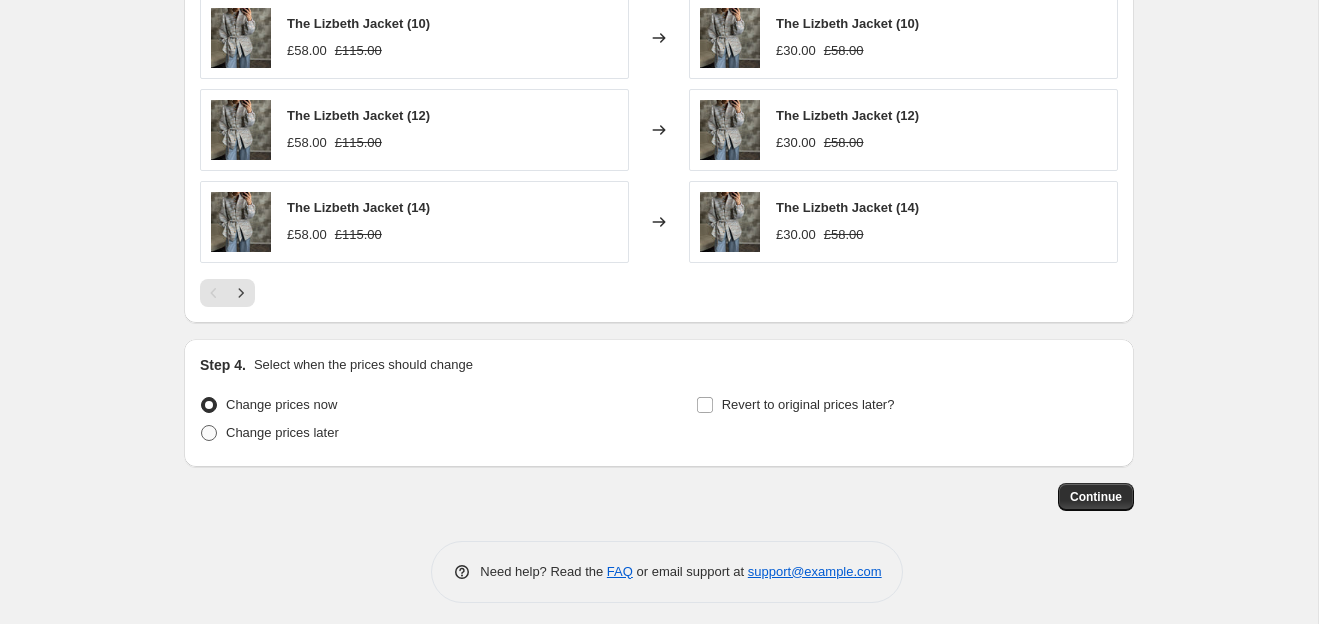 click on "Change prices later" at bounding box center [282, 432] 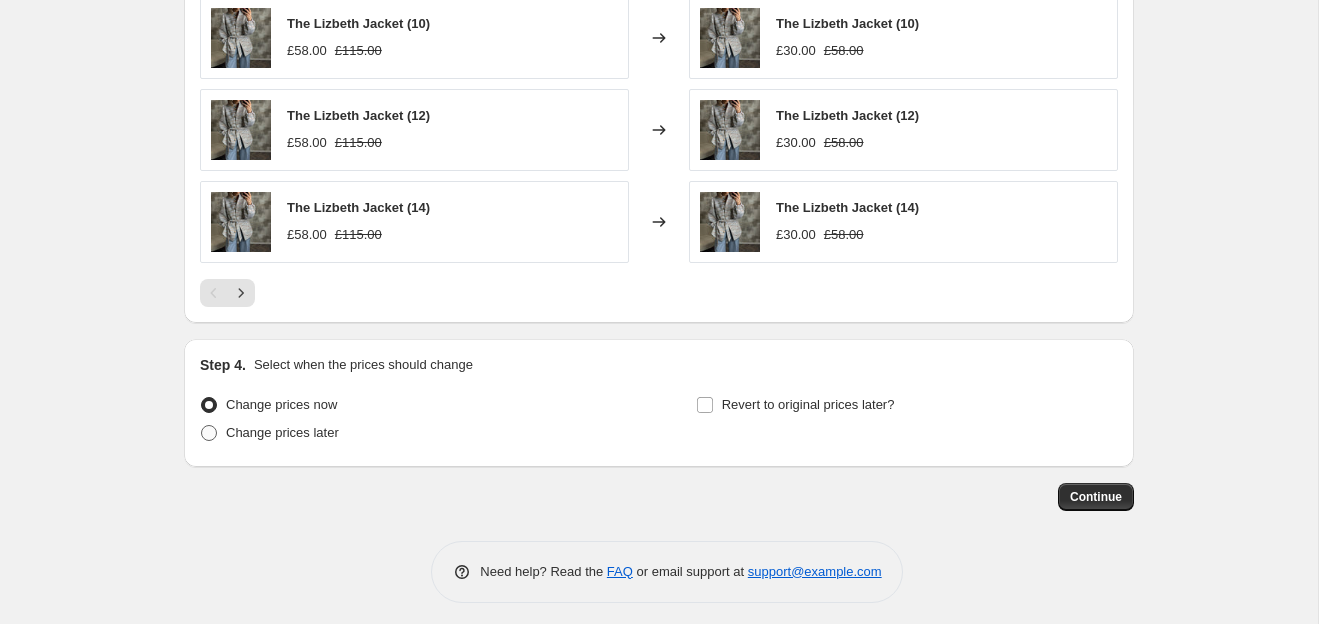 radio on "true" 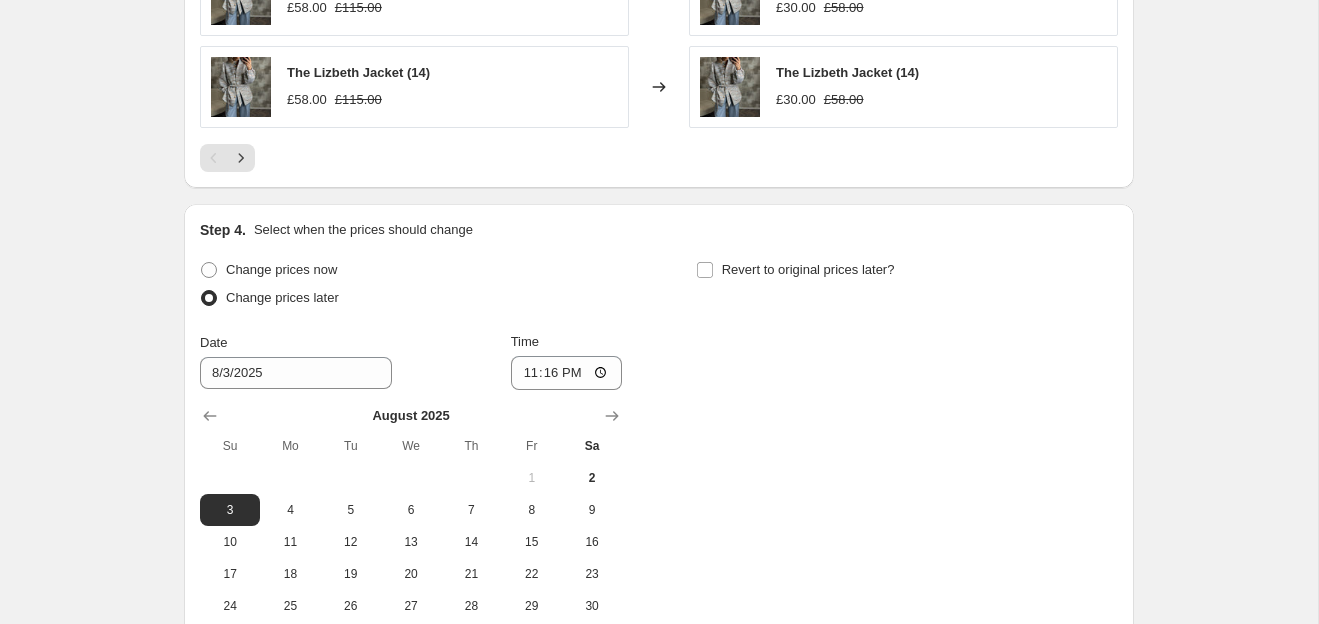 scroll, scrollTop: 1557, scrollLeft: 0, axis: vertical 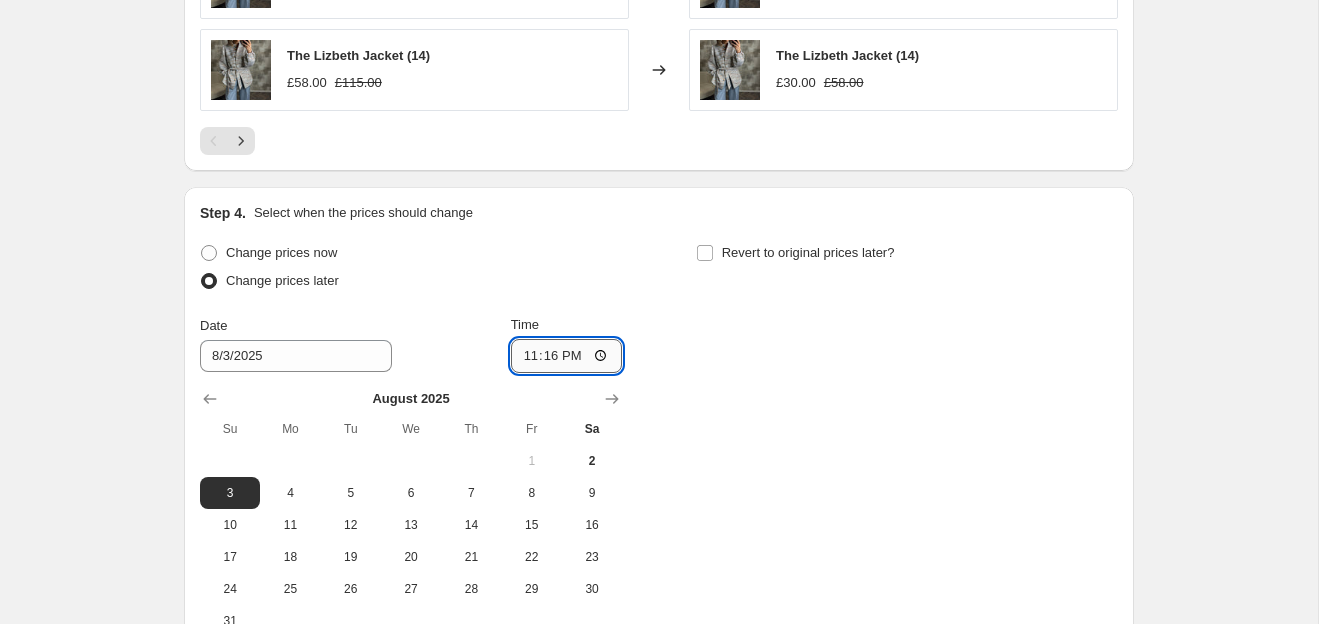 click on "23:16" at bounding box center (567, 356) 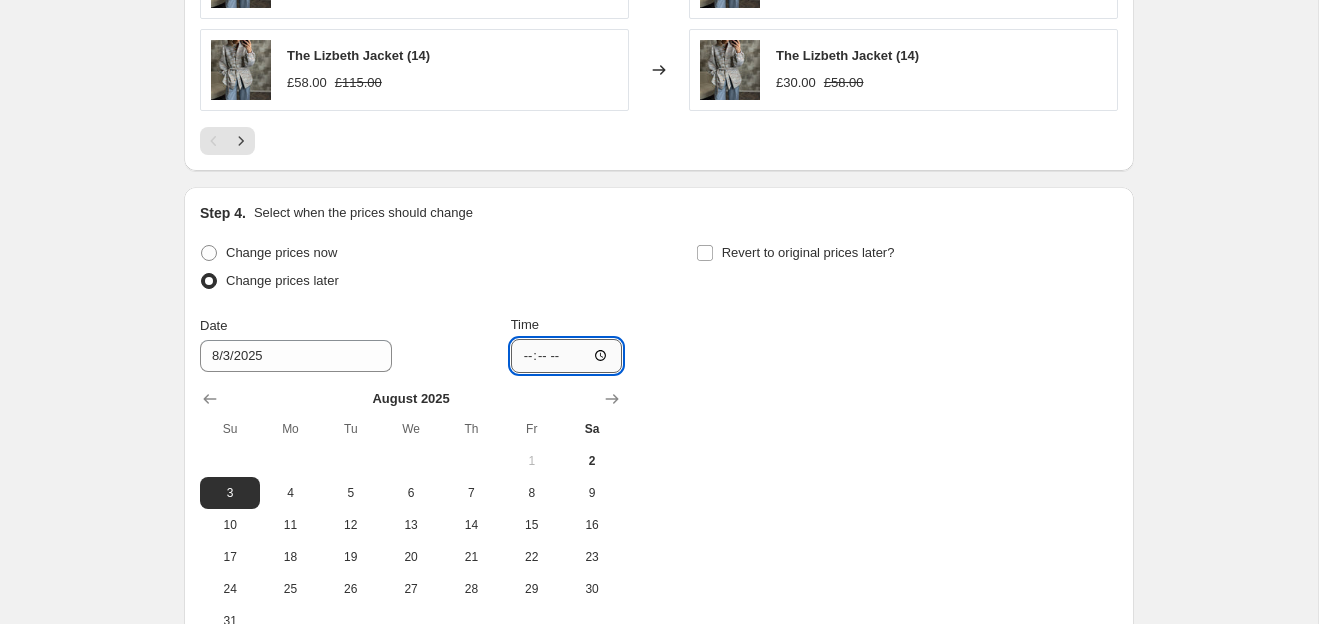 type on "[TIME]" 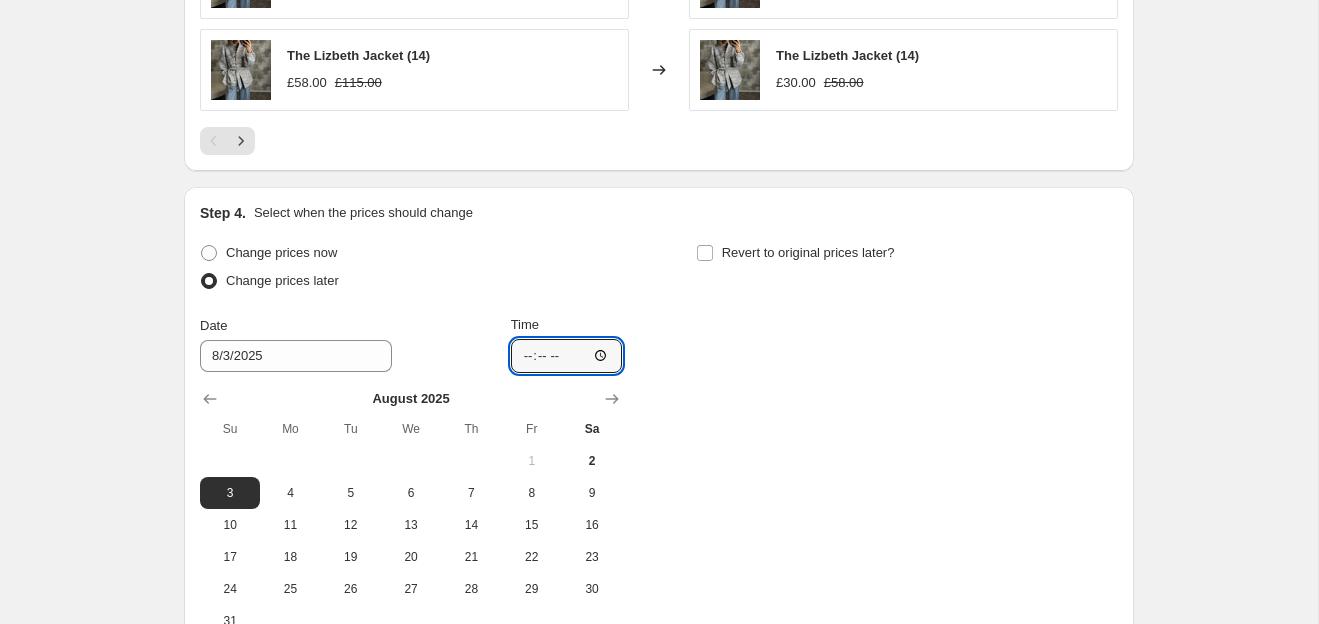 click on "Change prices now Change prices later Date 8/[DAY]/2025 Time 09:40 [MONTH]   2025 Su Mo Tu We Th Fr Sa 1 2 3 4 5 6 7 8 9 10 11 12 13 14 15 16 17 18 19 20 21 22 23 24 25 26 27 28 29 30 31 Revert to original prices later?" at bounding box center (659, 438) 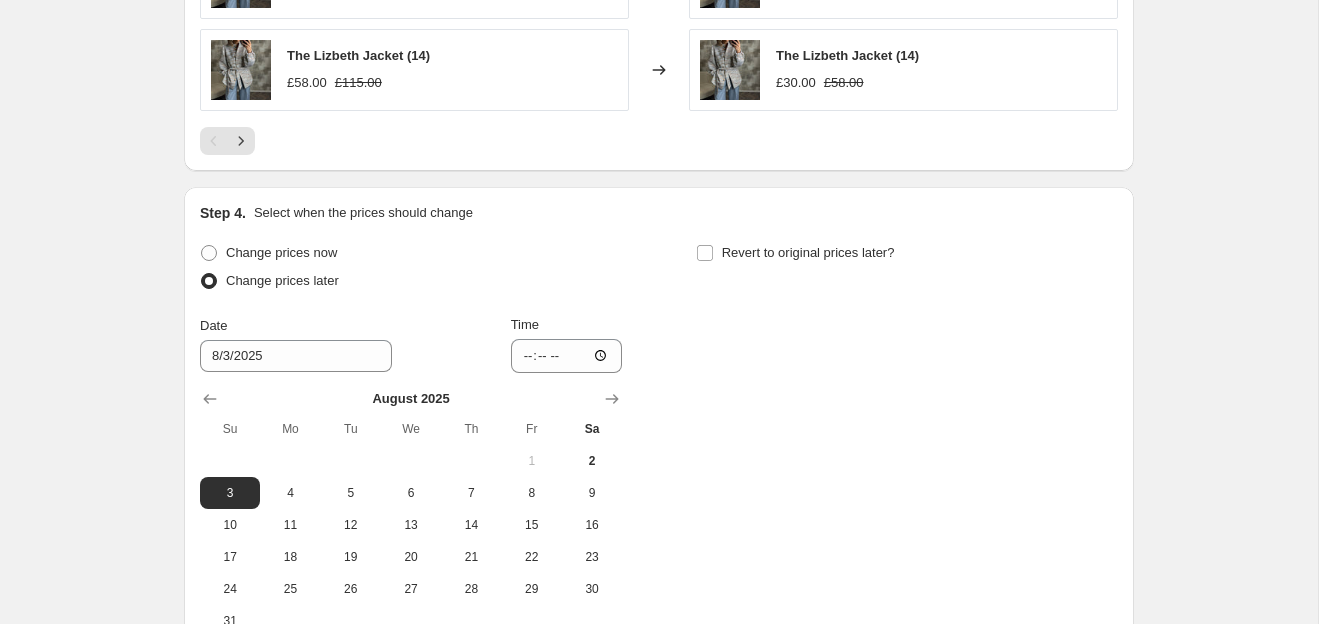 scroll, scrollTop: 1778, scrollLeft: 0, axis: vertical 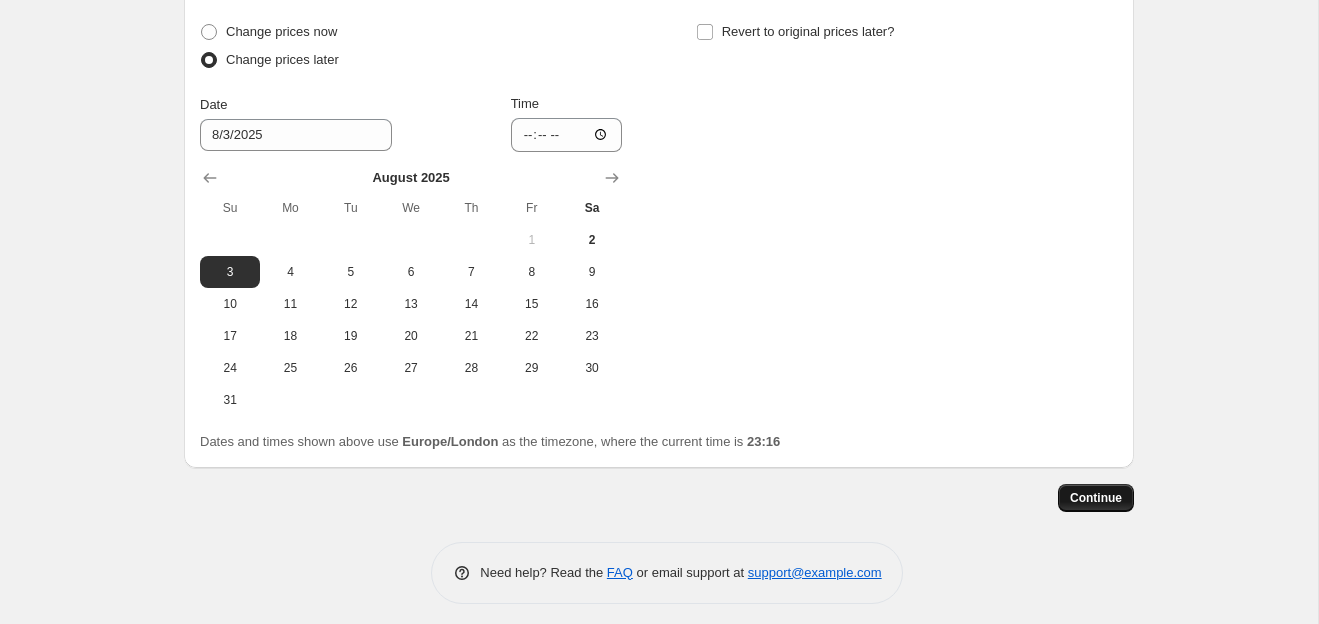 click on "Continue" at bounding box center [1096, 498] 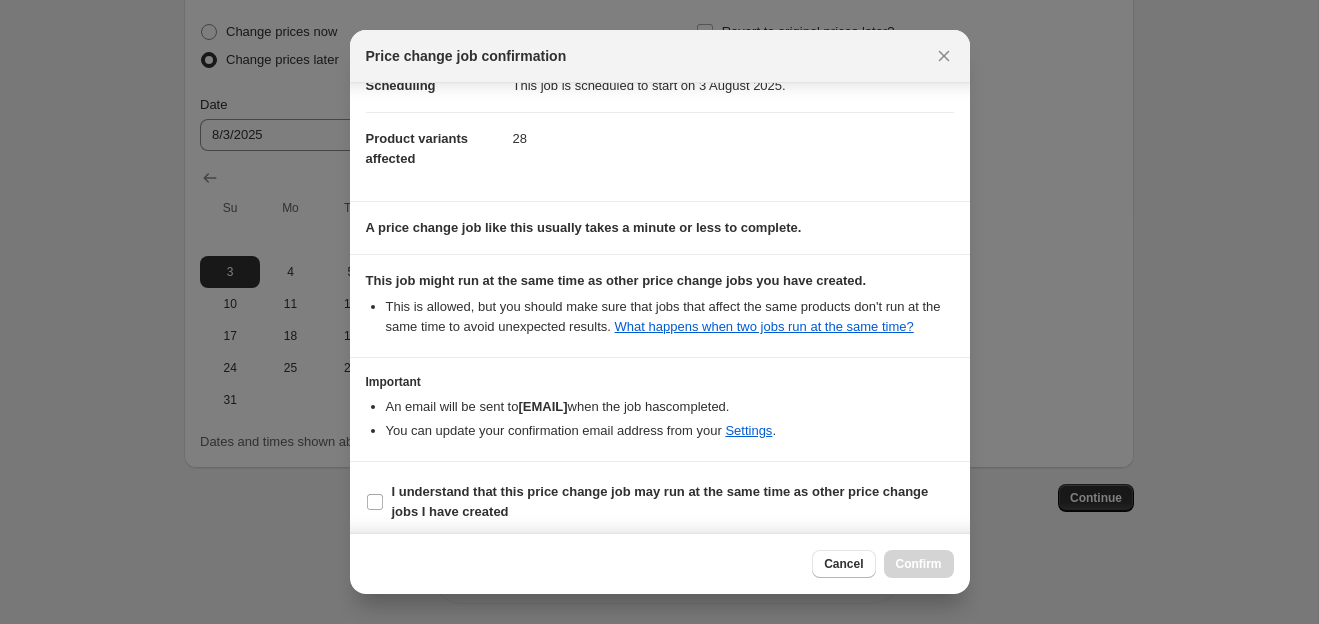 scroll, scrollTop: 209, scrollLeft: 0, axis: vertical 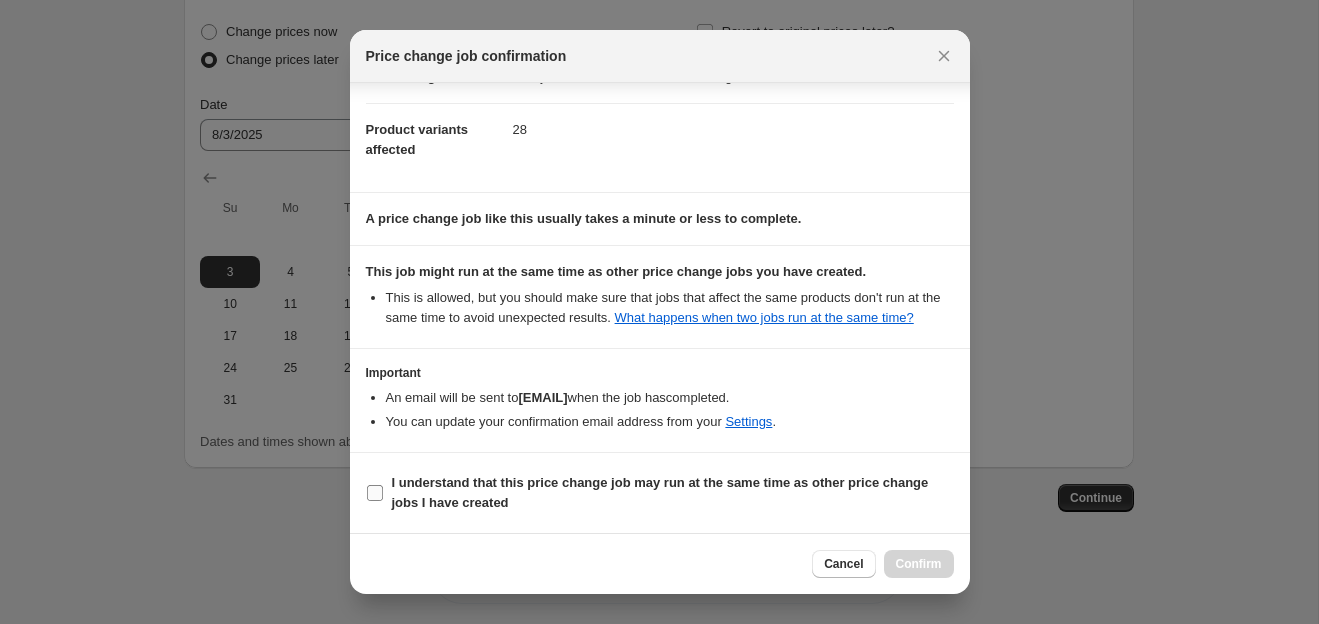 click on "I understand that this price change job may run at the same time as other price change jobs I have created" at bounding box center (660, 492) 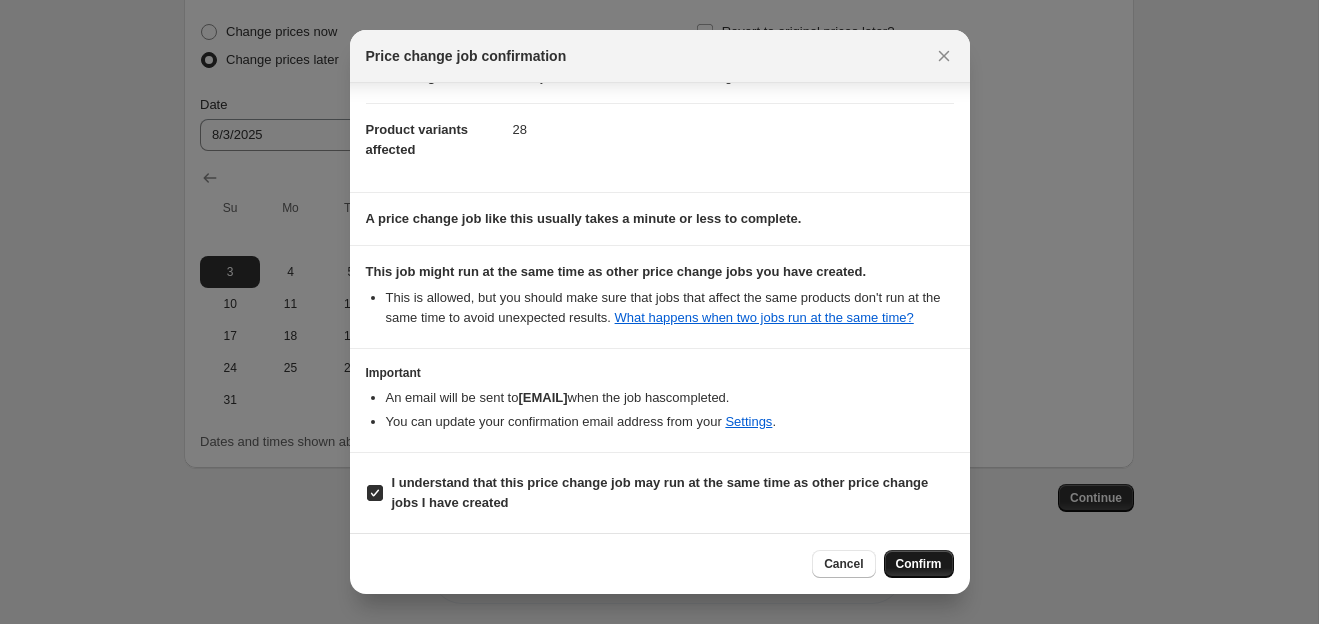 click on "Confirm" at bounding box center (919, 564) 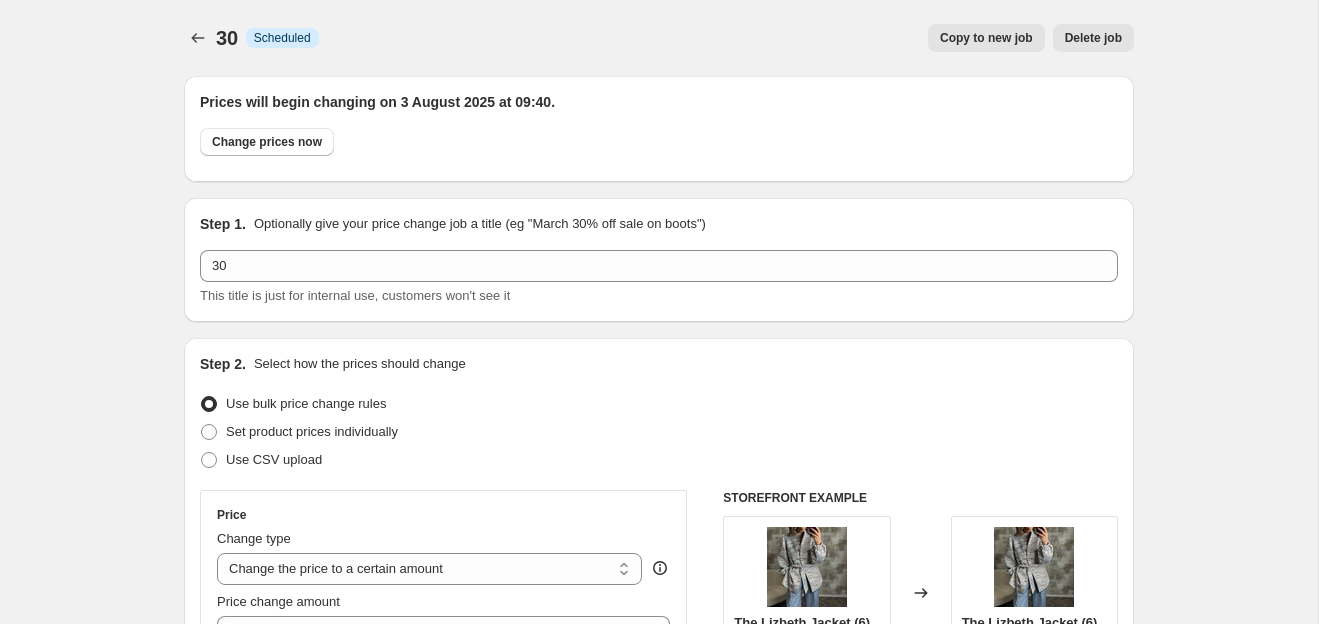 scroll, scrollTop: 1778, scrollLeft: 0, axis: vertical 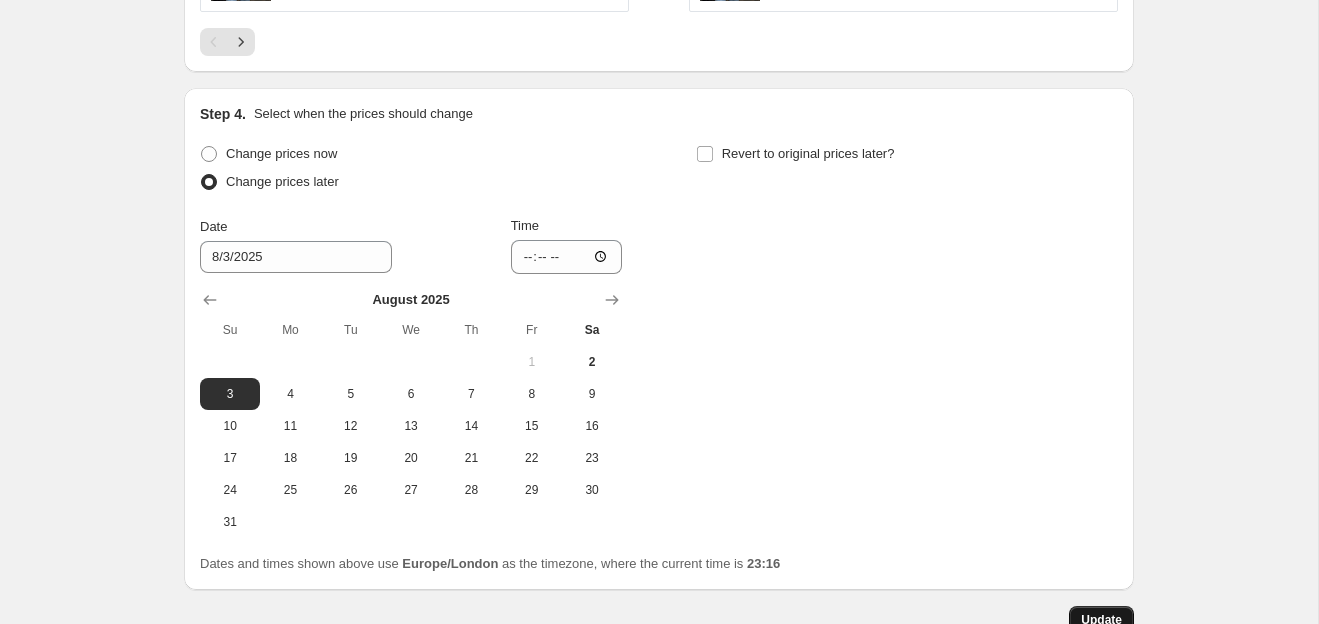 click on "Update" at bounding box center (1101, 620) 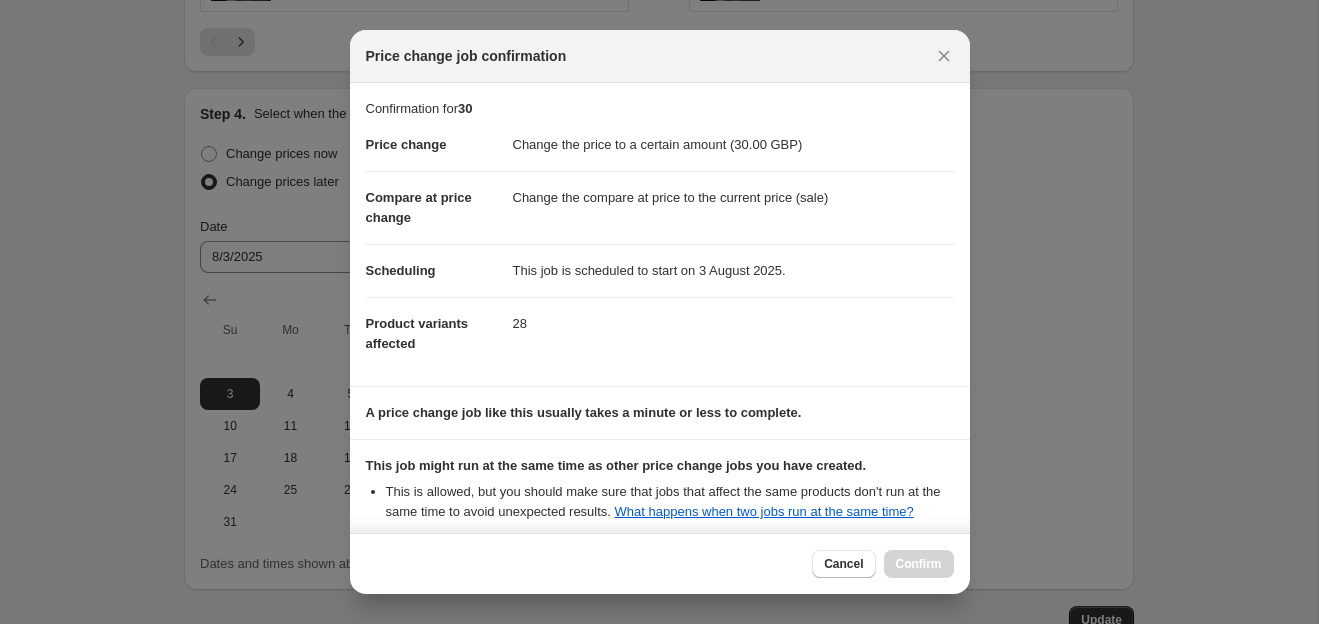 scroll, scrollTop: 209, scrollLeft: 0, axis: vertical 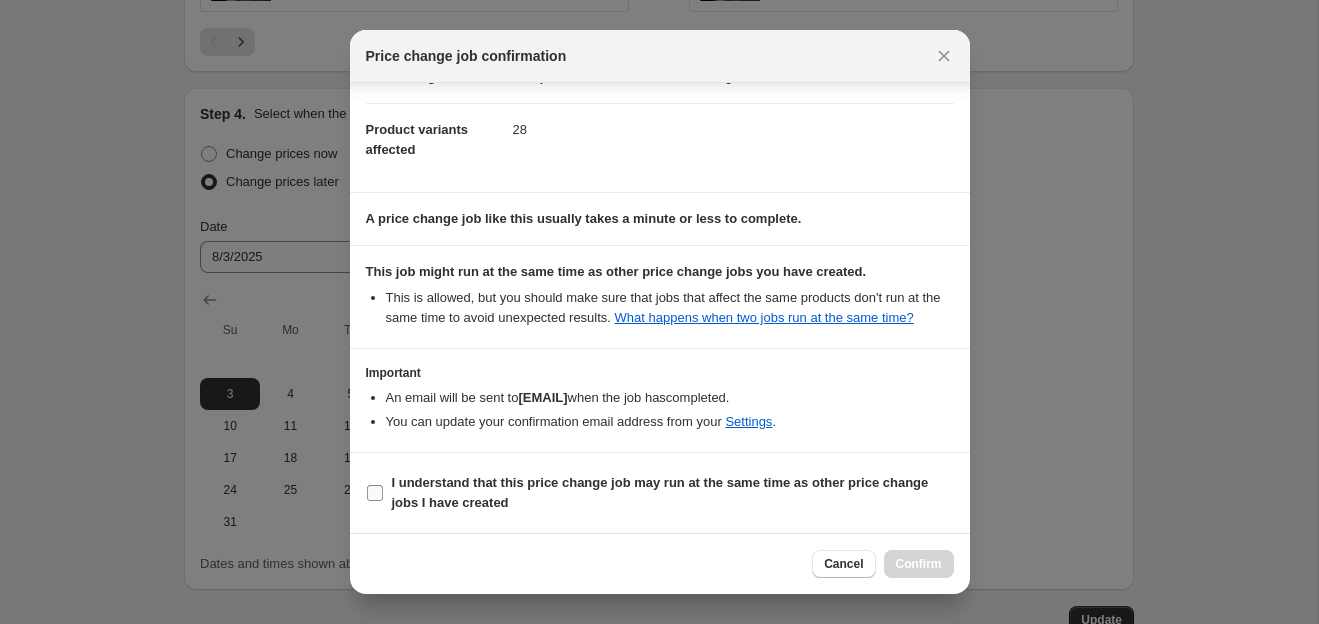 click on "I understand that this price change job may run at the same time as other price change jobs I have created" at bounding box center (660, 492) 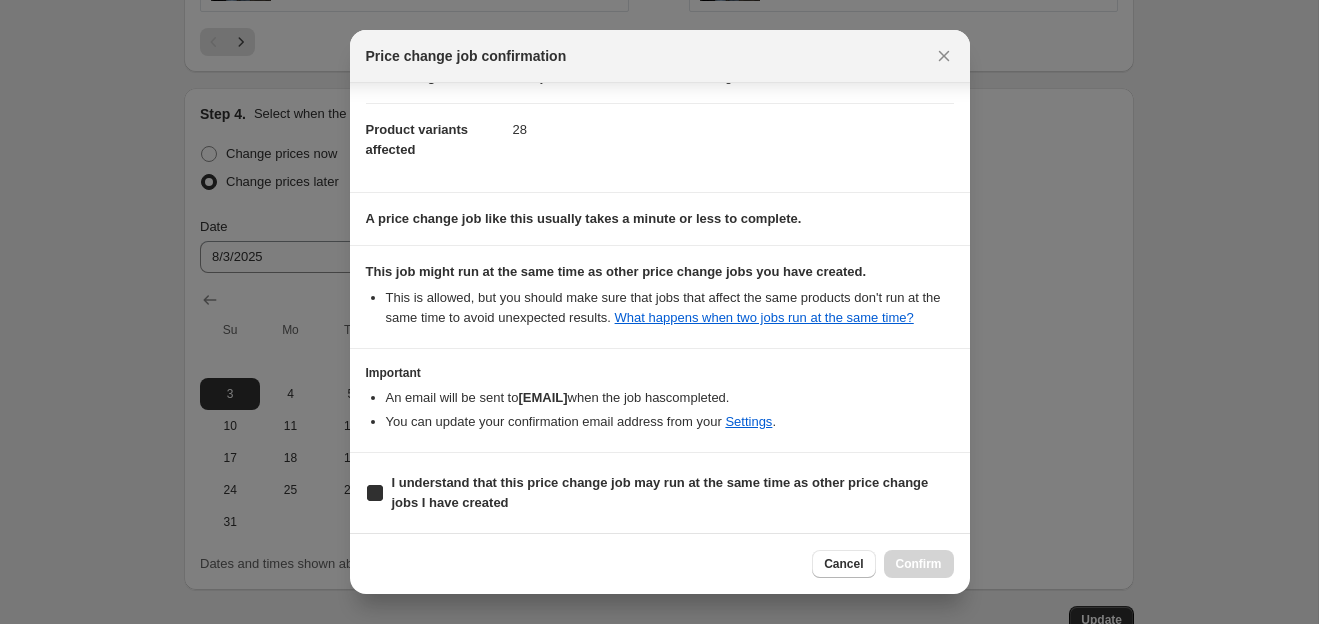 checkbox on "true" 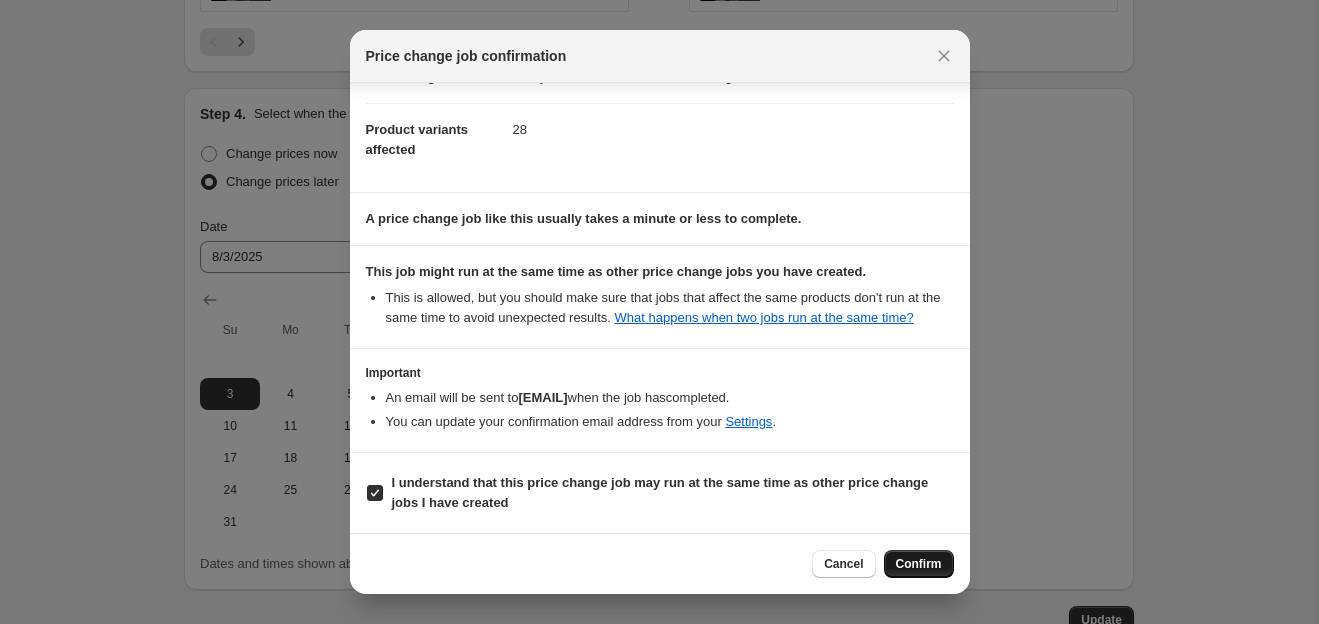 click on "Confirm" at bounding box center [919, 564] 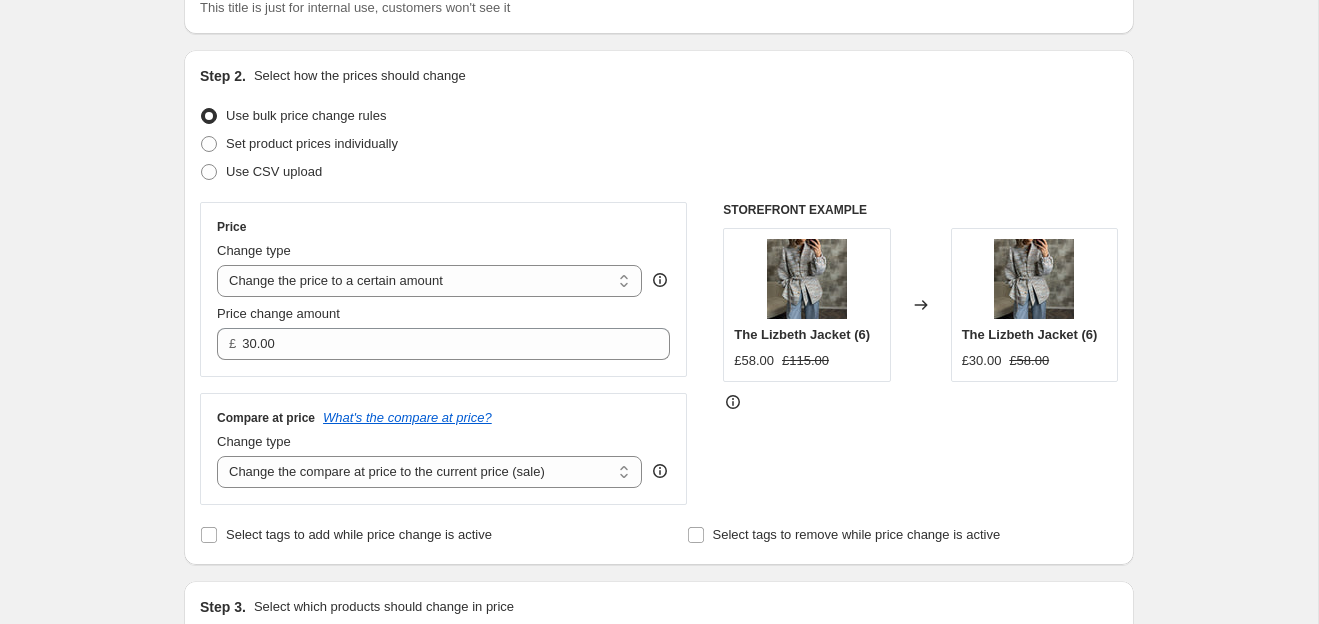scroll, scrollTop: 0, scrollLeft: 0, axis: both 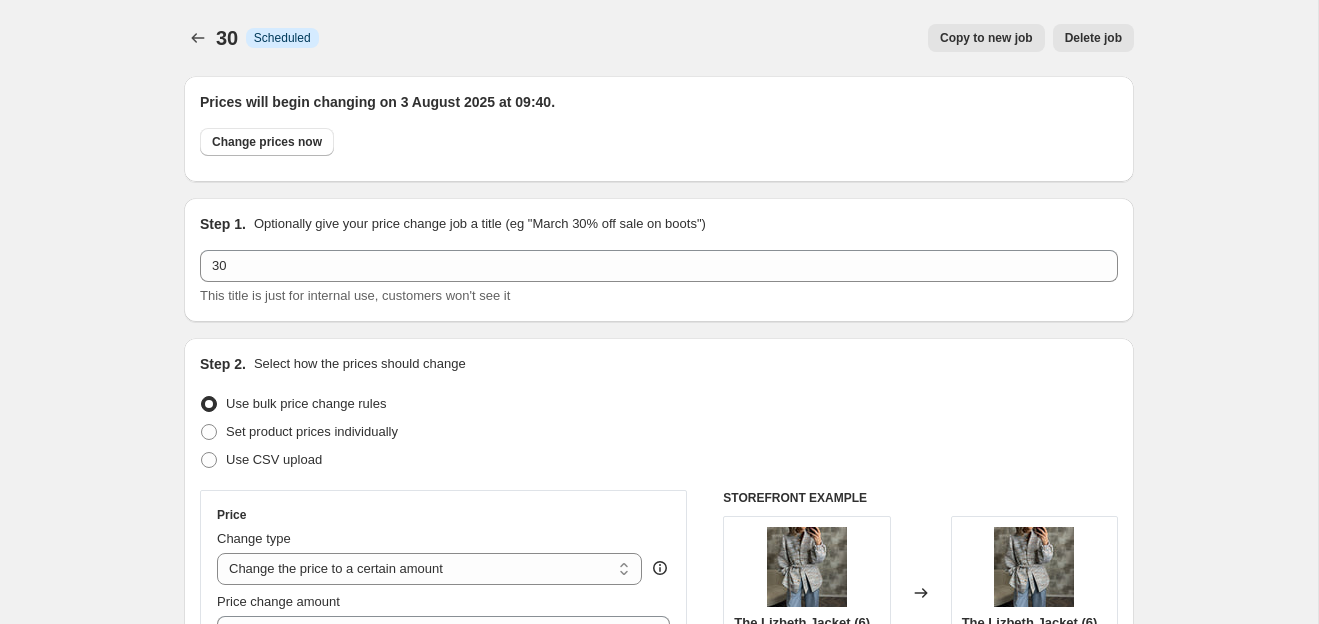 click on "Copy to new job" at bounding box center (986, 38) 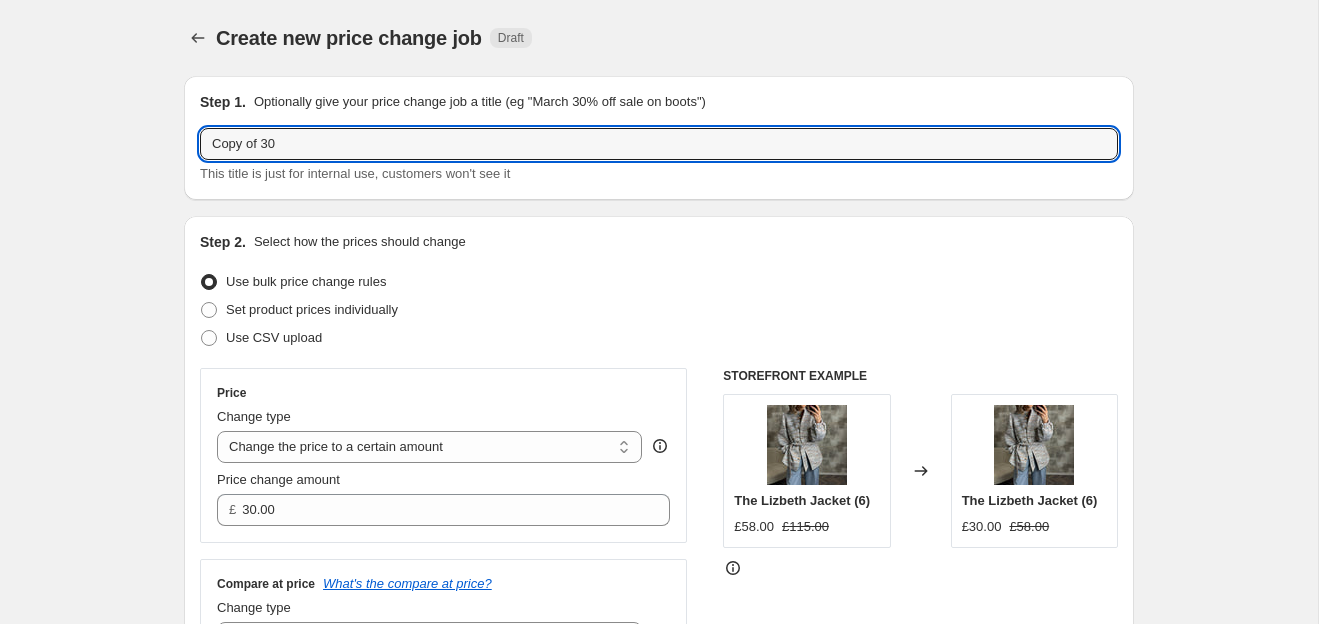 drag, startPoint x: 292, startPoint y: 141, endPoint x: 110, endPoint y: 135, distance: 182.09888 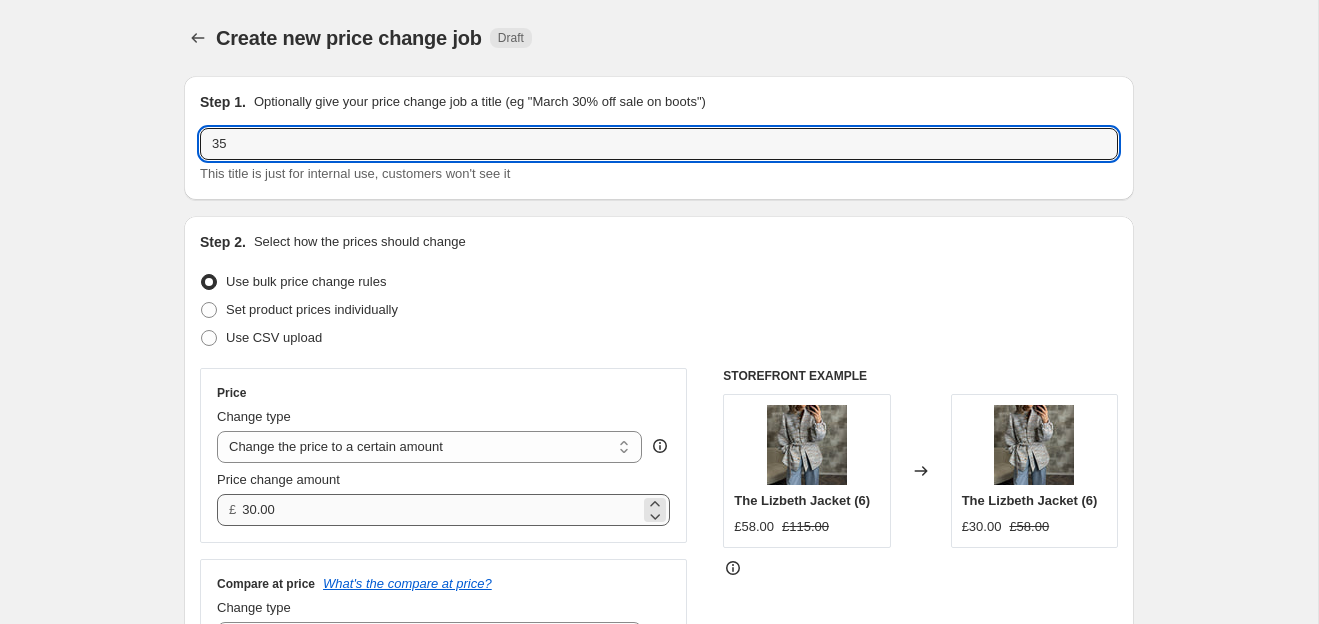 type on "35" 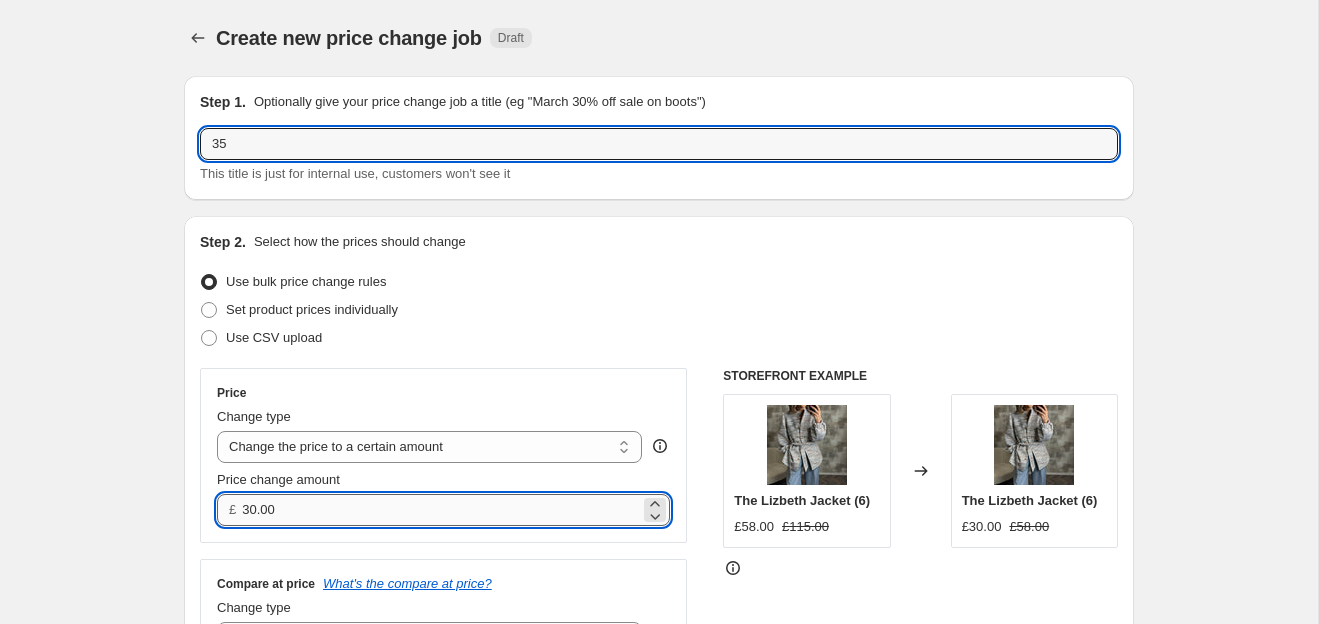 click on "30.00" at bounding box center (440, 510) 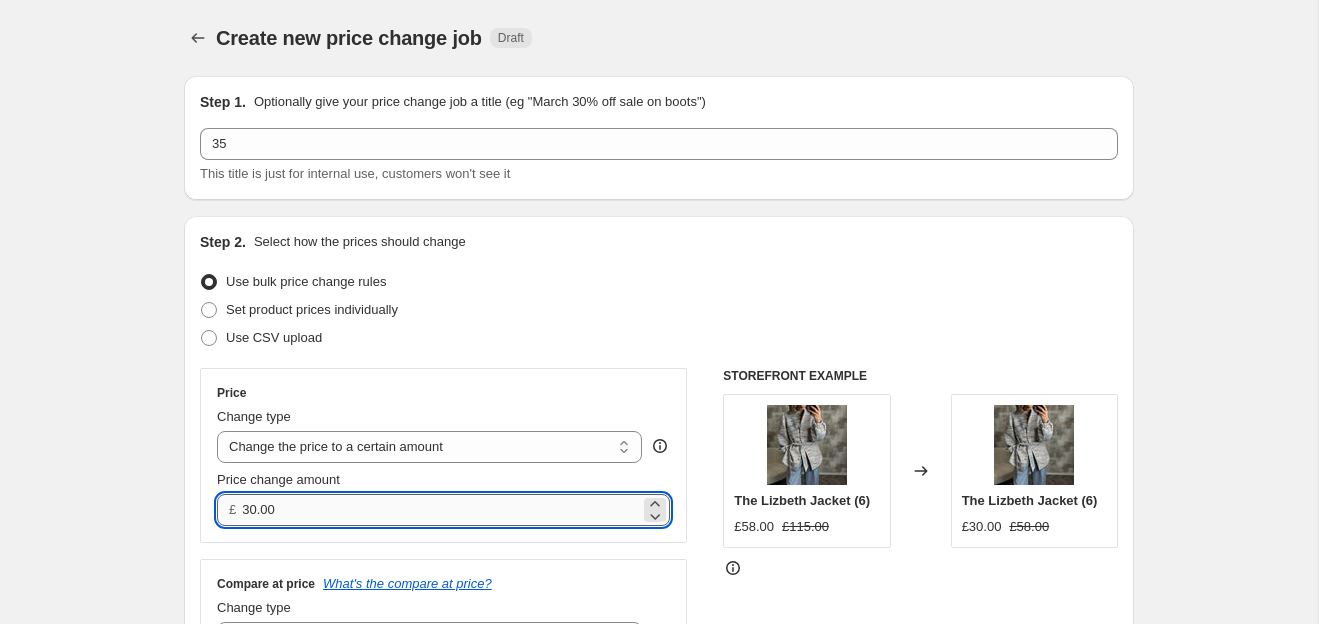 click on "30.00" at bounding box center (440, 510) 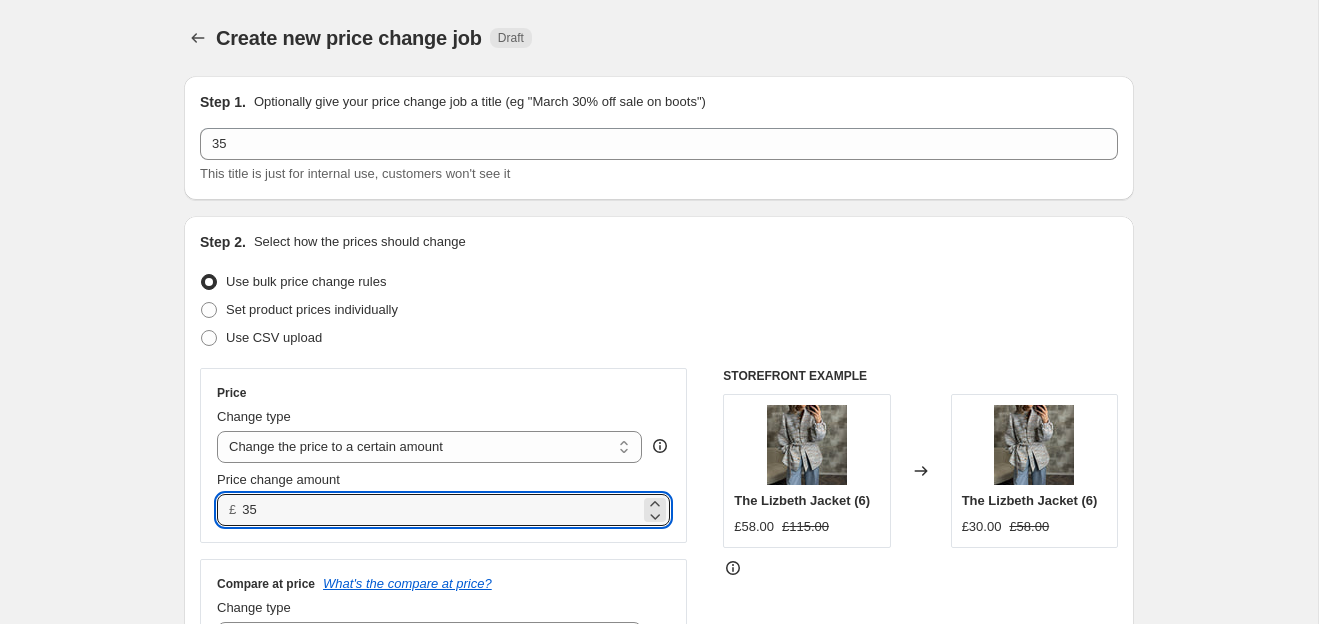 type on "35.00" 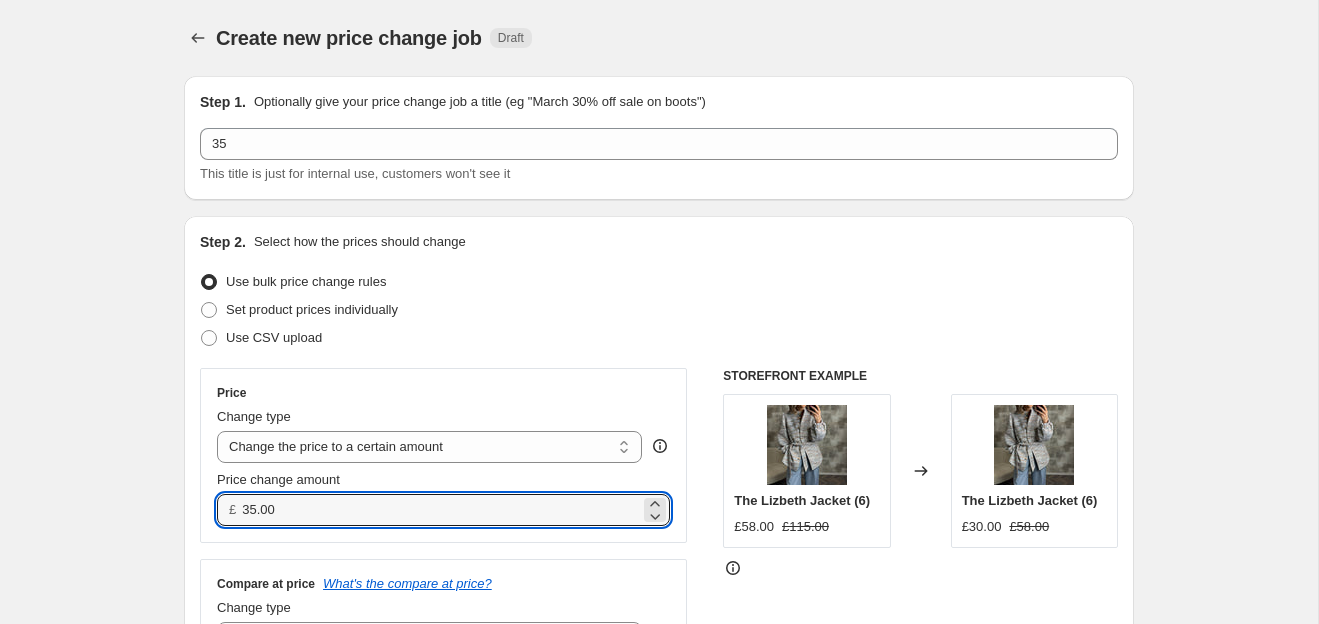 click on "Step 2. Select how the prices should change Use bulk price change rules Set product prices individually Use CSV upload Price Change type Change the price to a certain amount Change the price by a certain amount Change the price by a certain percentage Change the price to the current compare at price (price before sale) Change the price by a certain amount relative to the compare at price Change the price by a certain percentage relative to the compare at price Don't change the price Change the price by a certain percentage relative to the cost per item Change price to certain cost margin Change the price to a certain amount Price change amount £ [PRICE] Compare at price What's the compare at price? Change type Change the compare at price to the current price (sale) Change the compare at price to a certain amount Change the compare at price by a certain amount Change the compare at price by a certain percentage Change the compare at price by a certain amount relative to the actual price STOREFRONT EXAMPLE" at bounding box center [659, 473] 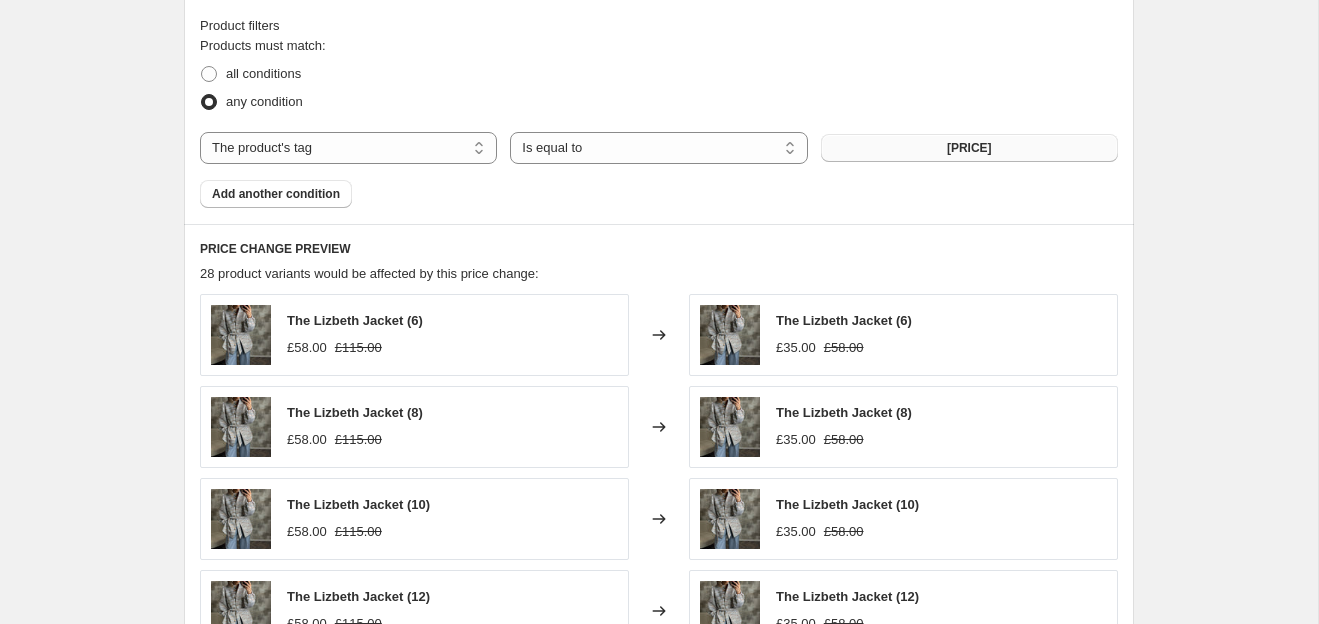 scroll, scrollTop: 925, scrollLeft: 0, axis: vertical 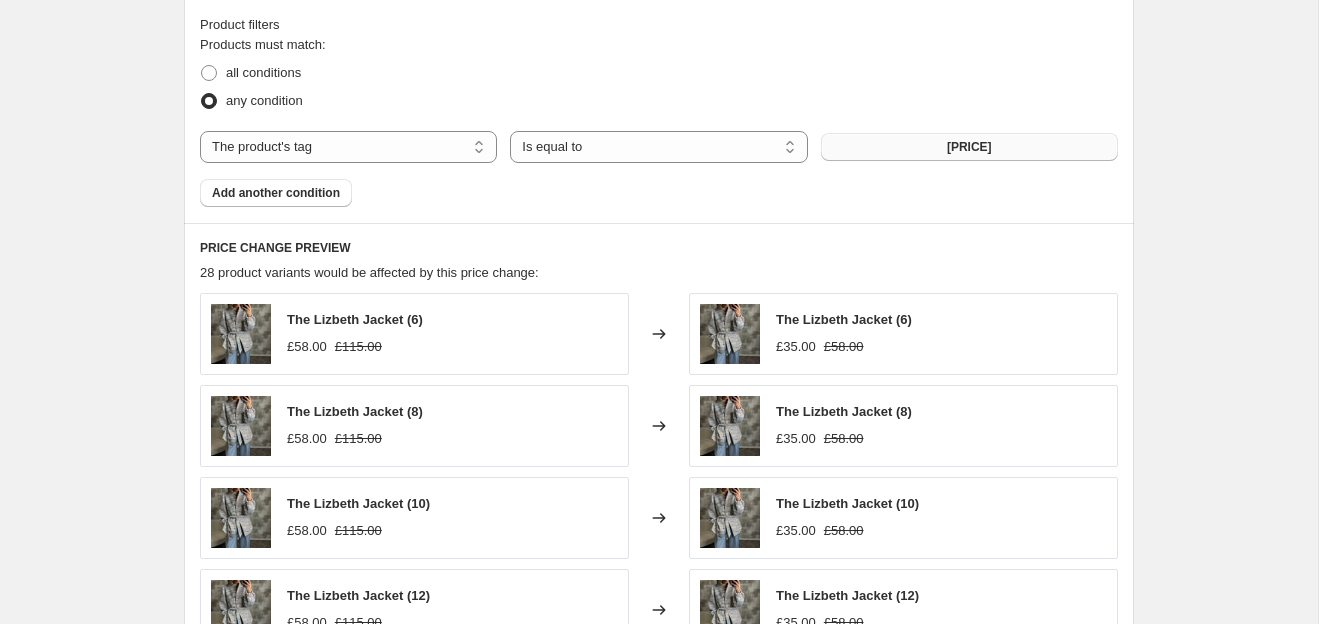 click on "[PRICE]" at bounding box center [969, 147] 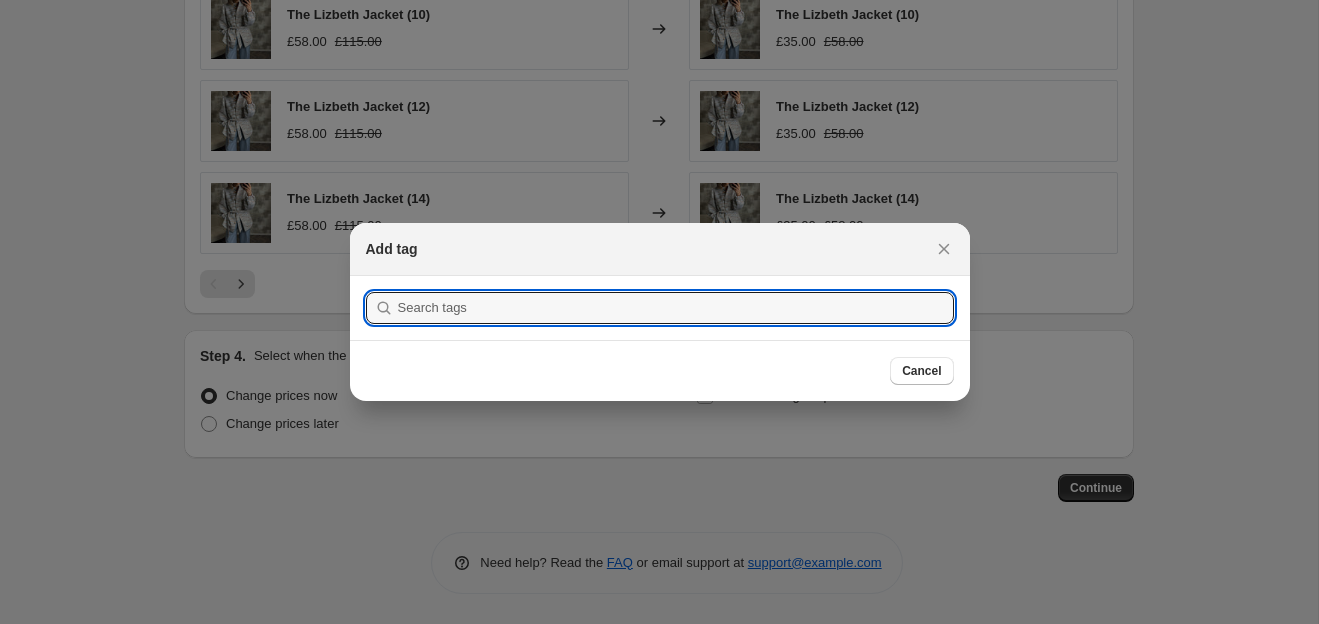 scroll, scrollTop: 0, scrollLeft: 0, axis: both 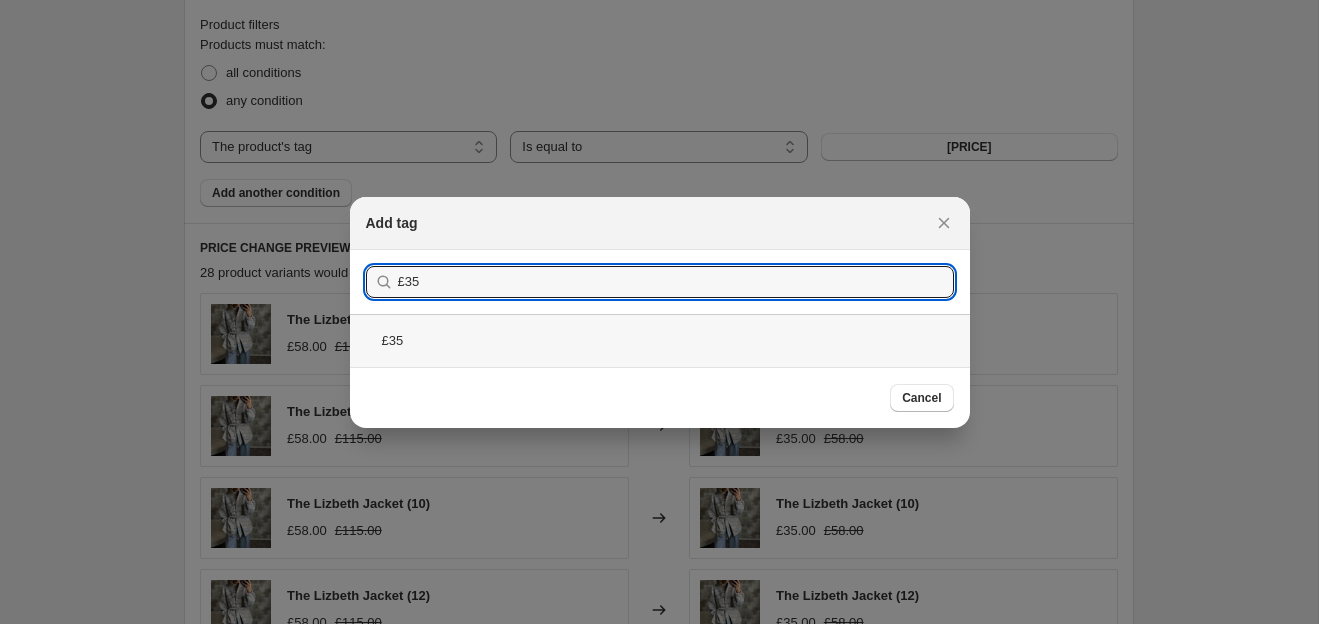 type on "£35" 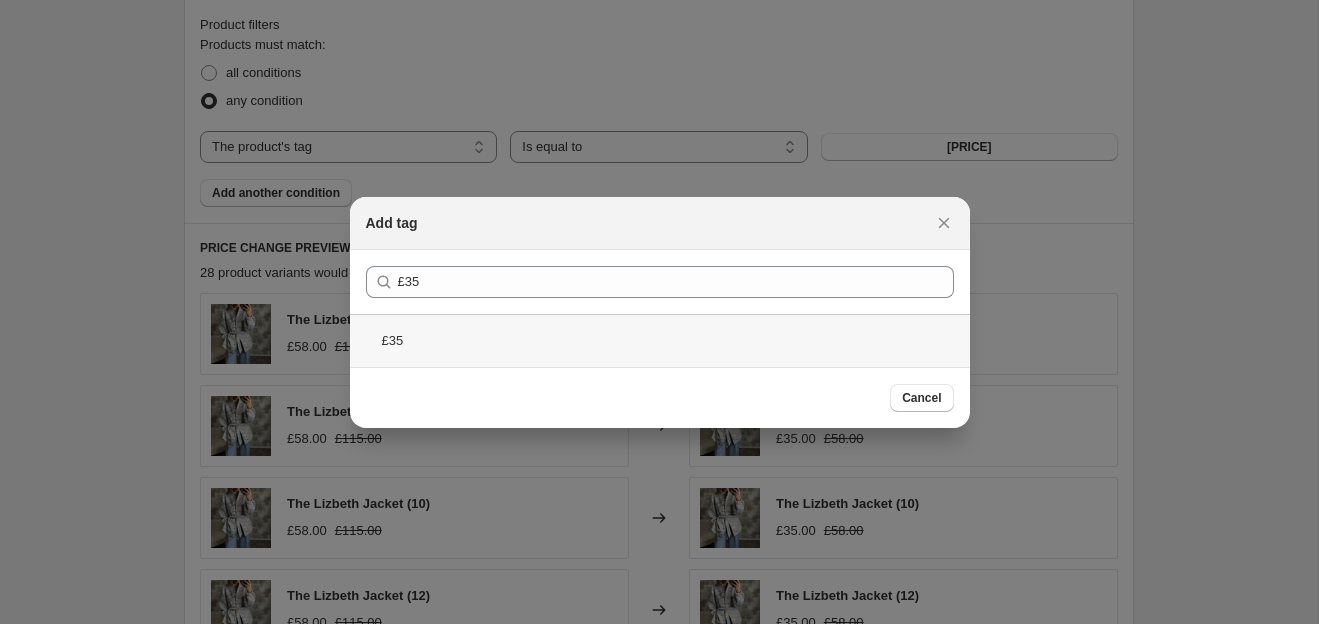 click on "£35" at bounding box center (660, 340) 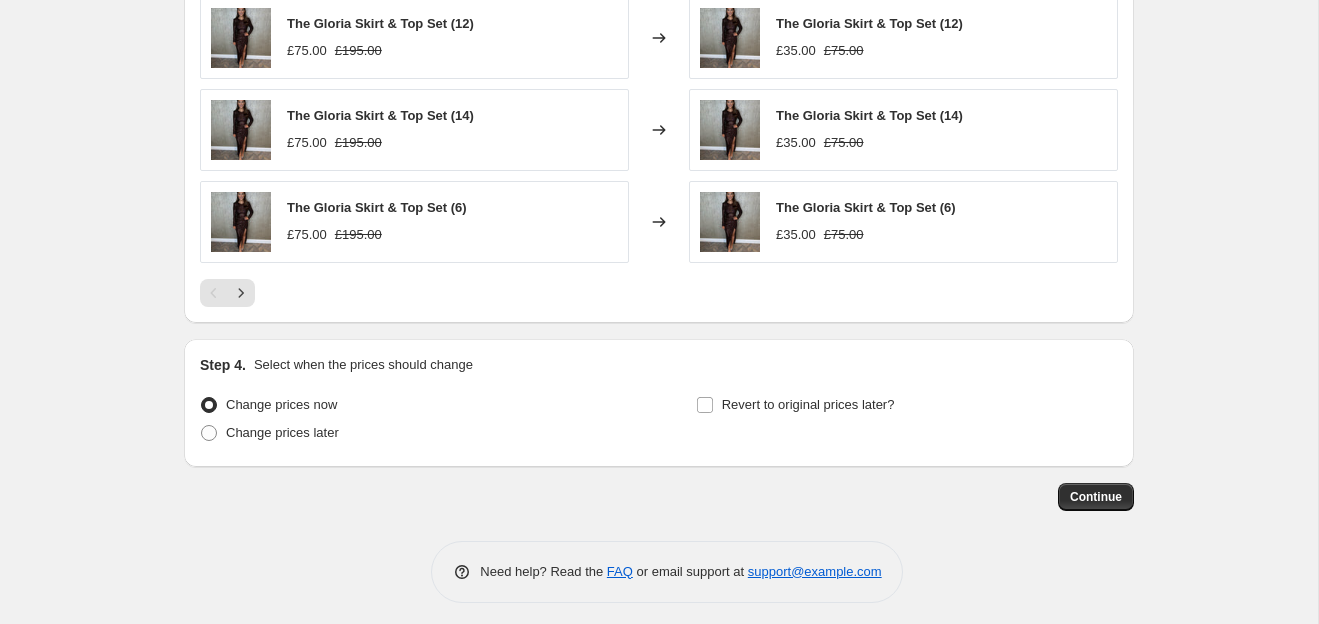 scroll, scrollTop: 1370, scrollLeft: 0, axis: vertical 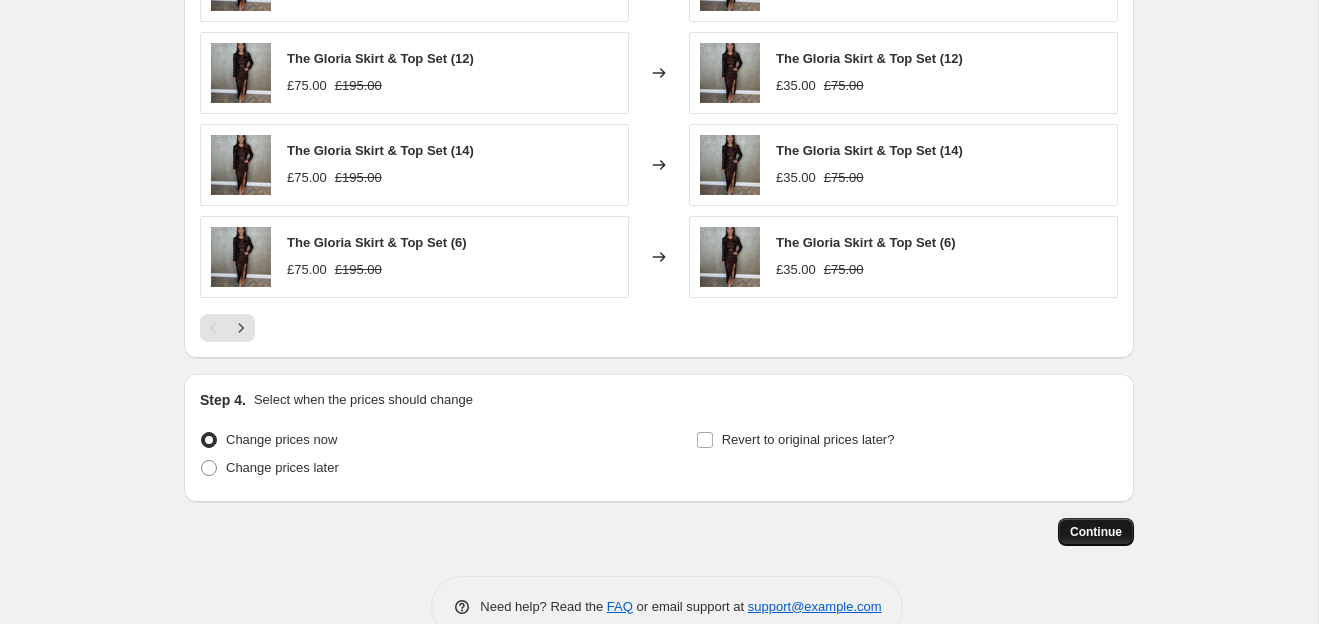 click on "Continue" at bounding box center (1096, 532) 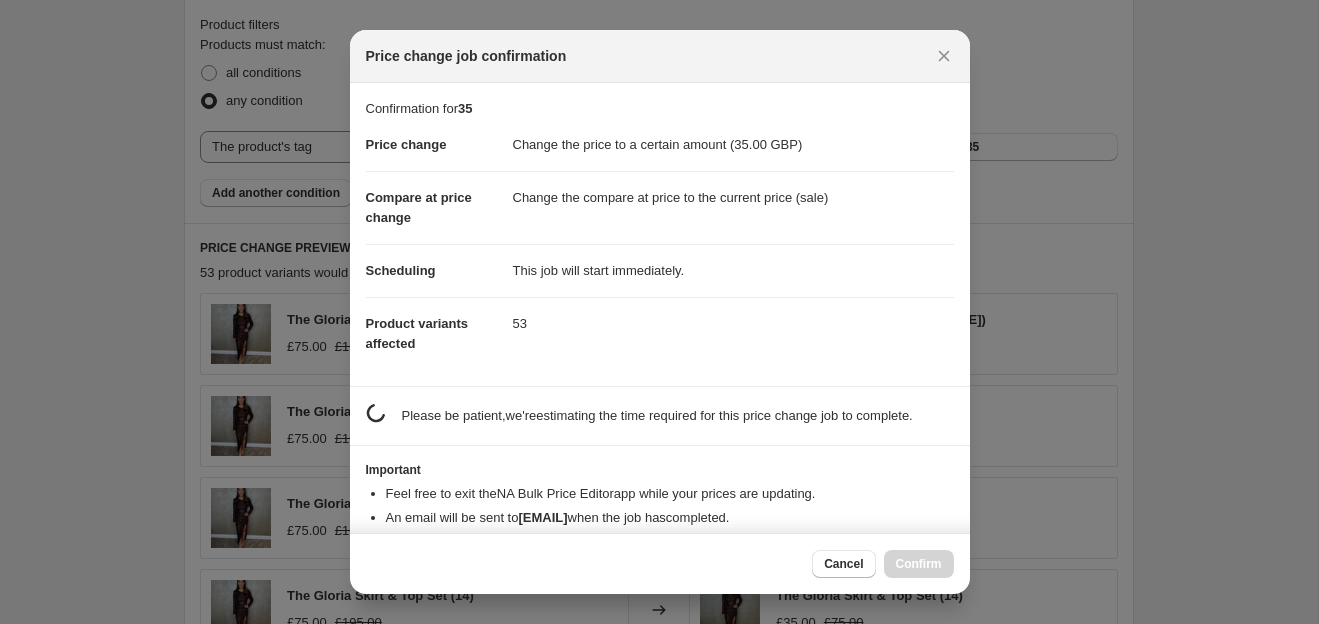 scroll, scrollTop: 0, scrollLeft: 0, axis: both 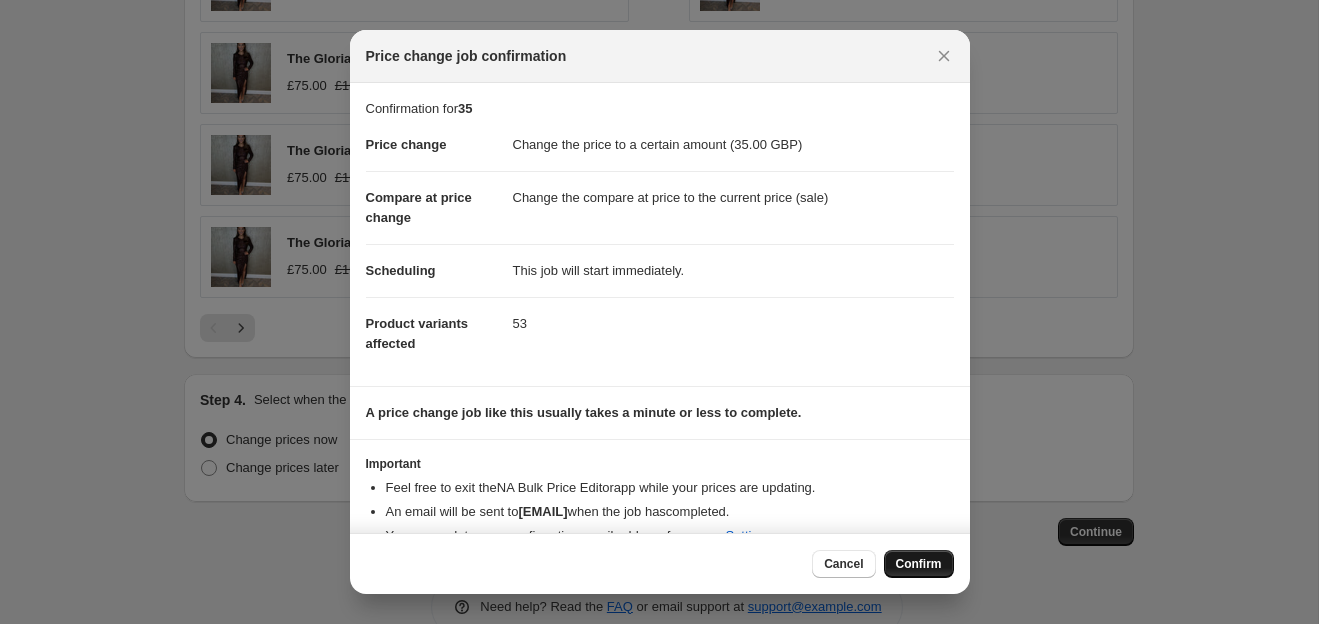 click on "Confirm" at bounding box center (919, 564) 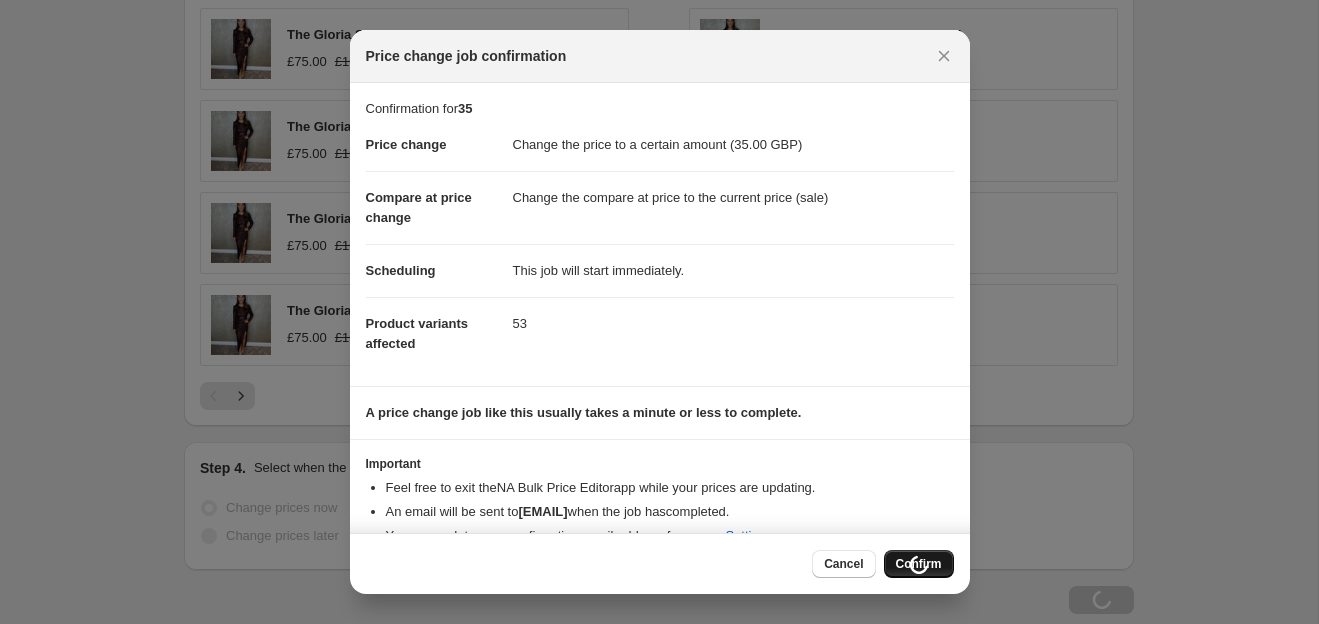 scroll, scrollTop: 1438, scrollLeft: 0, axis: vertical 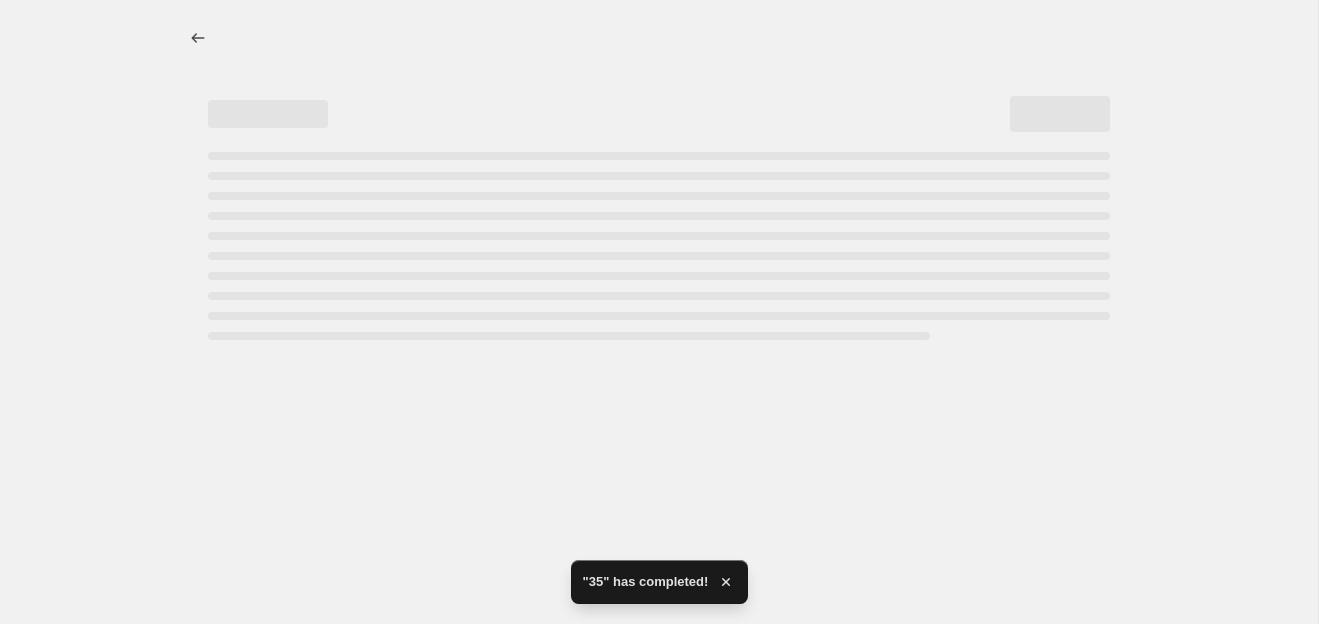 select on "tag" 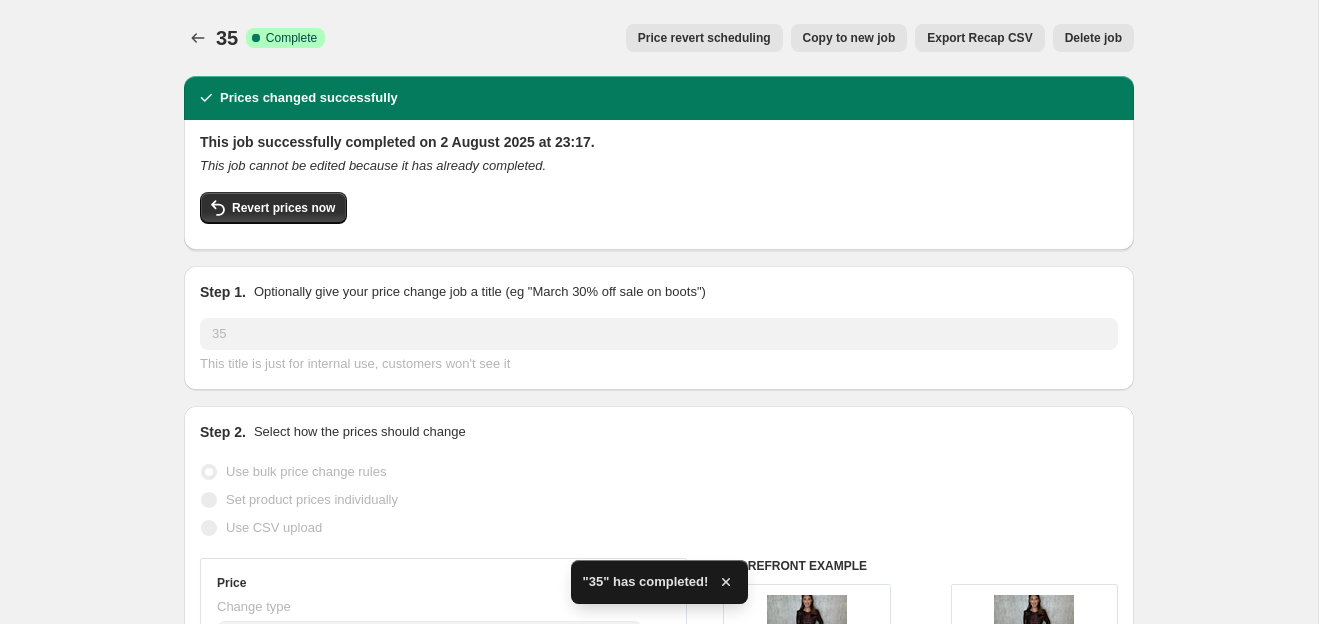 click on "Copy to new job" at bounding box center (849, 38) 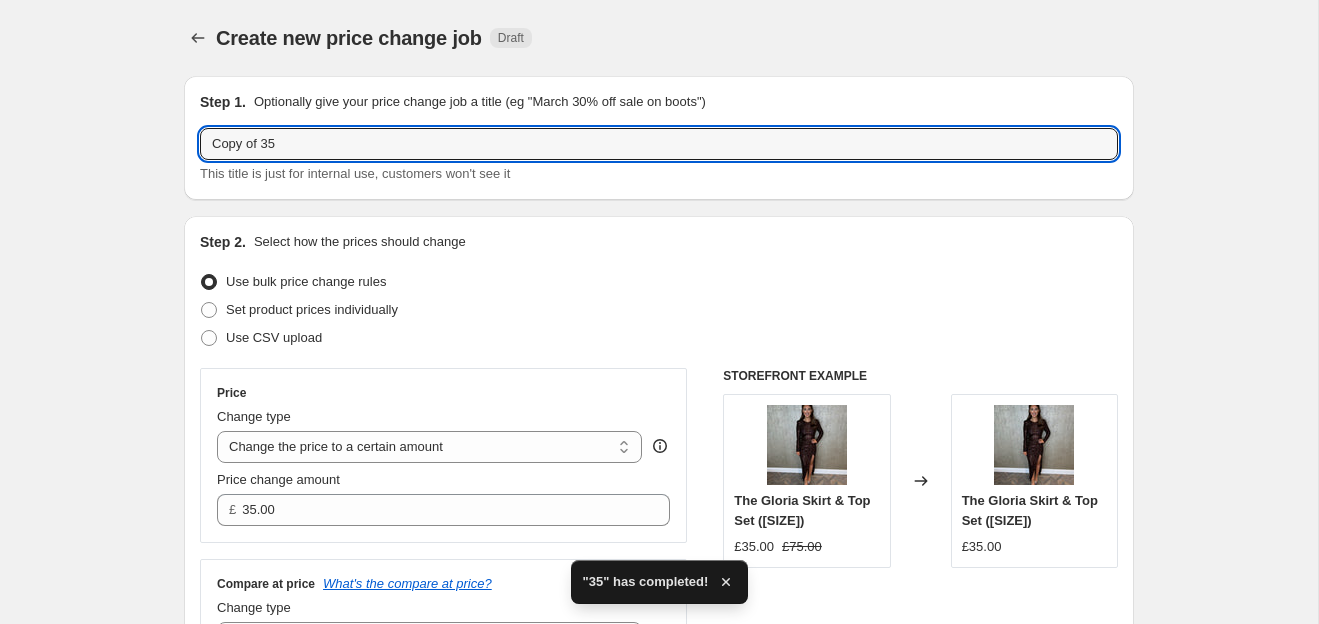 drag, startPoint x: 294, startPoint y: 152, endPoint x: 112, endPoint y: 143, distance: 182.2224 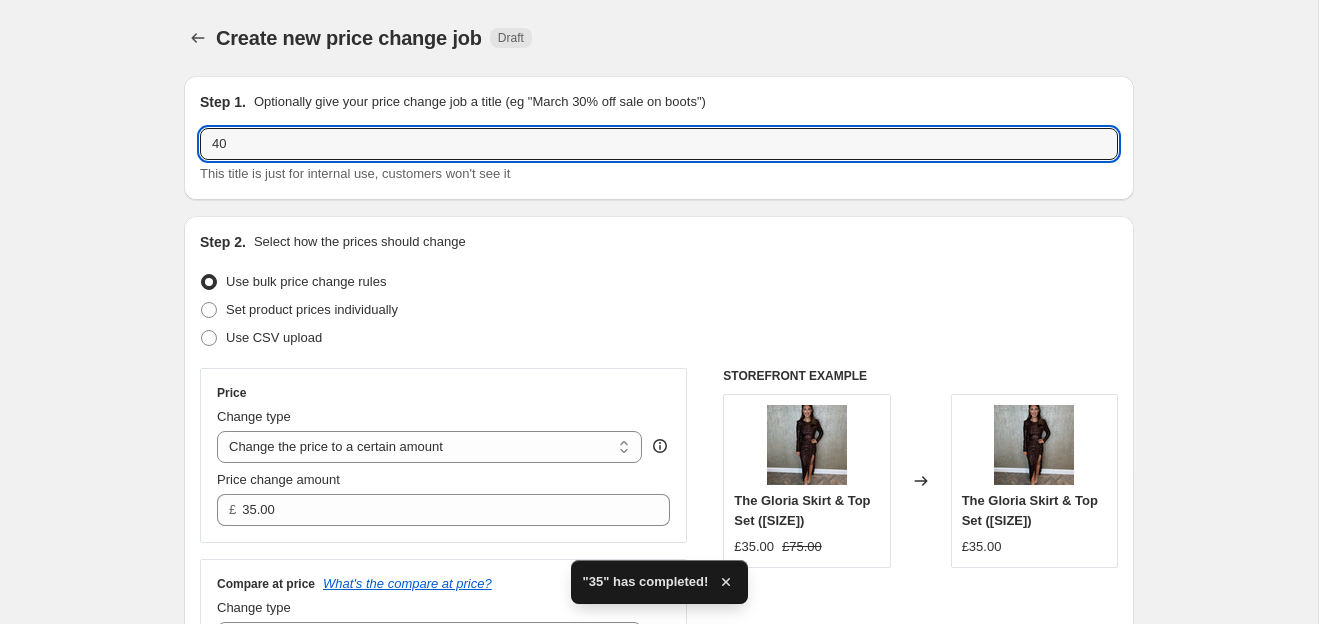 type on "40" 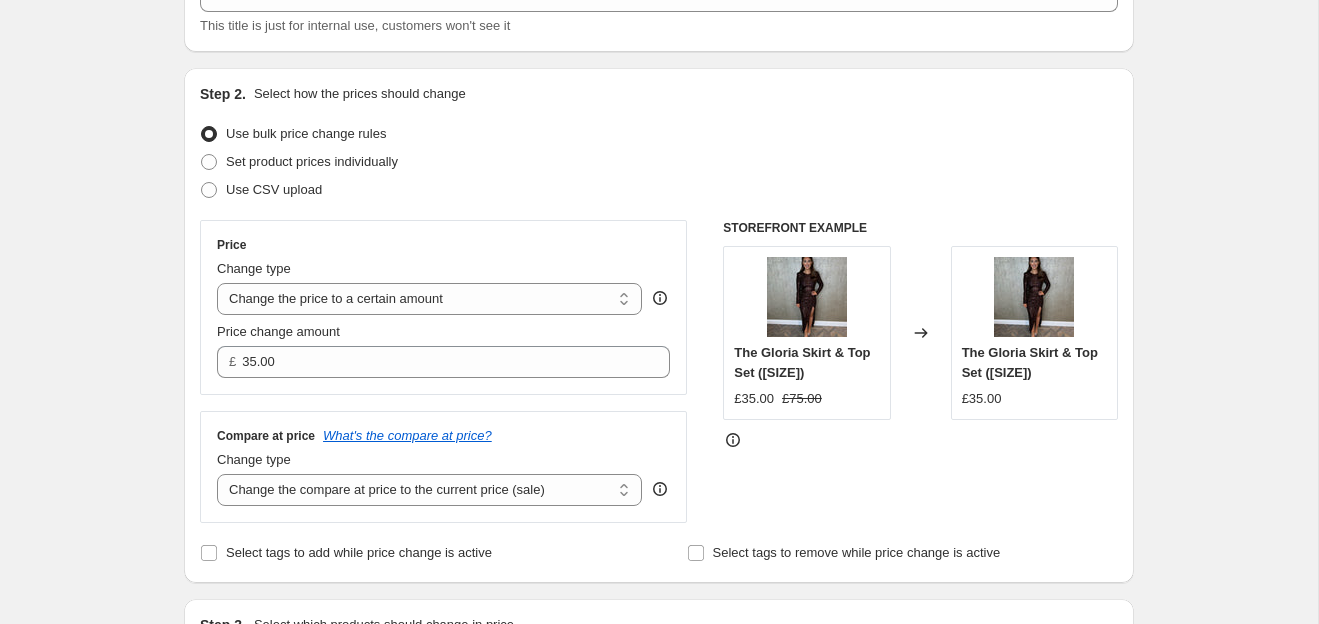 scroll, scrollTop: 185, scrollLeft: 0, axis: vertical 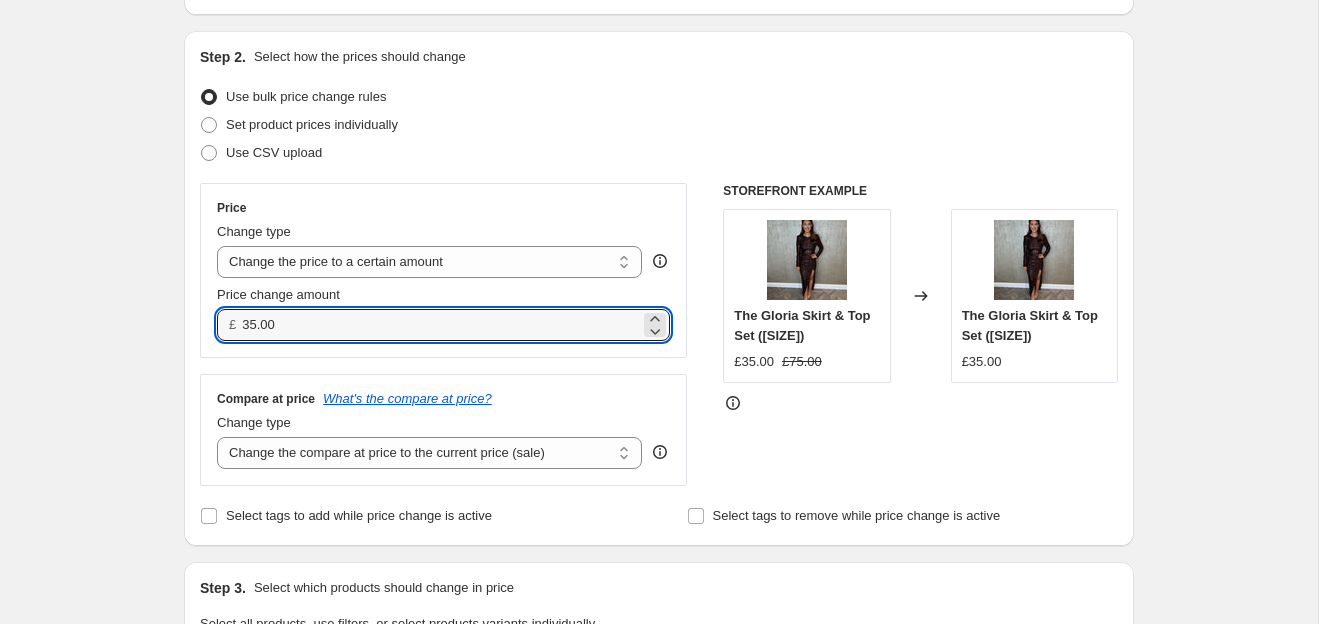 drag, startPoint x: 303, startPoint y: 328, endPoint x: 193, endPoint y: 324, distance: 110.0727 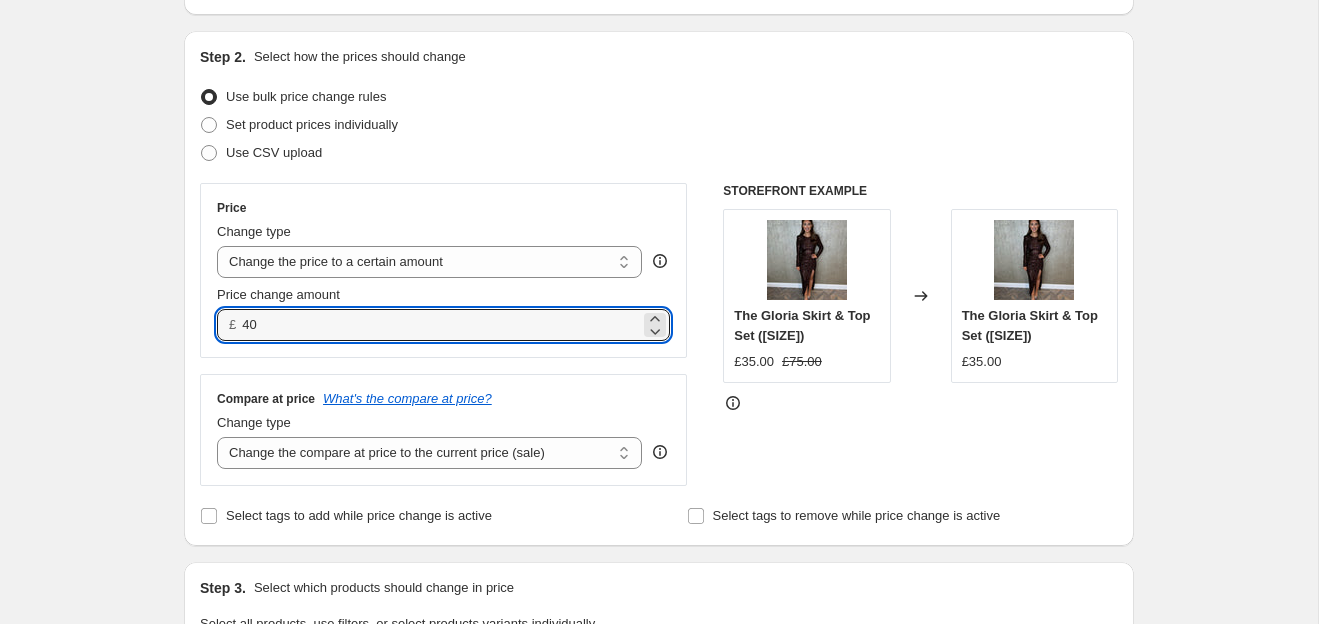 type on "40.00" 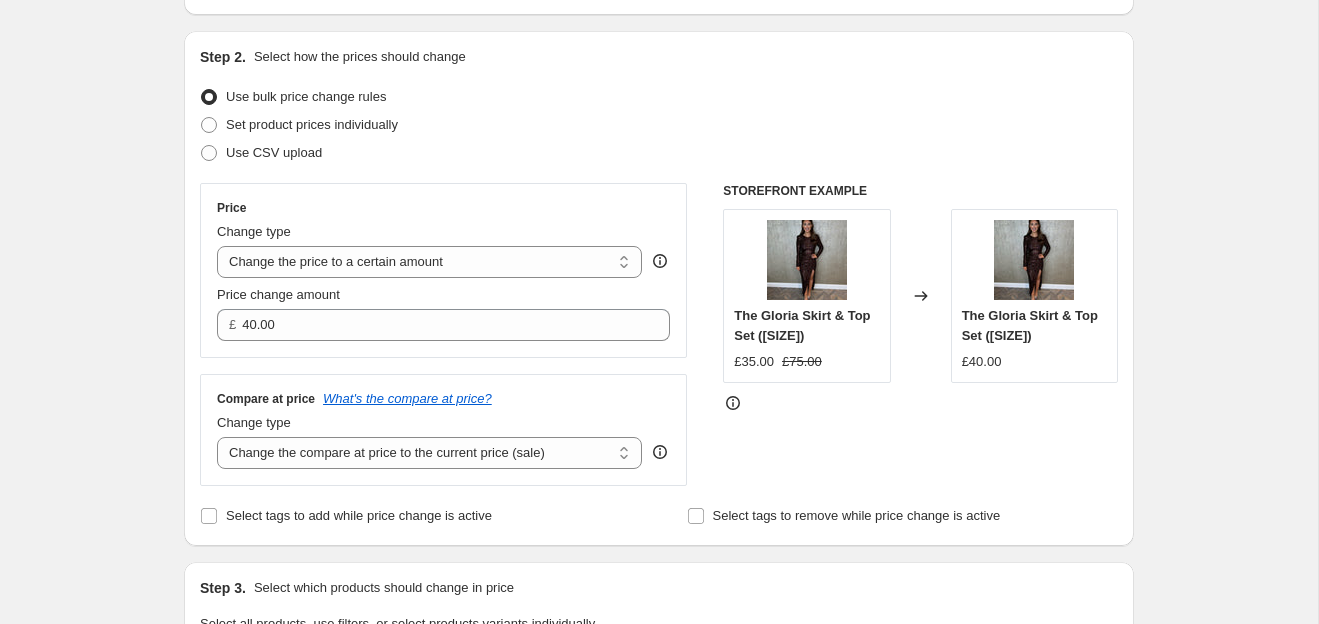 click on "Create new price change job. This page is ready Create new price change job Draft Step 1. Optionally give your price change job a title (eg "March 30% off sale on boots") [PRICE] This title is just for internal use, customers won't see it Step 2. Select how the prices should change Use bulk price change rules Set product prices individually Use CSV upload Price Change type Change the price to a certain amount Change the price by a certain amount Change the price by a certain percentage Change the price to the current compare at price (price before sale) Change the price by a certain amount relative to the compare at price Change the price by a certain percentage relative to the compare at price Don't change the price Change the price by a certain percentage relative to the cost per item Change price to certain cost margin Change the price to a certain amount Price change amount £ [PRICE] Compare at price What's the compare at price? Change type Change the compare at price to the current price (sale) £[PRICE] £[PRICE]" at bounding box center [659, 834] 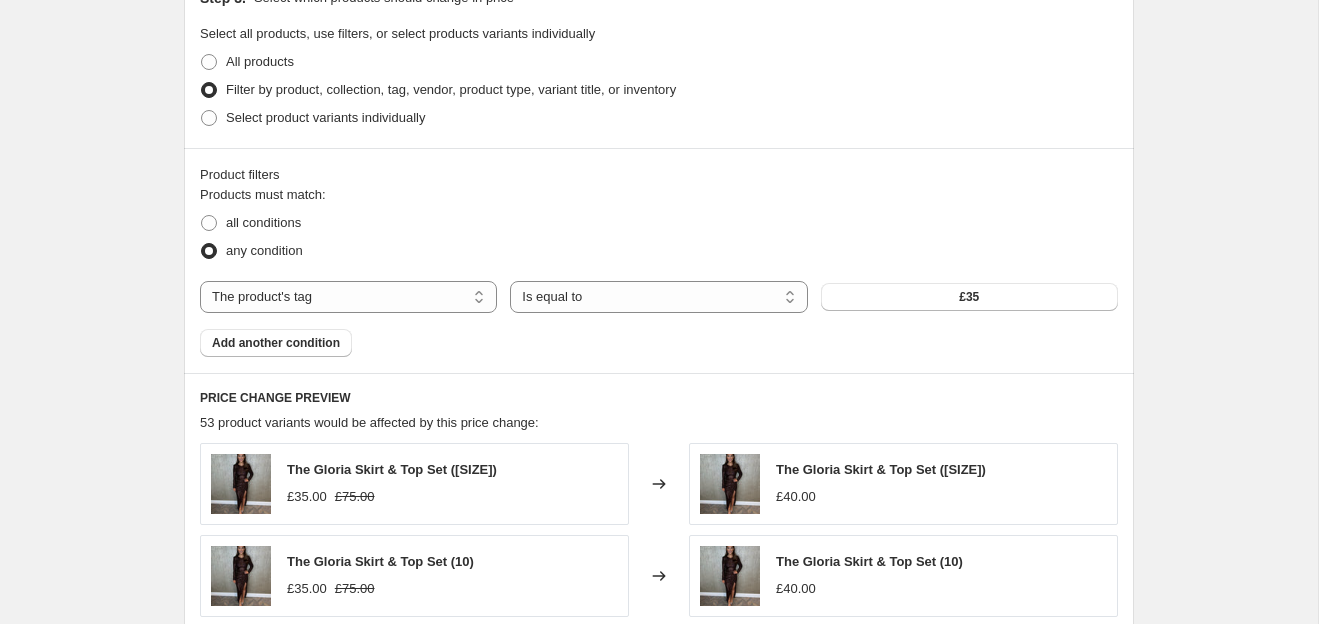 scroll, scrollTop: 812, scrollLeft: 0, axis: vertical 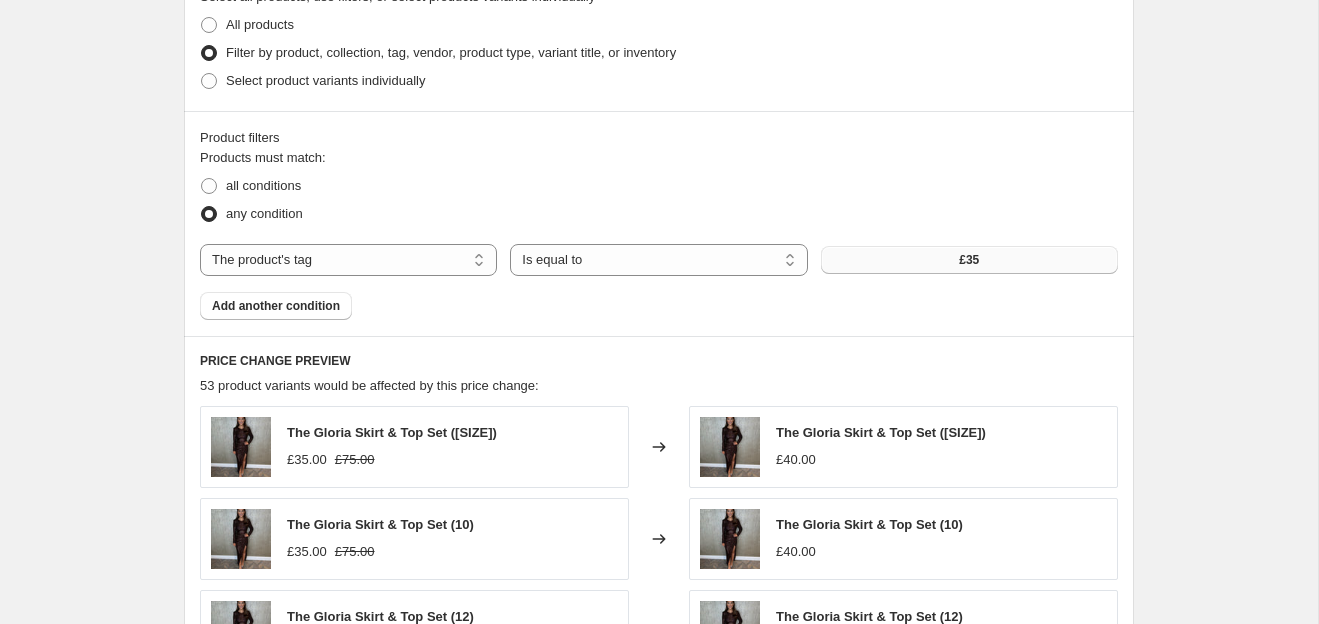 click on "£35" at bounding box center (969, 260) 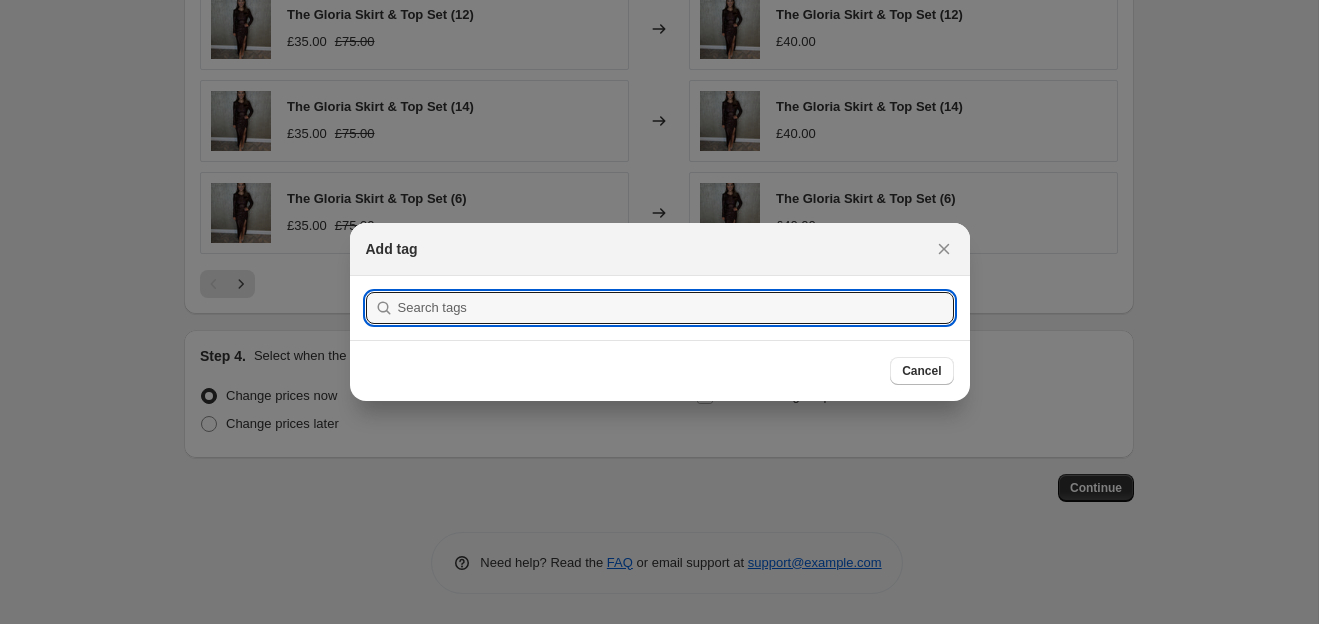 scroll, scrollTop: 0, scrollLeft: 0, axis: both 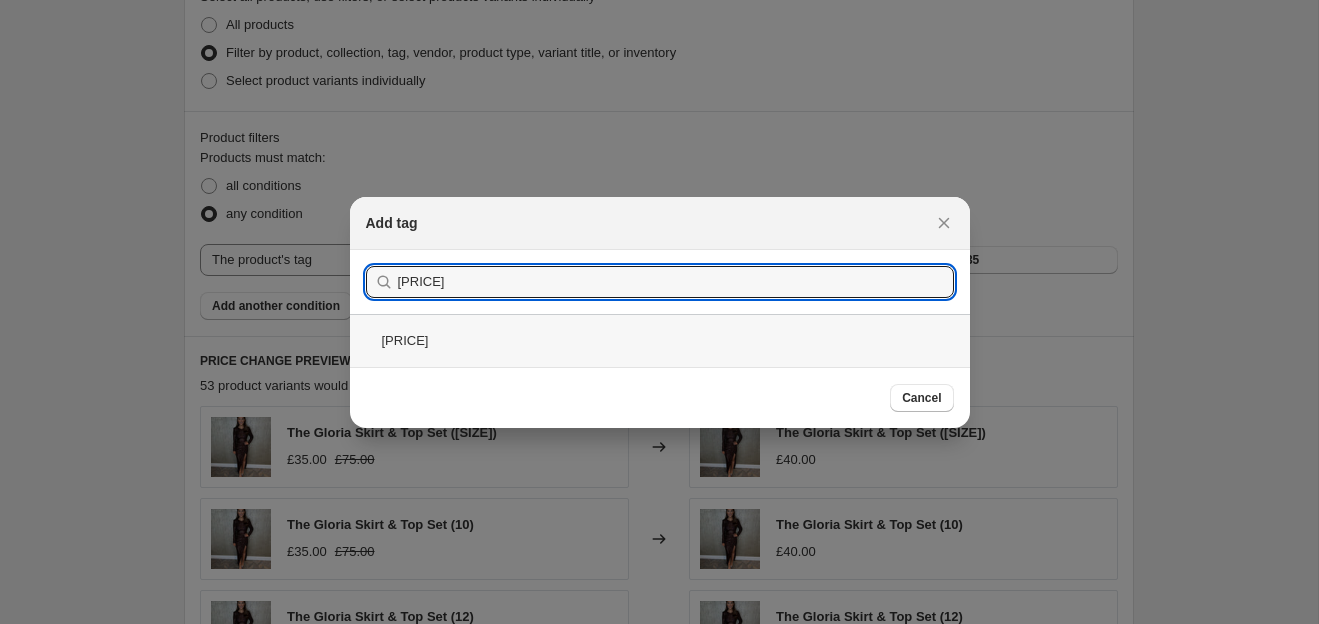 type on "[PRICE]" 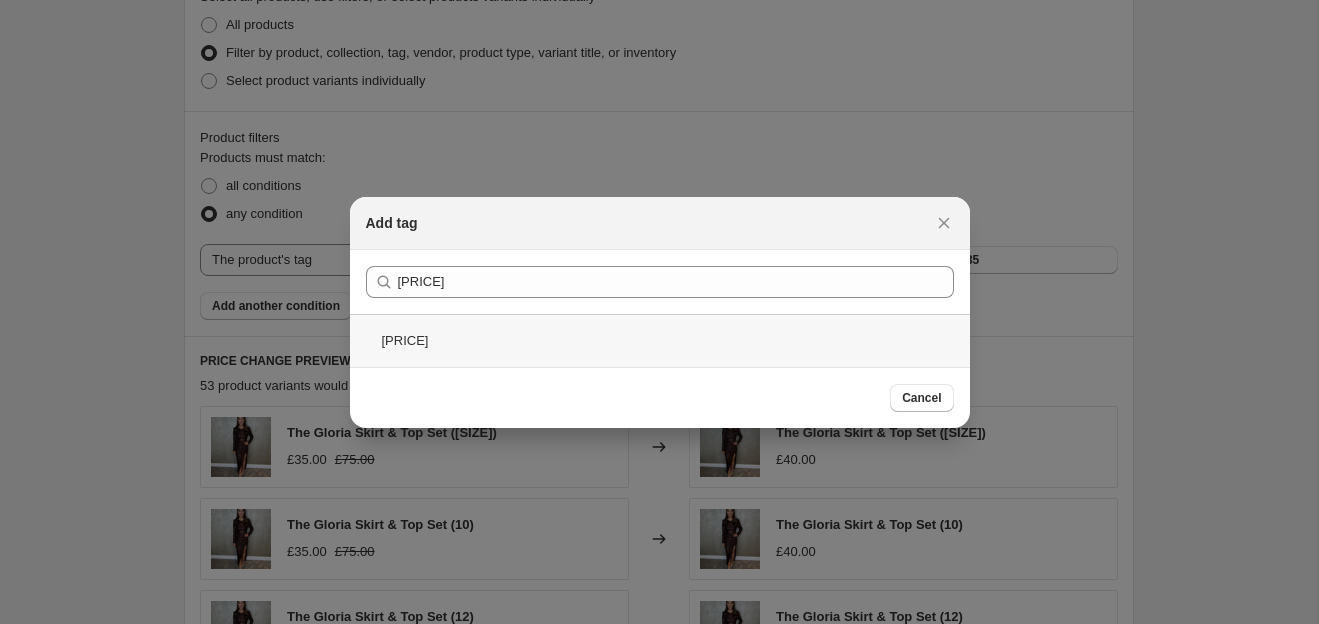 click on "[PRICE]" at bounding box center [660, 340] 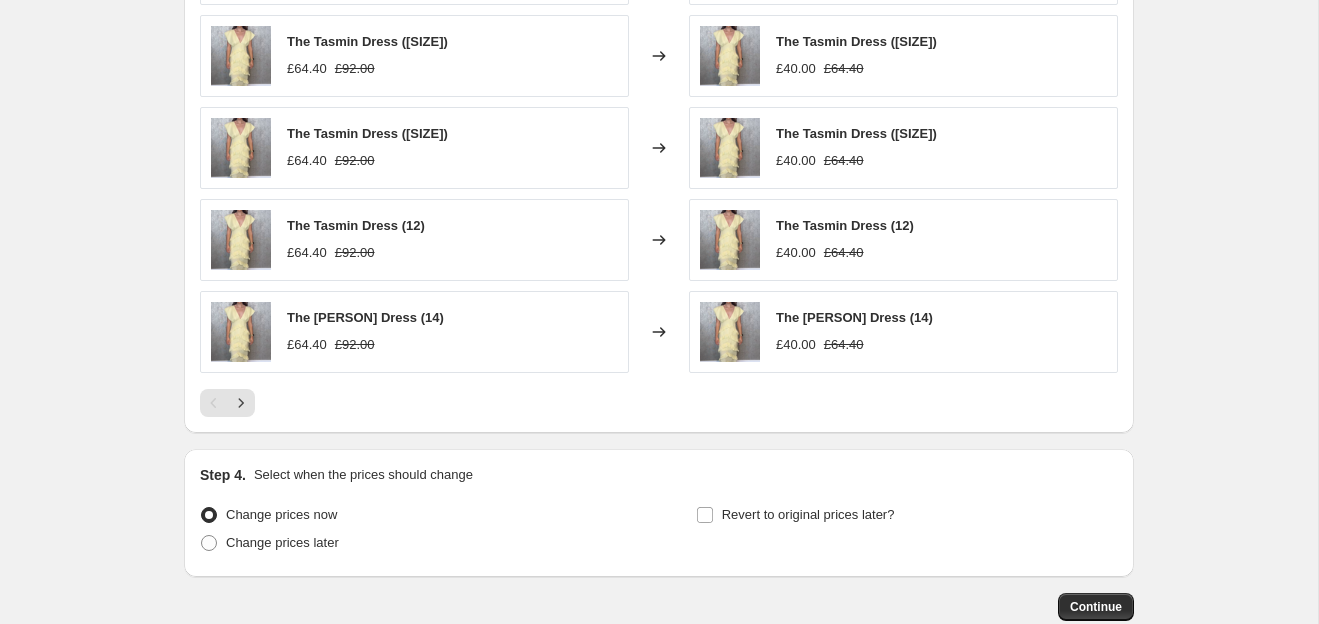 scroll, scrollTop: 1405, scrollLeft: 0, axis: vertical 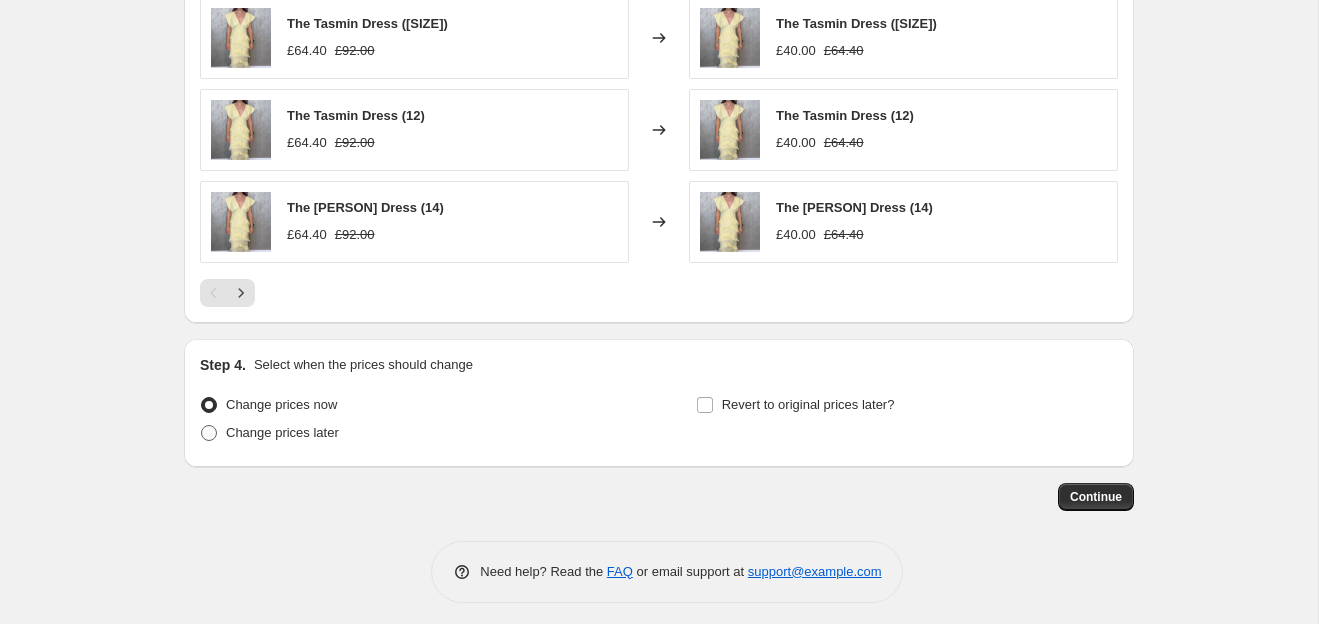 click on "Change prices later" at bounding box center [282, 432] 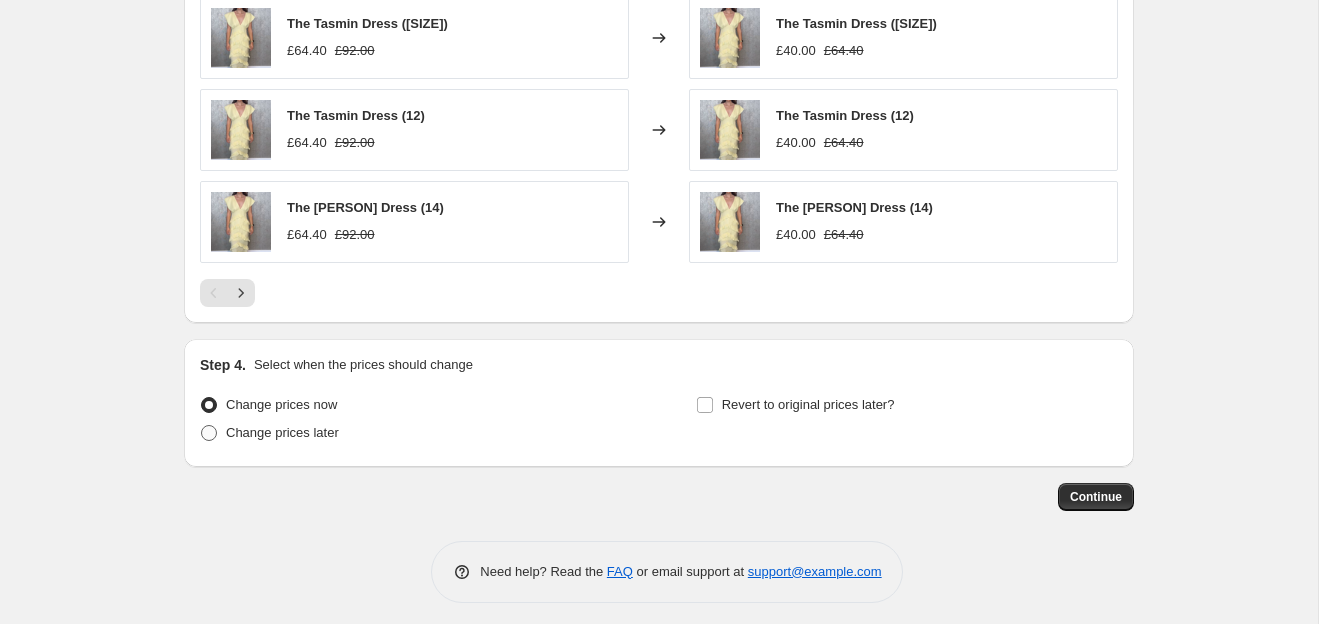 radio on "true" 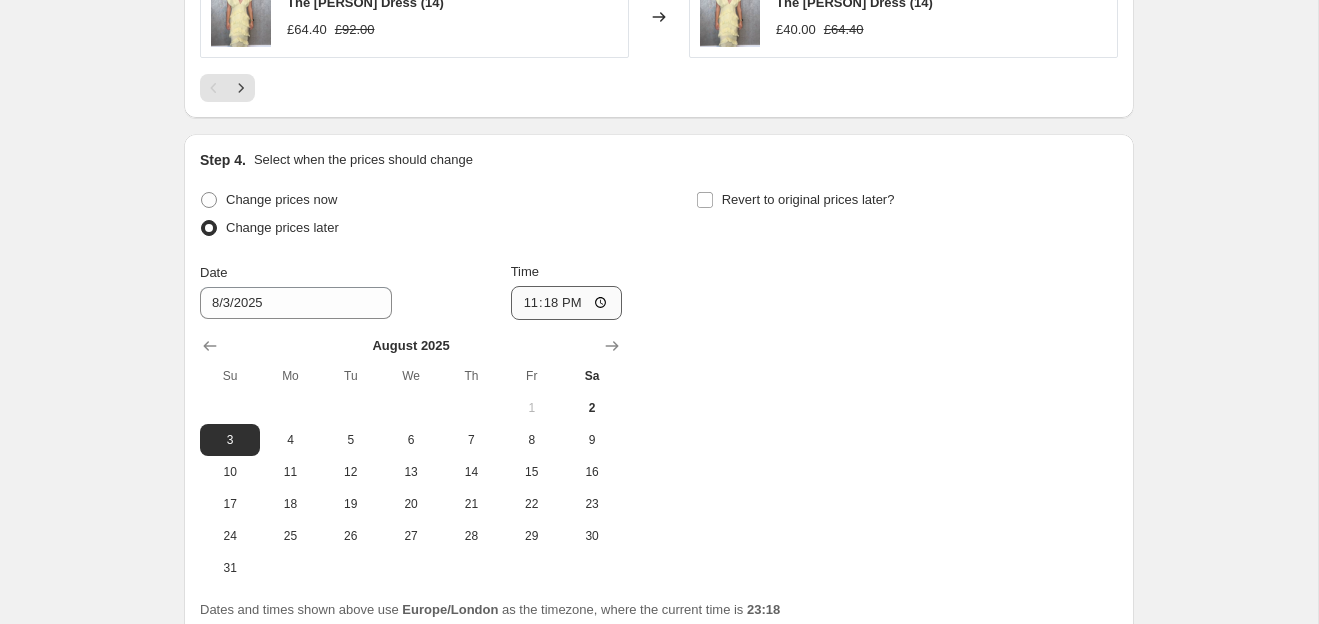 scroll, scrollTop: 1651, scrollLeft: 0, axis: vertical 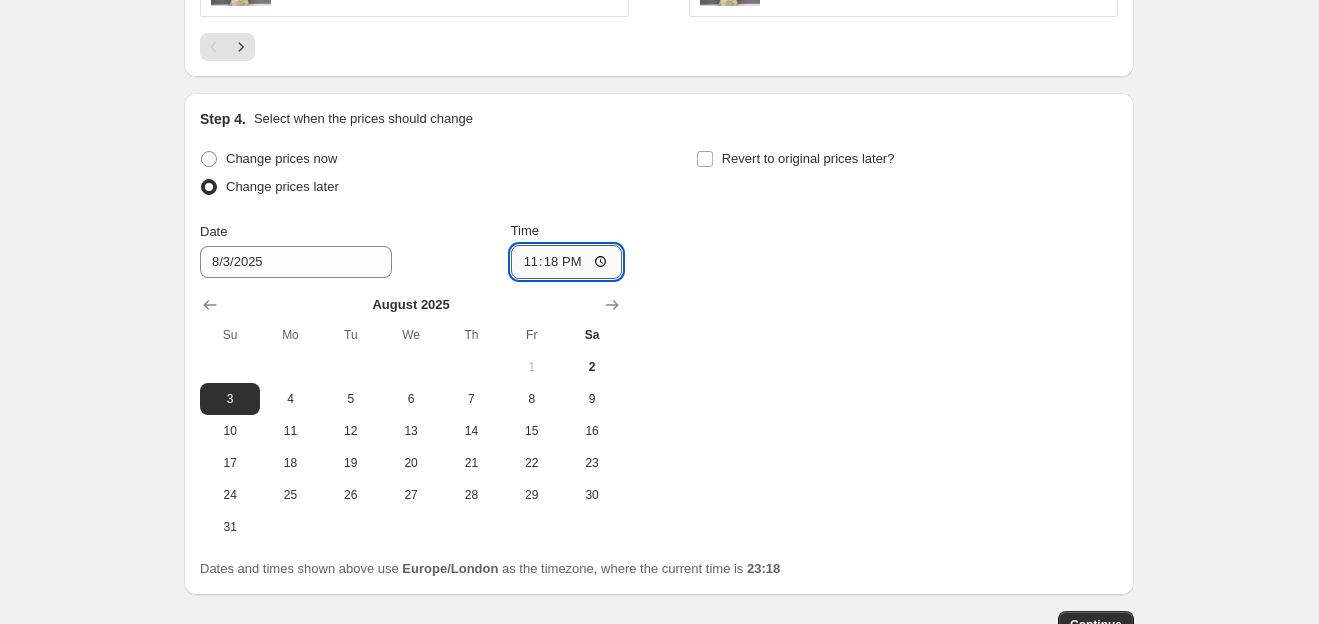 click on "23:18" at bounding box center [567, 262] 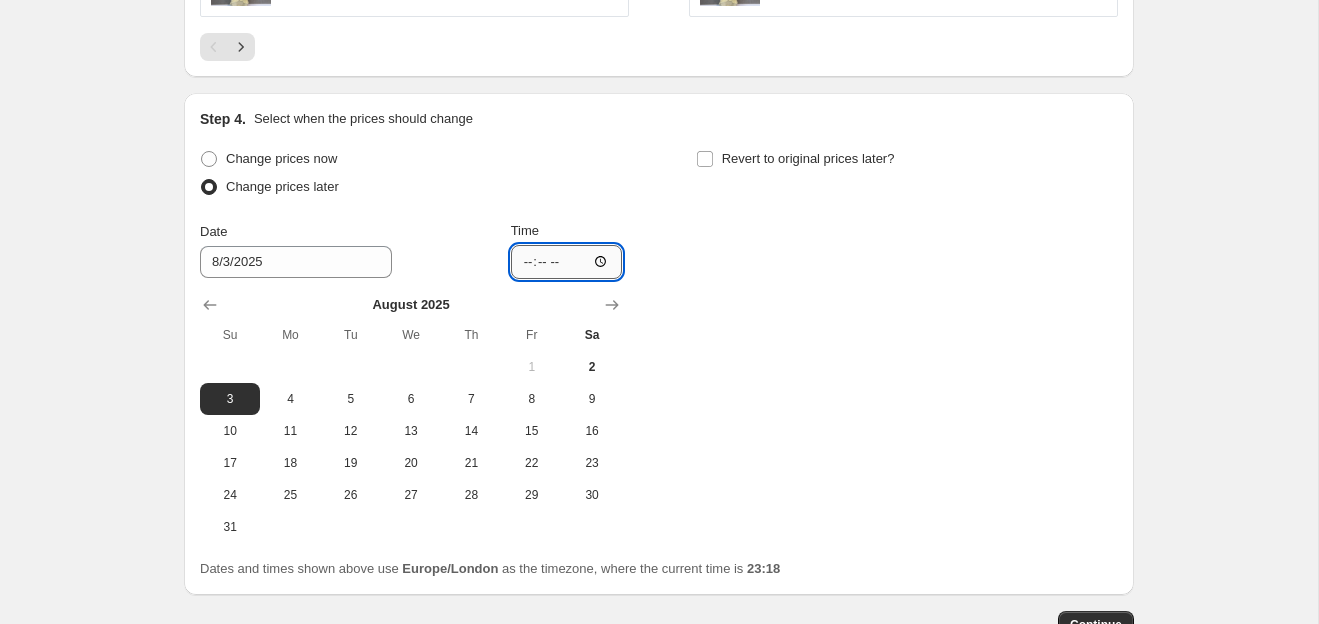 type on "09:45" 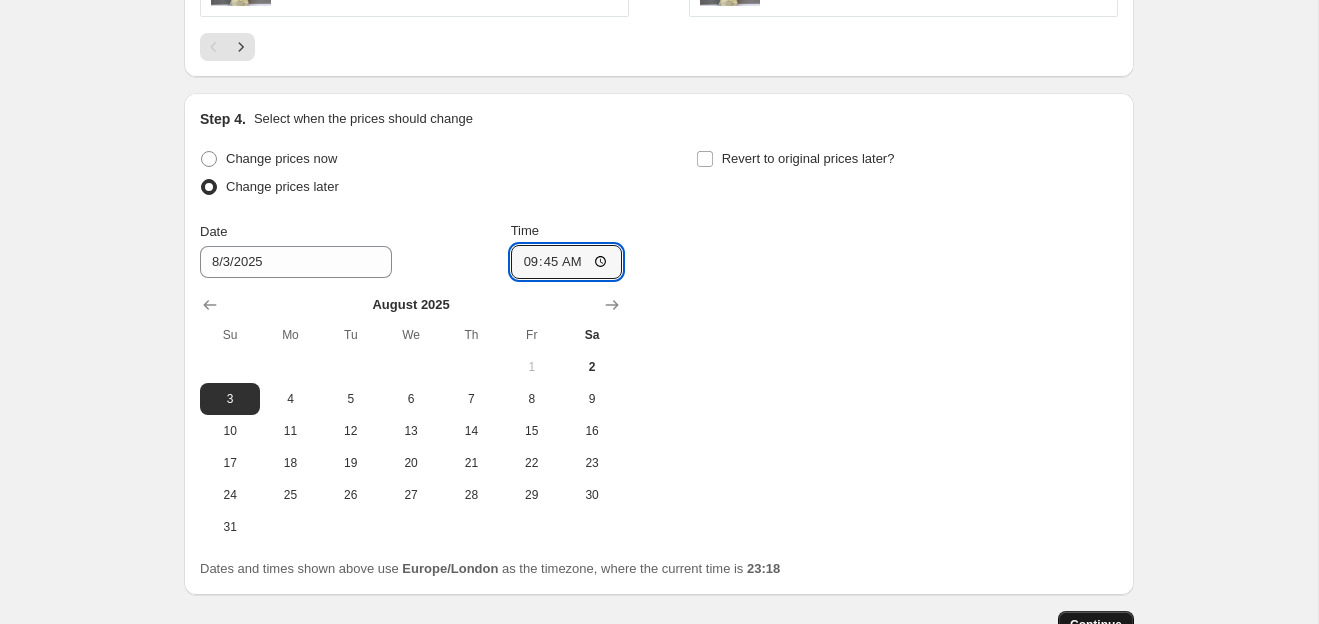 click on "Continue" at bounding box center [1096, 625] 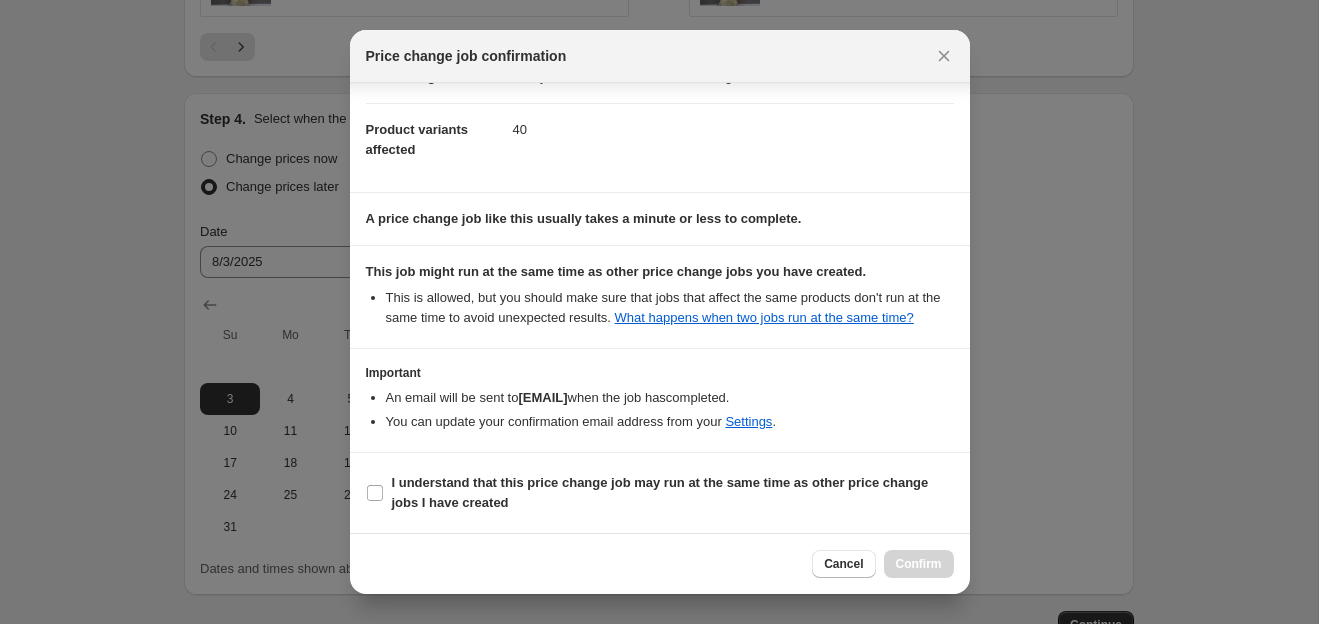 scroll, scrollTop: 209, scrollLeft: 0, axis: vertical 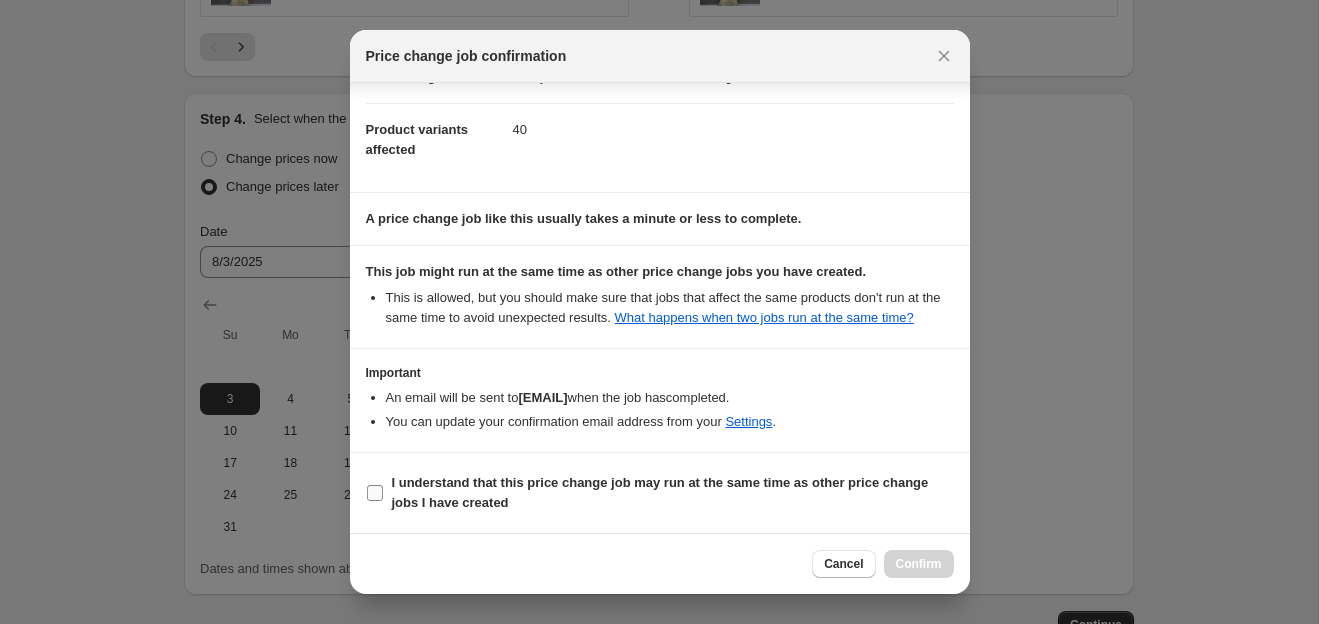 click on "I understand that this price change job may run at the same time as other price change jobs I have created" at bounding box center [660, 492] 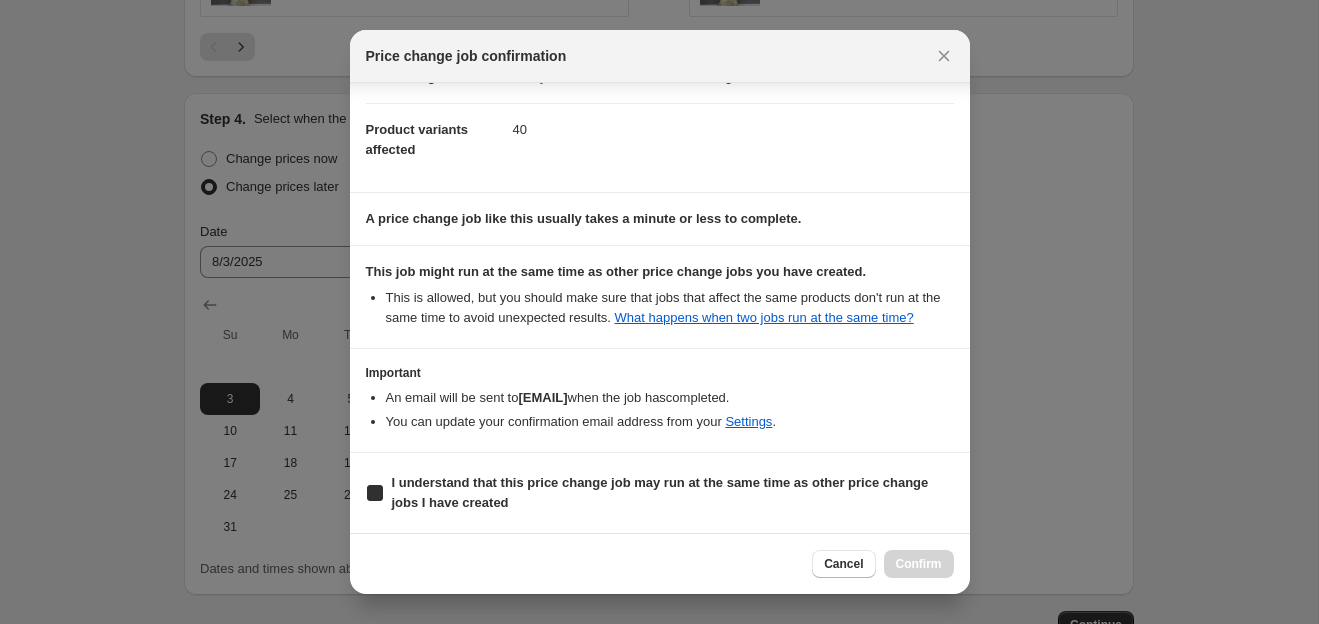 checkbox on "true" 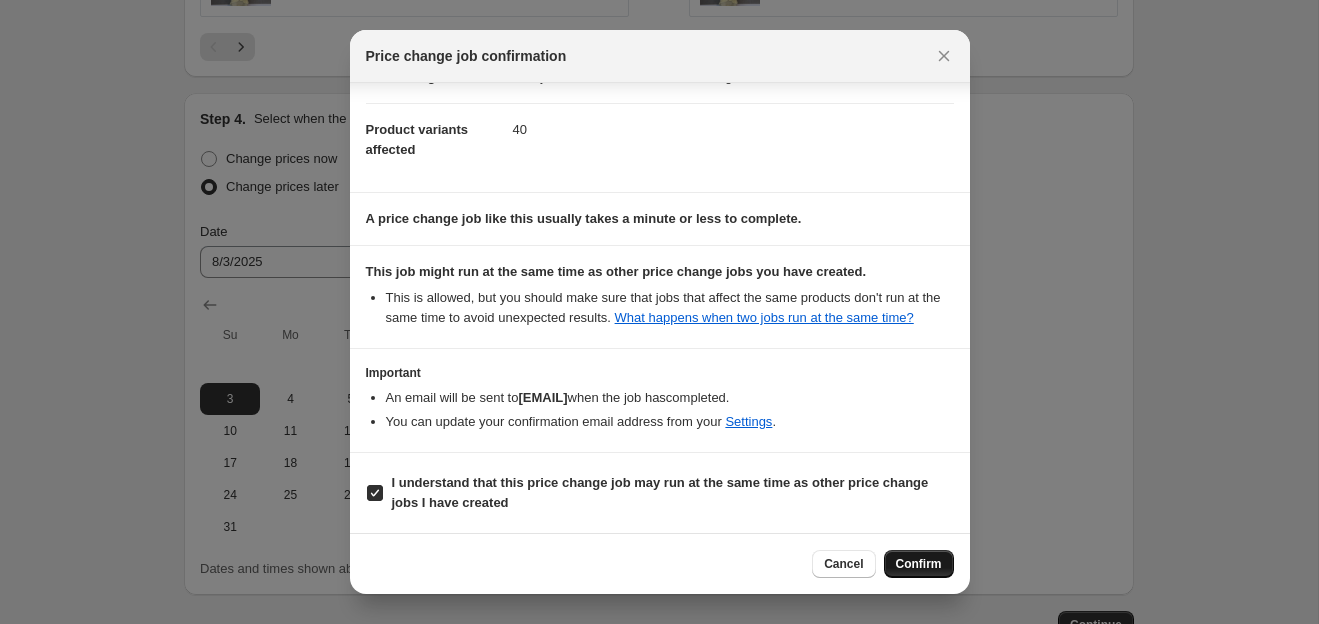 click on "Confirm" at bounding box center (919, 564) 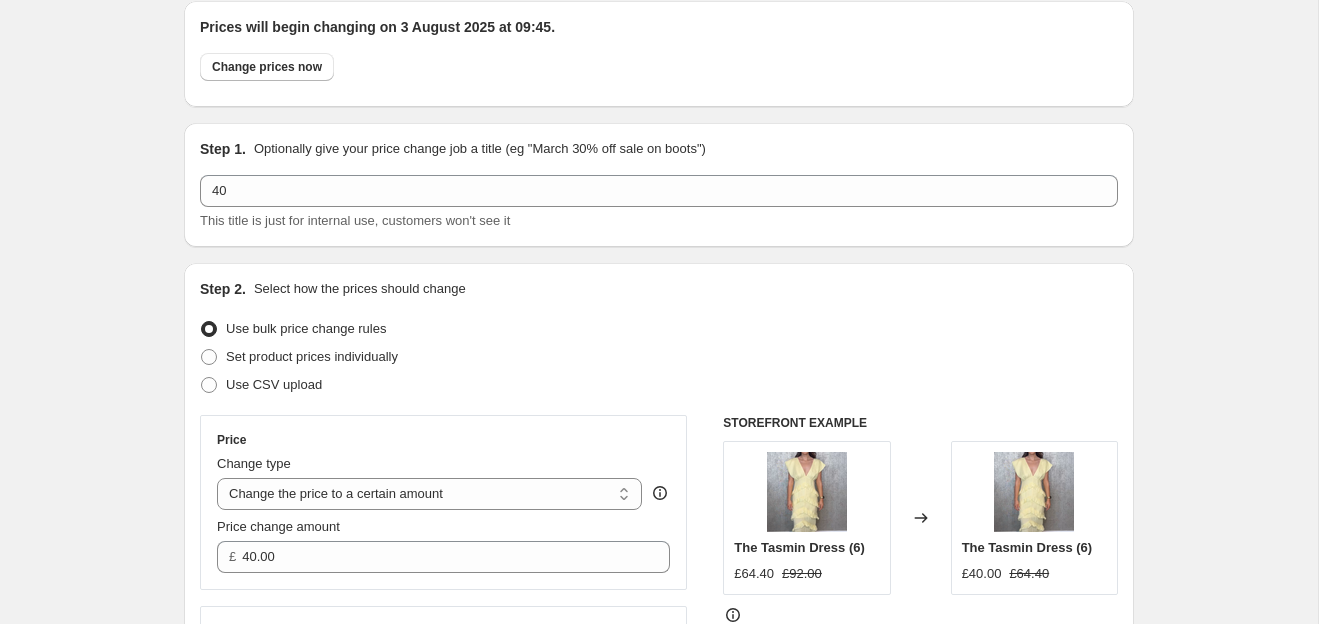 scroll, scrollTop: 0, scrollLeft: 0, axis: both 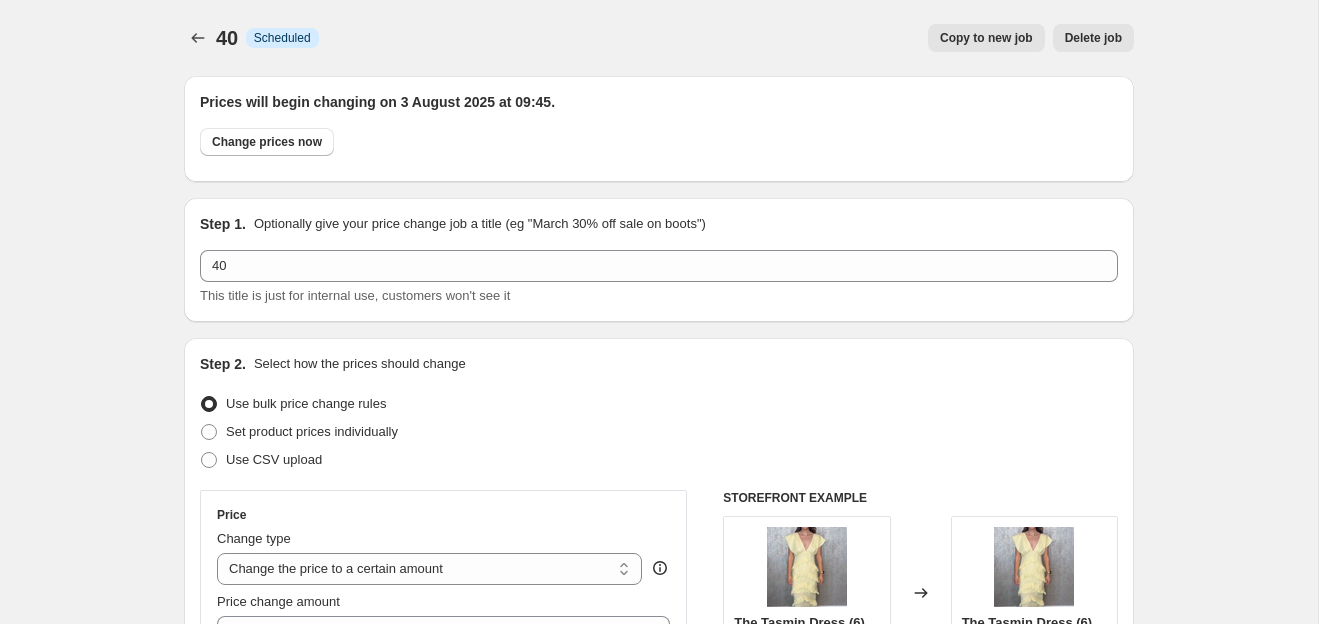 click on "Copy to new job" at bounding box center [986, 38] 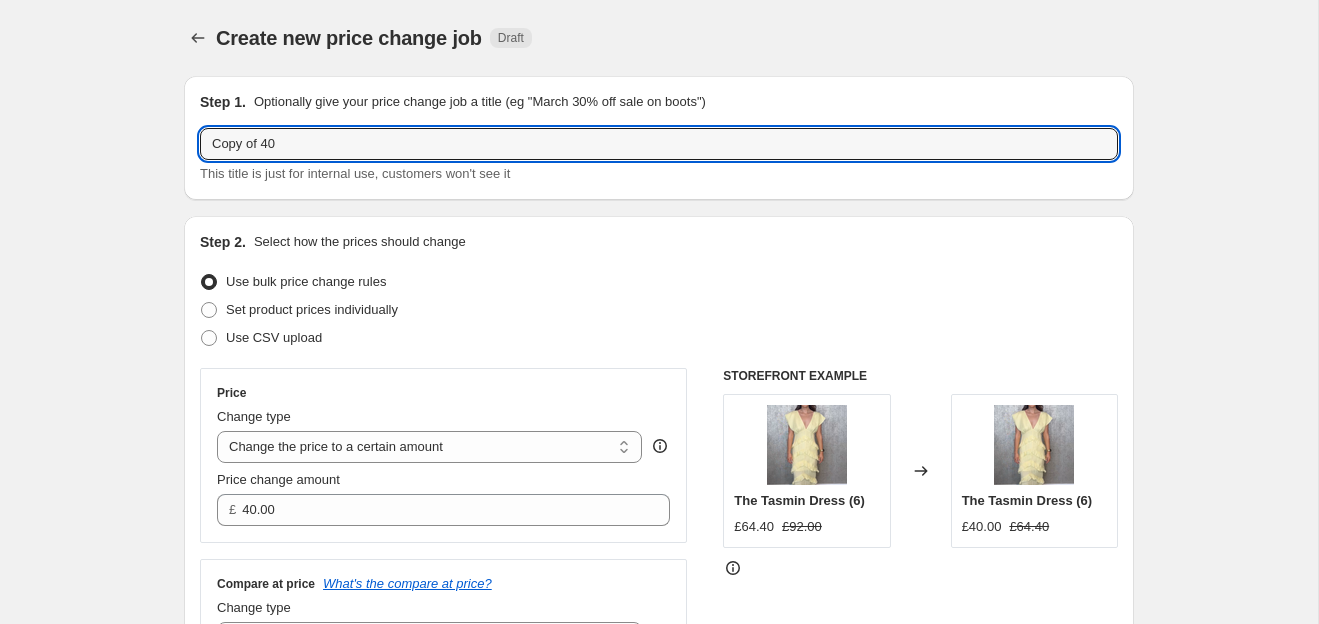 drag, startPoint x: 304, startPoint y: 144, endPoint x: 105, endPoint y: 141, distance: 199.02261 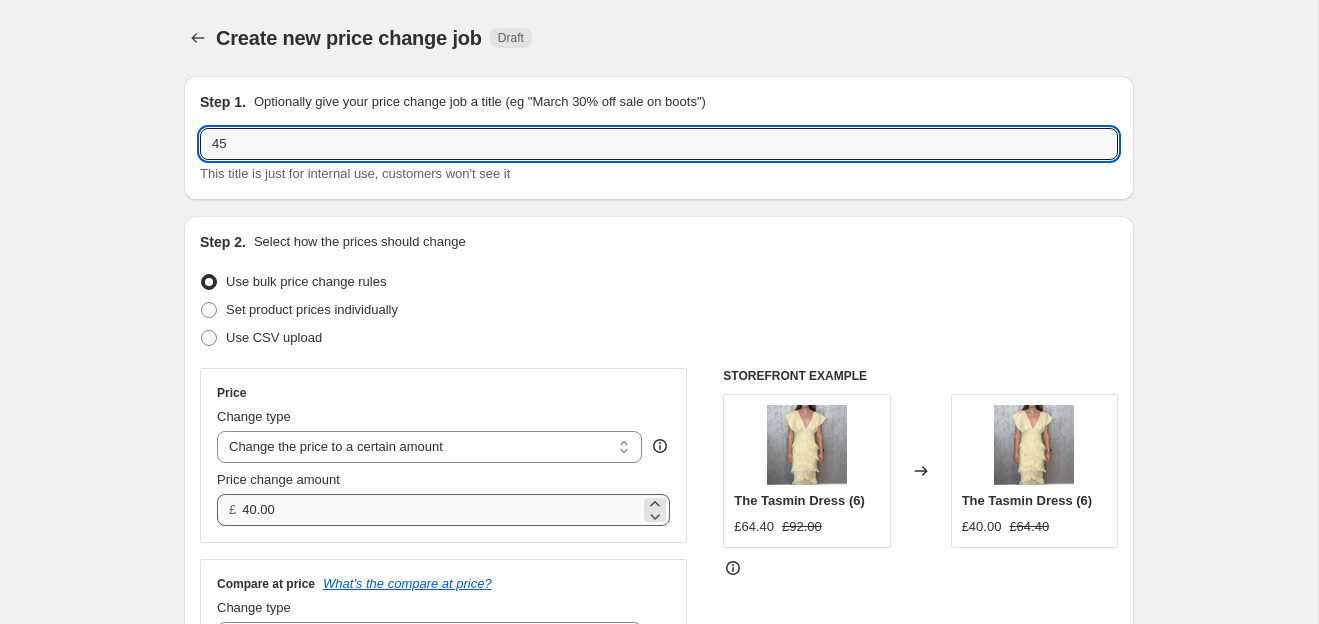 type on "45" 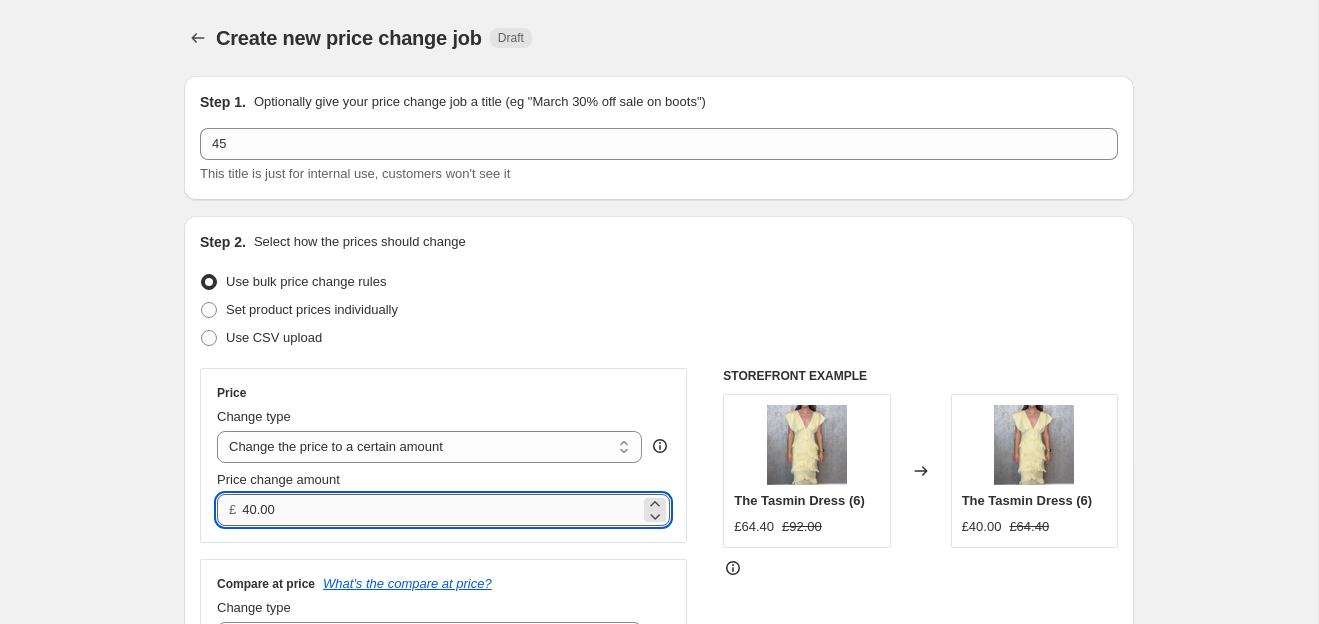 click on "40.00" at bounding box center (440, 510) 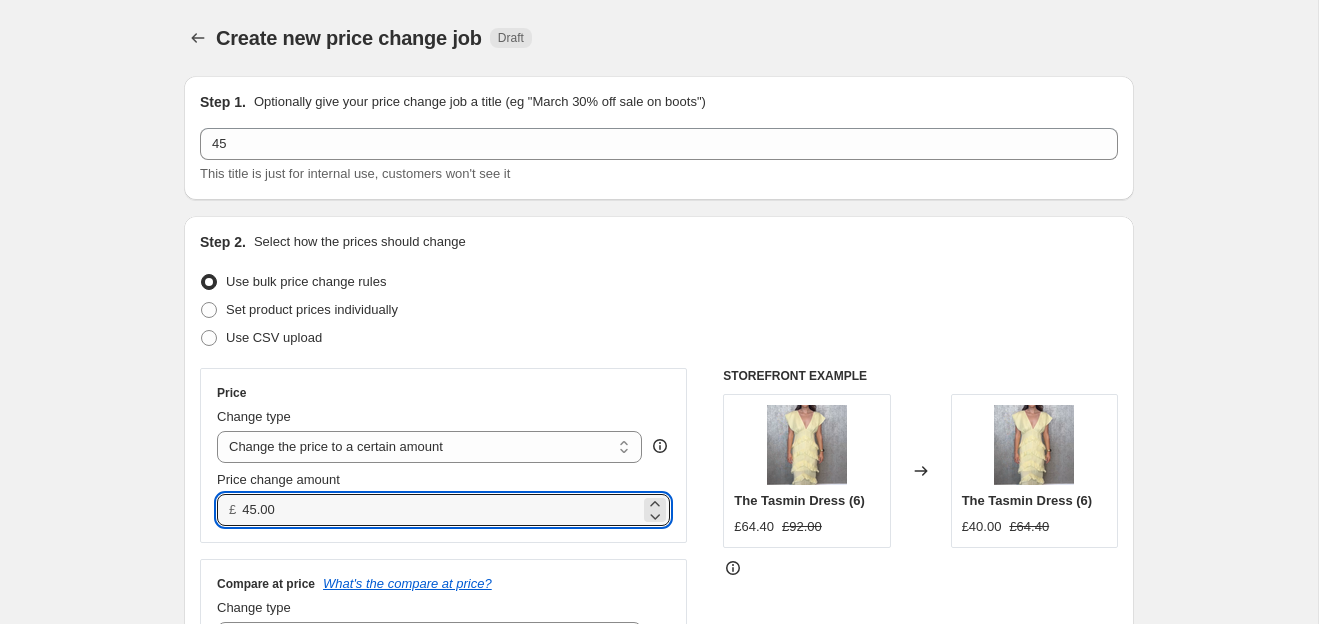 type on "45.00" 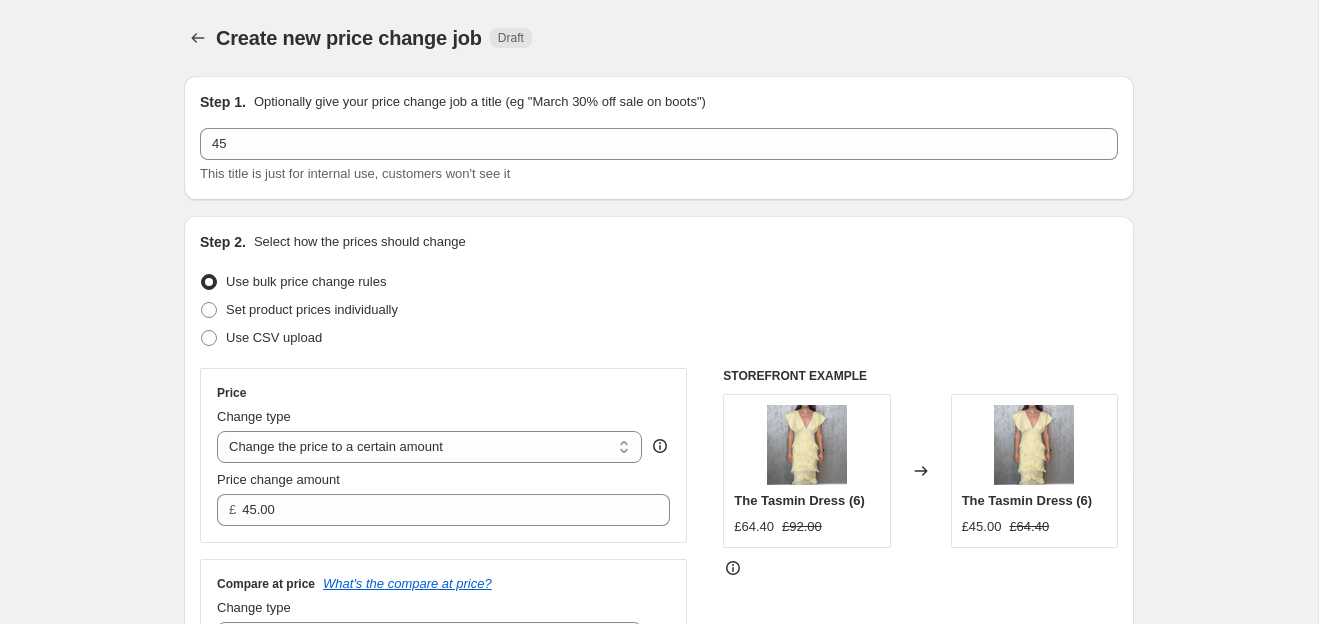 click on "Use CSV upload" at bounding box center [659, 338] 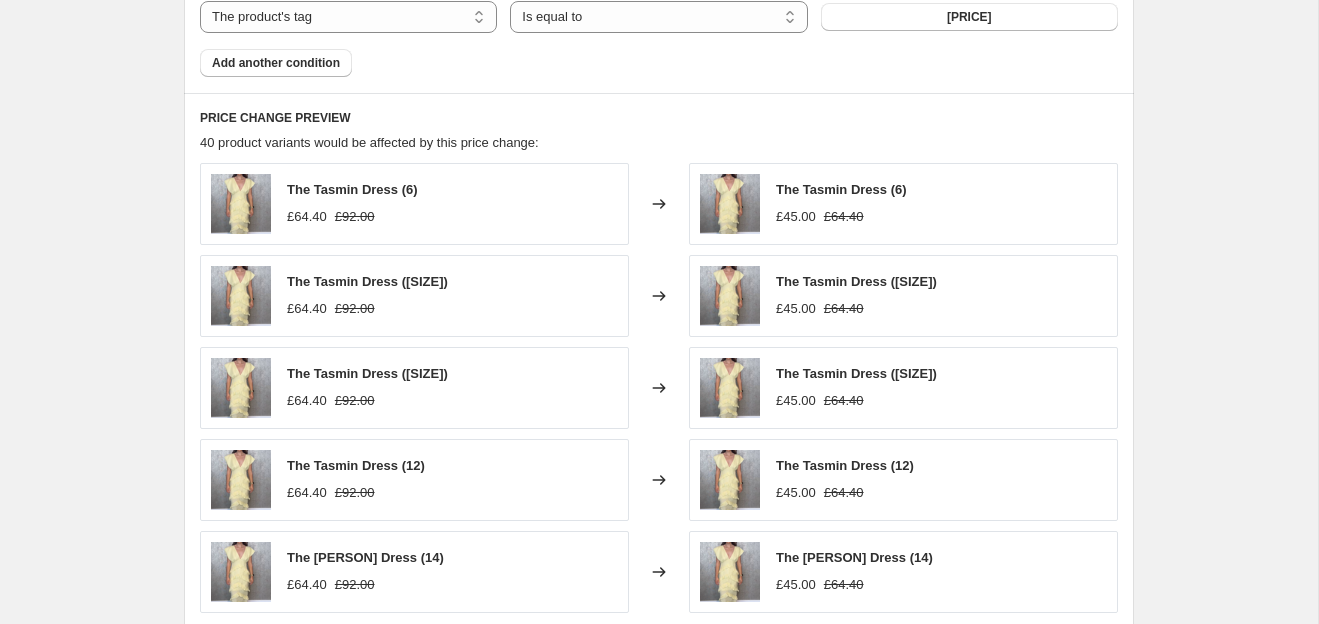 scroll, scrollTop: 1020, scrollLeft: 0, axis: vertical 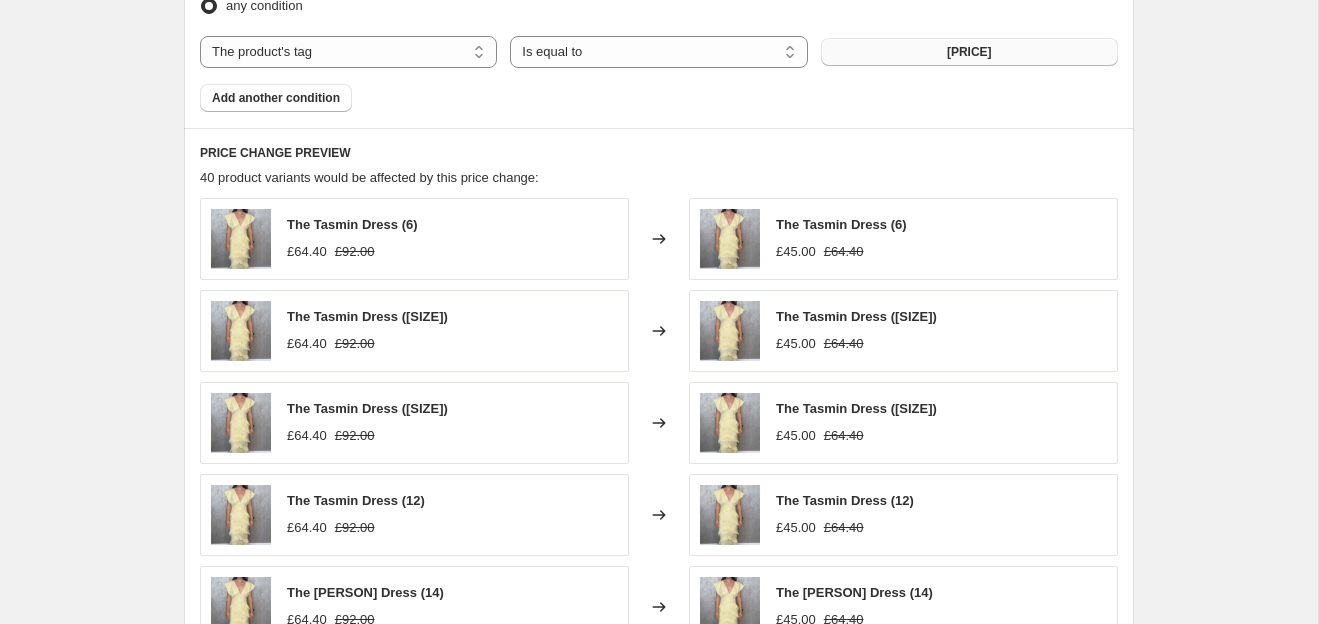 click on "[PRICE]" at bounding box center (969, 52) 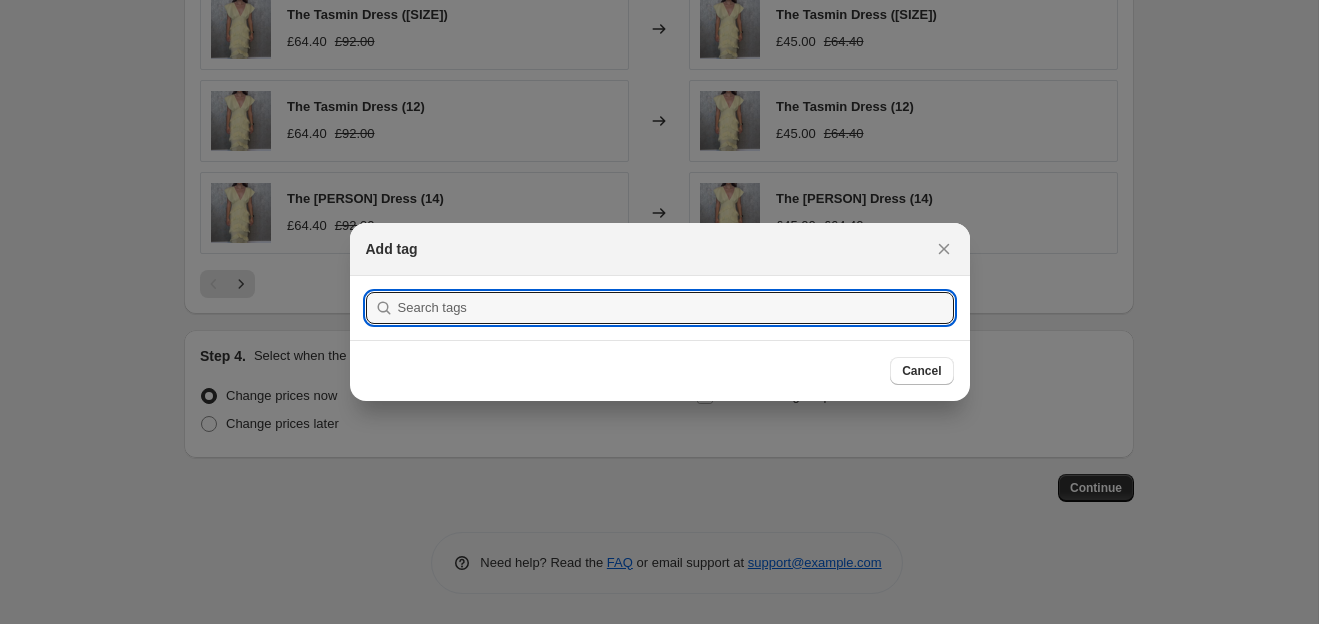 scroll, scrollTop: 1020, scrollLeft: 0, axis: vertical 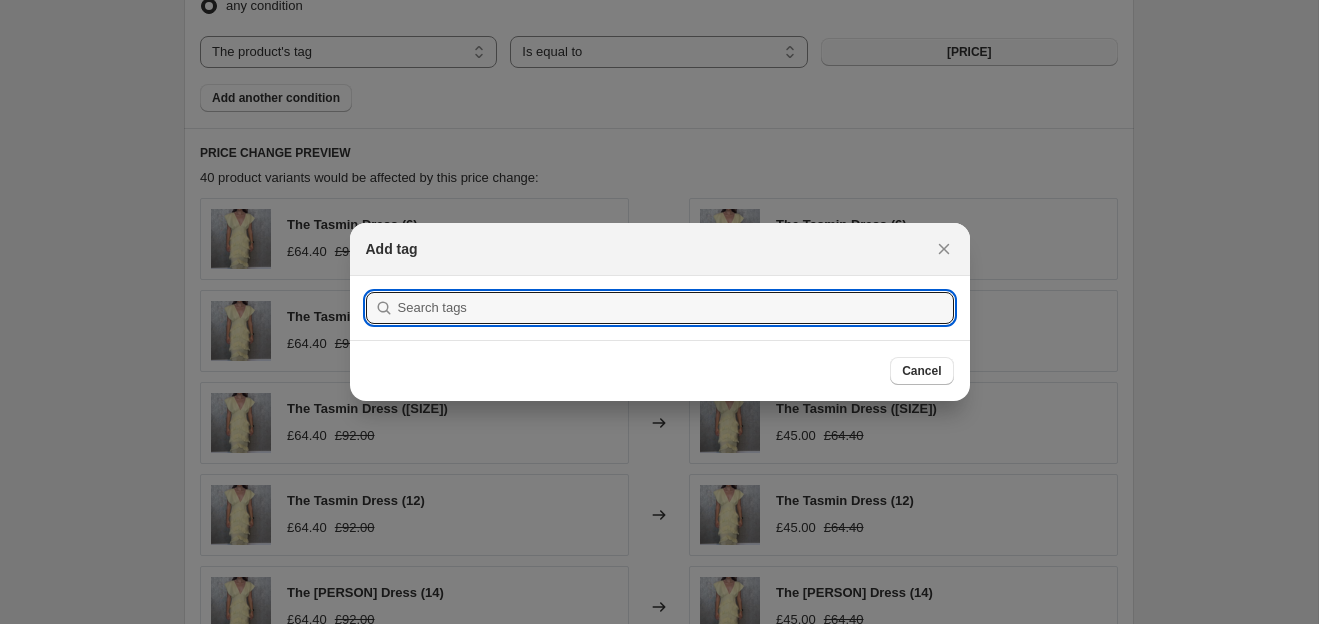 type on "3" 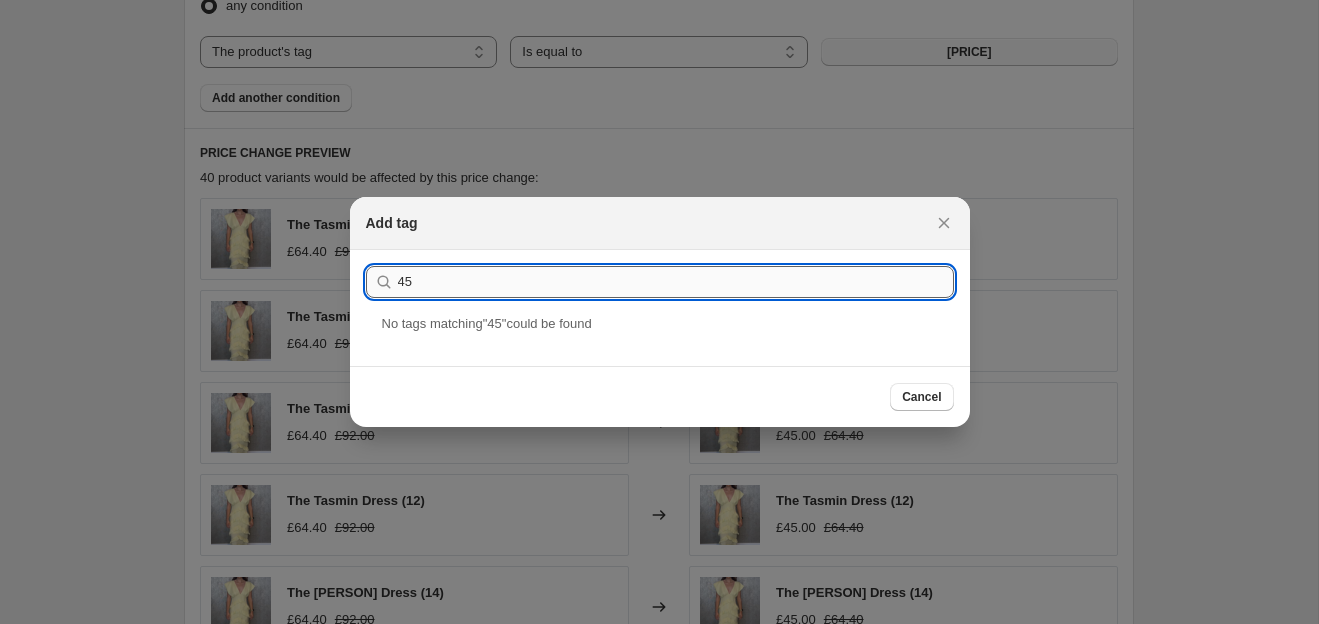 click on "45" at bounding box center [676, 282] 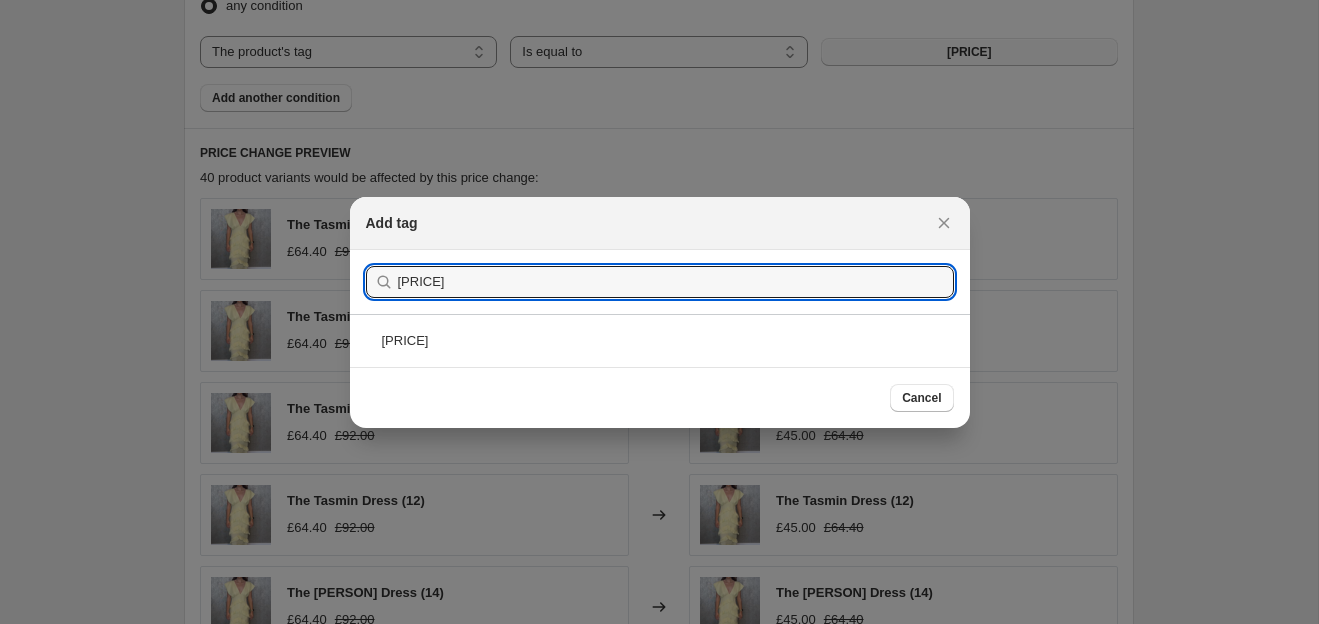 type on "[PRICE]" 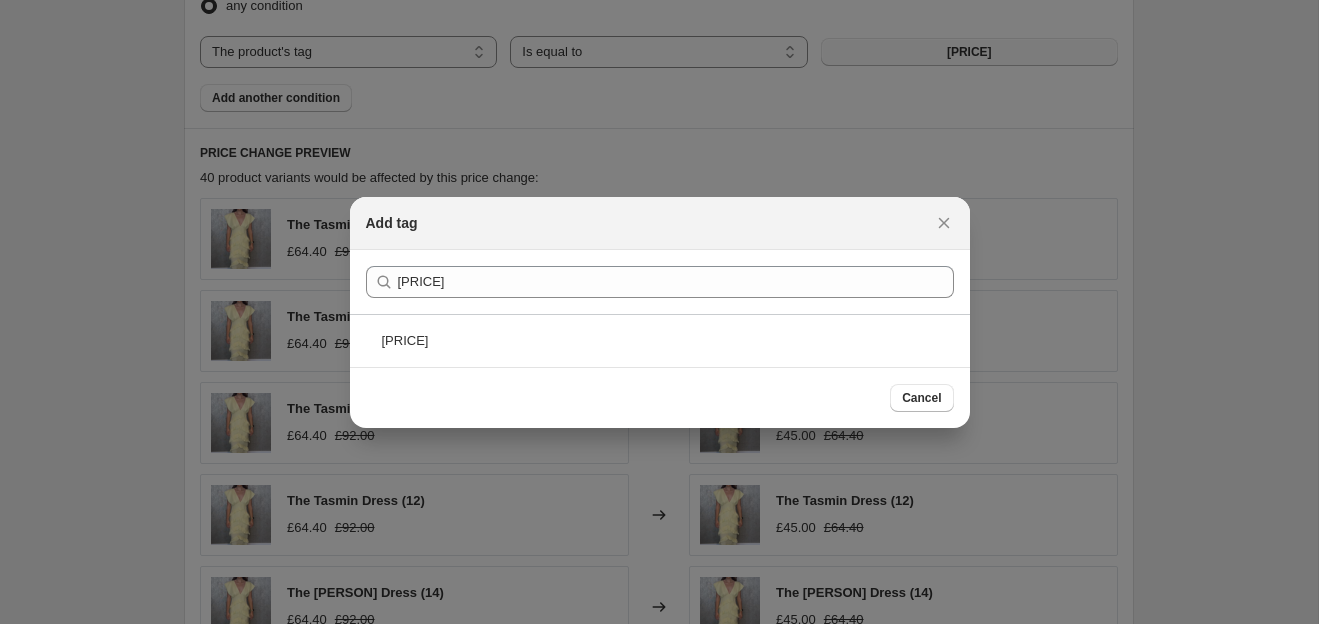 click on "Submit £45" at bounding box center [660, 282] 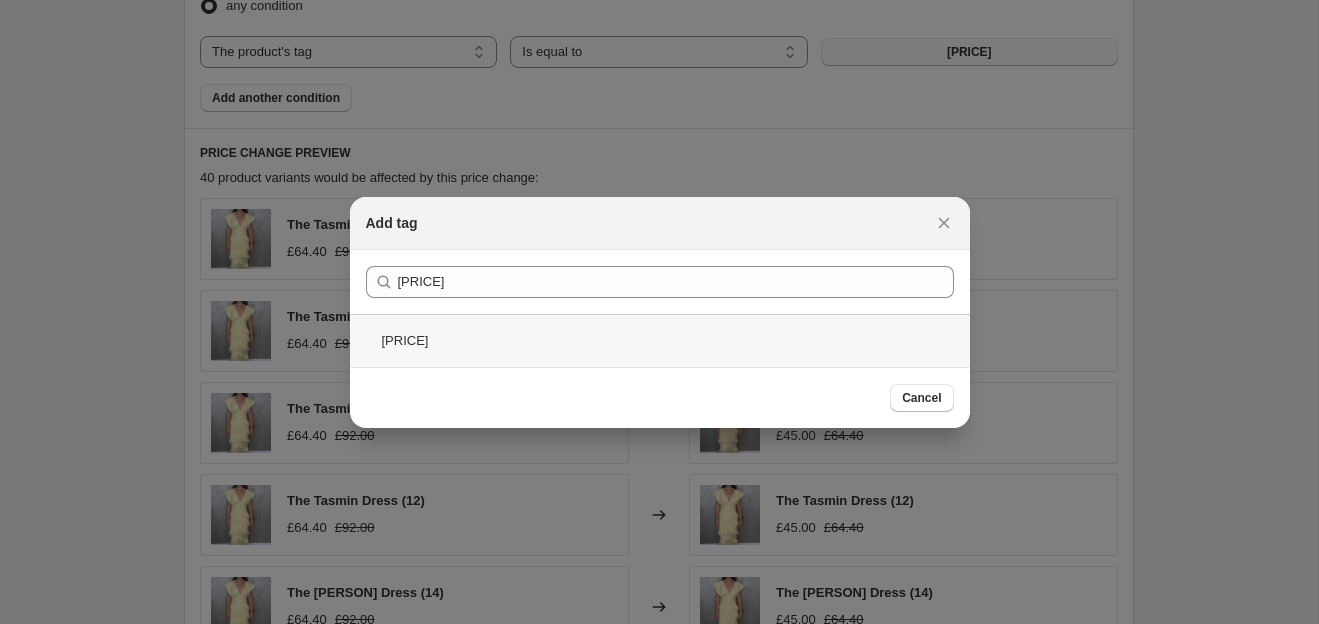 click on "[PRICE]" at bounding box center (660, 340) 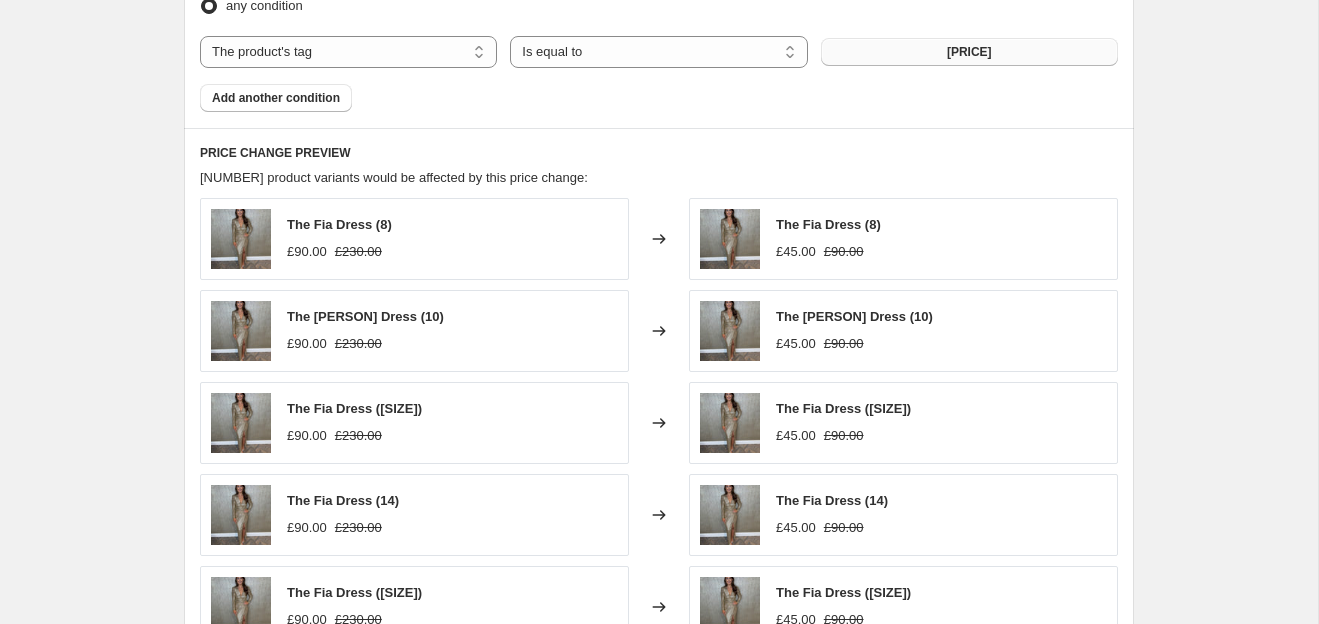 scroll, scrollTop: 1405, scrollLeft: 0, axis: vertical 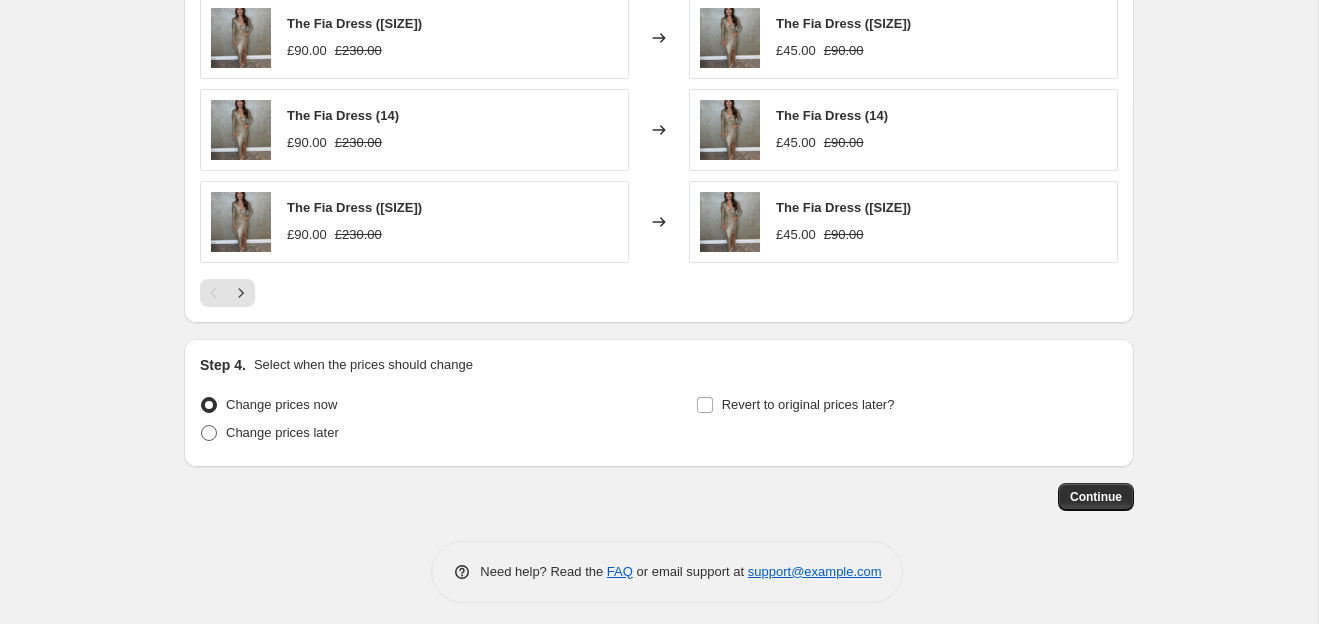 click on "Change prices later" at bounding box center [282, 432] 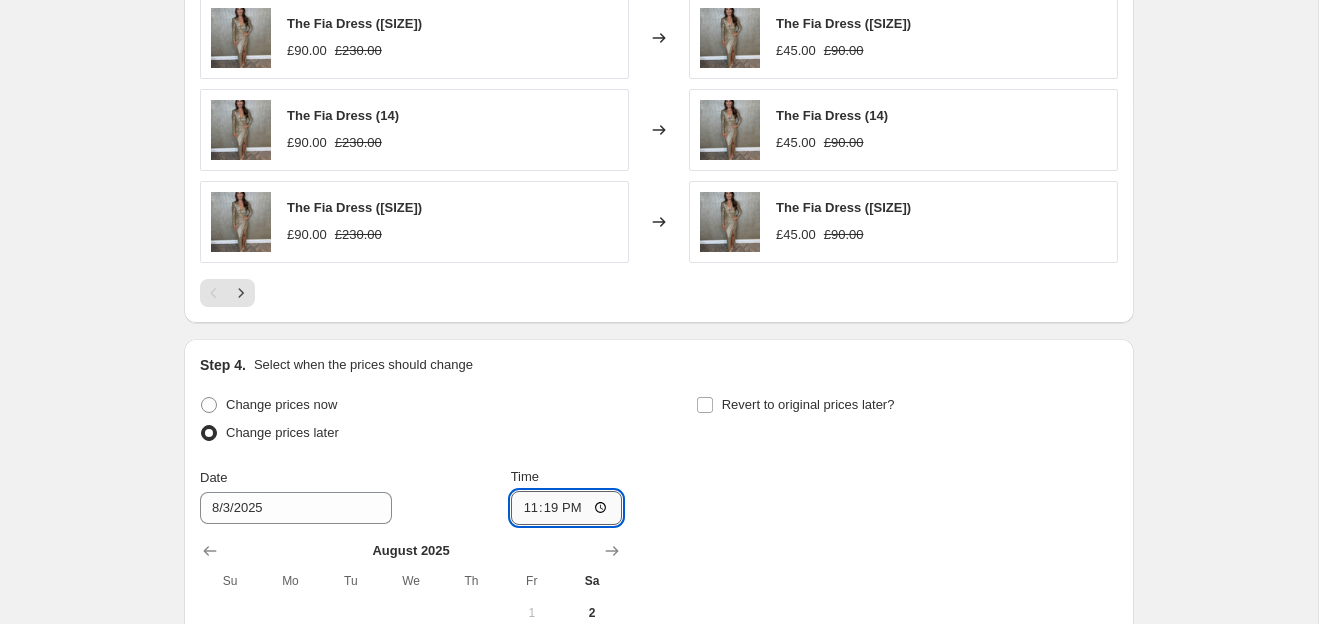 click on "23:19" at bounding box center (567, 508) 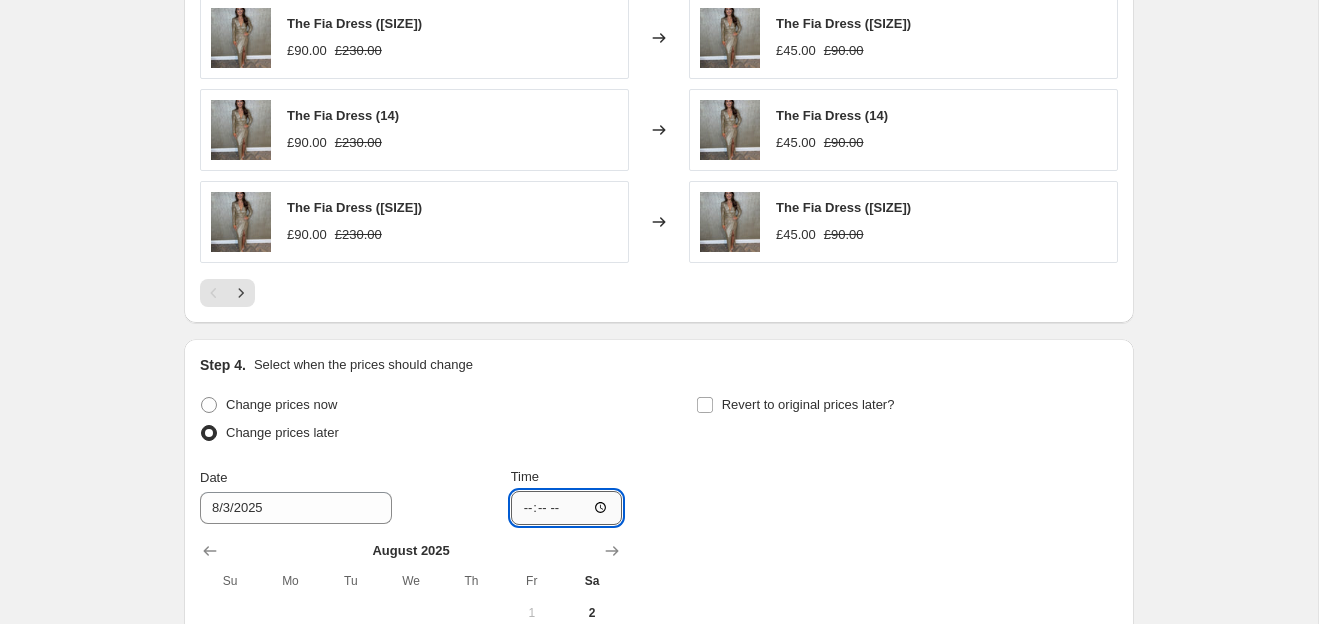 type on "09:45" 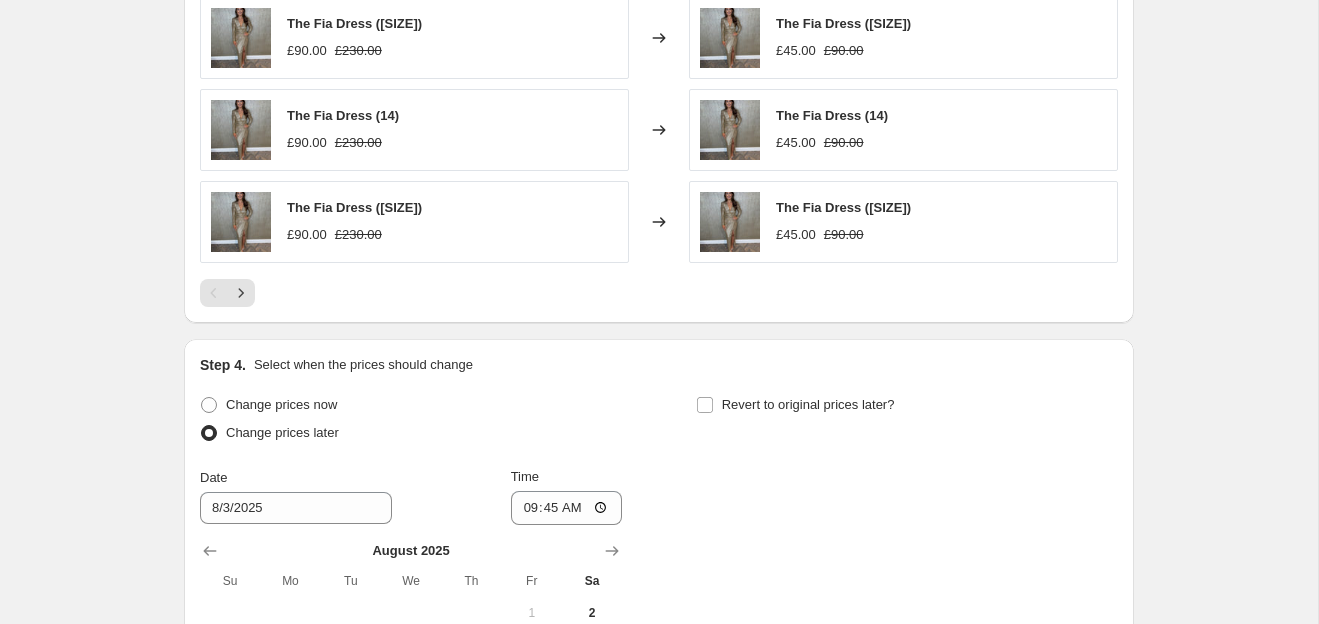 click on "Change prices now Change prices later Date [DATE] Time [TIME] August   2025 Su Mo Tu We Th Fr Sa 1 2 3 4 5 6 7 8 9 10 11 12 13 14 15 16 17 18 19 20 21 22 23 24 25 26 27 28 29 30 31 Revert to original prices later?" at bounding box center [659, 590] 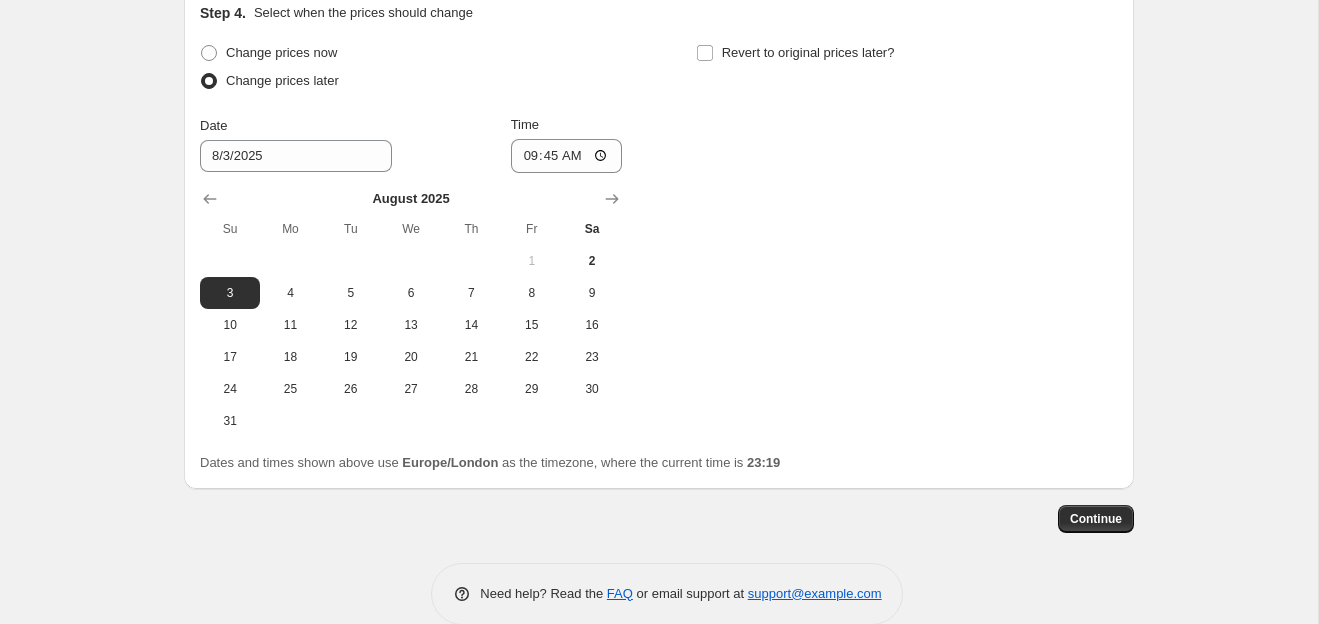 scroll, scrollTop: 1778, scrollLeft: 0, axis: vertical 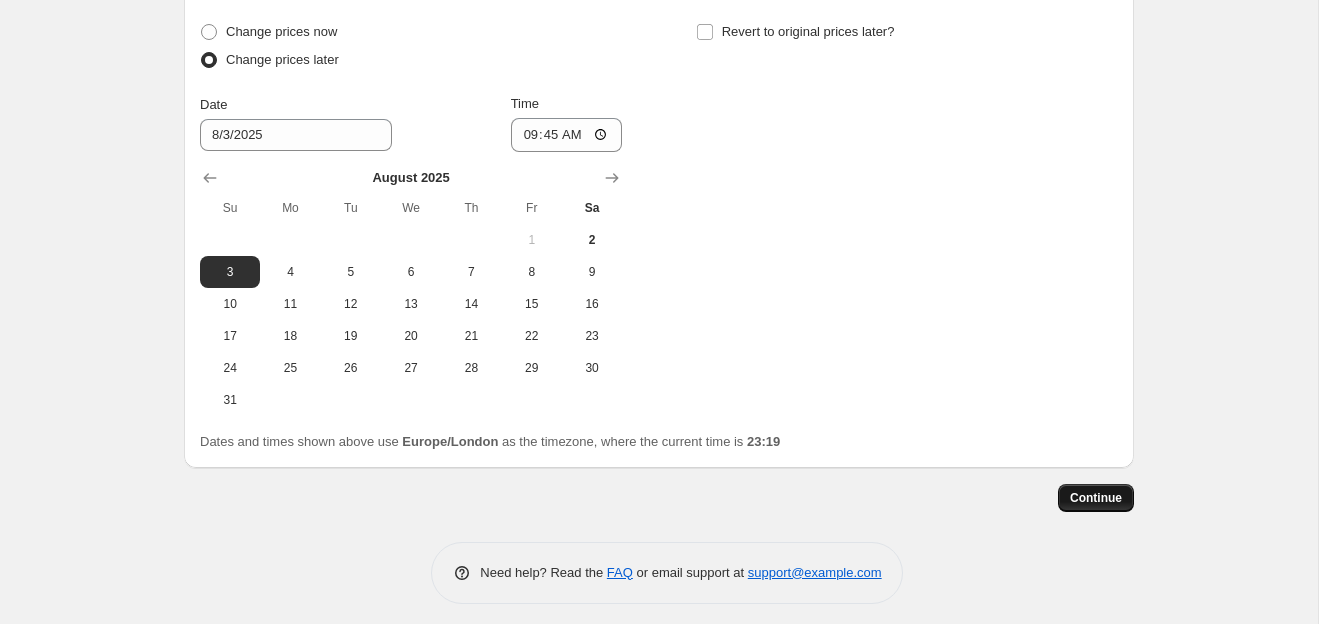 click on "Continue" at bounding box center (1096, 498) 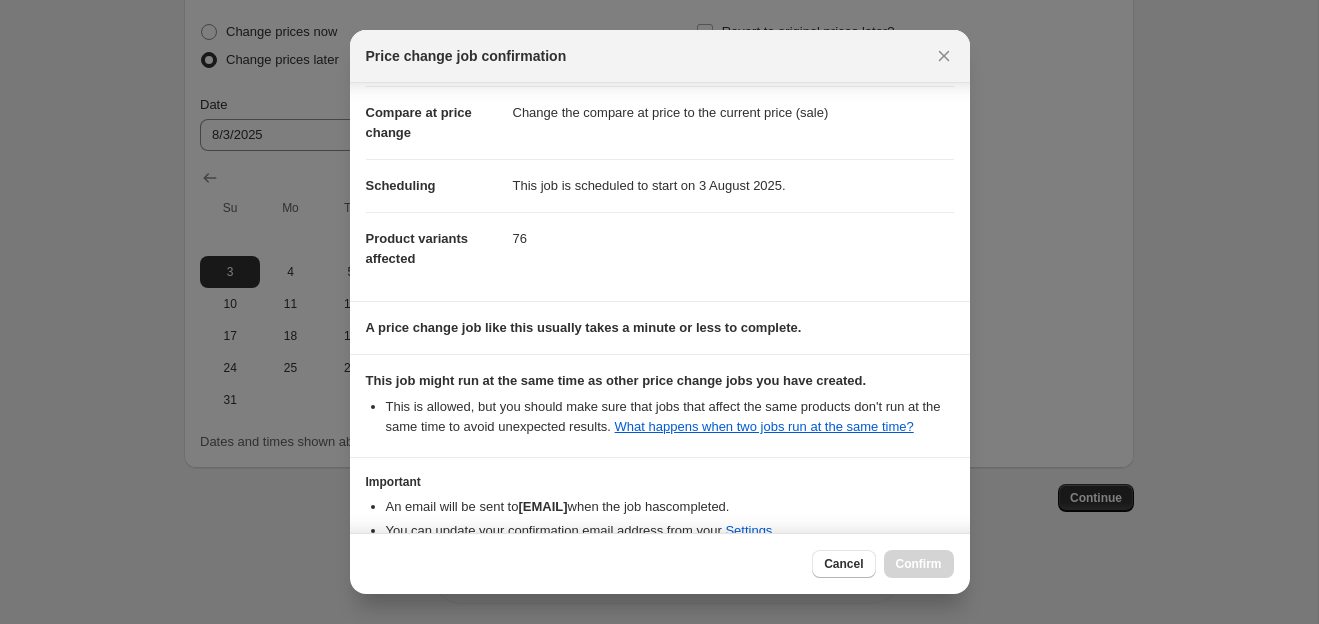 scroll, scrollTop: 209, scrollLeft: 0, axis: vertical 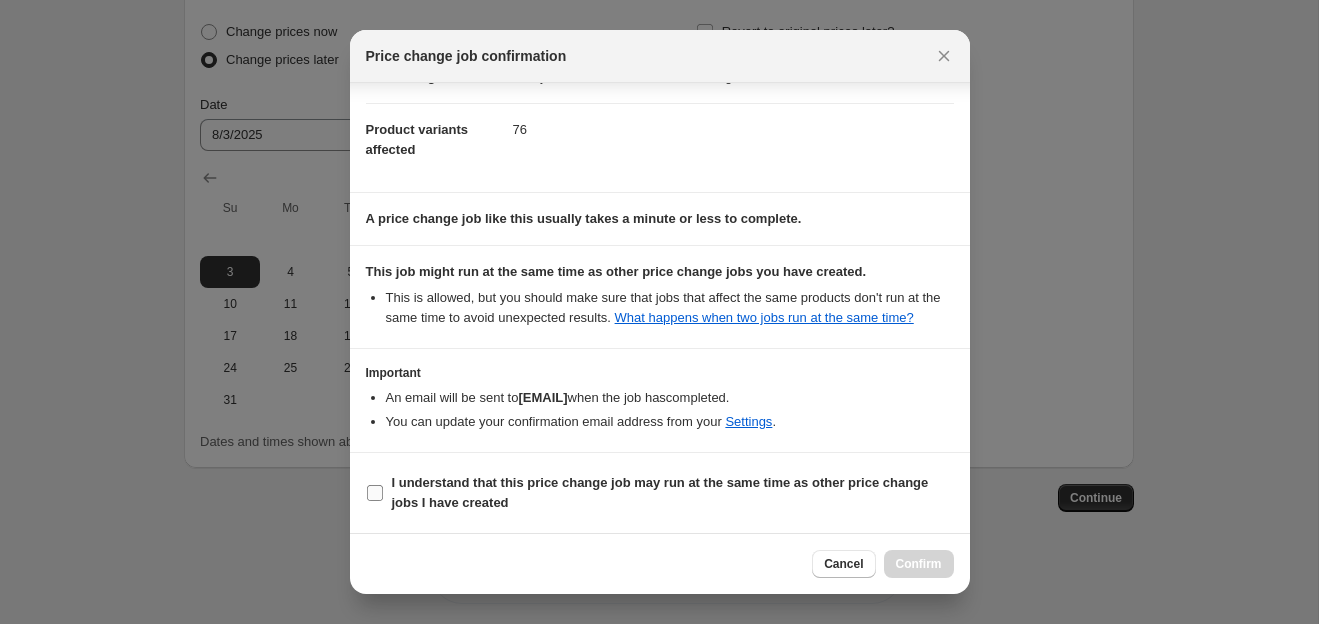 click on "I understand that this price change job may run at the same time as other price change jobs I have created" at bounding box center [660, 492] 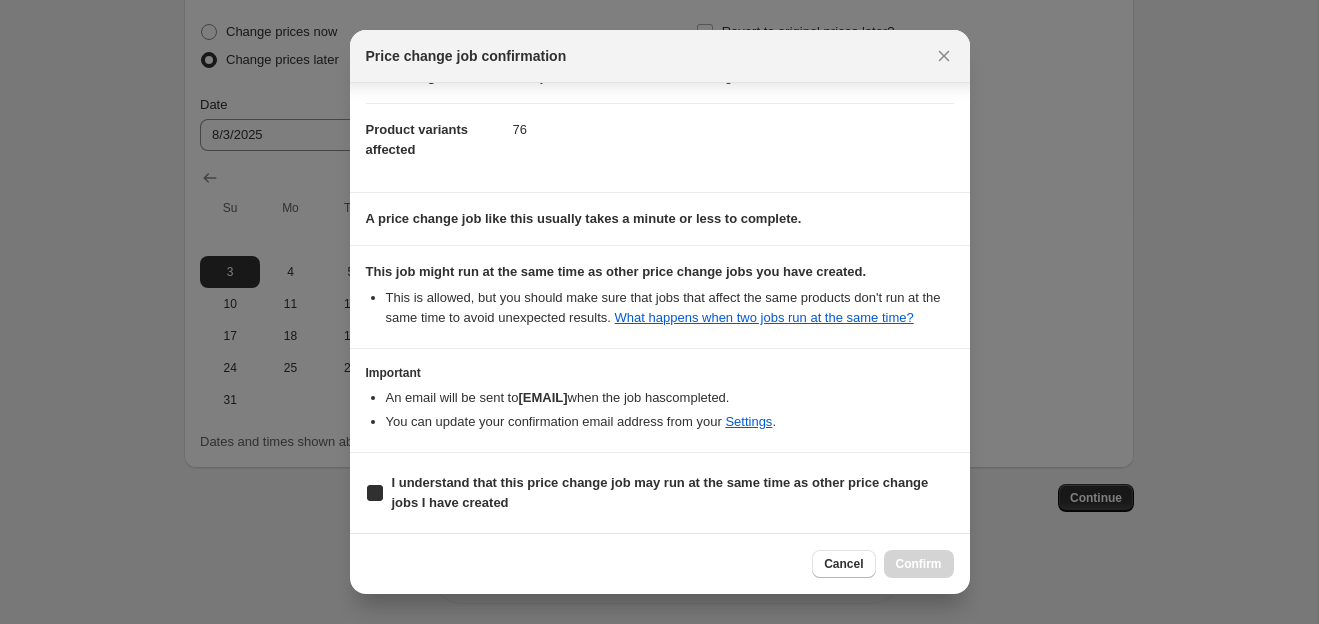 checkbox on "true" 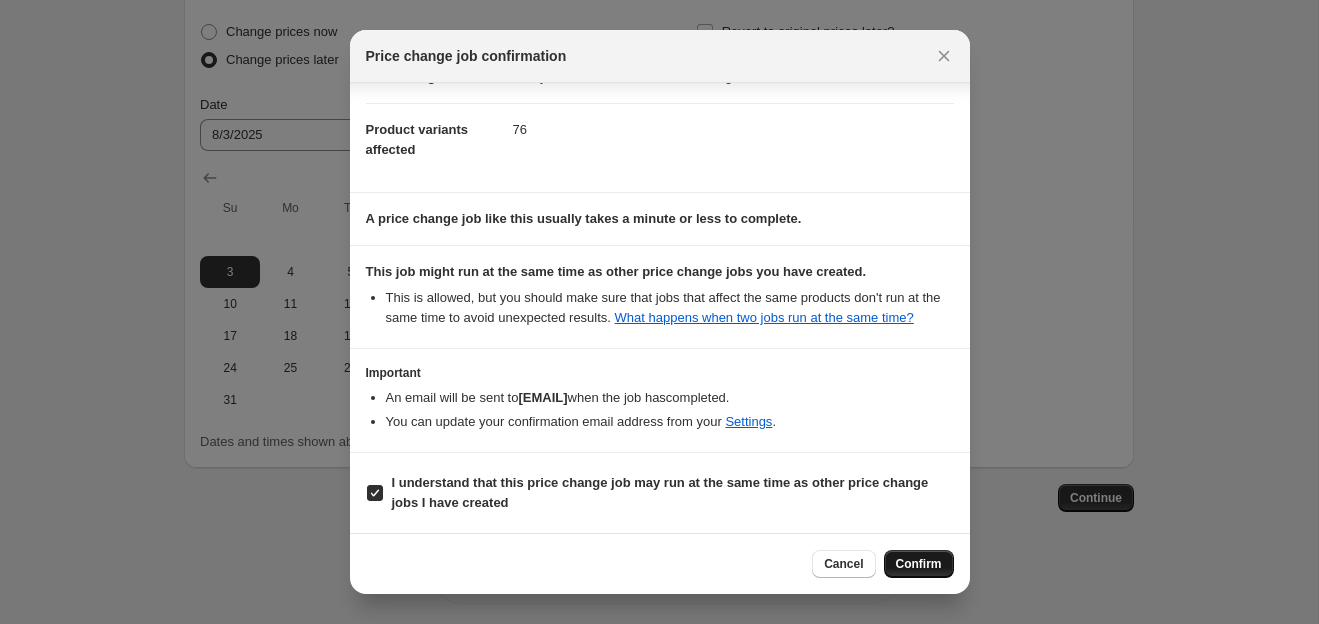 click on "Confirm" at bounding box center (919, 564) 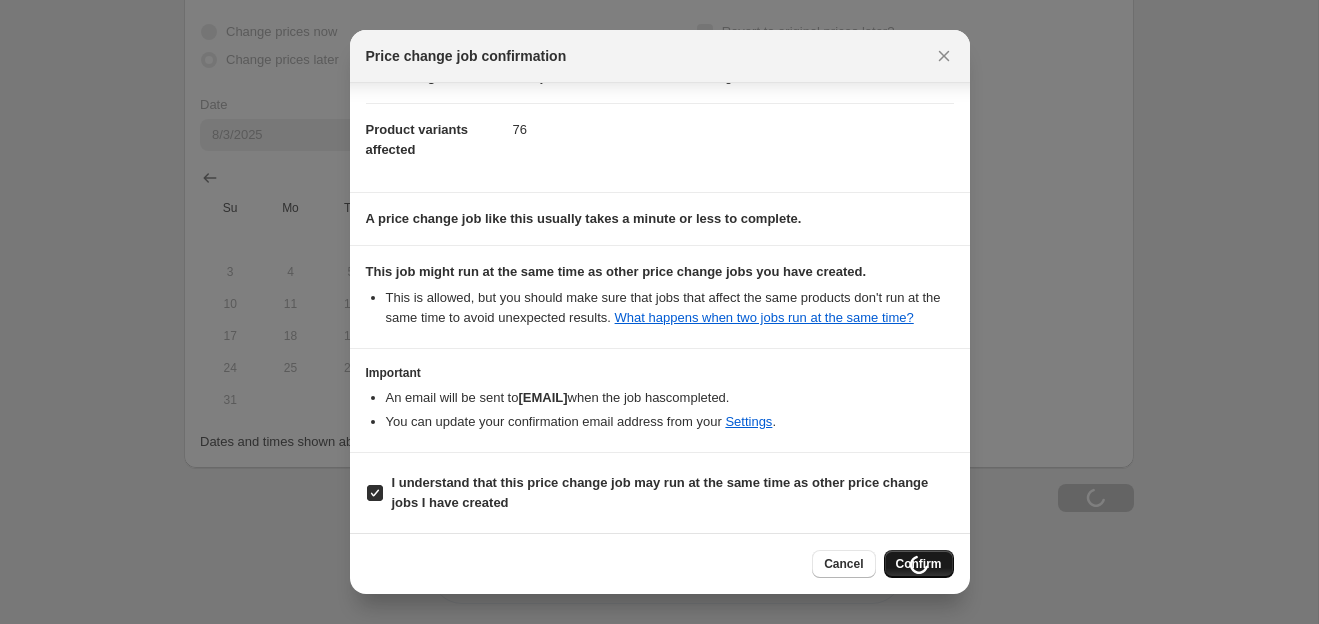 scroll, scrollTop: 1778, scrollLeft: 0, axis: vertical 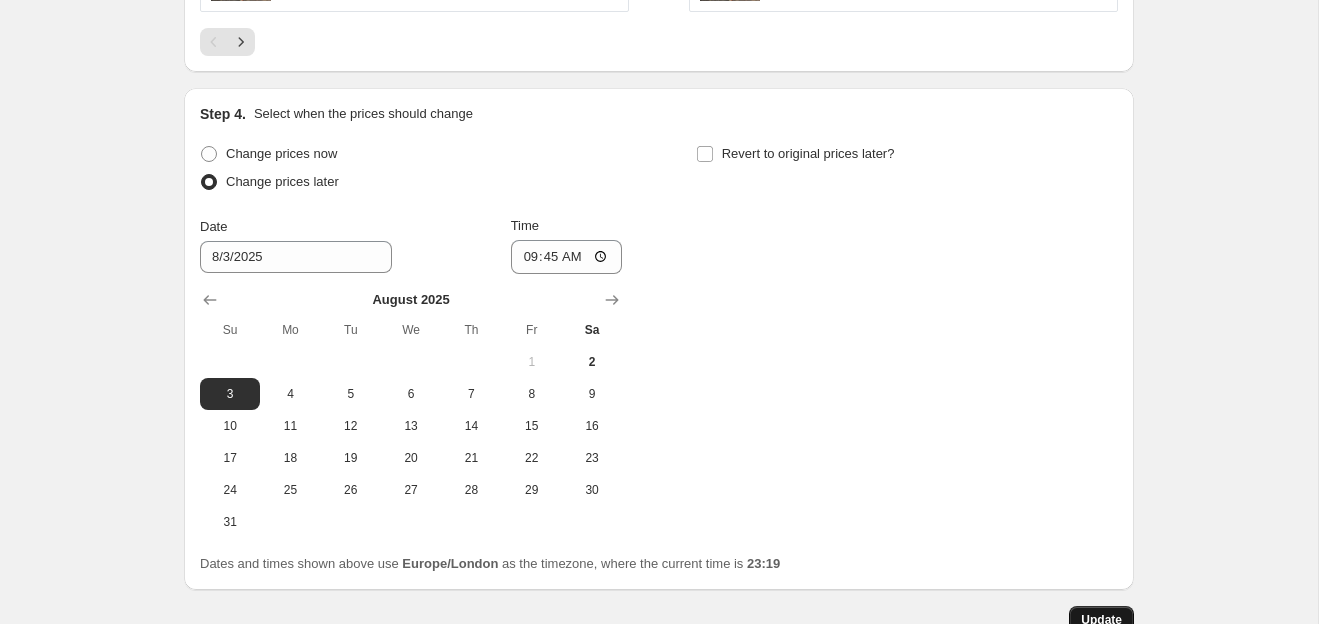click on "Update" at bounding box center [1101, 620] 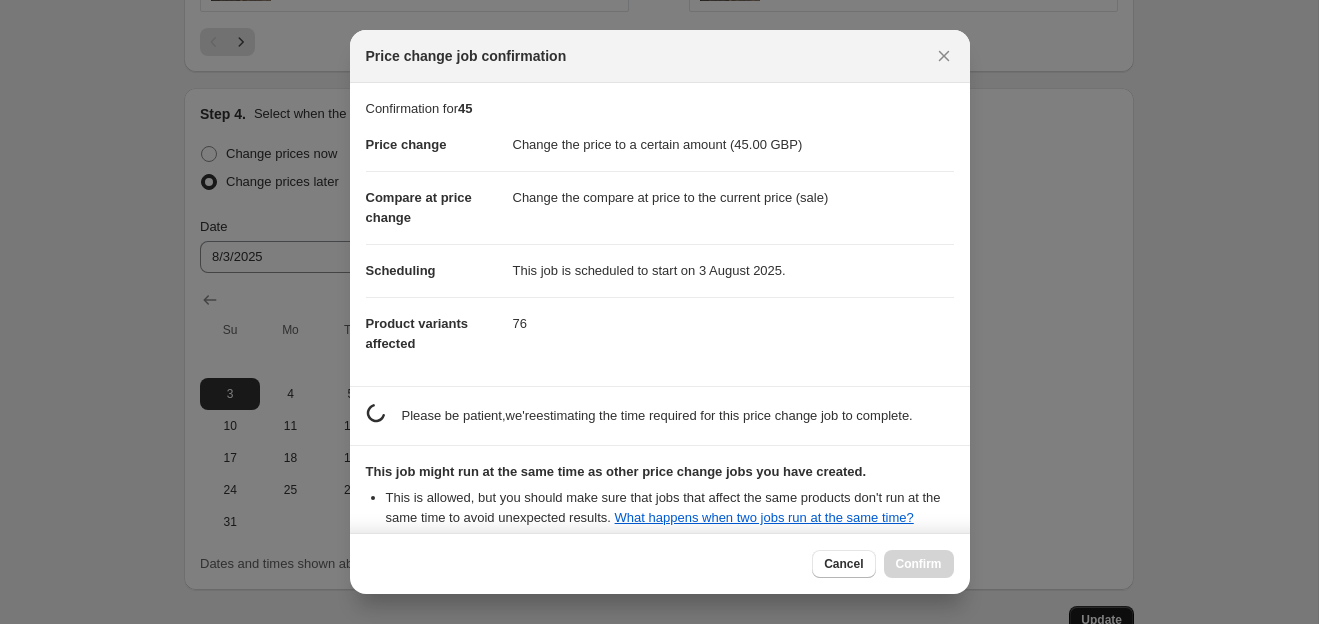 scroll, scrollTop: 0, scrollLeft: 0, axis: both 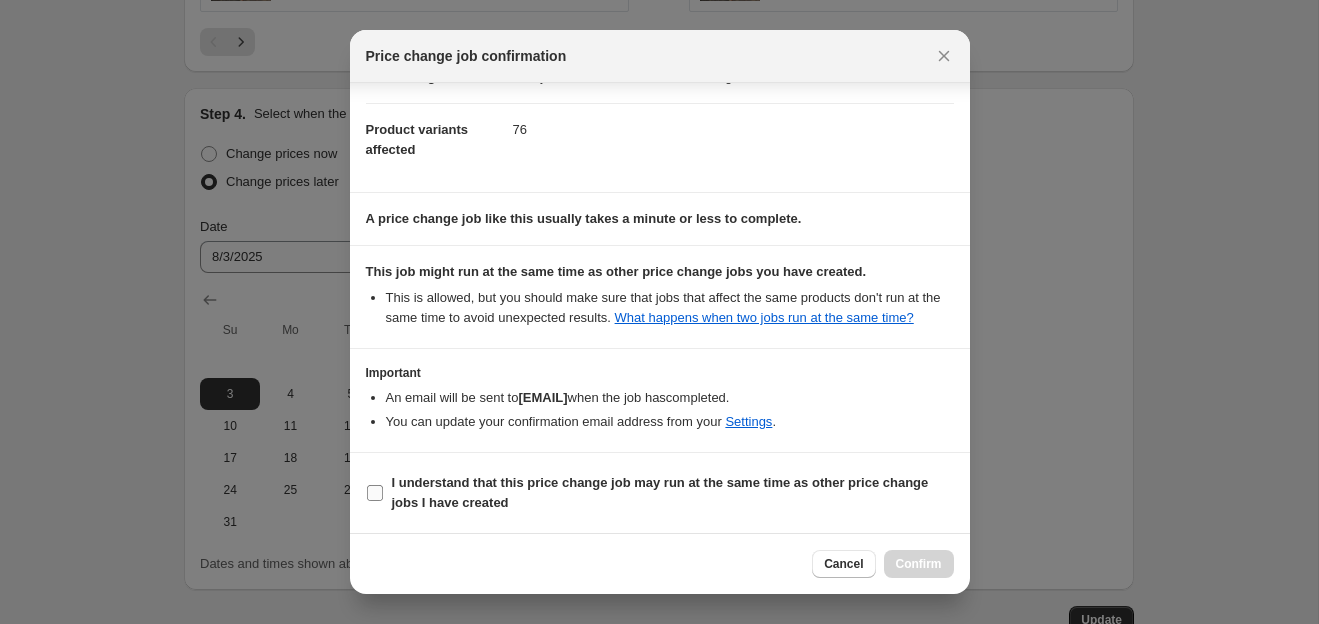 click on "I understand that this price change job may run at the same time as other price change jobs I have created" at bounding box center [673, 493] 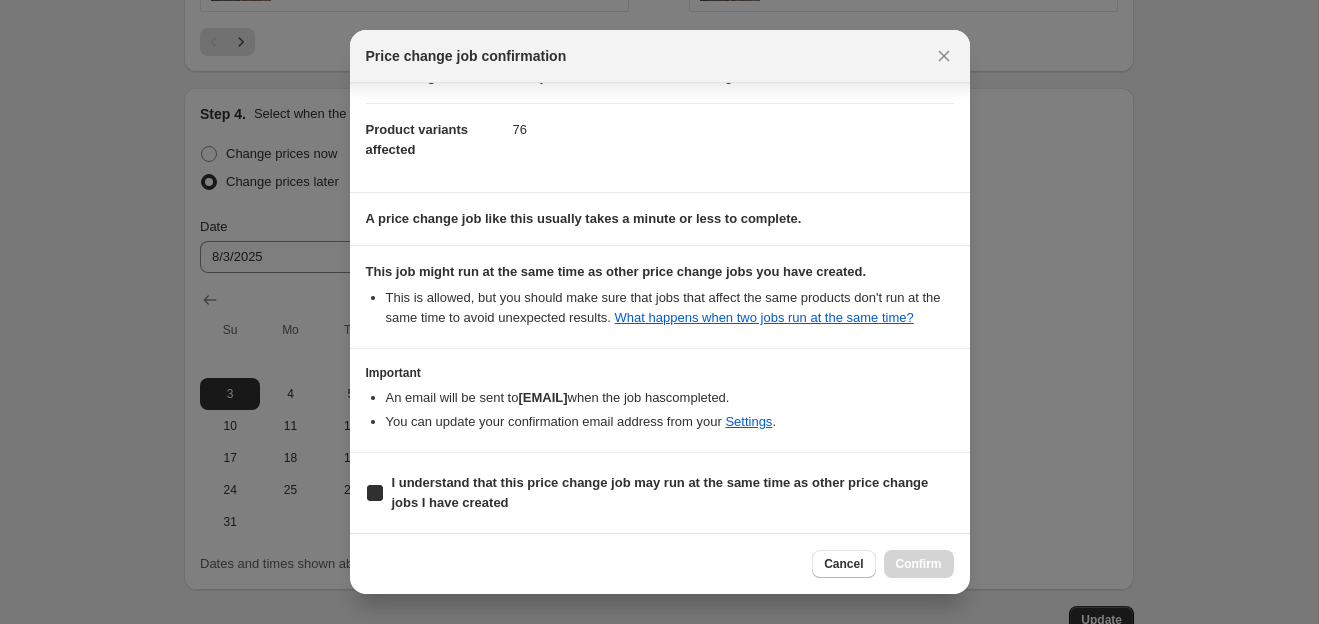 checkbox on "true" 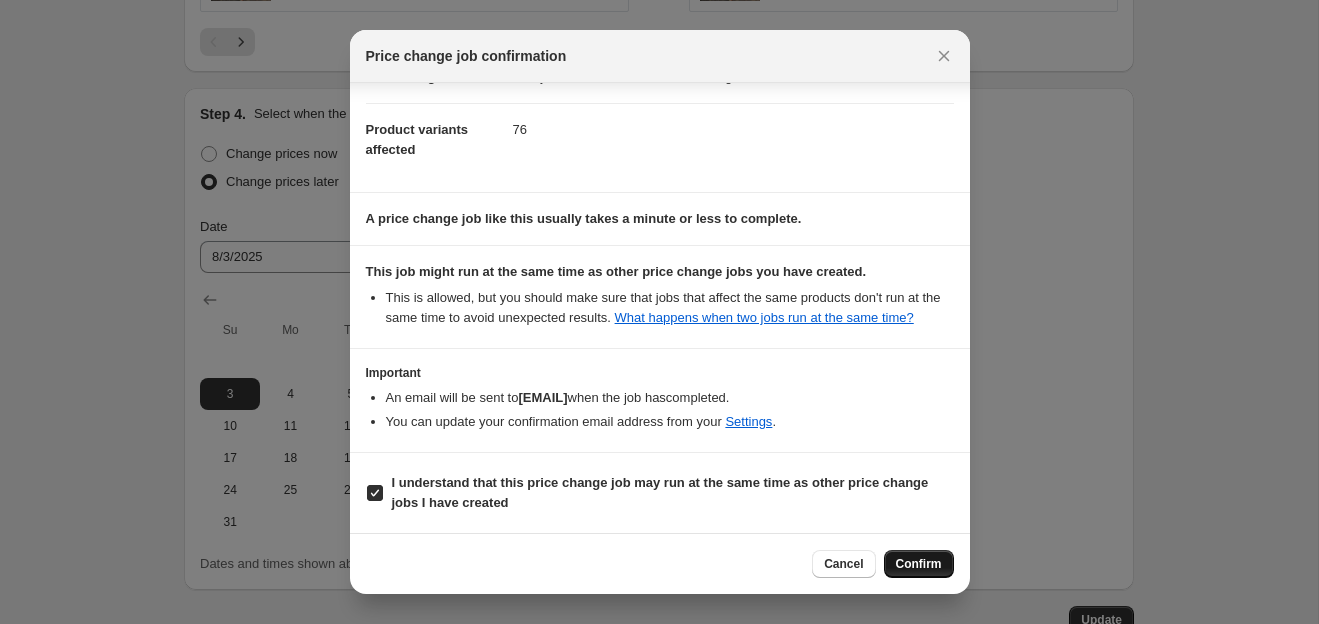 click on "Confirm" at bounding box center (919, 564) 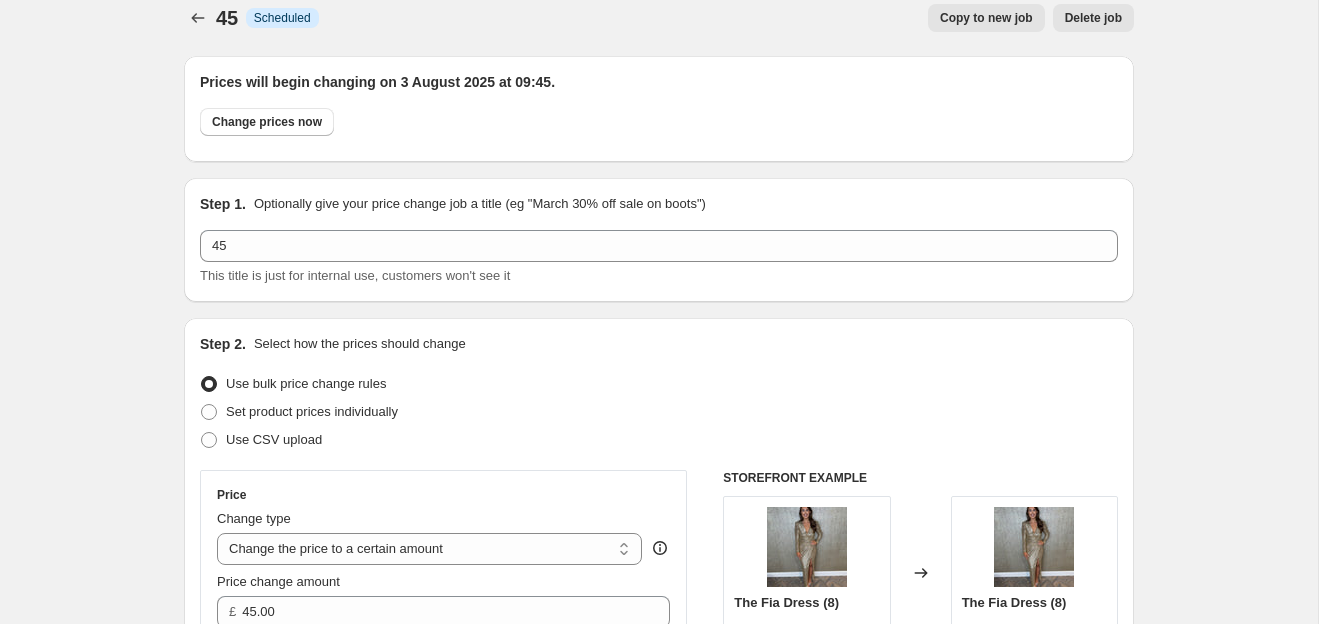 scroll, scrollTop: 0, scrollLeft: 0, axis: both 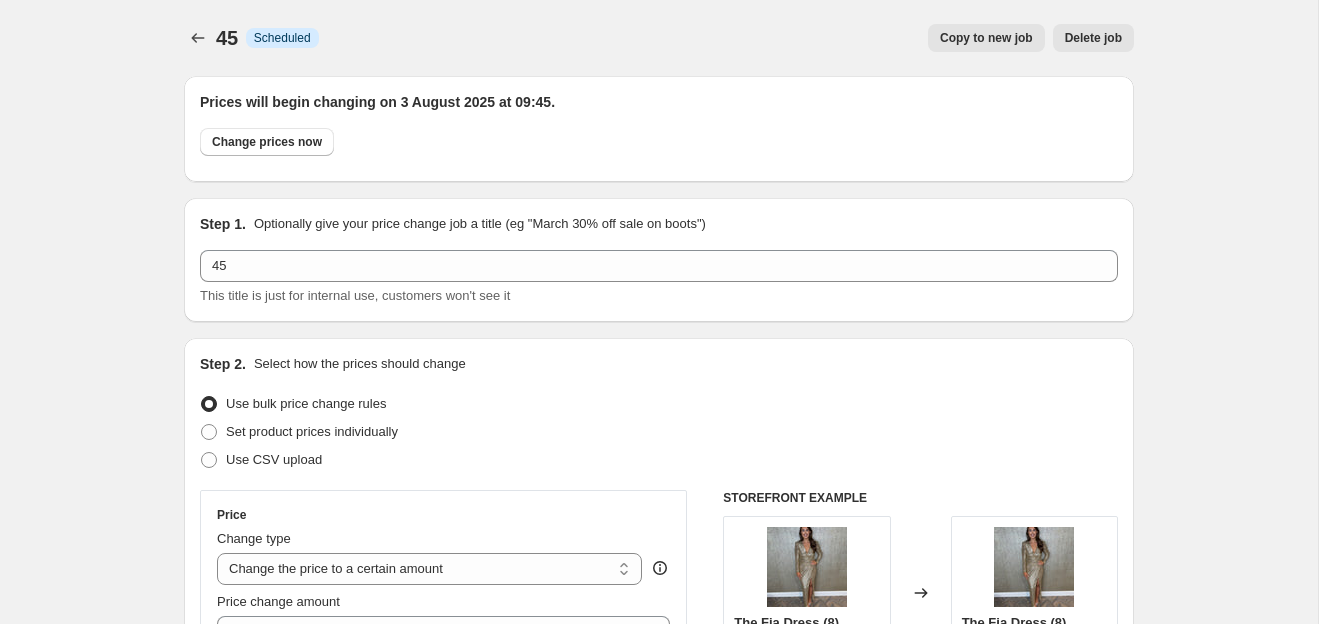 click on "Copy to new job" at bounding box center (986, 38) 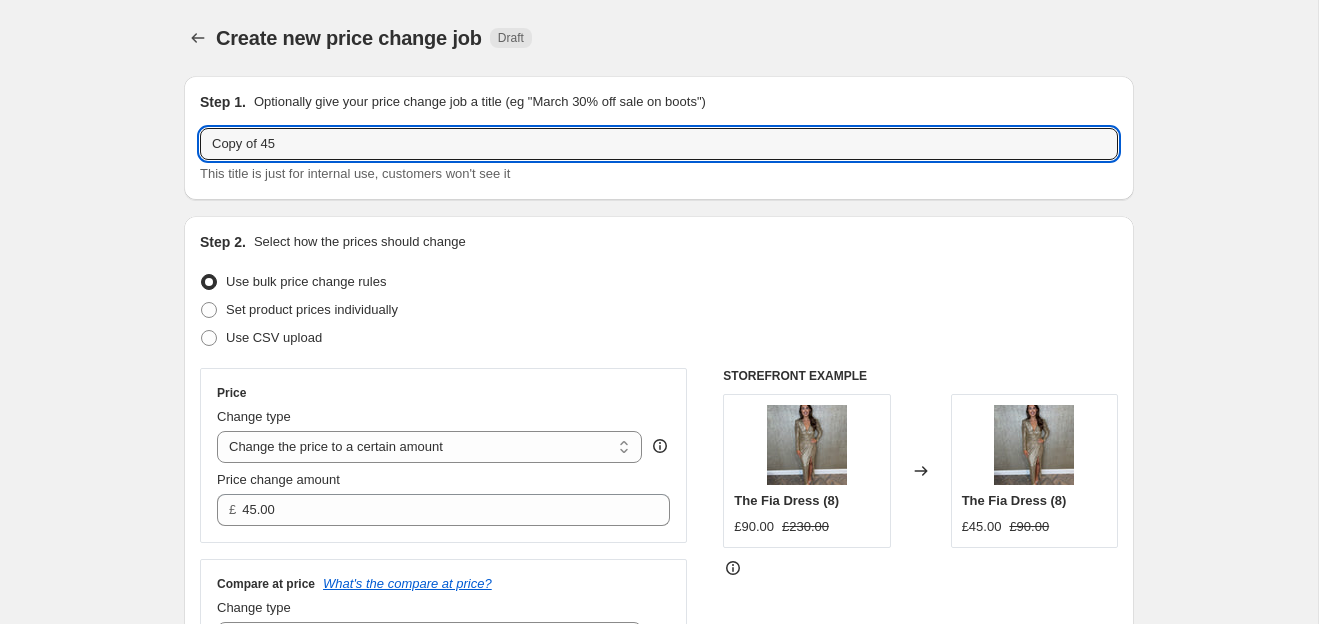 drag, startPoint x: 310, startPoint y: 155, endPoint x: 102, endPoint y: 142, distance: 208.40585 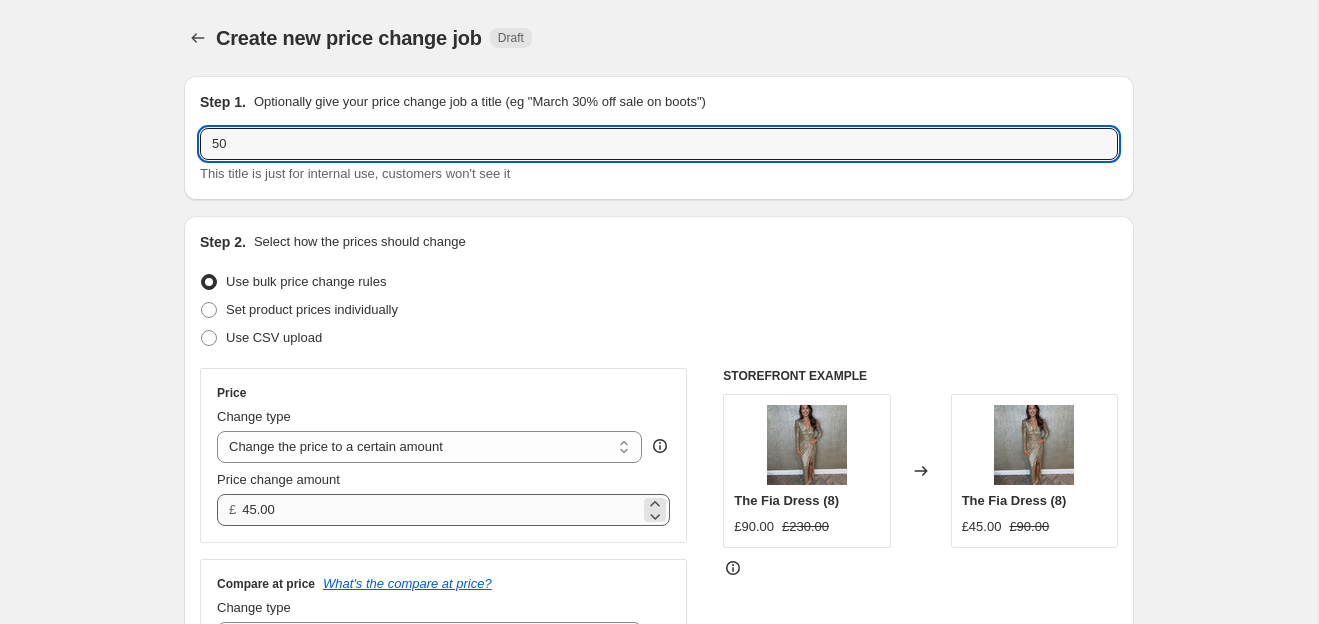 type on "50" 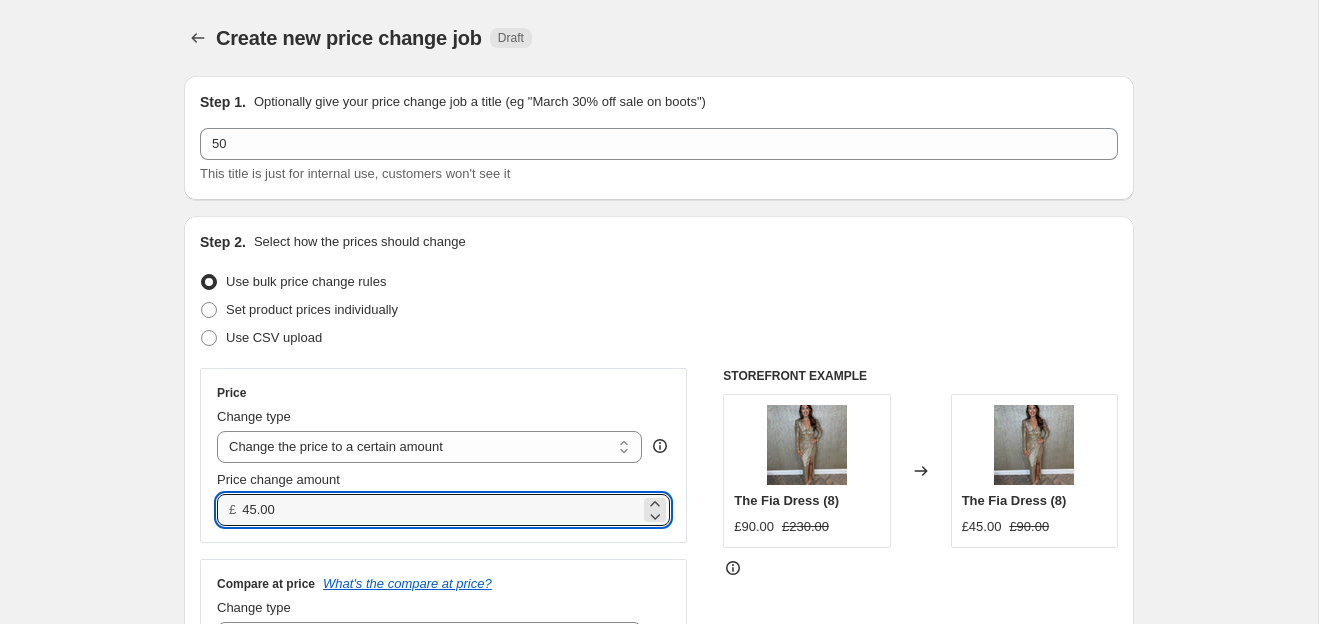 drag, startPoint x: 256, startPoint y: 507, endPoint x: 218, endPoint y: 493, distance: 40.496914 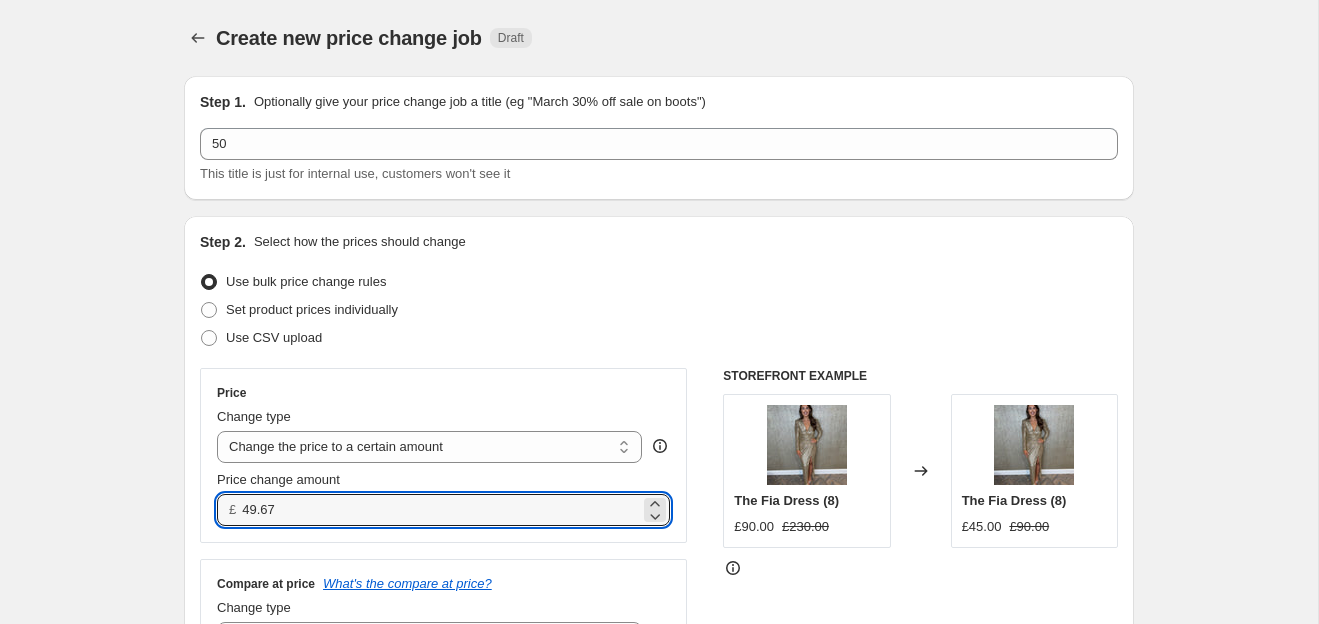 click on "Use bulk price change rules" at bounding box center (659, 282) 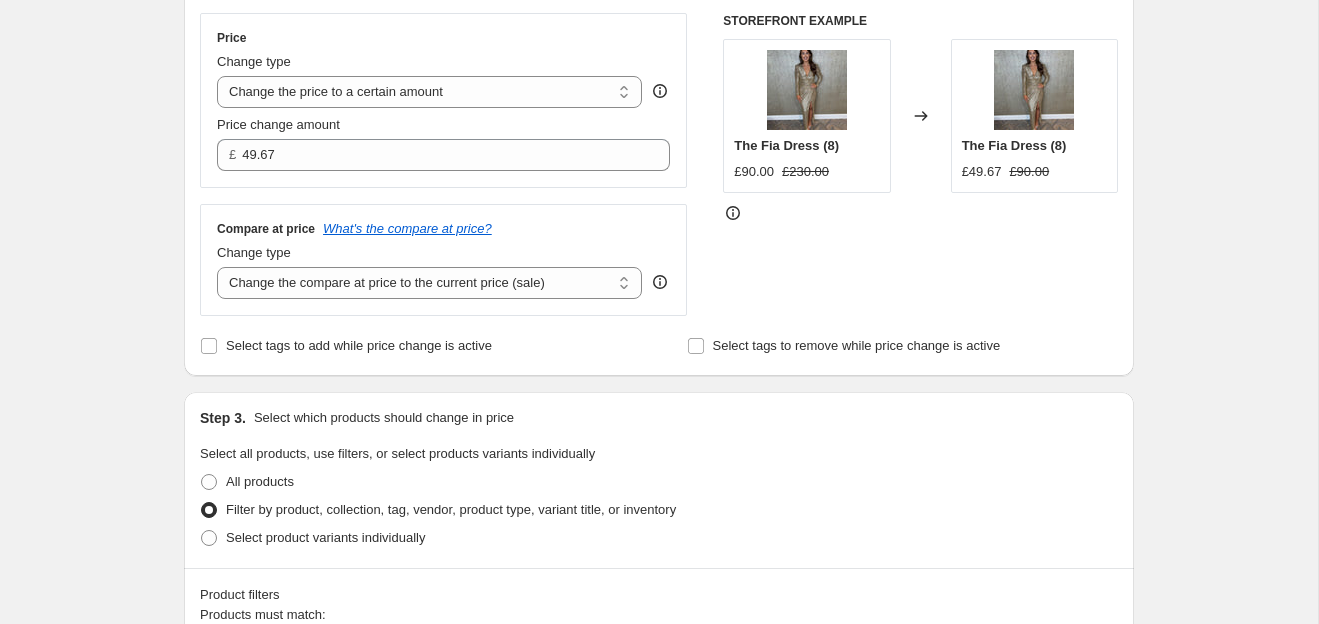 scroll, scrollTop: 334, scrollLeft: 0, axis: vertical 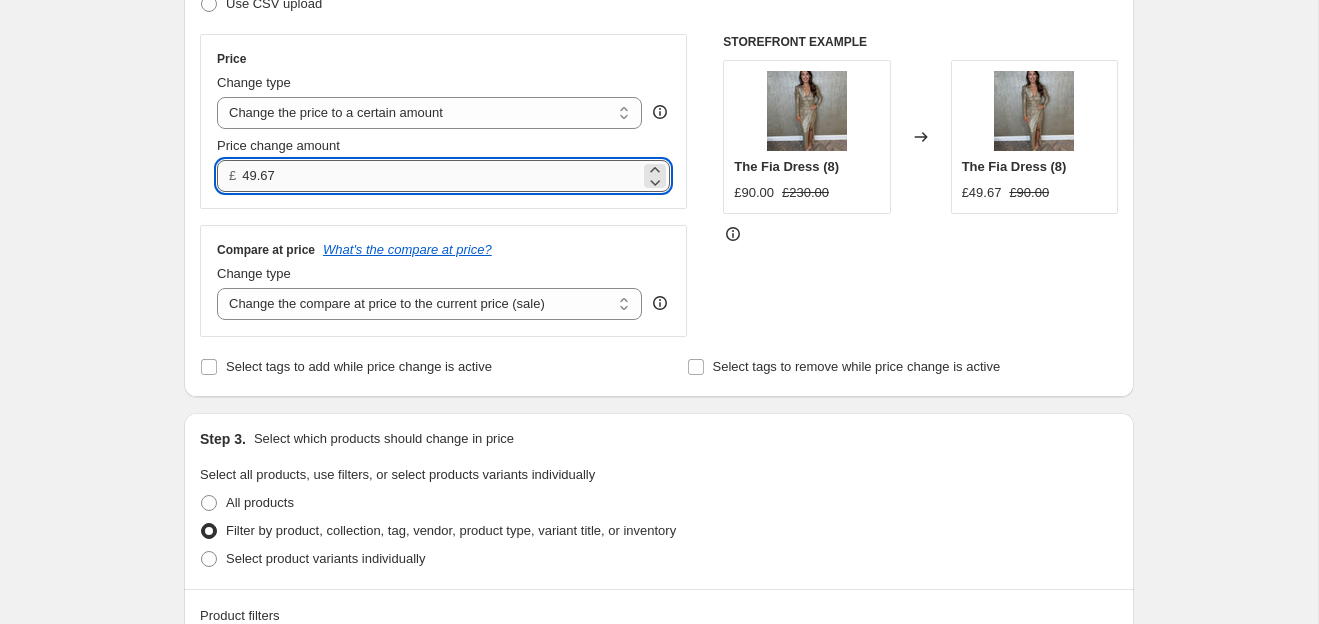 click on "49.67" at bounding box center [440, 176] 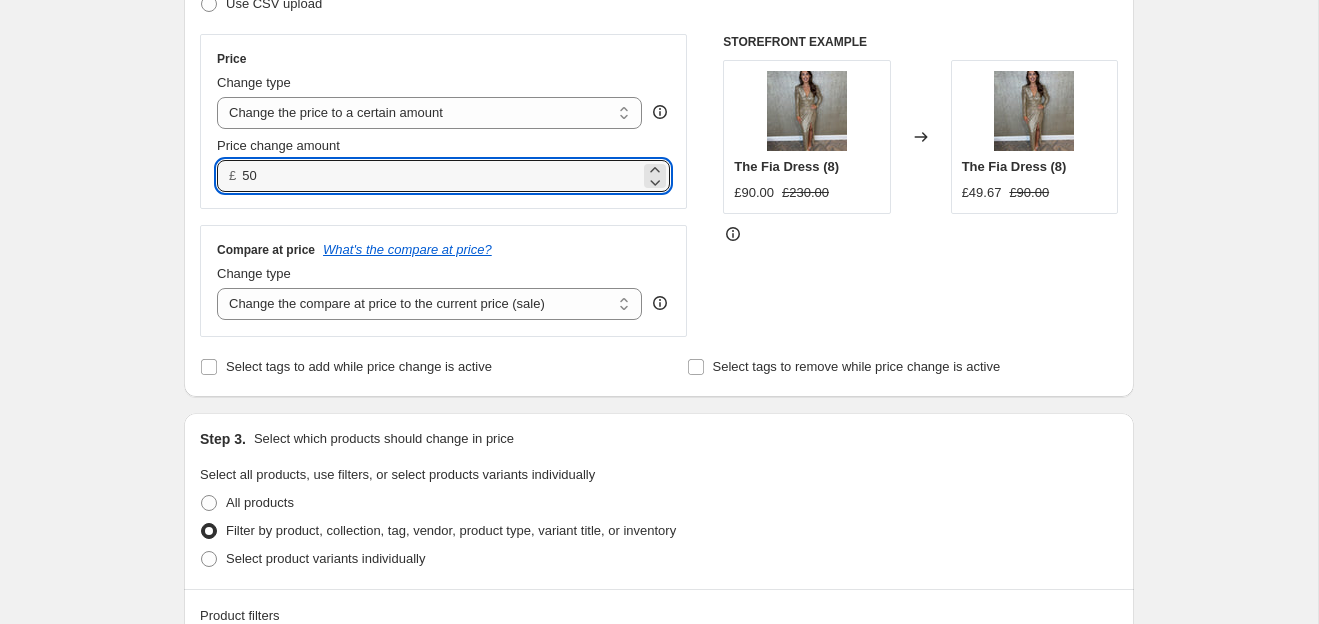 type on "[PRICE]" 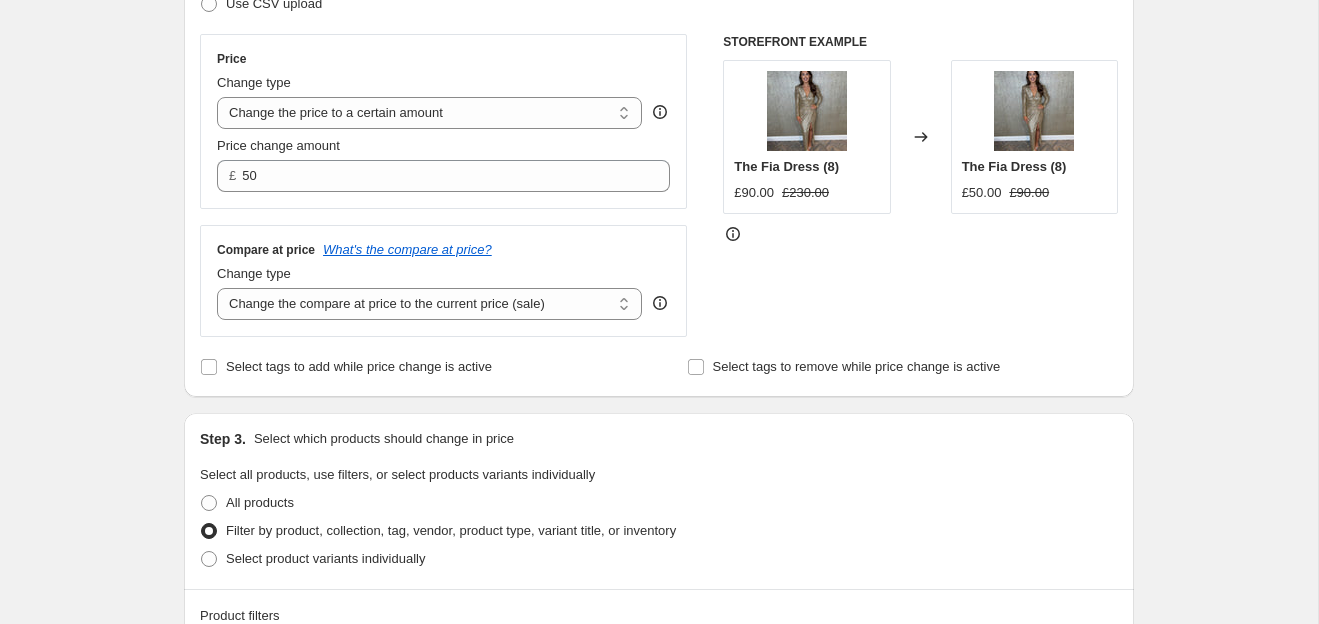 click on "Create new price change job. This page is ready Create new price change job Draft Step 1. Optionally give your price change job a title (eg "March 30% off sale on boots") [PRICE] This title is just for internal use, customers won't see it Step 2. Select how the prices should change Use bulk price change rules Set product prices individually Use CSV upload Price Change type Change the price to a certain amount Change the price by a certain amount Change the price by a certain percentage Change the price to the current compare at price (price before sale) Change the price by a certain amount relative to the compare at price Change the price by a certain percentage relative to the compare at price Don't change the price Change the price by a certain percentage relative to the cost per item Change price to certain cost margin Change the price to a certain amount Price change amount £ [PRICE] Compare at price What's the compare at price? Change type Change the compare at price to the current price (sale) £[PRICE] £[PRICE]" at bounding box center [659, 685] 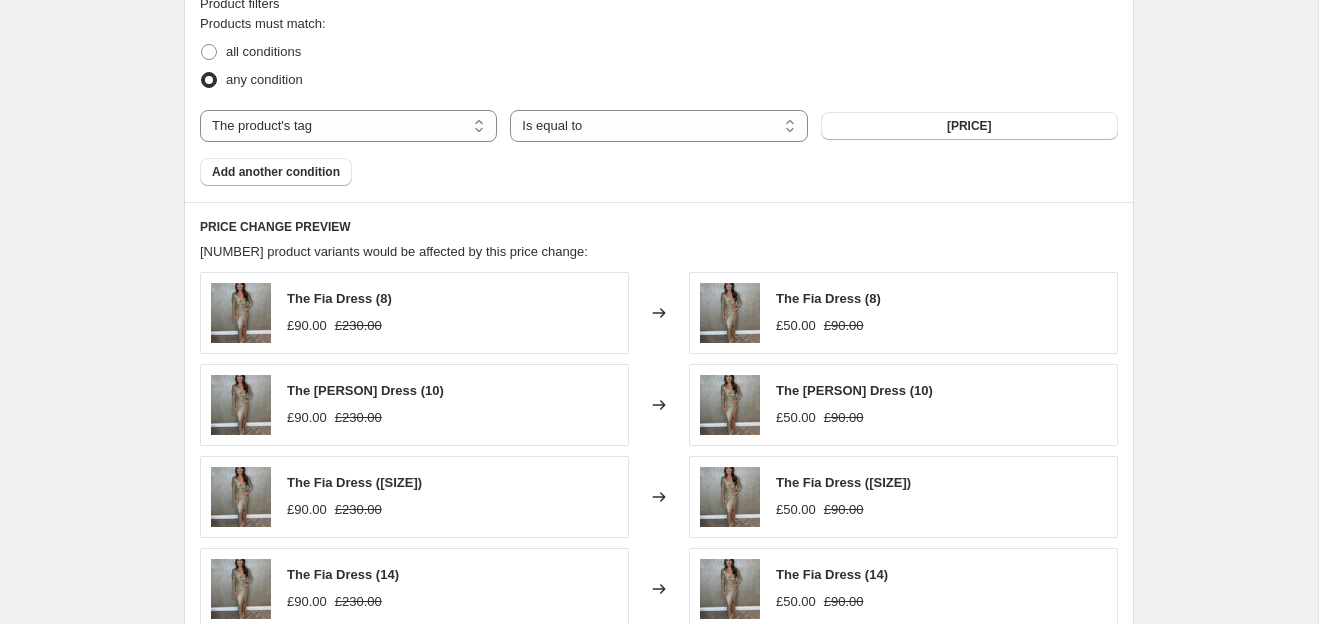 scroll, scrollTop: 965, scrollLeft: 0, axis: vertical 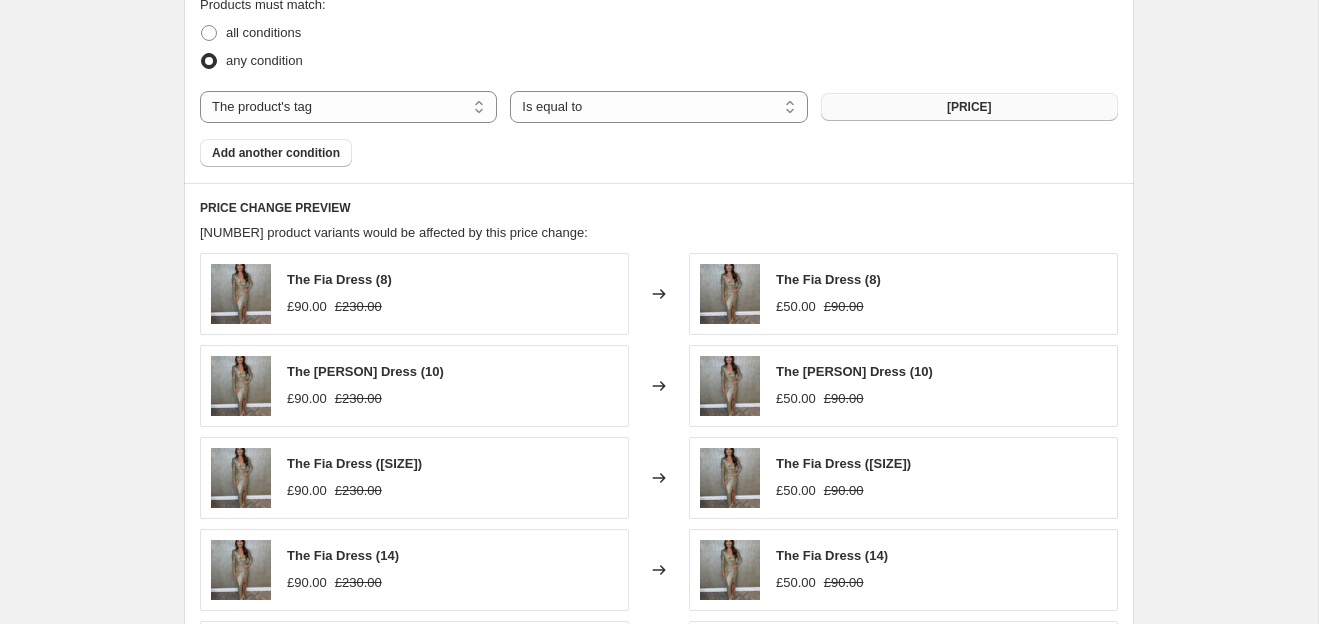 click on "[PRICE]" at bounding box center (969, 107) 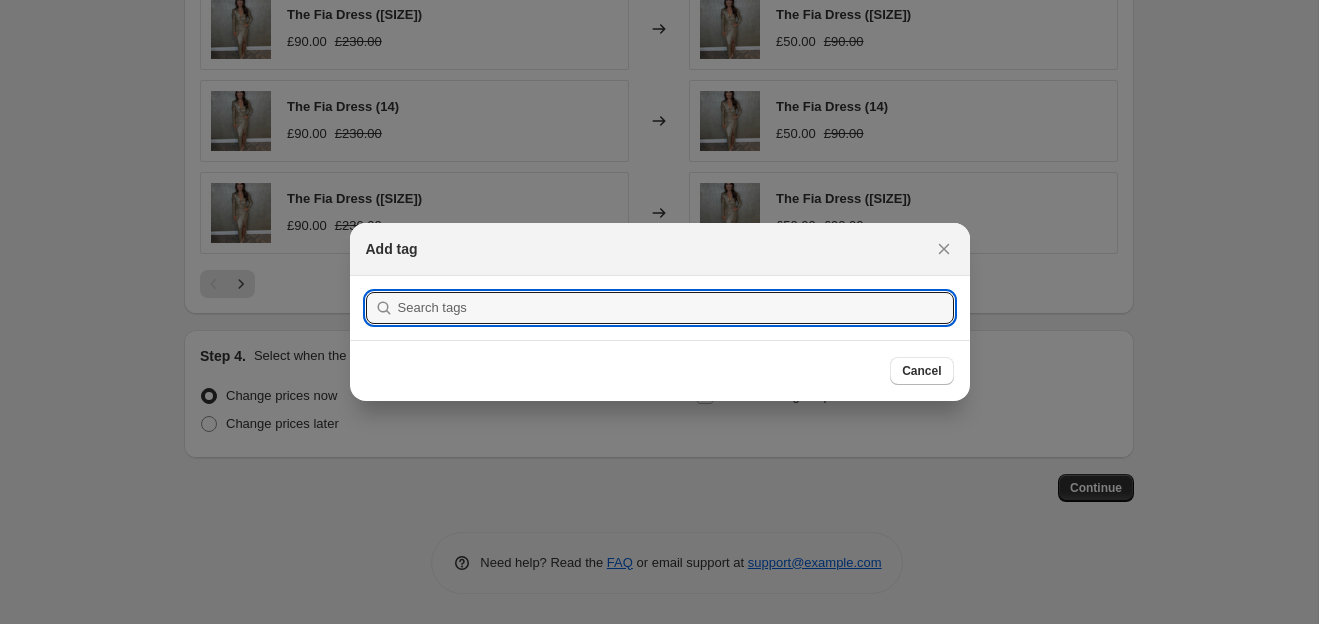 scroll, scrollTop: 0, scrollLeft: 0, axis: both 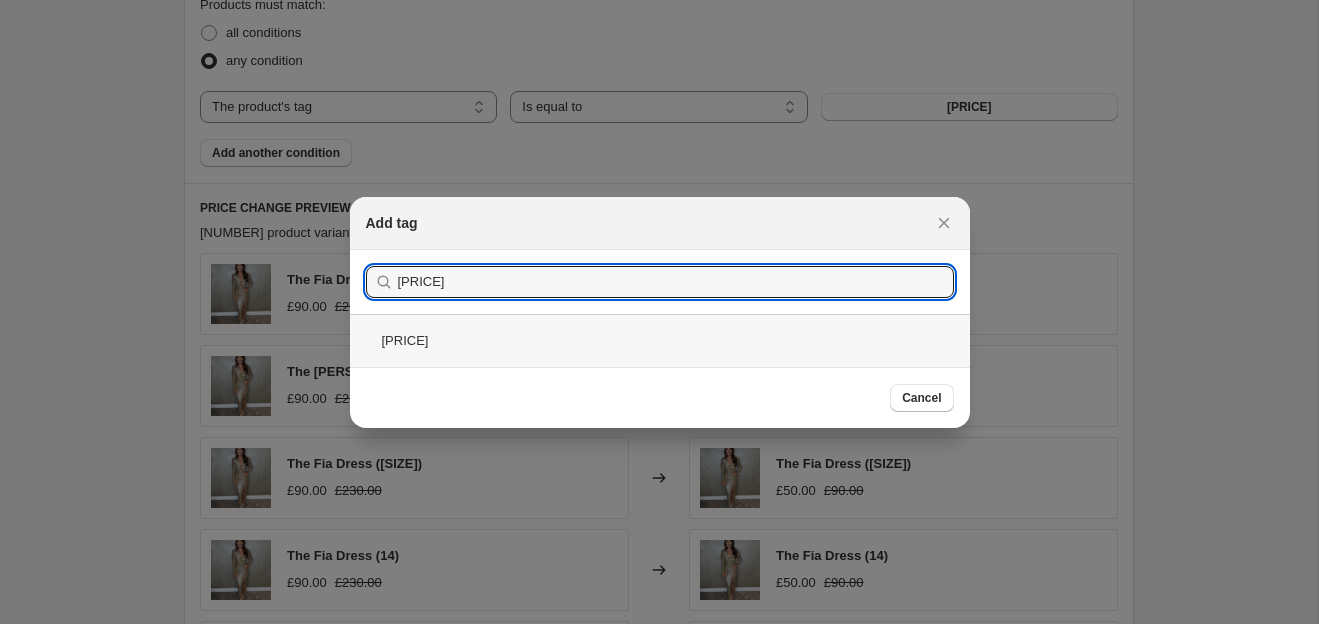 type on "[PRICE]" 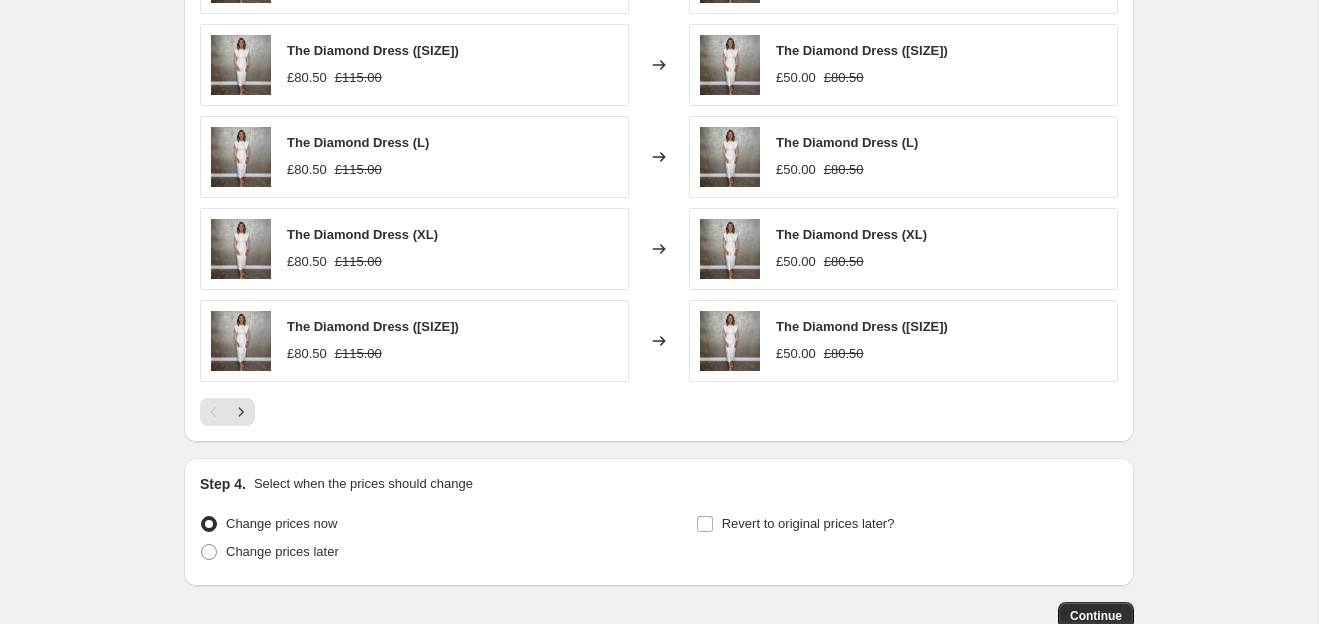 scroll, scrollTop: 1405, scrollLeft: 0, axis: vertical 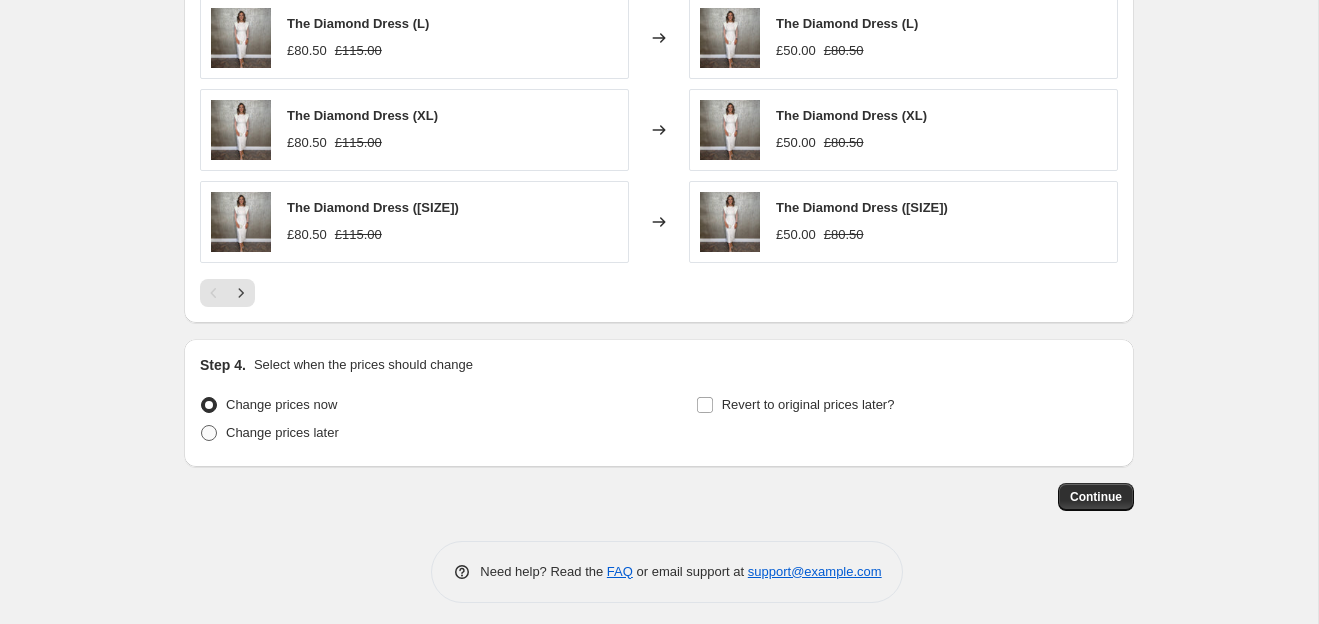 click on "Change prices later" at bounding box center (282, 433) 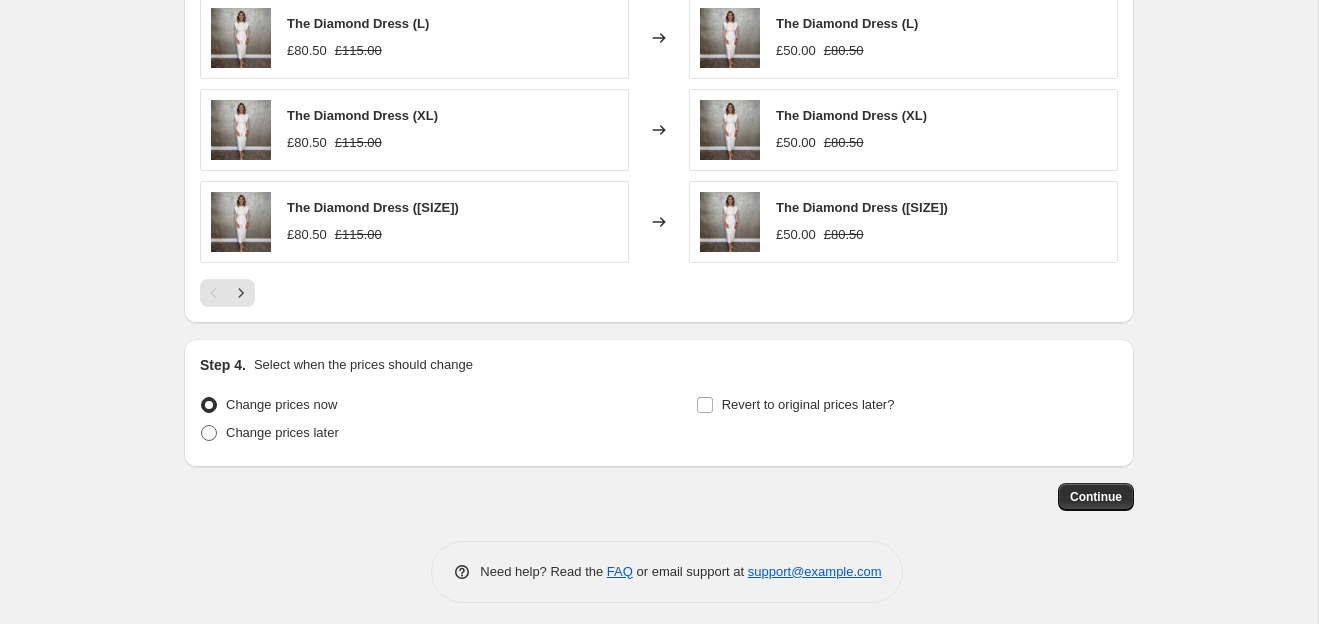 radio on "true" 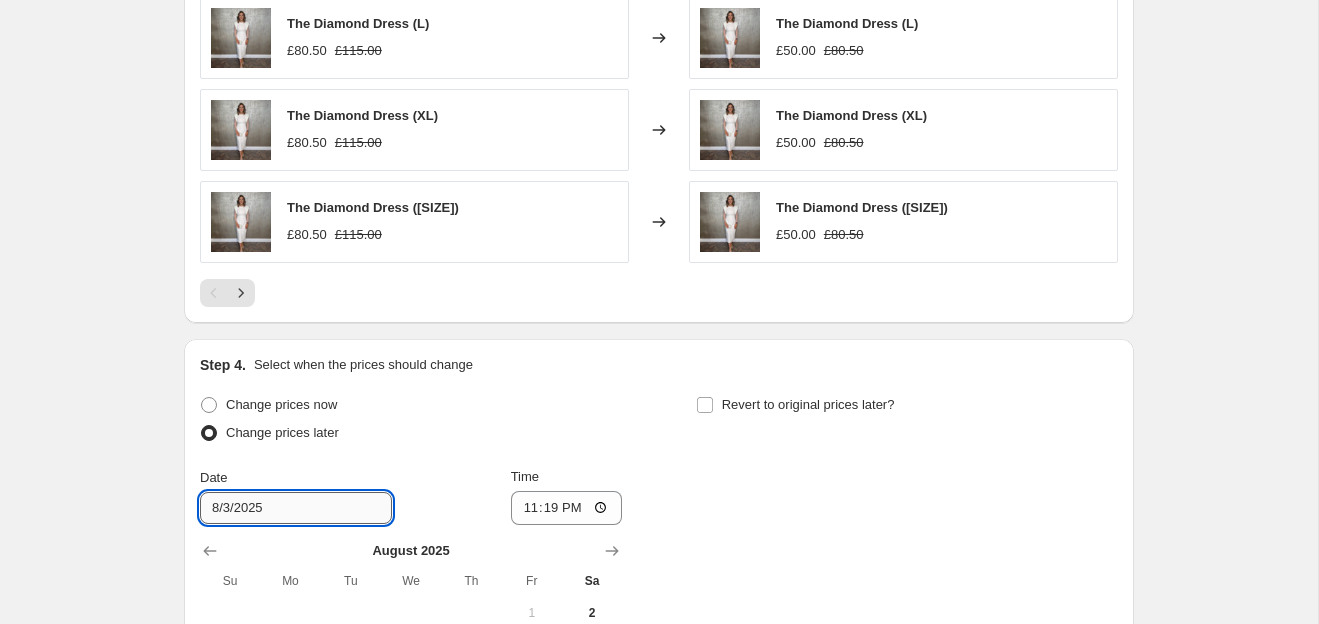 click on "8/3/2025" at bounding box center (296, 508) 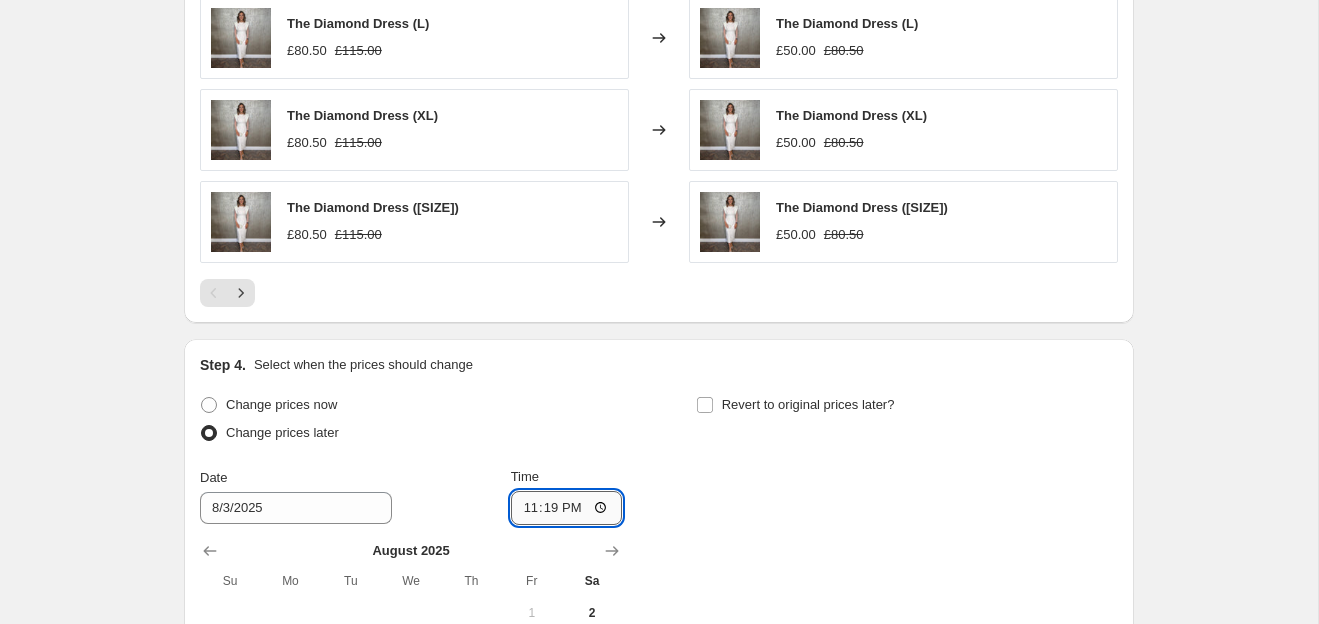 click on "23:19" at bounding box center (567, 508) 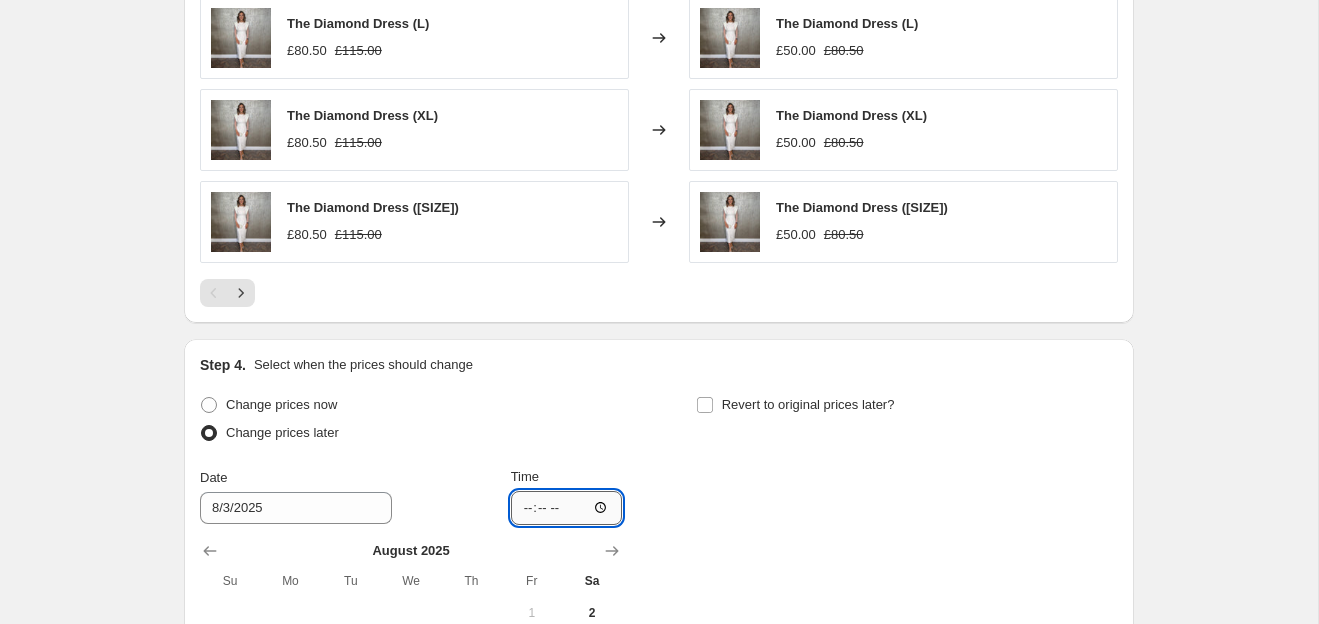 type on "09:45" 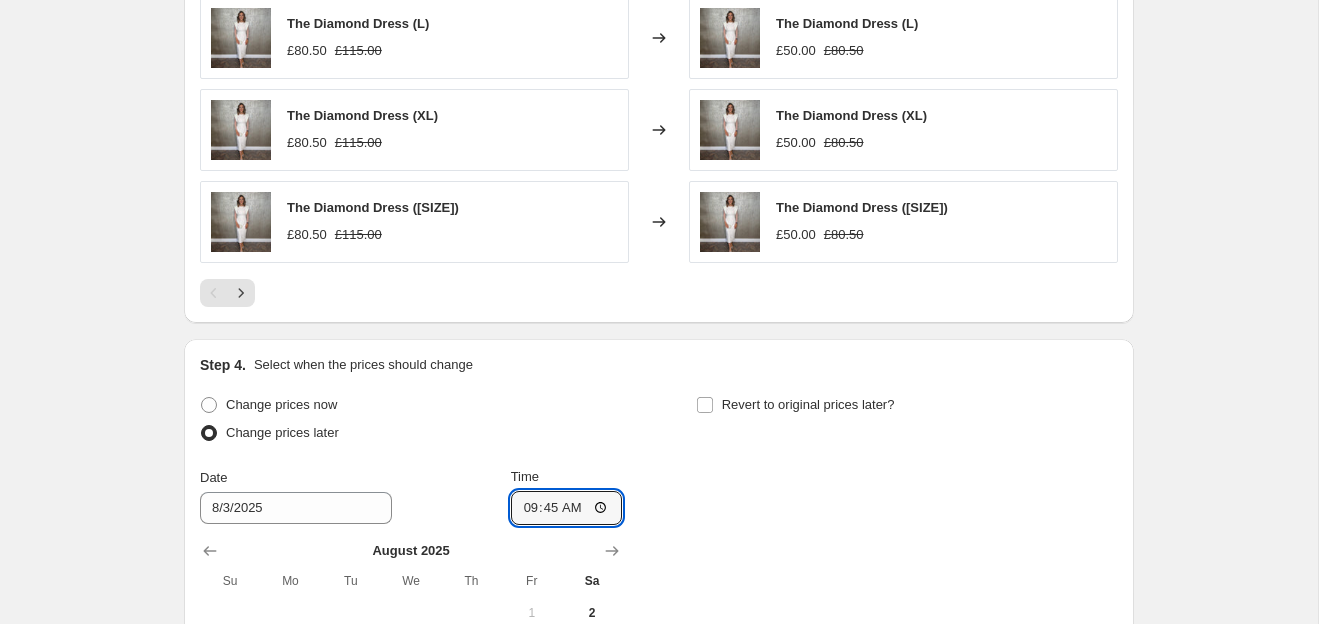 click on "Change prices now Change prices later Date [DATE] Time [TIME] August   2025 Su Mo Tu We Th Fr Sa 1 2 3 4 5 6 7 8 9 10 11 12 13 14 15 16 17 18 19 20 21 22 23 24 25 26 27 28 29 30 31 Revert to original prices later?" at bounding box center (659, 590) 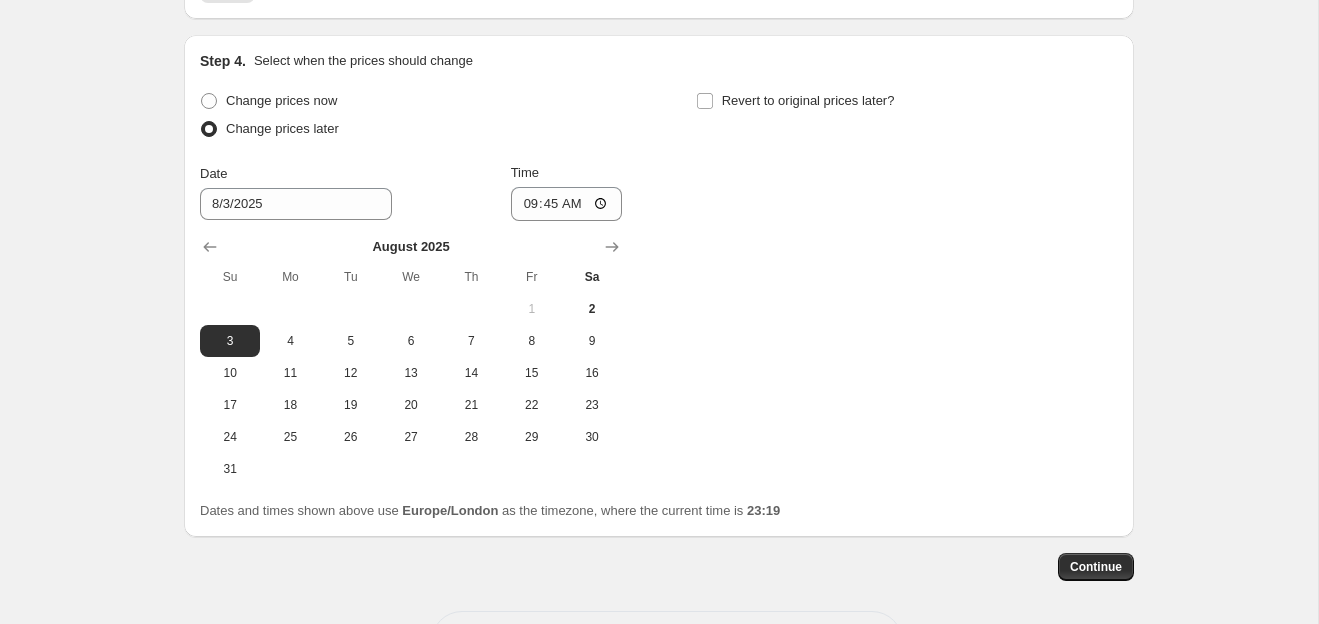 scroll, scrollTop: 1742, scrollLeft: 0, axis: vertical 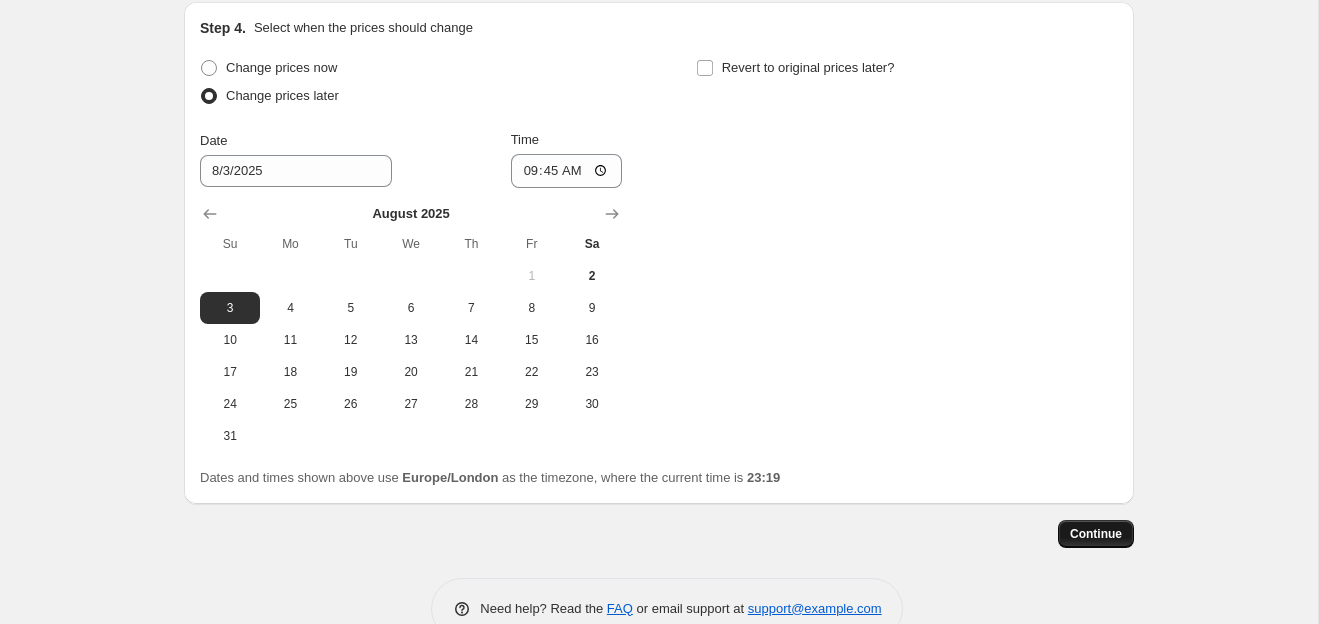 click on "Continue" at bounding box center (1096, 534) 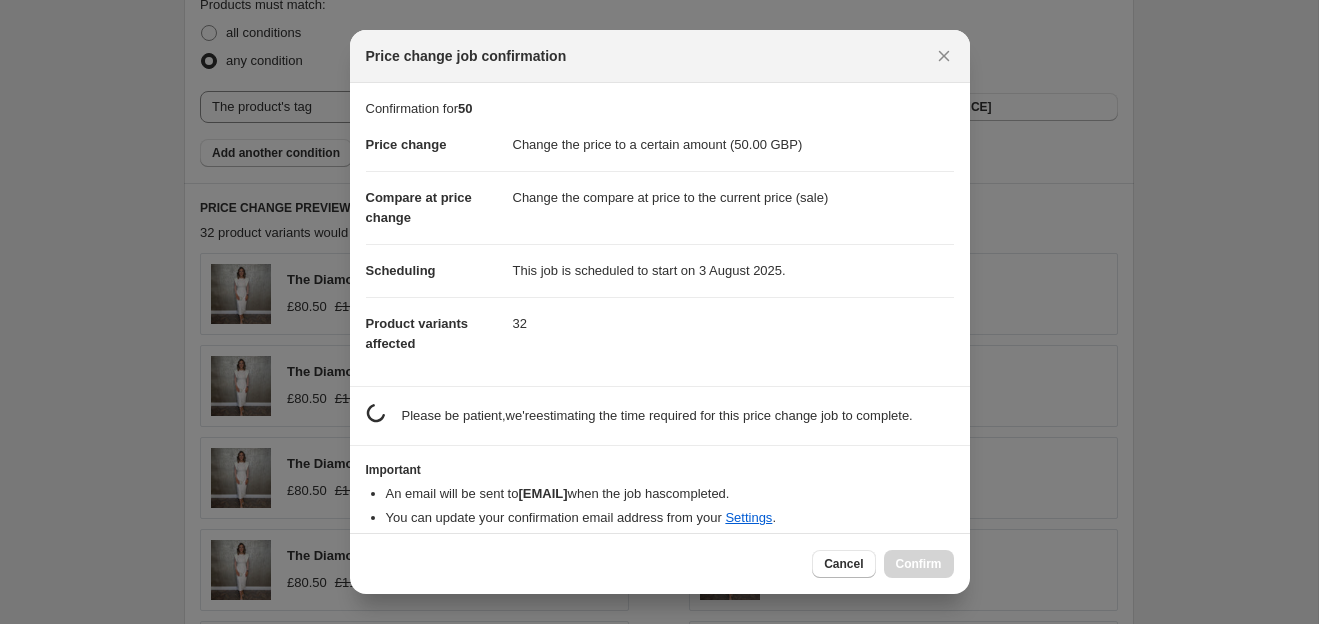 scroll, scrollTop: 0, scrollLeft: 0, axis: both 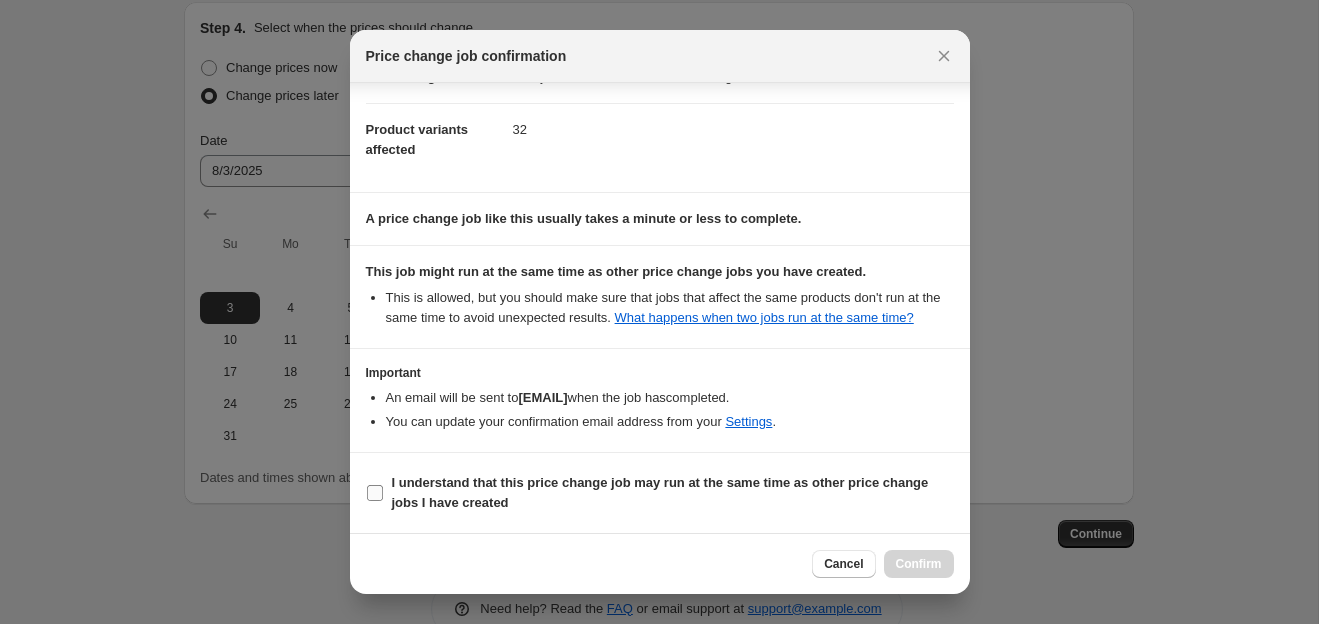 click on "I understand that this price change job may run at the same time as other price change jobs I have created" at bounding box center (660, 492) 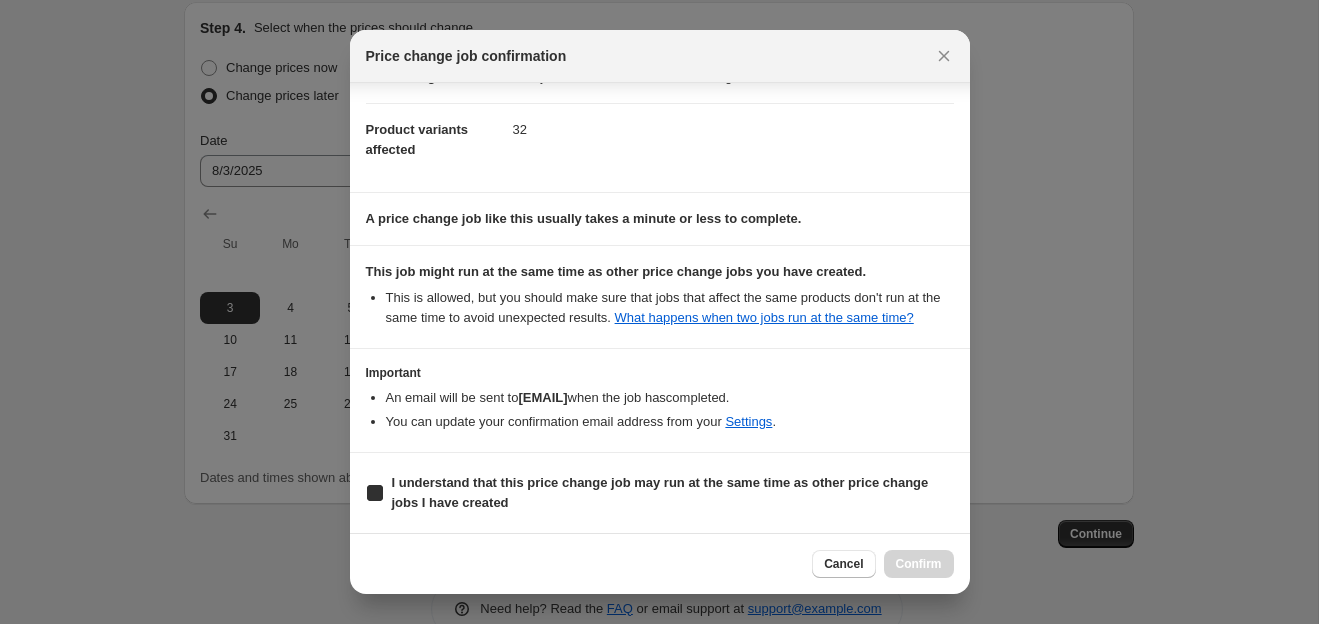 checkbox on "true" 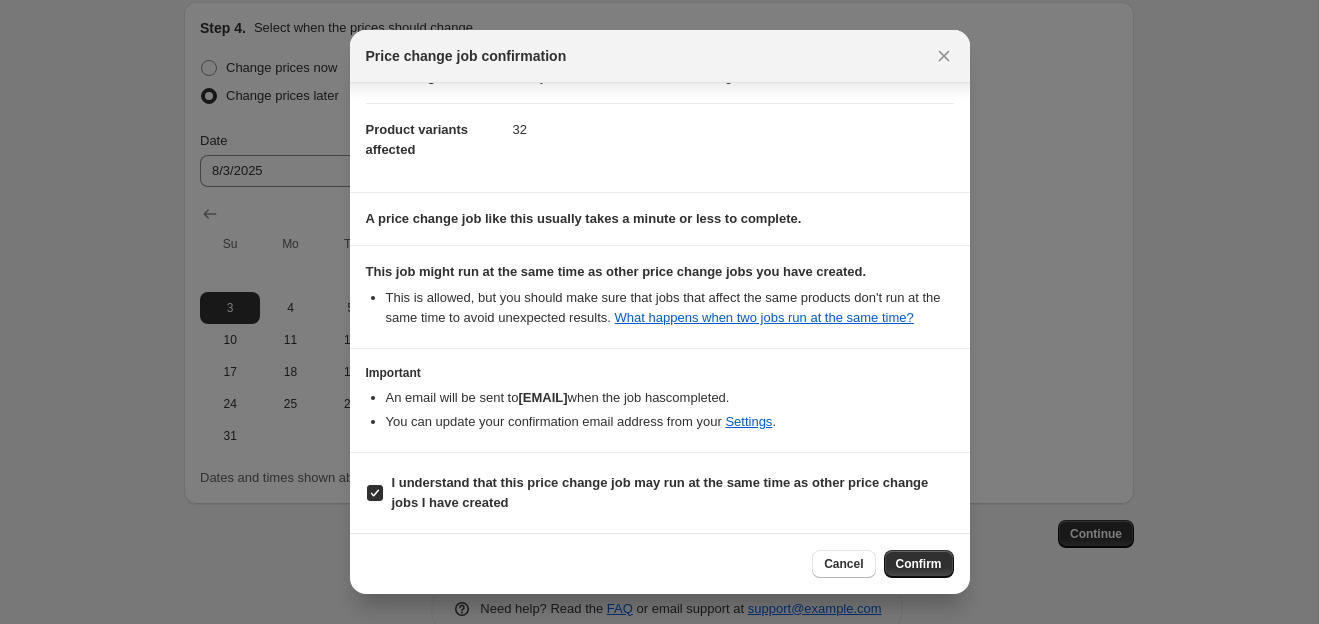 click on "Confirm" at bounding box center (919, 564) 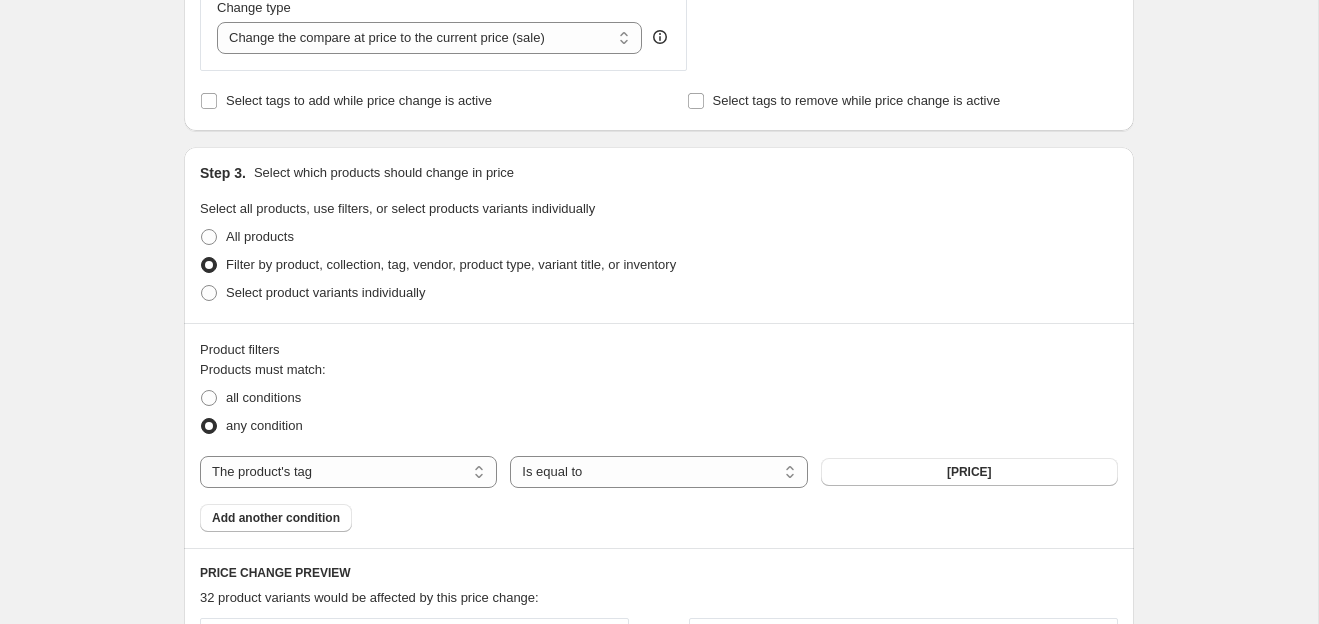 scroll, scrollTop: 0, scrollLeft: 0, axis: both 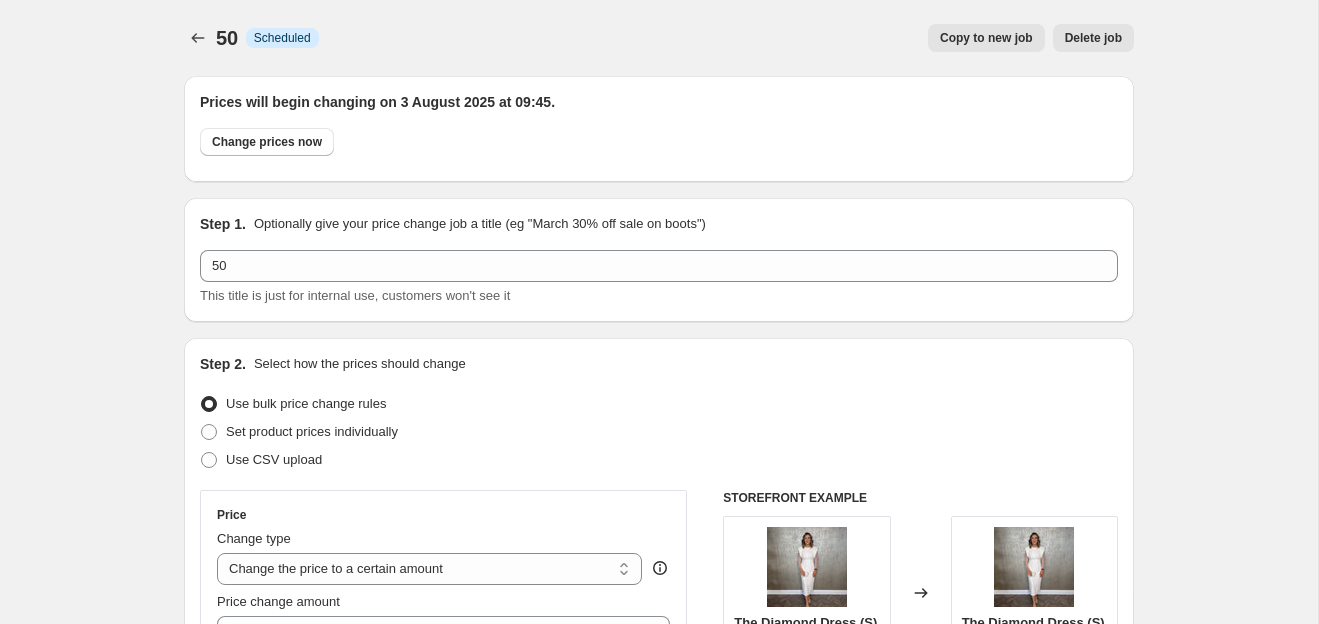 click on "Copy to new job" at bounding box center (986, 38) 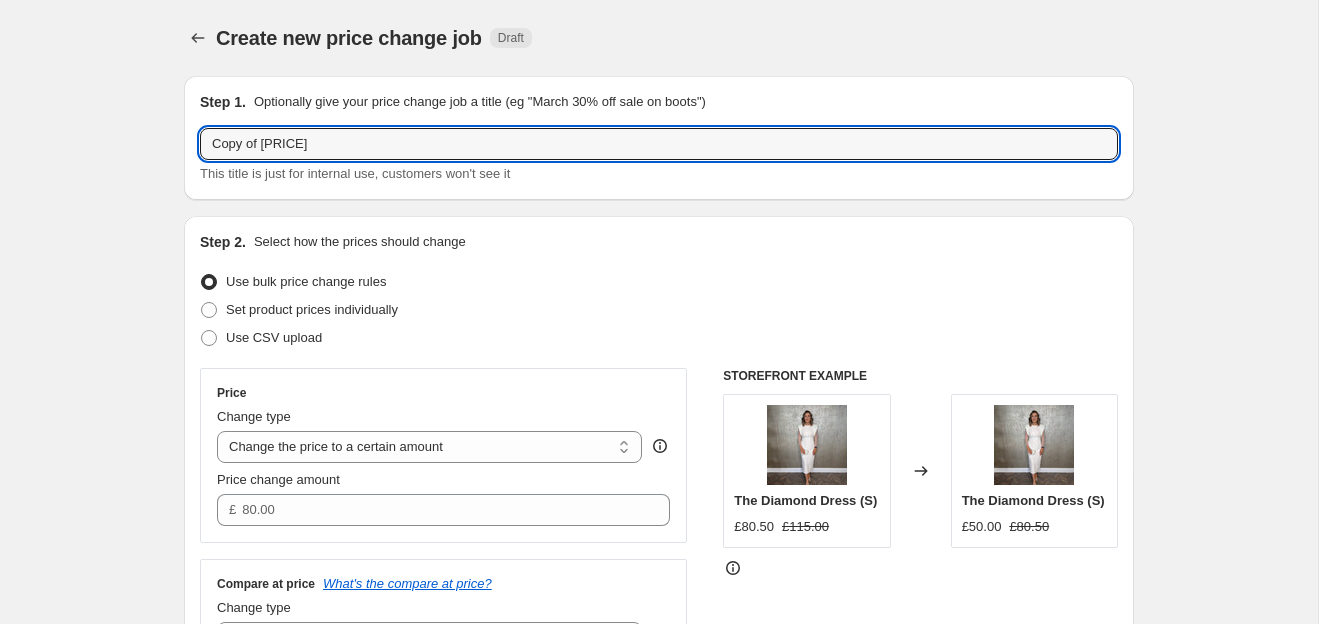 drag, startPoint x: 314, startPoint y: 140, endPoint x: 138, endPoint y: 134, distance: 176.10225 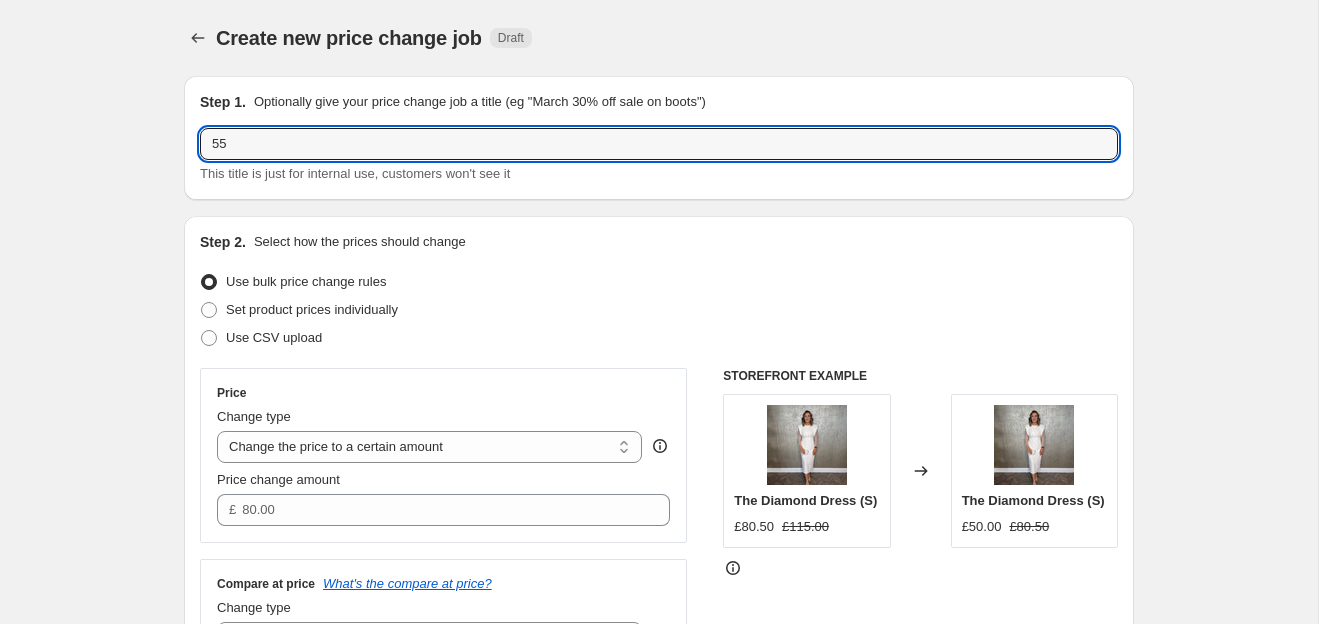type on "55" 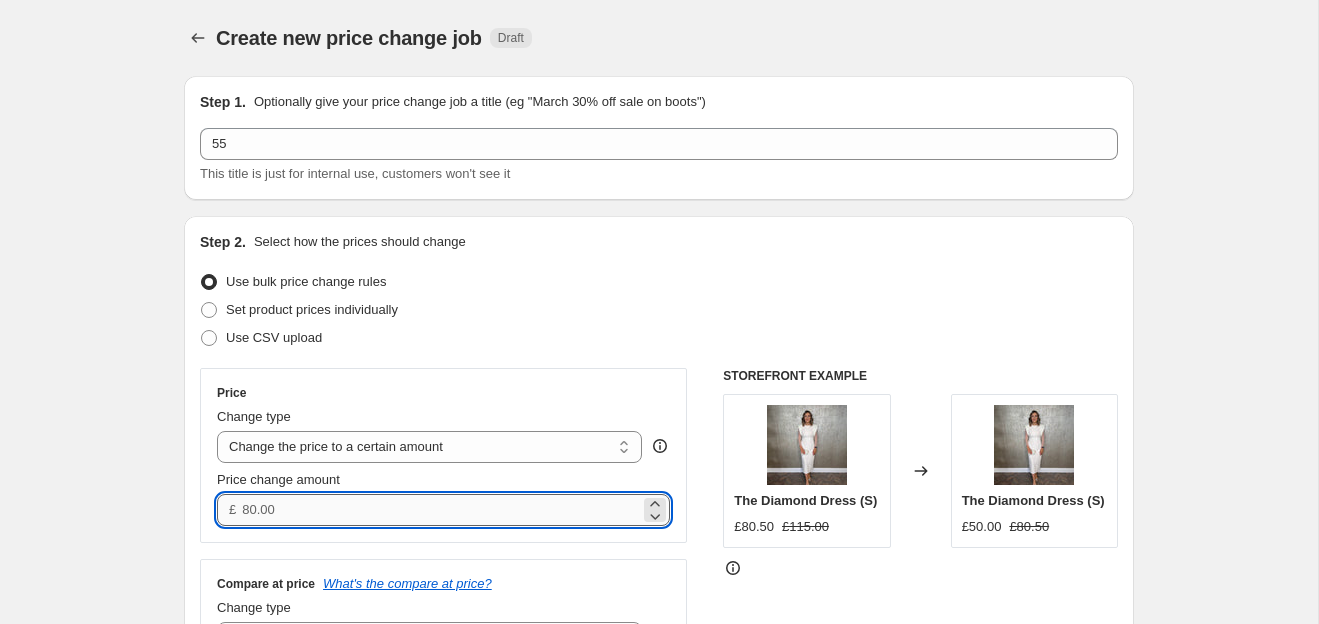 click on "[PRICE]" at bounding box center [440, 510] 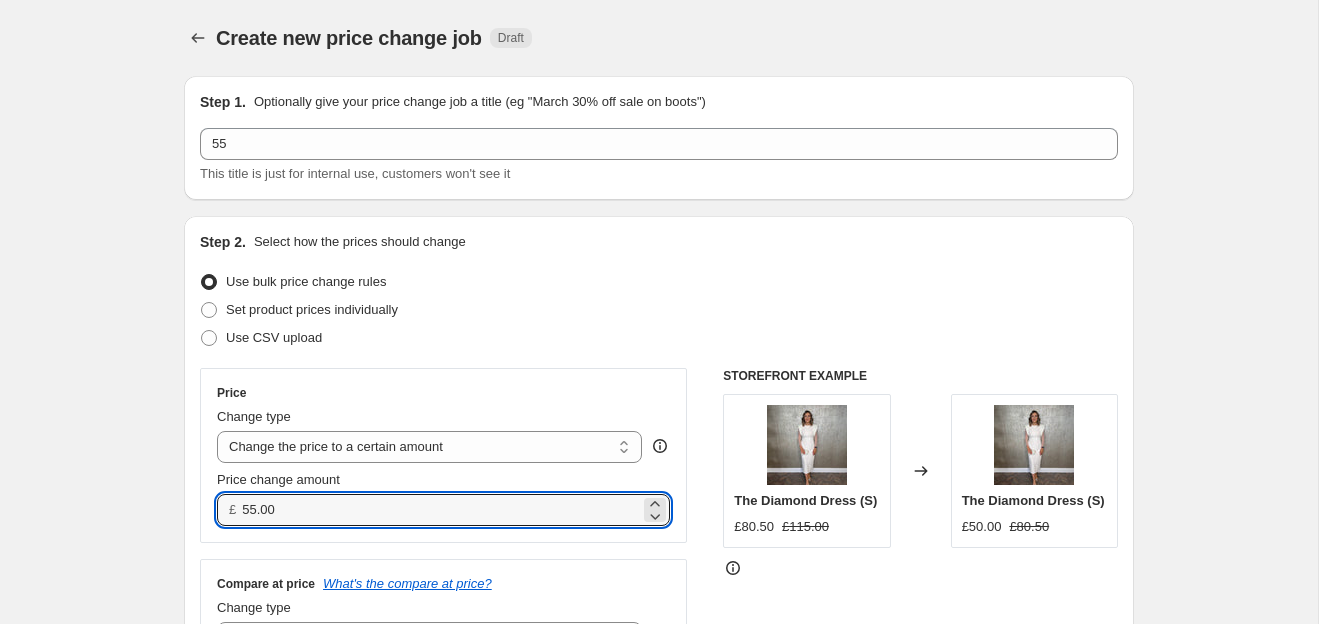 type on "55.00" 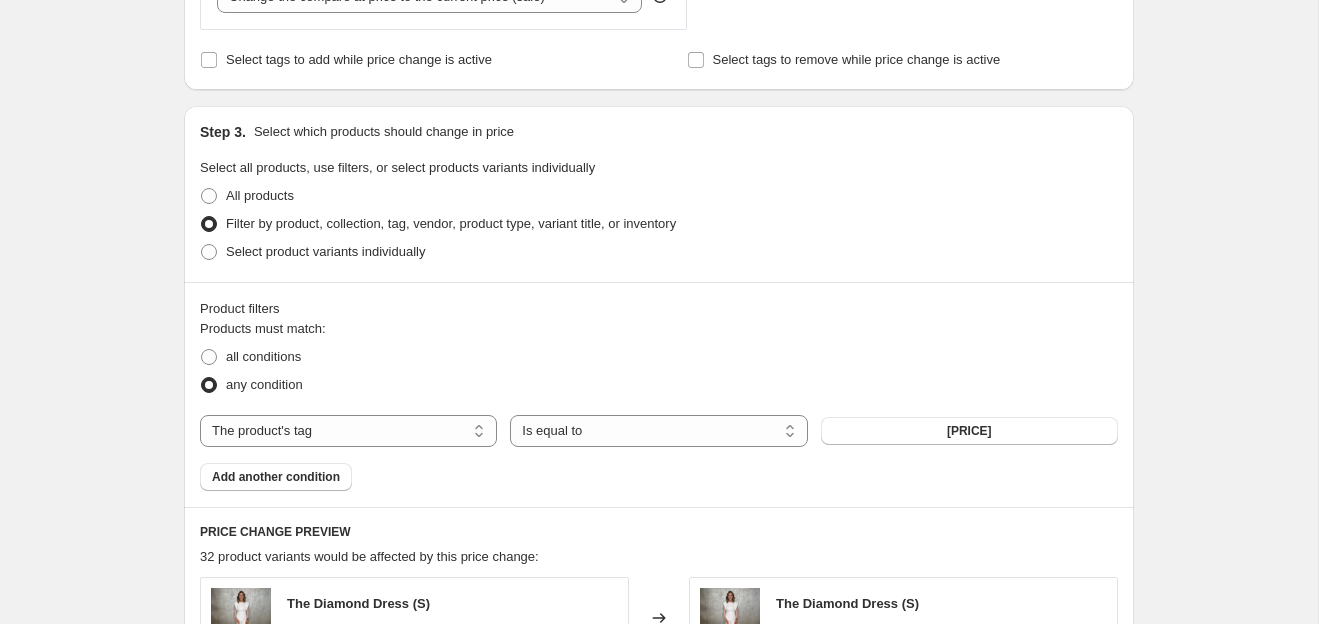 scroll, scrollTop: 643, scrollLeft: 0, axis: vertical 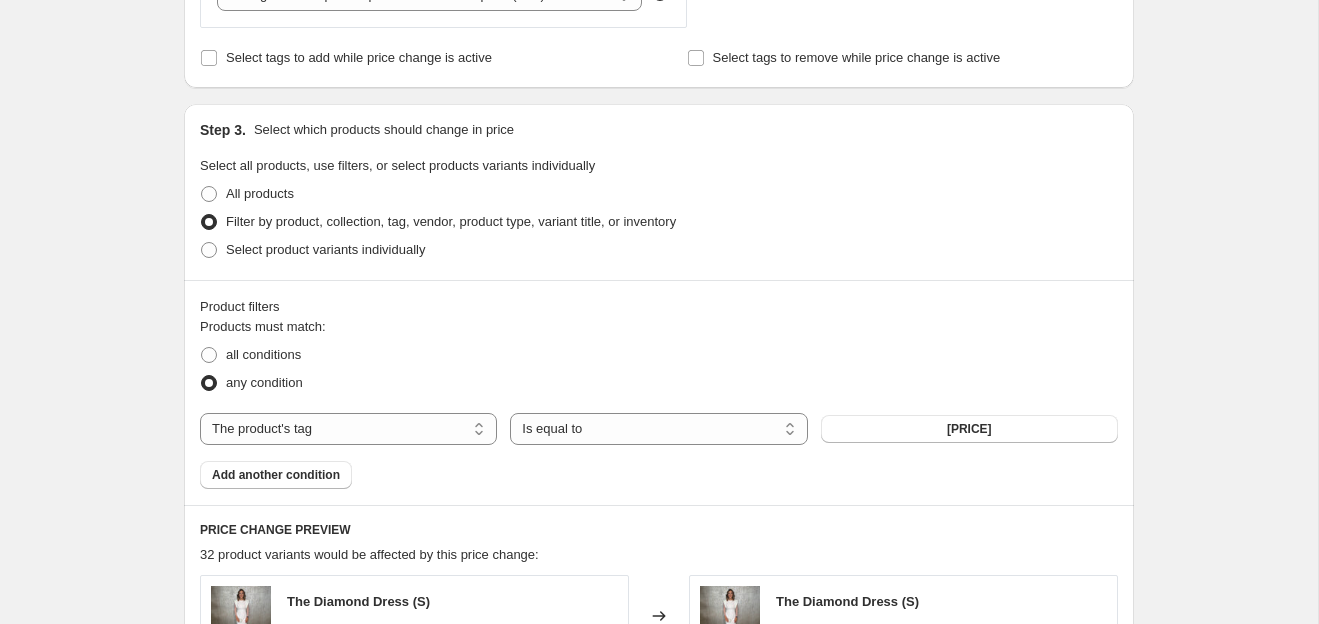 click on "Products must match: all conditions any condition The product The product's collection The product's tag The product's vendor The product's type The product's status The variant's title Inventory quantity The product's tag Is equal to Is not equal to Is equal to £50 Add another condition" at bounding box center [659, 403] 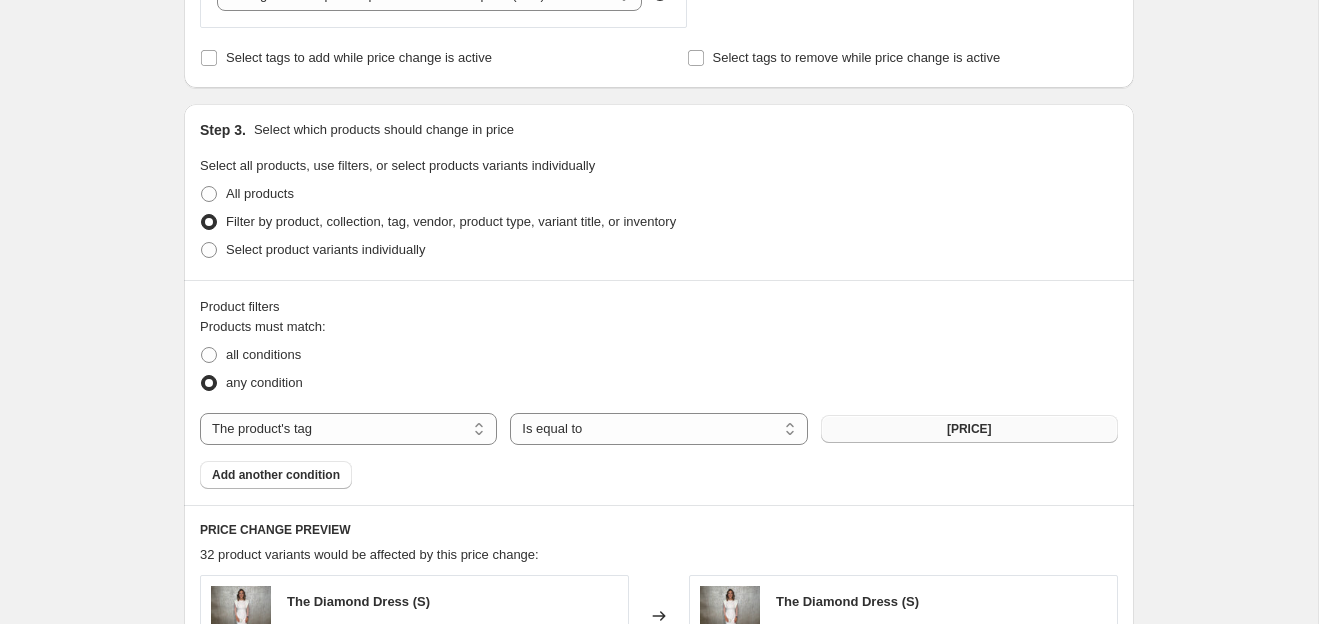 click on "[PRICE]" at bounding box center (969, 429) 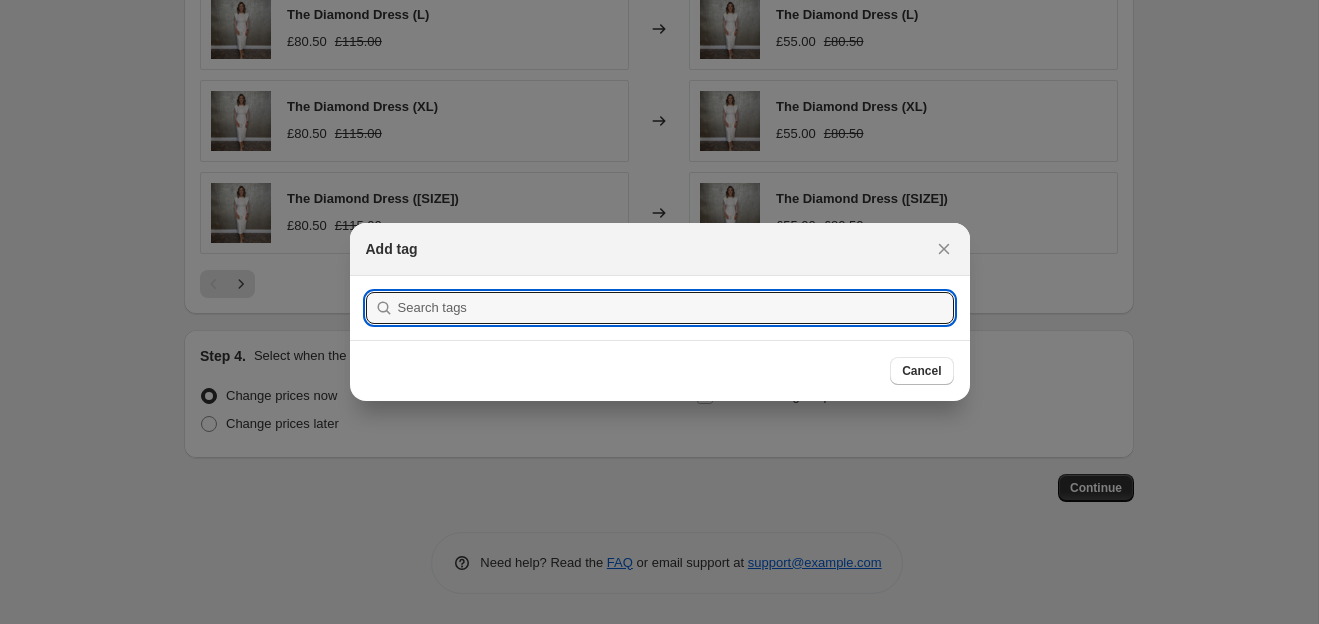 scroll, scrollTop: 0, scrollLeft: 0, axis: both 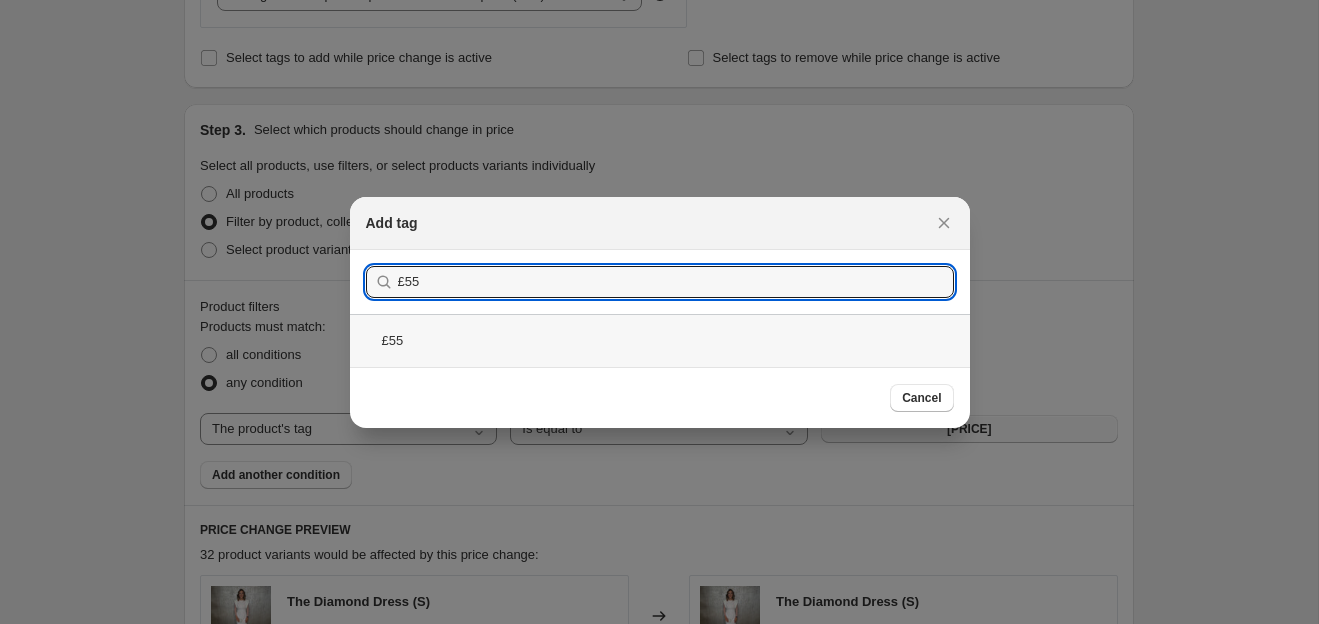 type on "£55" 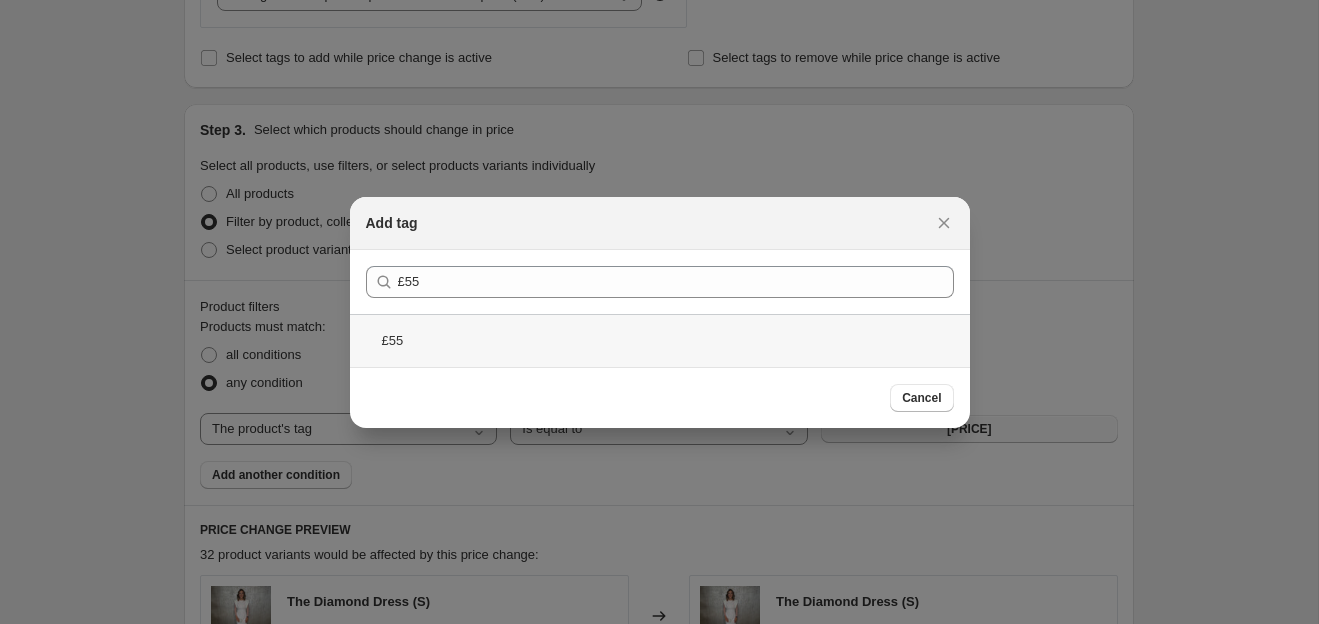 click on "£55" at bounding box center (660, 340) 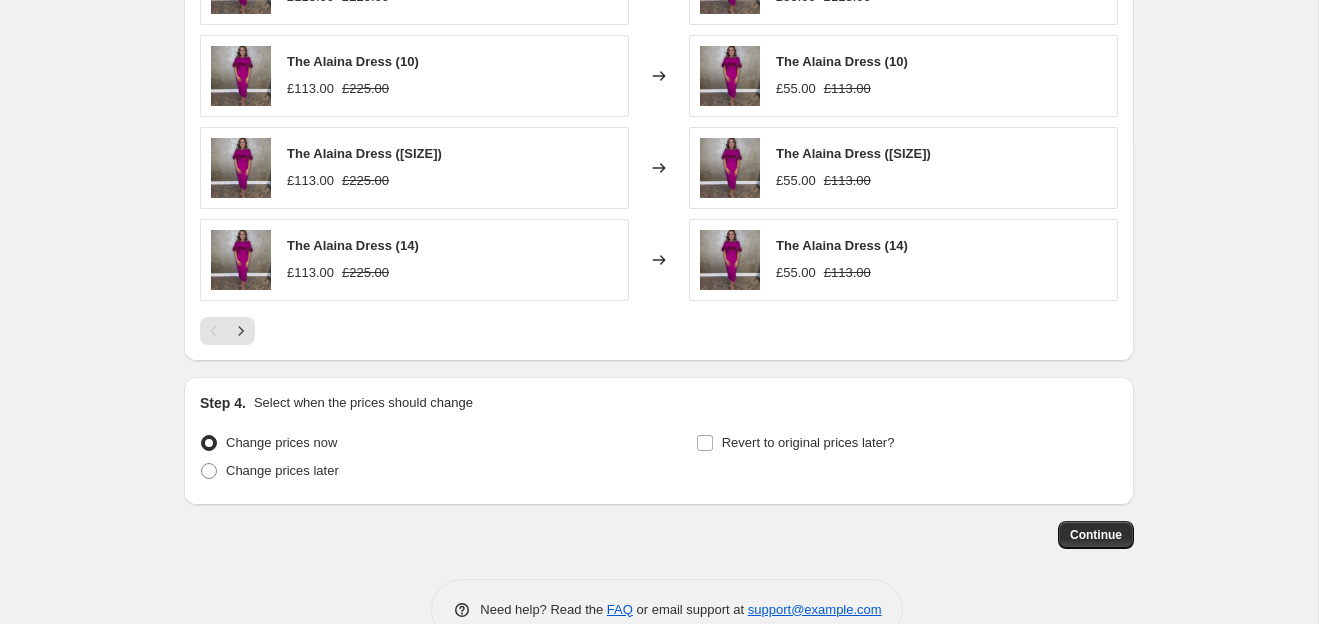 scroll, scrollTop: 1371, scrollLeft: 0, axis: vertical 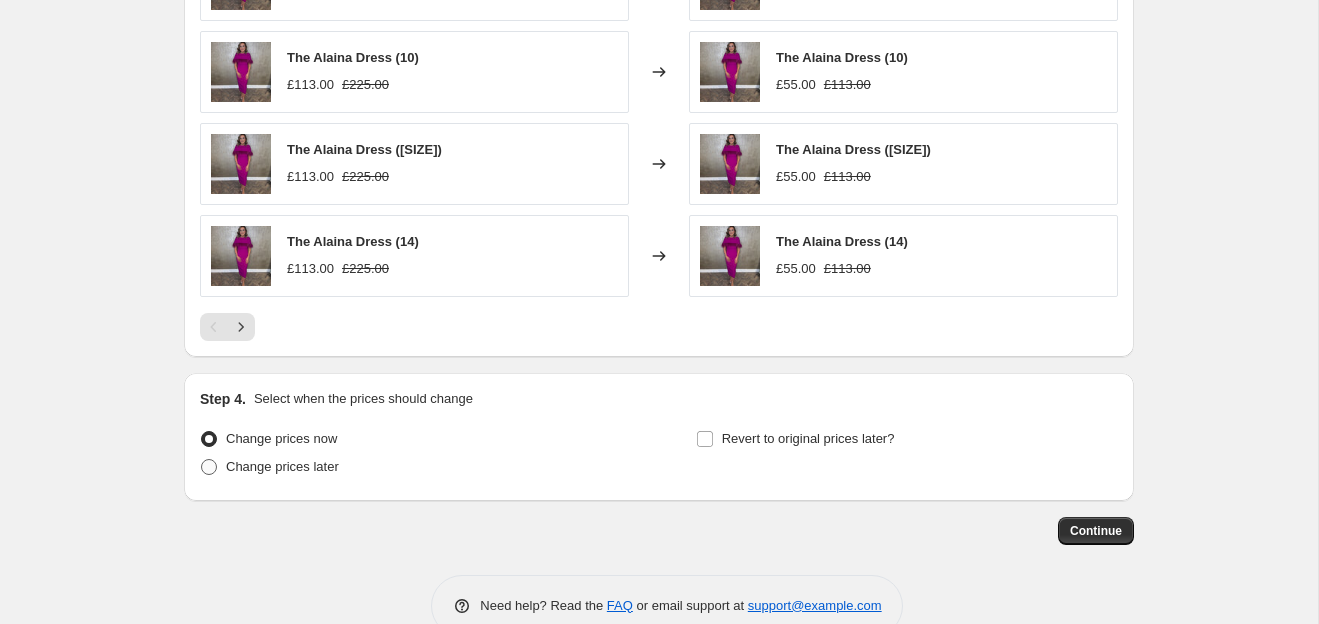 click on "Change prices later" at bounding box center (282, 466) 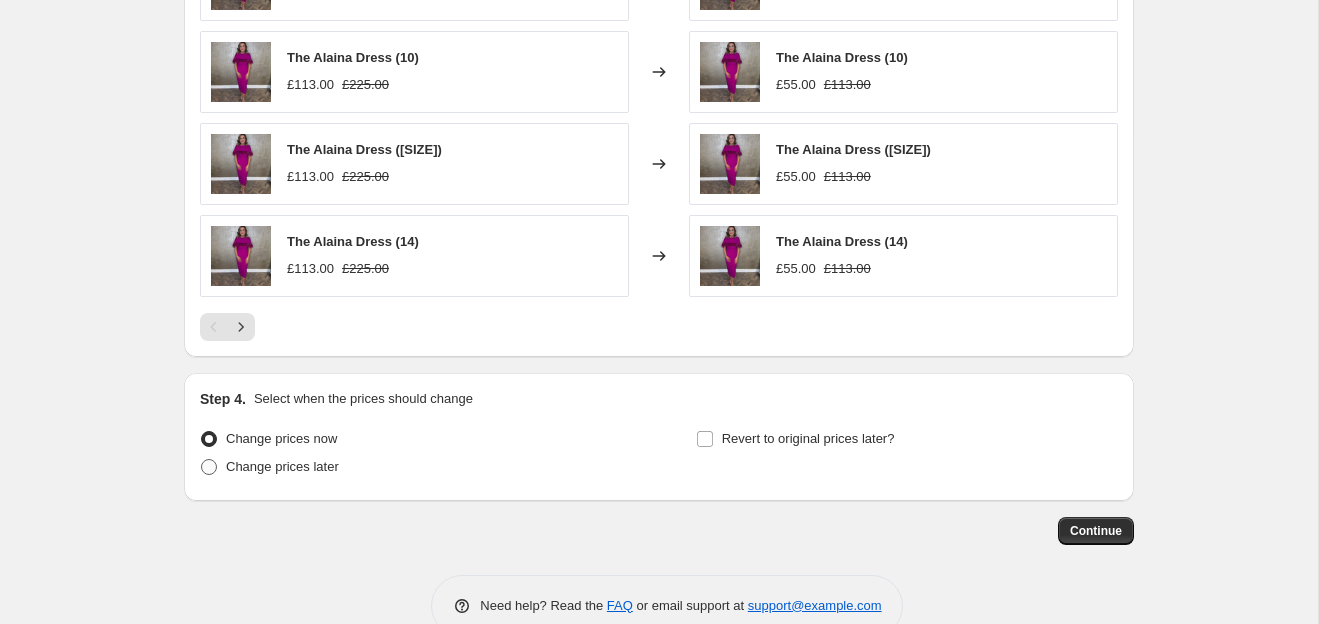 radio on "true" 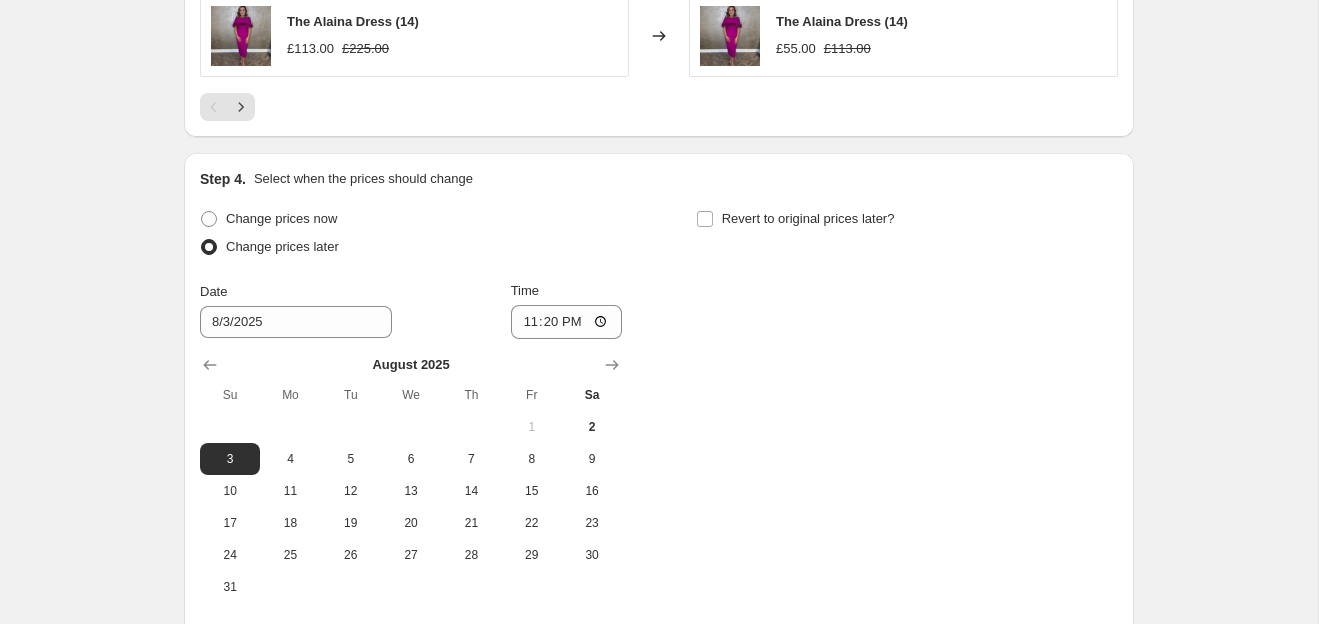scroll, scrollTop: 1595, scrollLeft: 0, axis: vertical 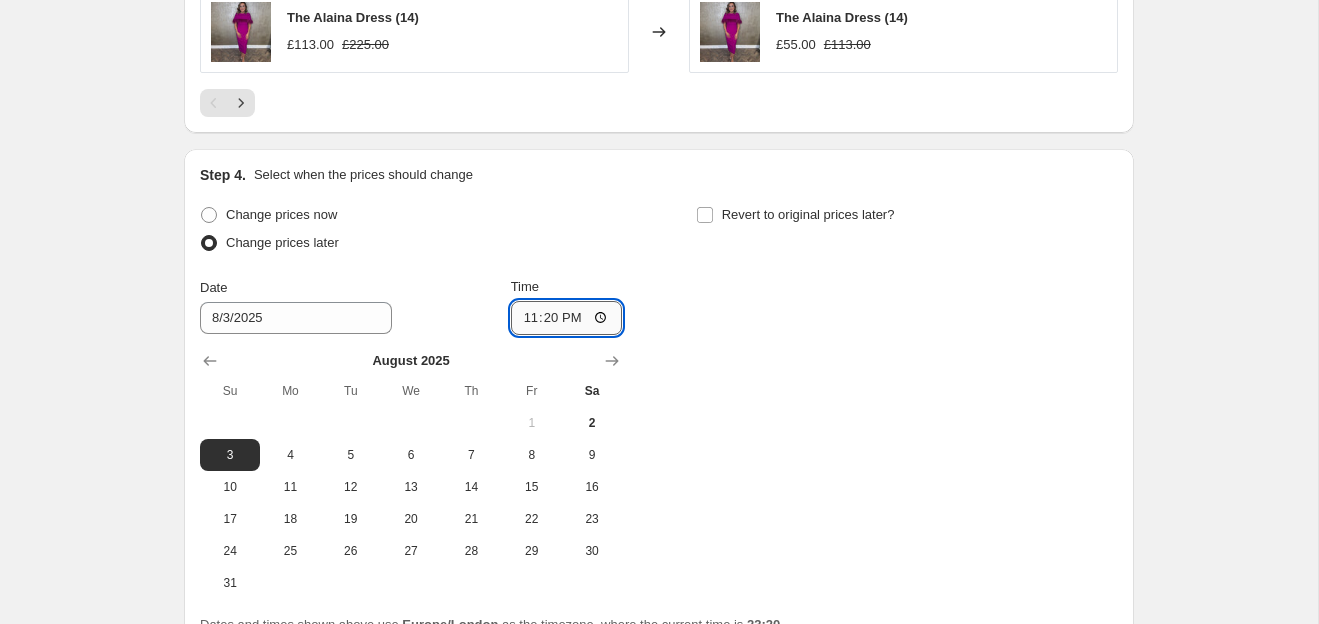 click on "23:20" at bounding box center [567, 318] 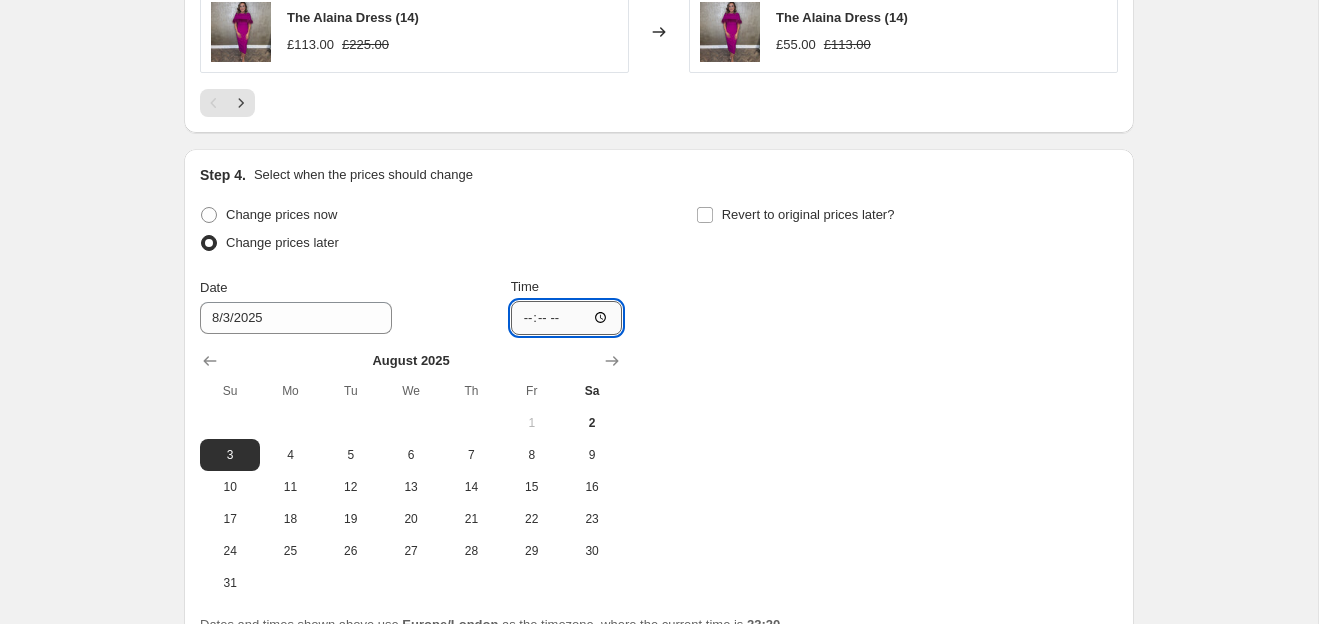 type on "09:45" 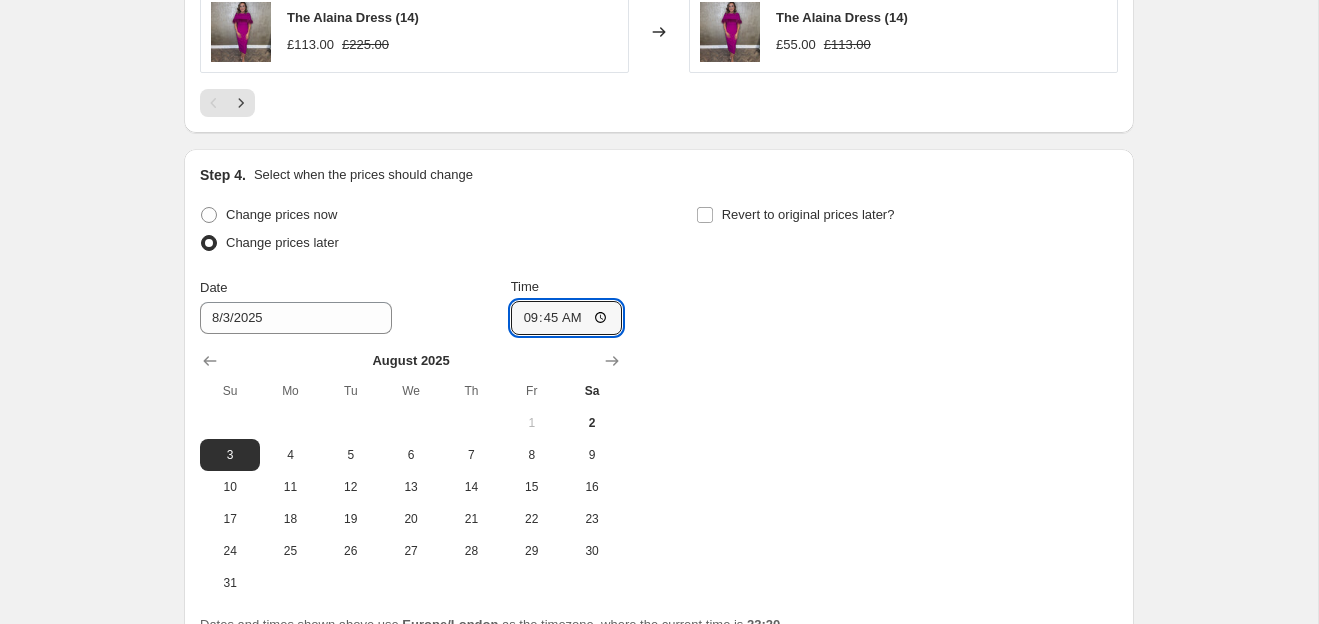 scroll, scrollTop: 1778, scrollLeft: 0, axis: vertical 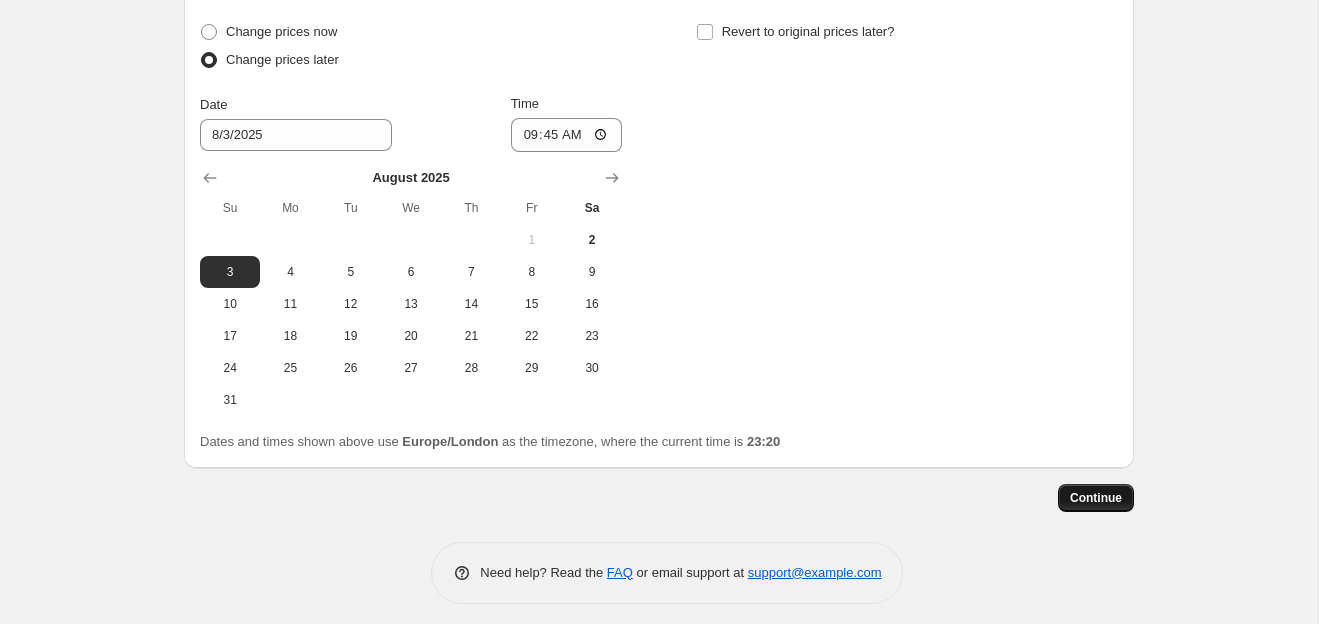 click on "Continue" at bounding box center (1096, 498) 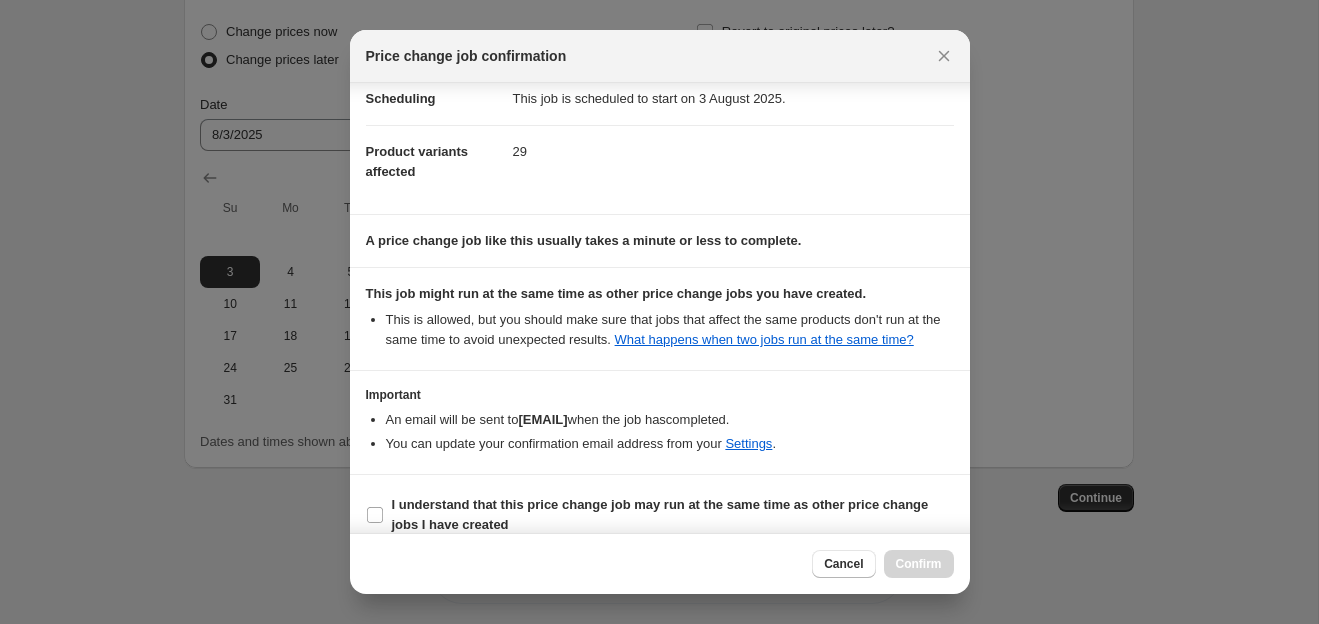 scroll, scrollTop: 209, scrollLeft: 0, axis: vertical 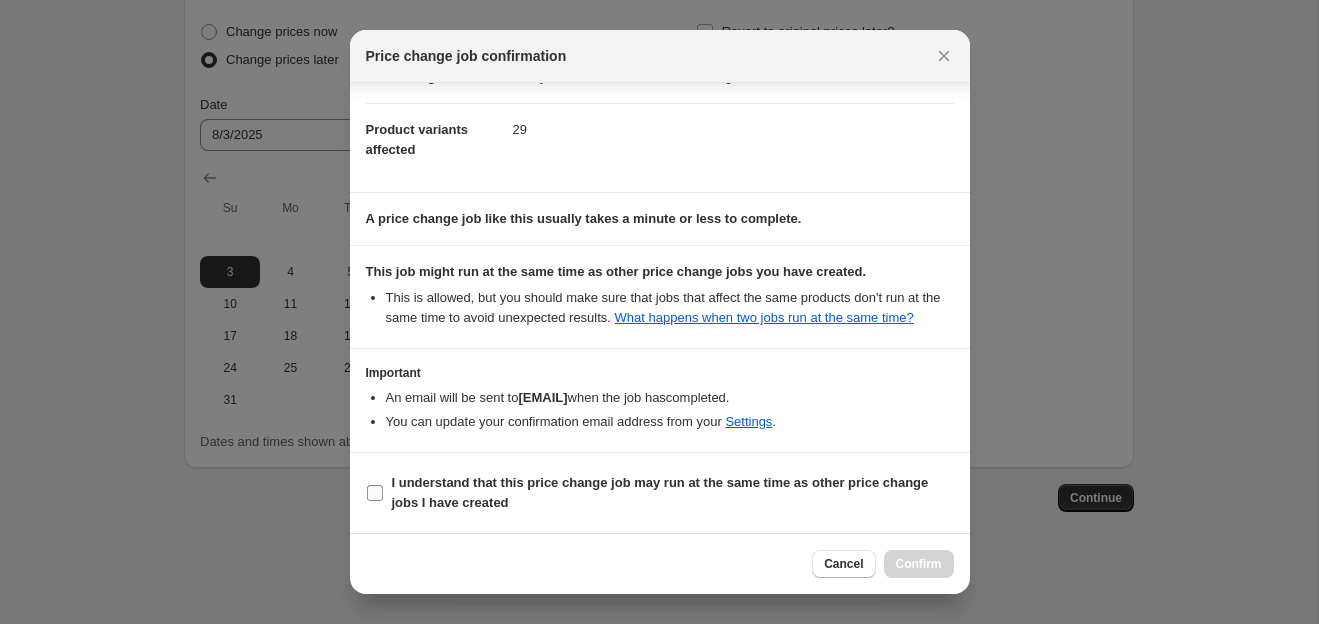 click on "I understand that this price change job may run at the same time as other price change jobs I have created" at bounding box center [673, 493] 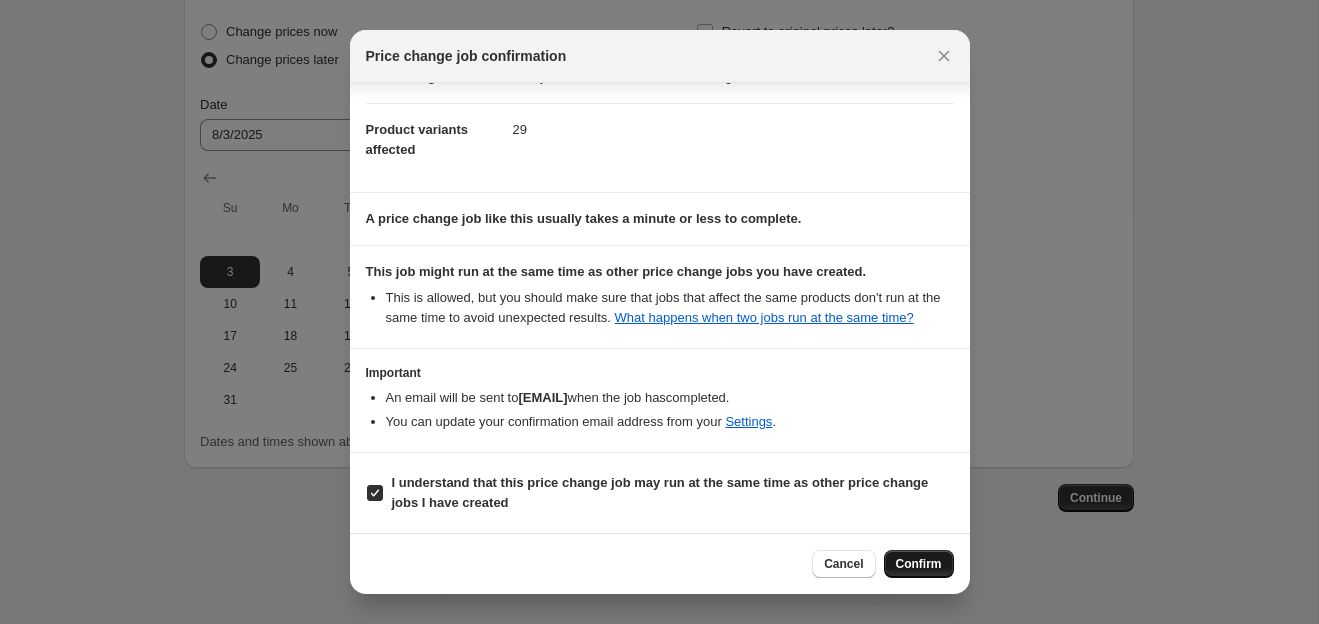 click on "Confirm" at bounding box center [919, 564] 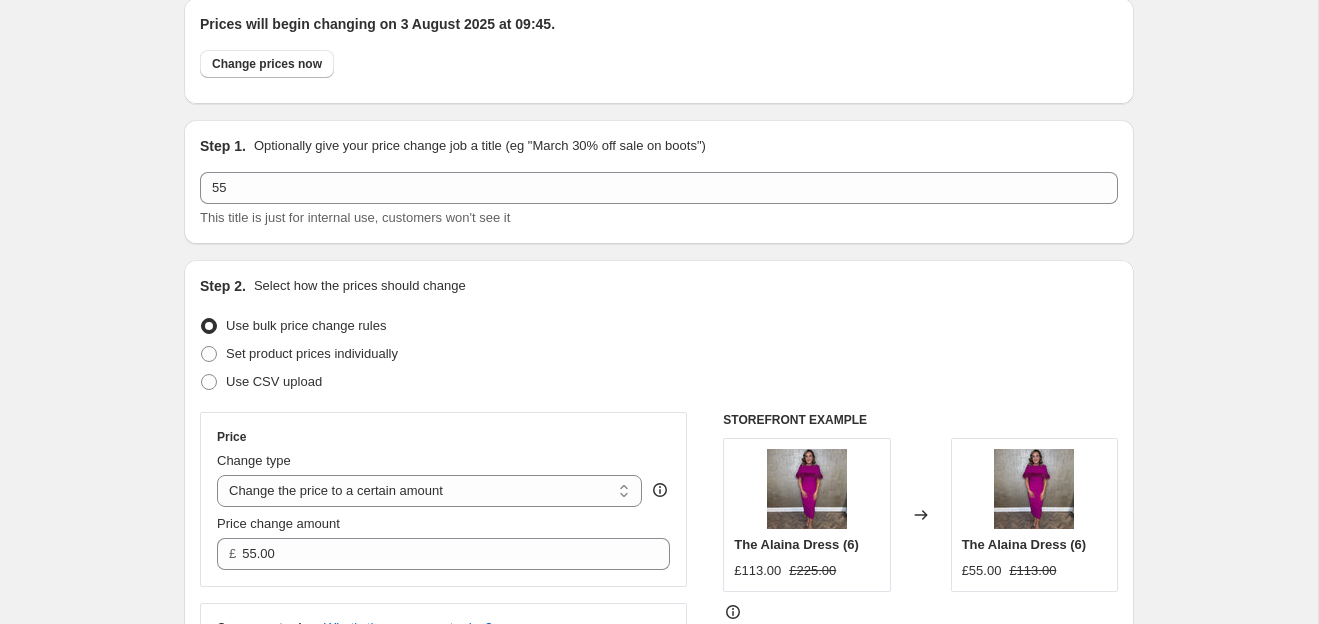 scroll, scrollTop: 0, scrollLeft: 0, axis: both 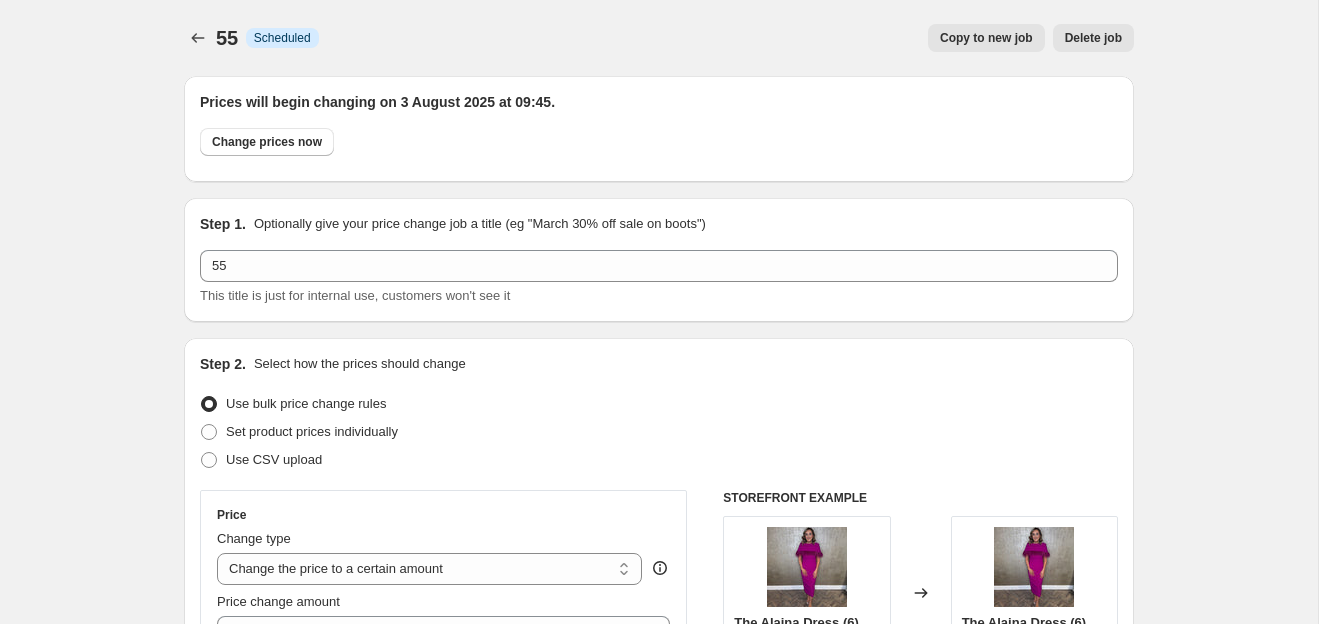 click on "Copy to new job" at bounding box center (986, 38) 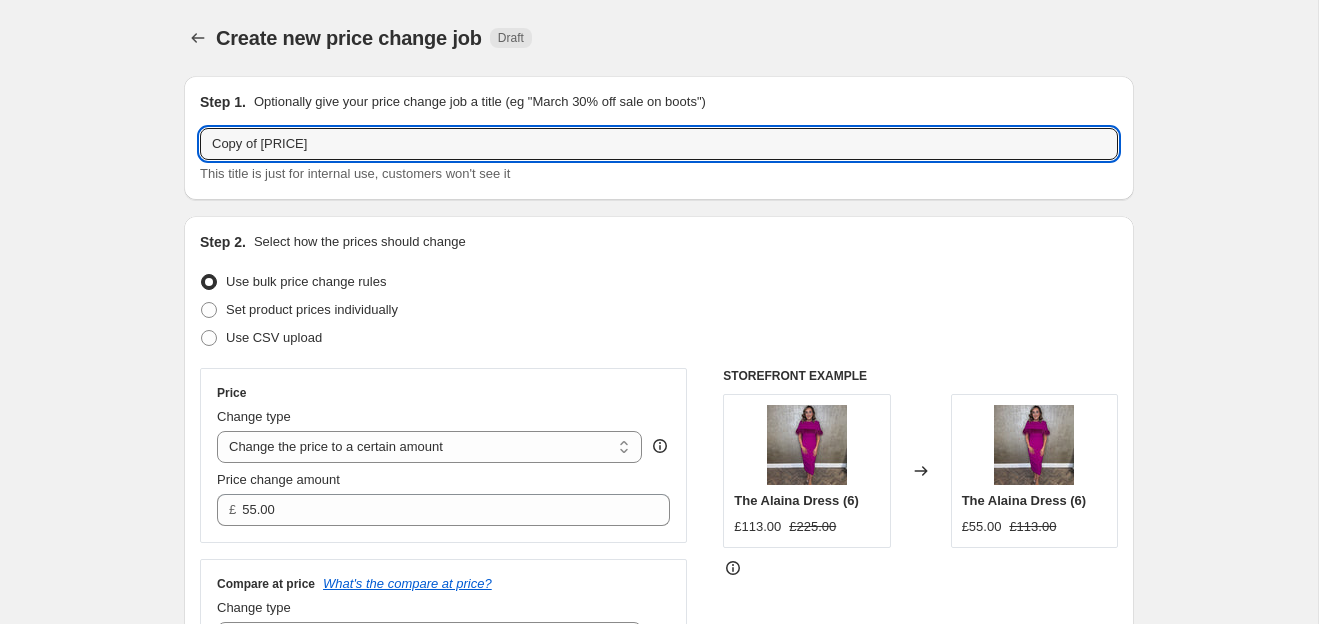 drag, startPoint x: 291, startPoint y: 148, endPoint x: 86, endPoint y: 139, distance: 205.19746 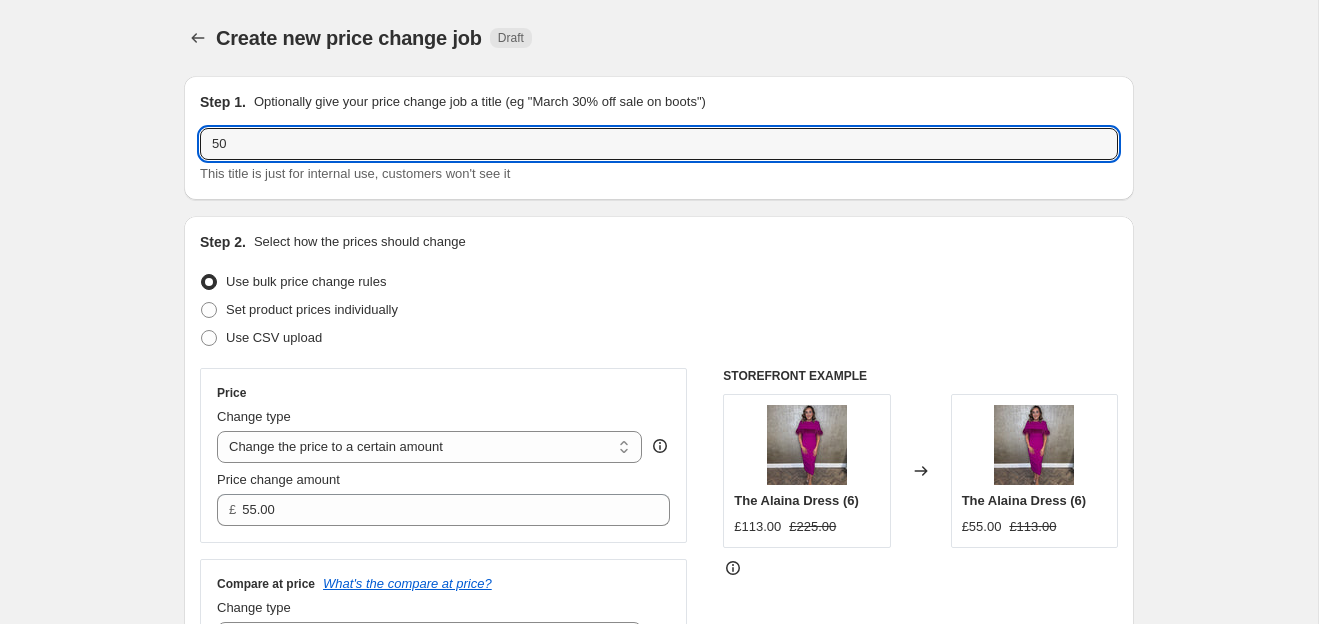type on "5" 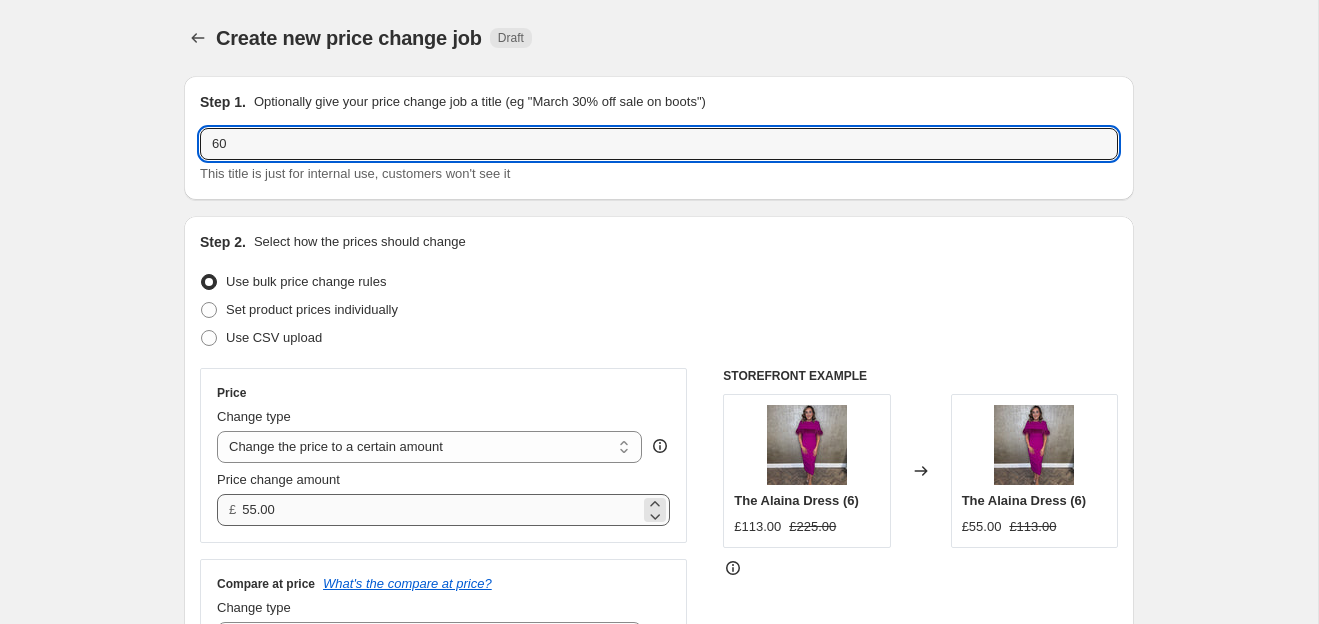 type on "60" 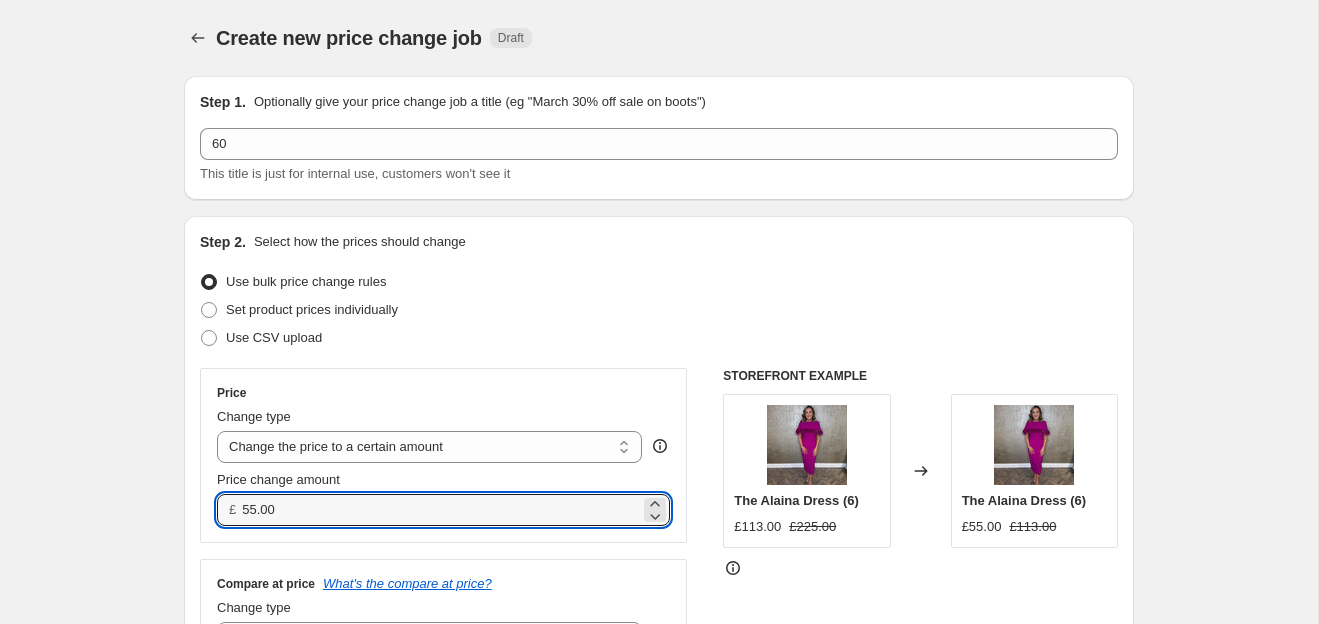 drag, startPoint x: 278, startPoint y: 505, endPoint x: 118, endPoint y: 471, distance: 163.57262 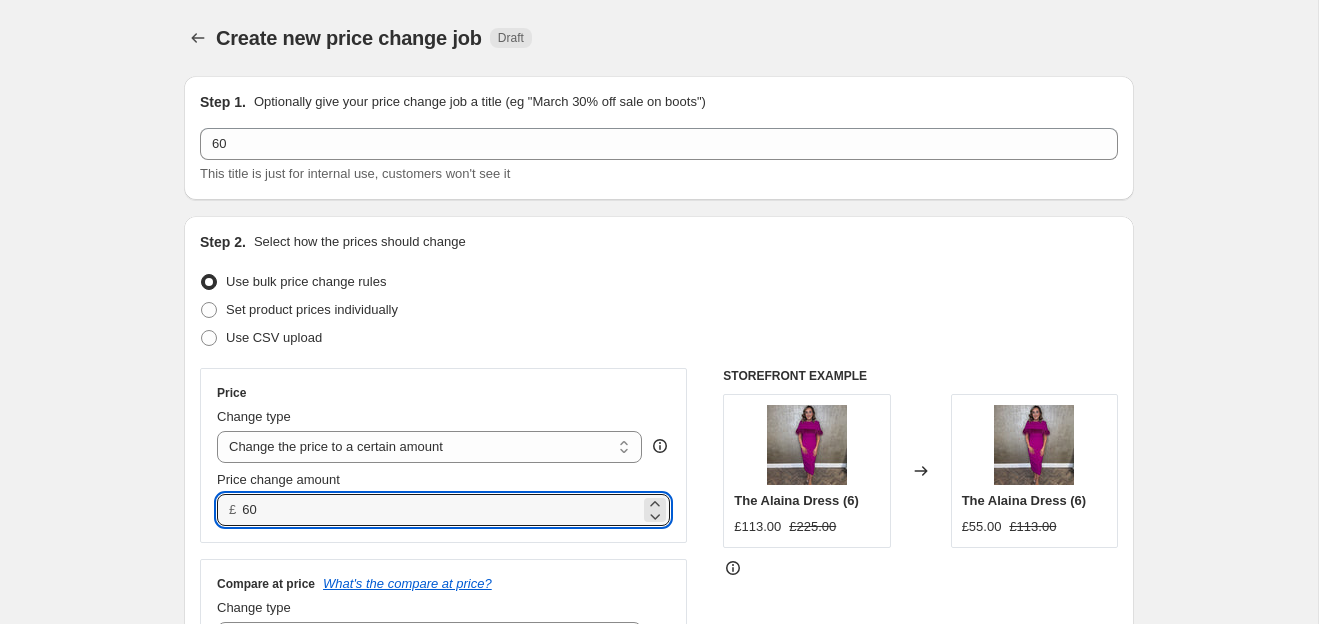 type on "60.00" 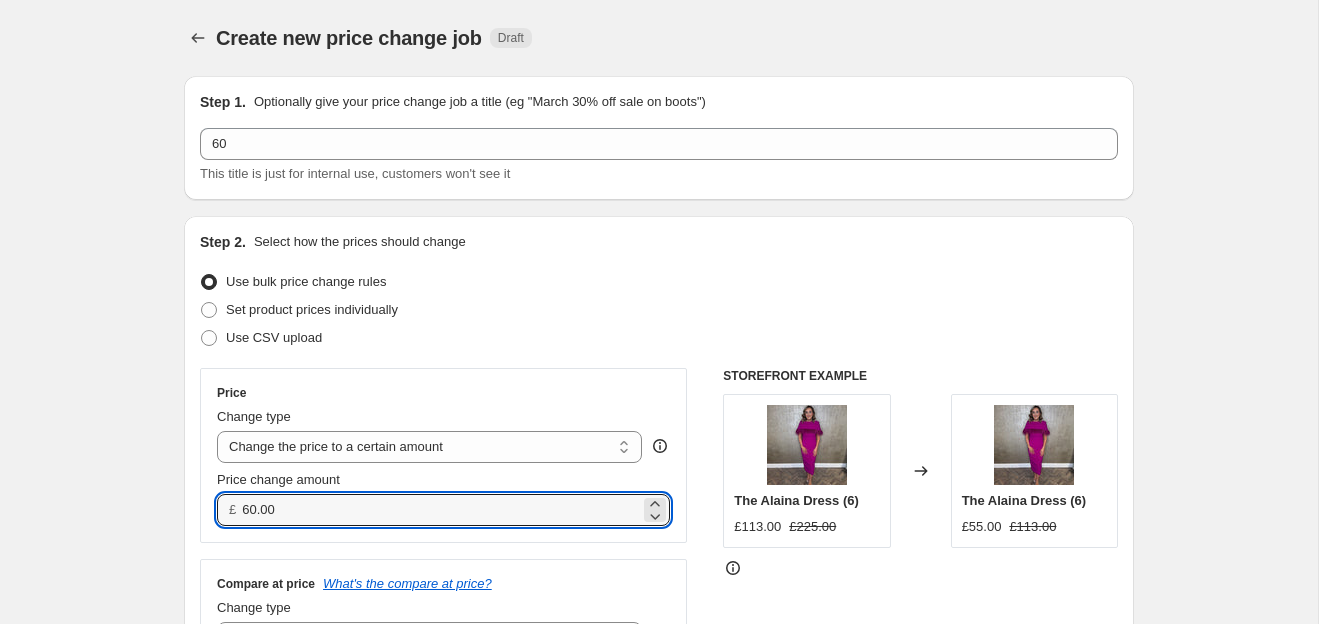 click on "Create new price change job. This page is ready Create new price change job Draft Step 1. Optionally give your price change job a title (eg "March 30% off sale on boots") [PRICE] This title is just for internal use, customers won't see it Step 2. Select how the prices should change Use bulk price change rules Set product prices individually Use CSV upload Price Change type Change the price to a certain amount Change the price by a certain amount Change the price by a certain percentage Change the price to the current compare at price (price before sale) Change the price by a certain amount relative to the compare at price Change the price by a certain percentage relative to the compare at price Don't change the price Change the price by a certain percentage relative to the cost per item Change price to certain cost margin Change the price to a certain amount Price change amount £ [PRICE] Compare at price What's the compare at price? Change type Change the compare at price to the current price (sale) £[PRICE] £[PRICE]" at bounding box center (659, 1019) 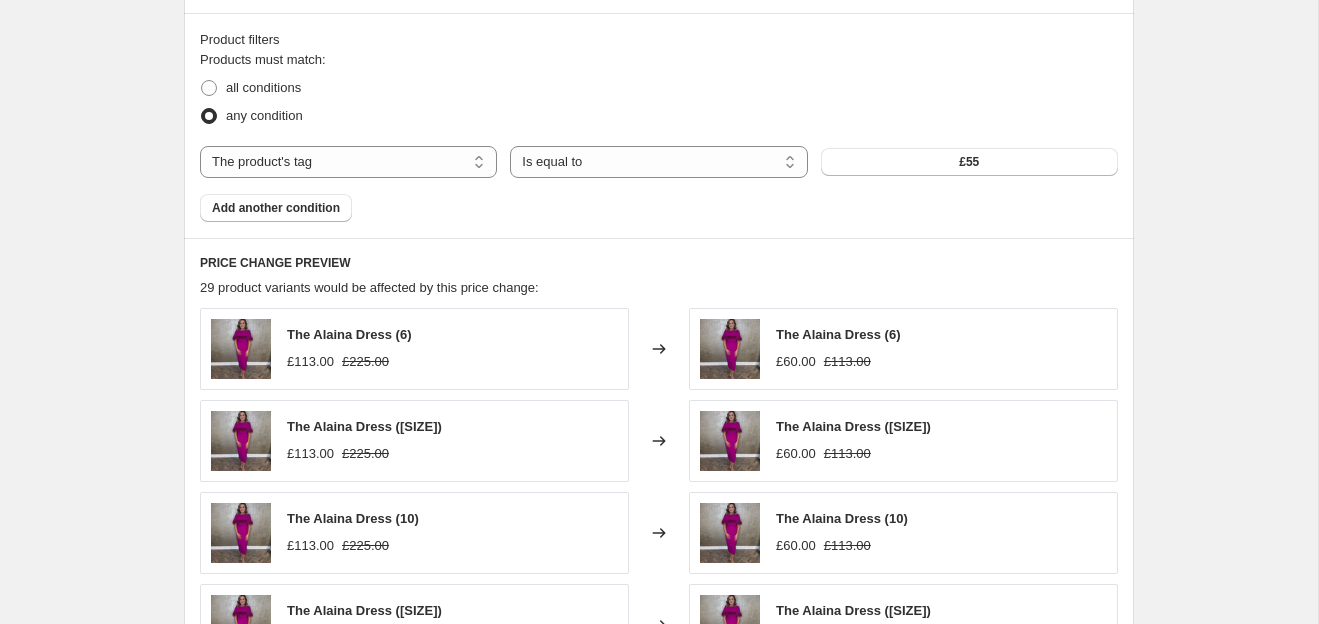 scroll, scrollTop: 914, scrollLeft: 0, axis: vertical 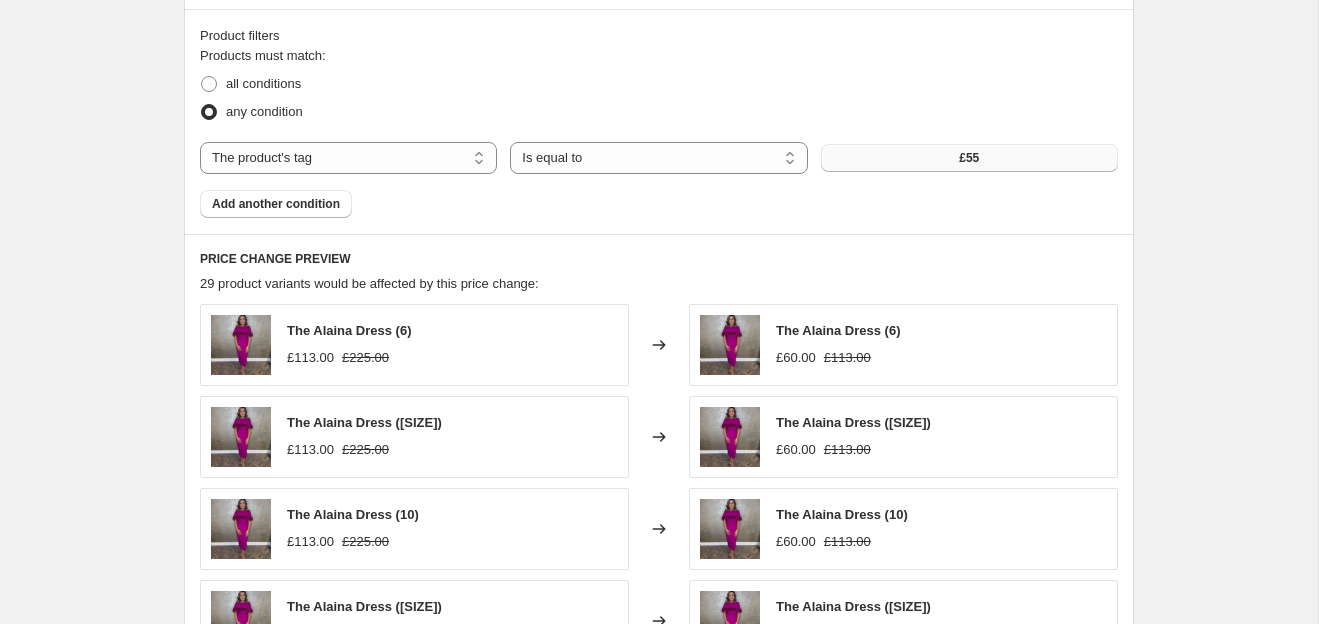 click on "£55" at bounding box center (969, 158) 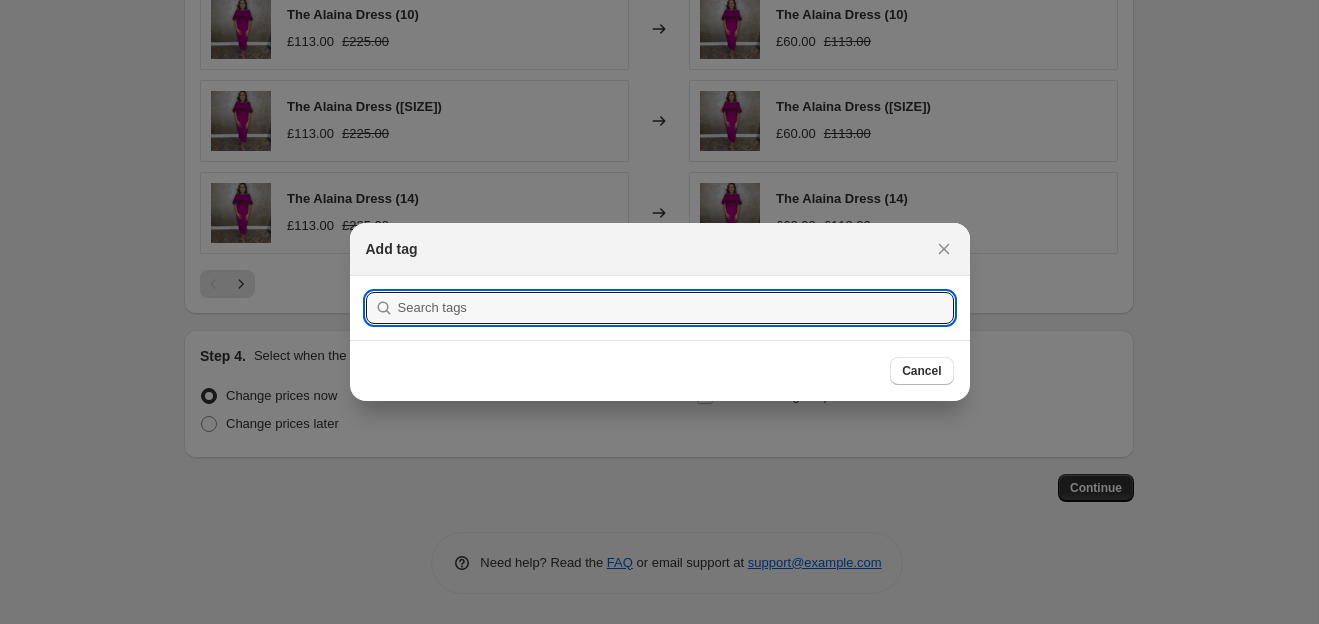 scroll, scrollTop: 914, scrollLeft: 0, axis: vertical 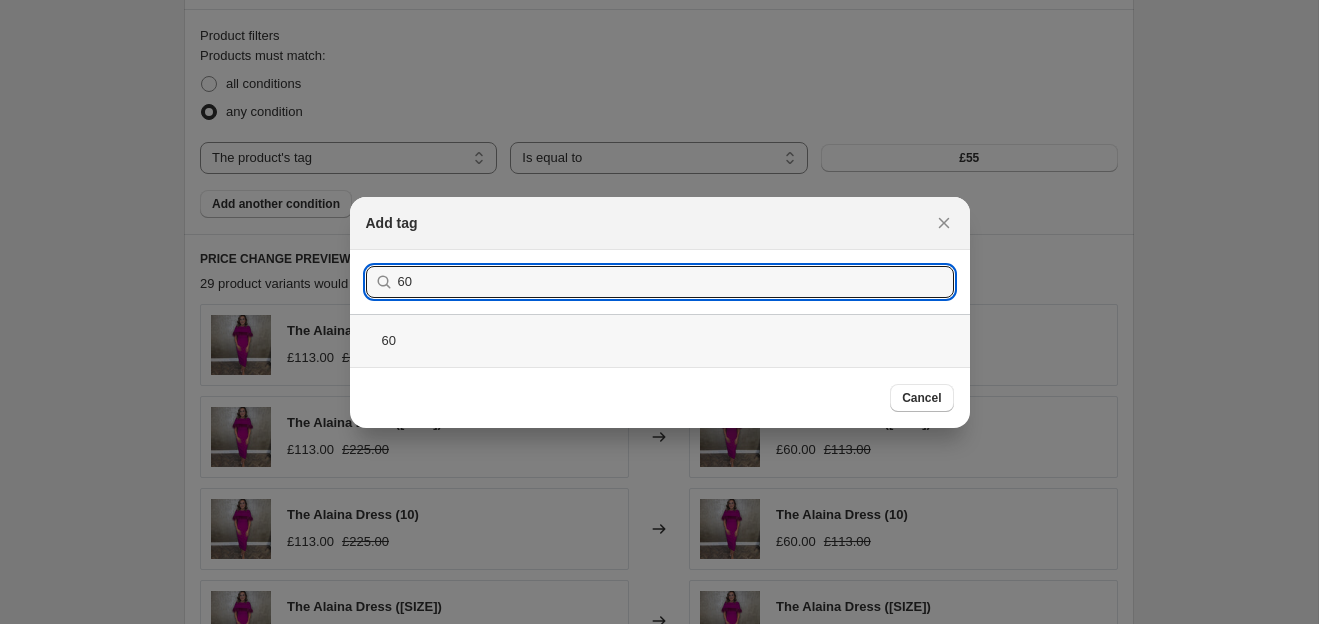 type on "60" 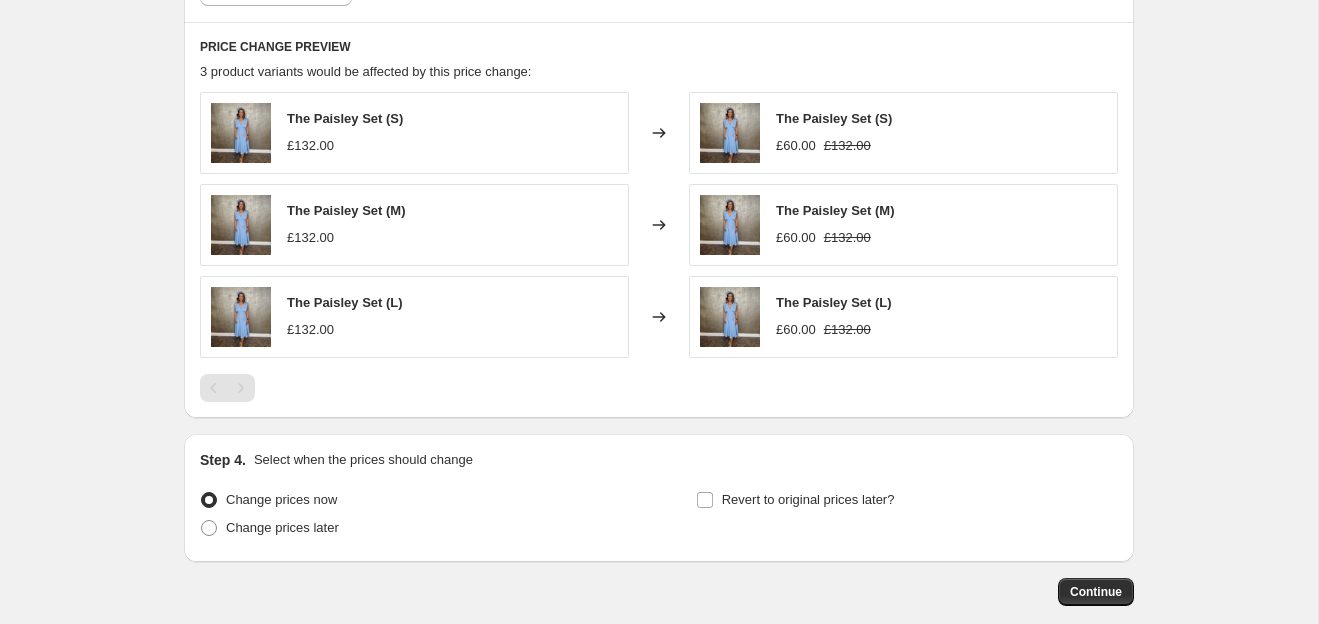 scroll, scrollTop: 1222, scrollLeft: 0, axis: vertical 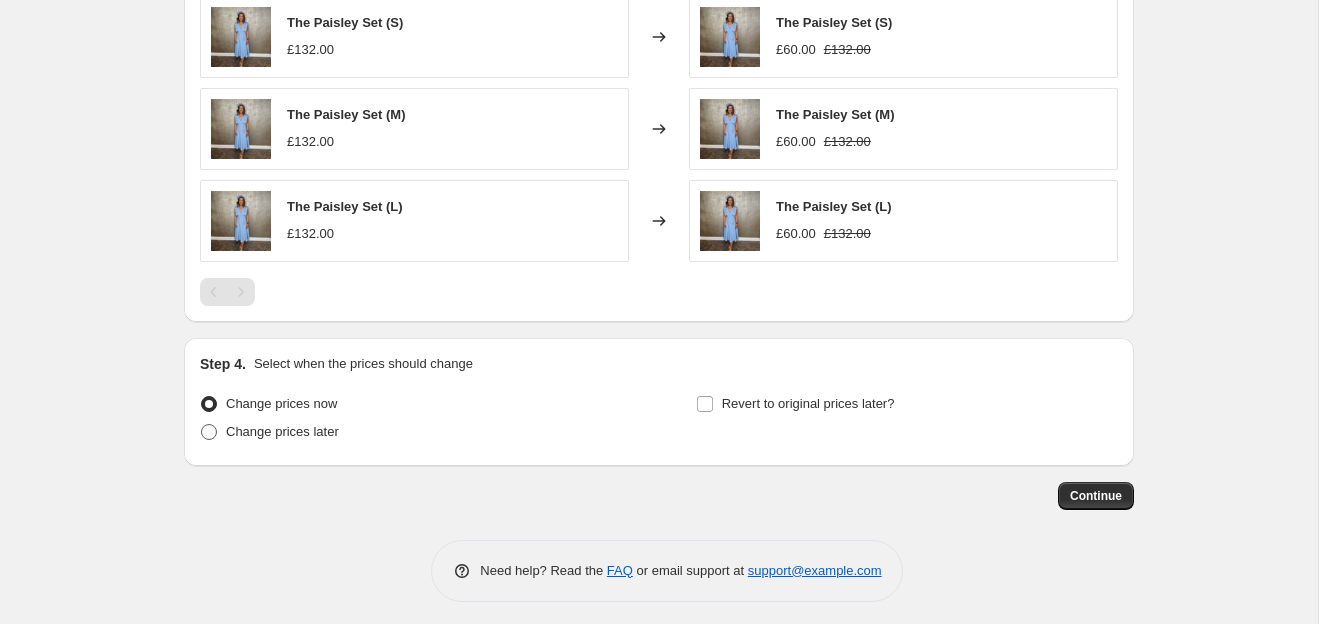 click on "Change prices later" at bounding box center (282, 431) 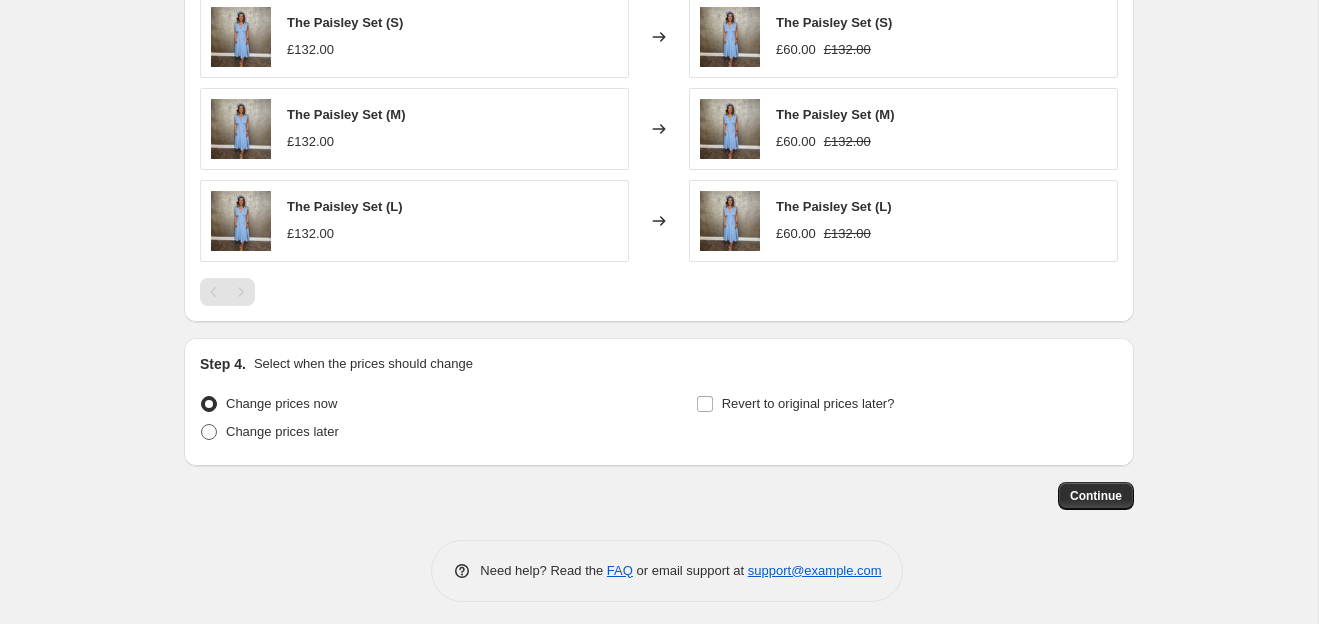 radio on "true" 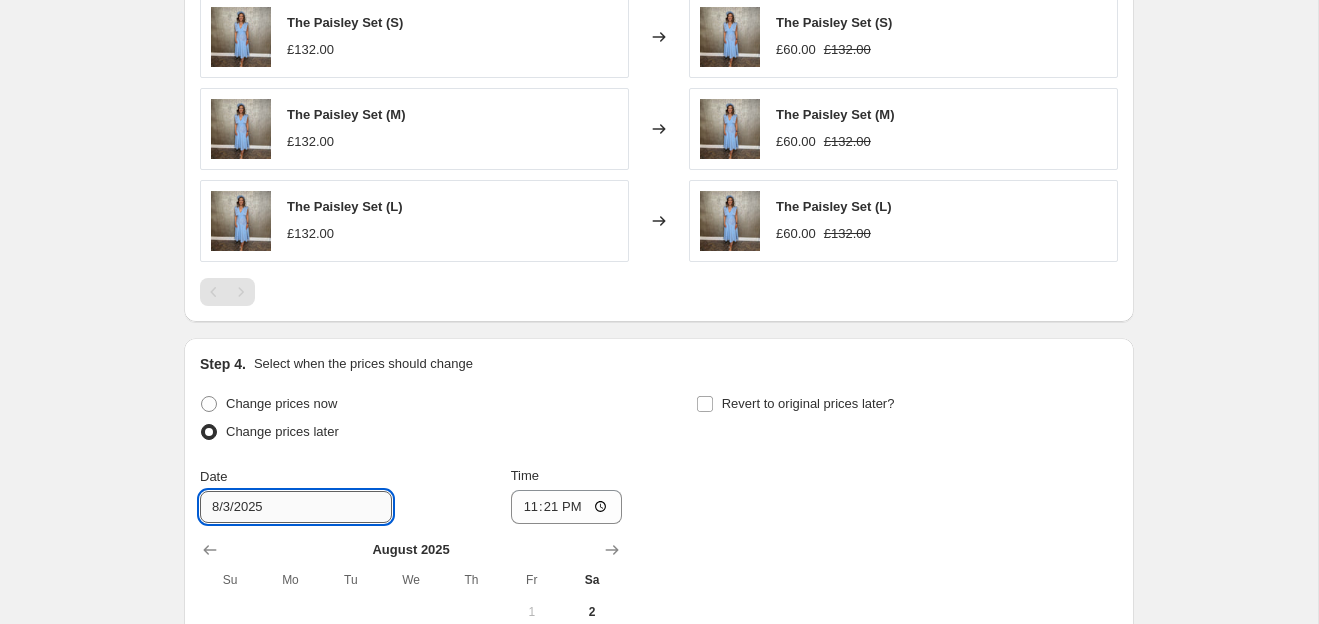 click on "8/3/2025" at bounding box center [296, 507] 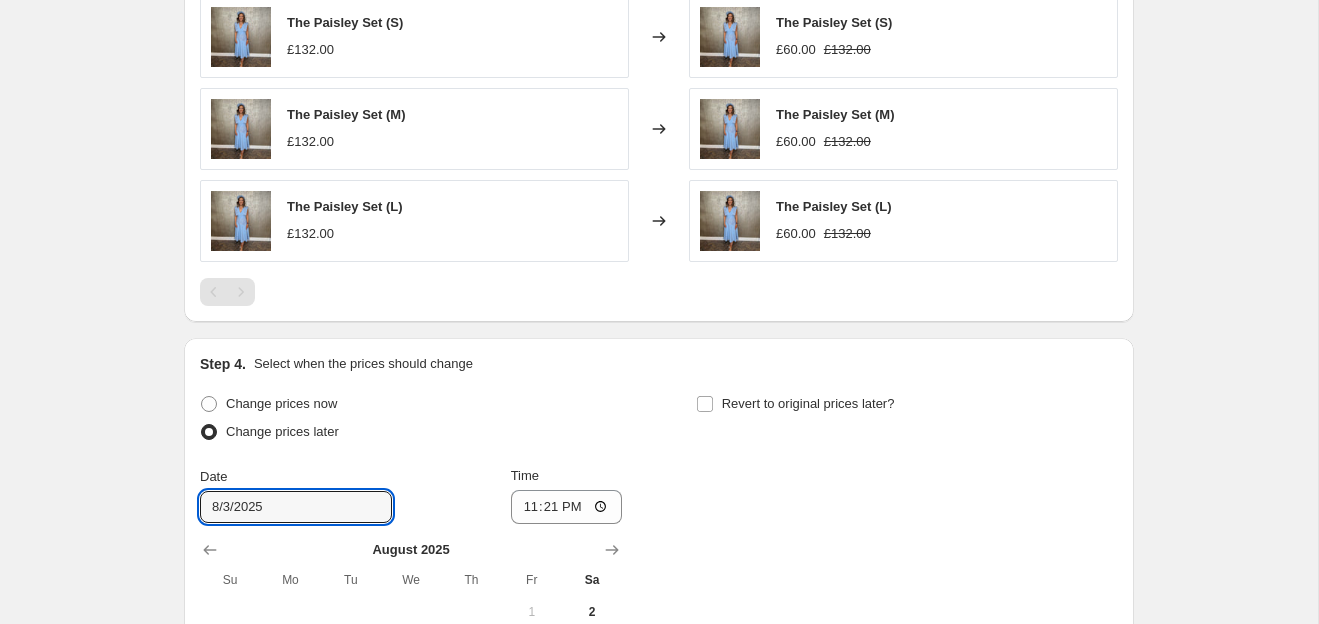 scroll, scrollTop: 1397, scrollLeft: 0, axis: vertical 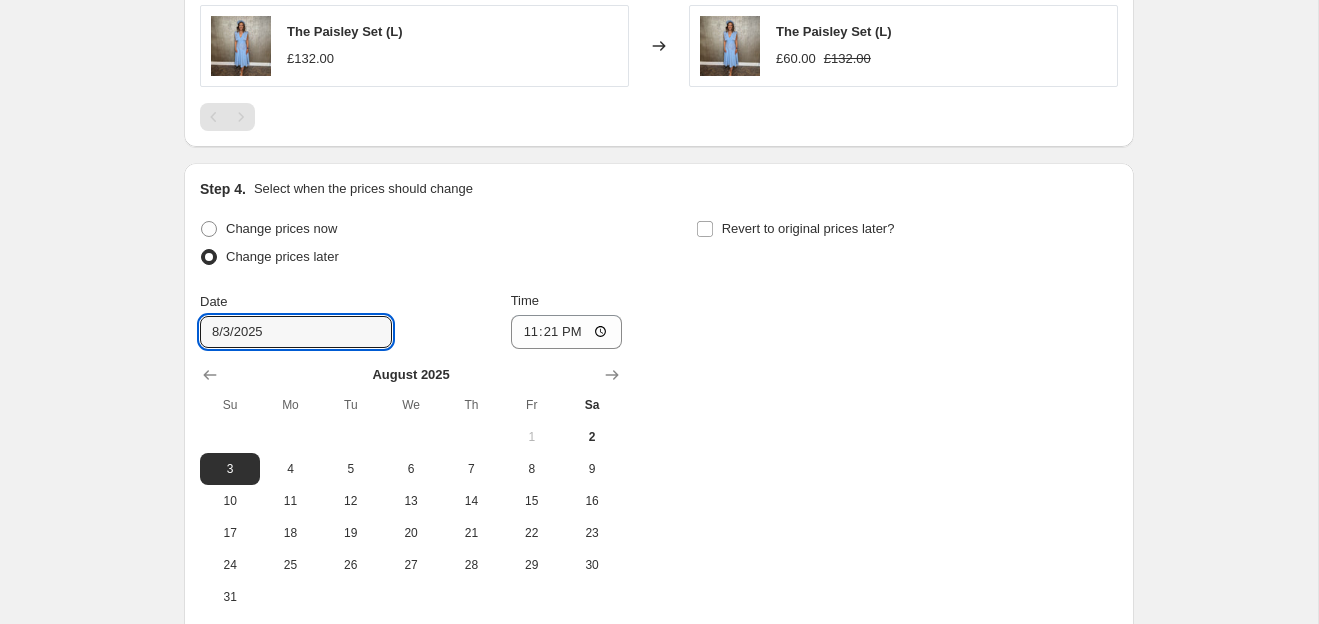 click on "Step 4. Select when the prices should change Change prices now Change prices later Date 8/3/2025 Time 23:21 August   2025 Su Mo Tu We Th Fr Sa 1 2 3 4 5 6 7 8 9 10 11 12 13 14 15 16 17 18 19 20 21 22 23 24 25 26 27 28 29 30 31 Revert to original prices later? Dates and times shown above use   Europe/London   as the timezone, where the current time is   23:21" at bounding box center (659, 414) 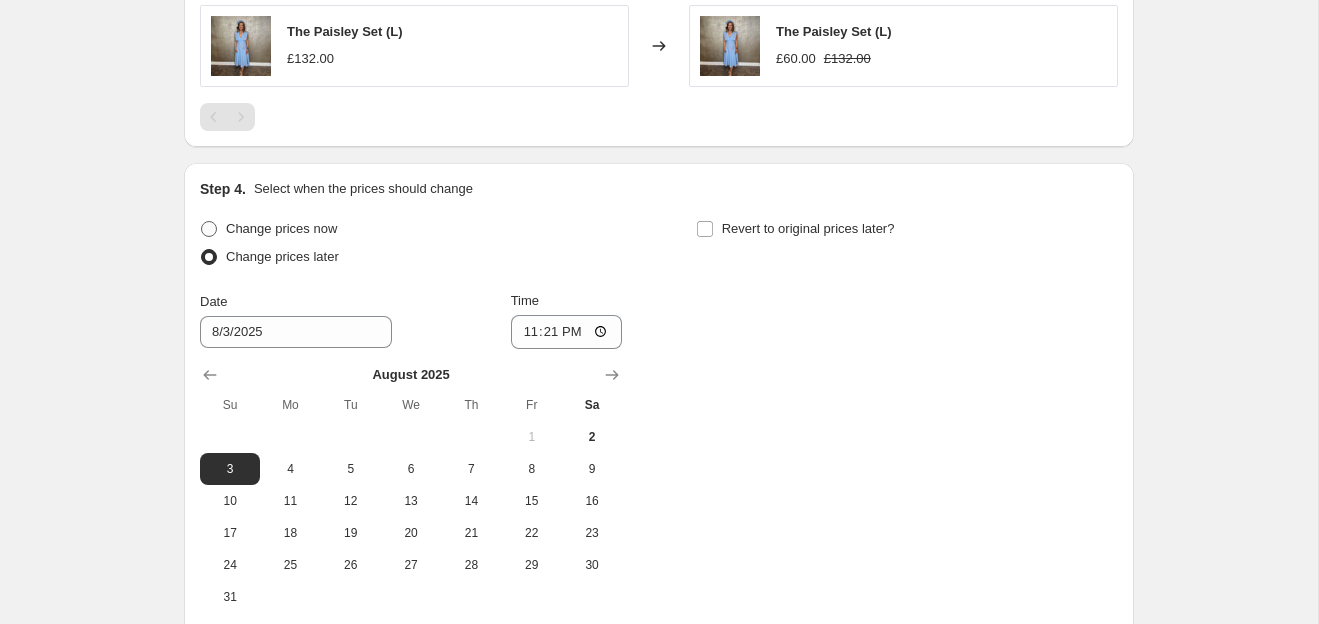 click on "Change prices now" at bounding box center (281, 228) 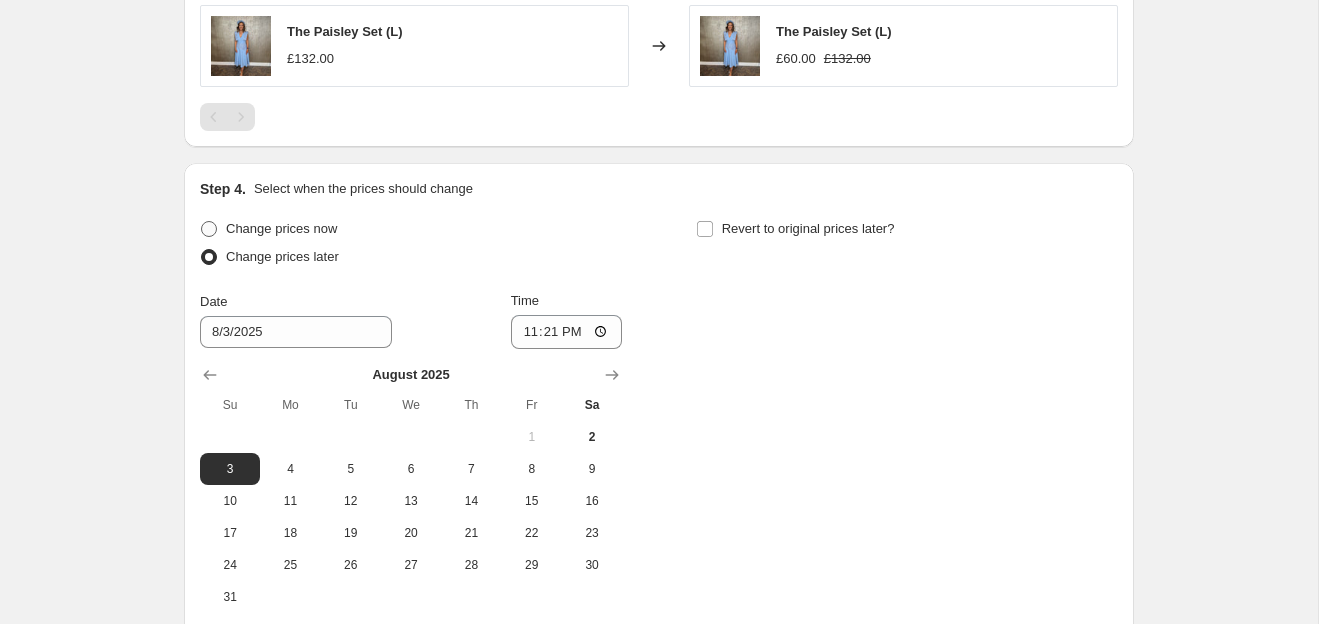 radio on "true" 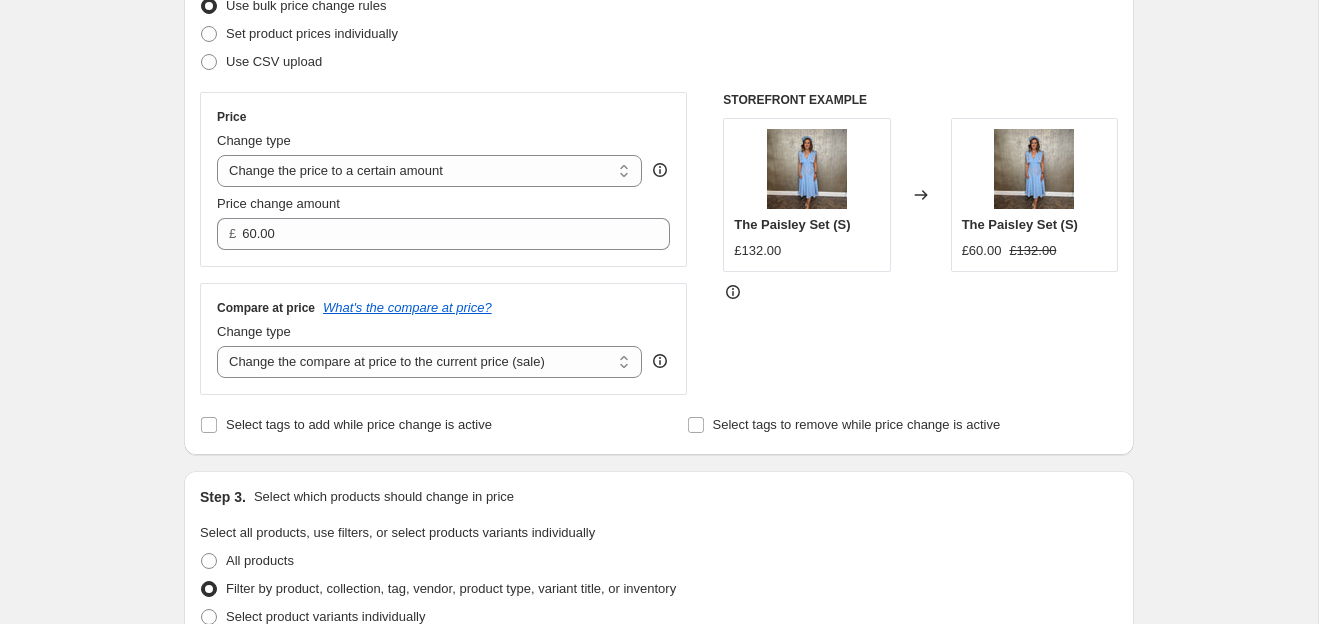 scroll, scrollTop: 0, scrollLeft: 0, axis: both 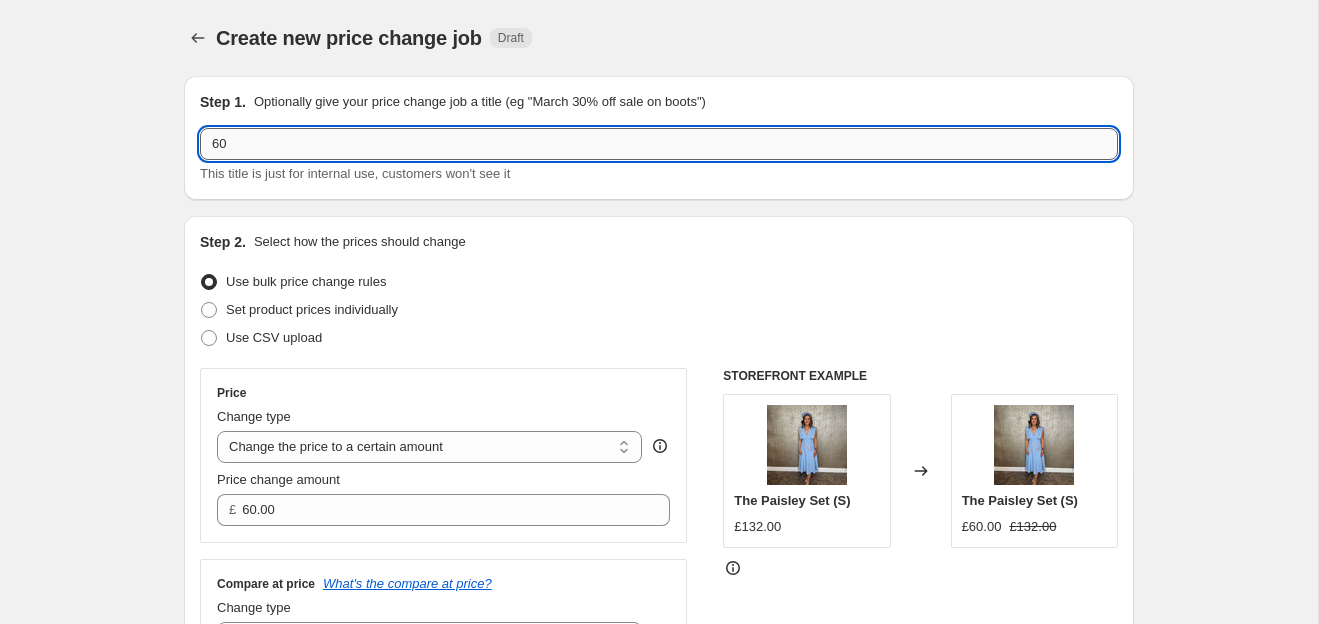 click on "60" at bounding box center [659, 144] 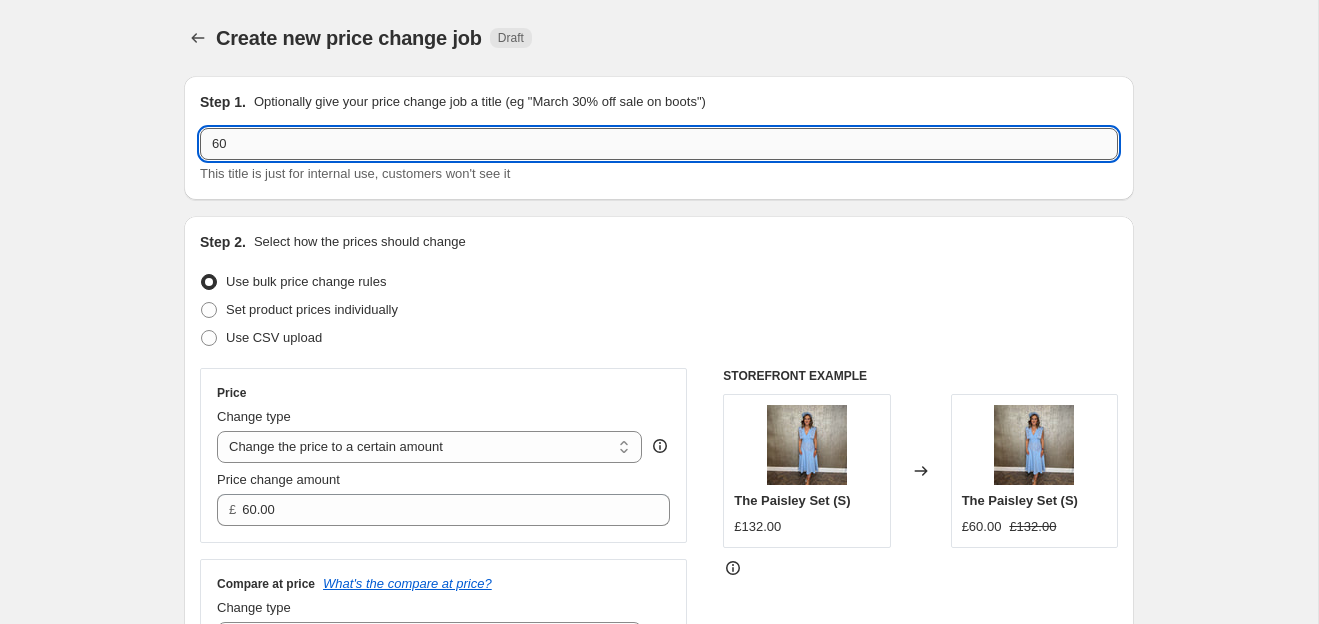 type on "6" 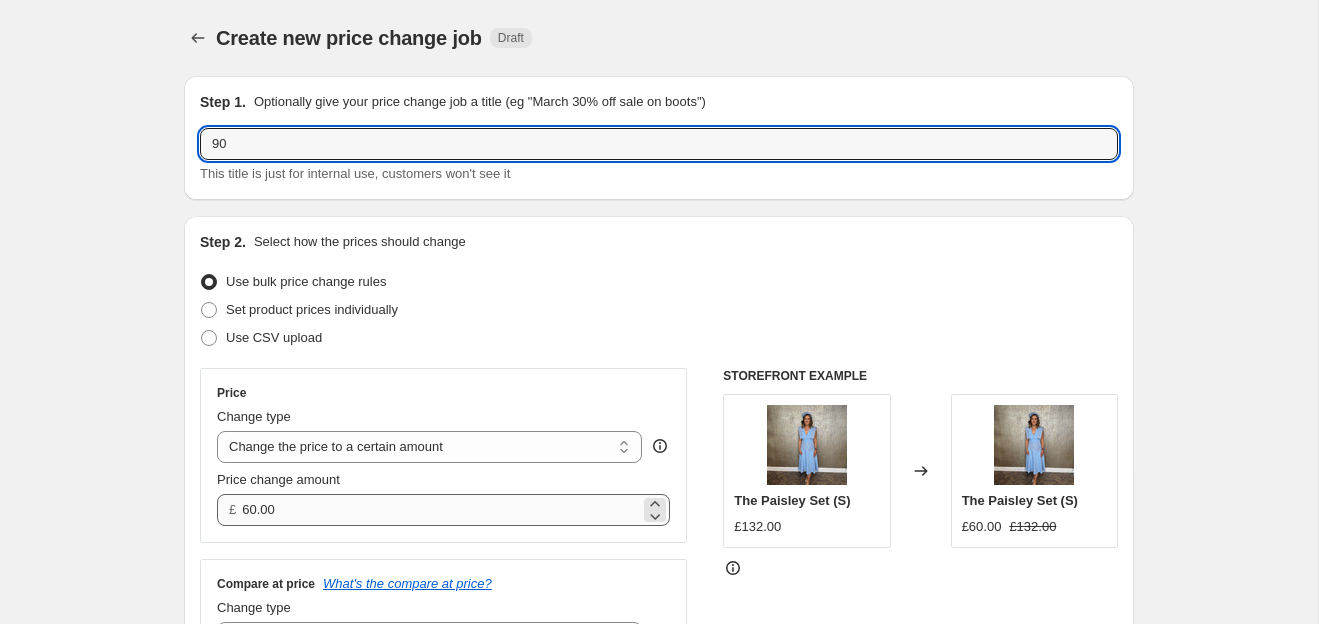 type on "90" 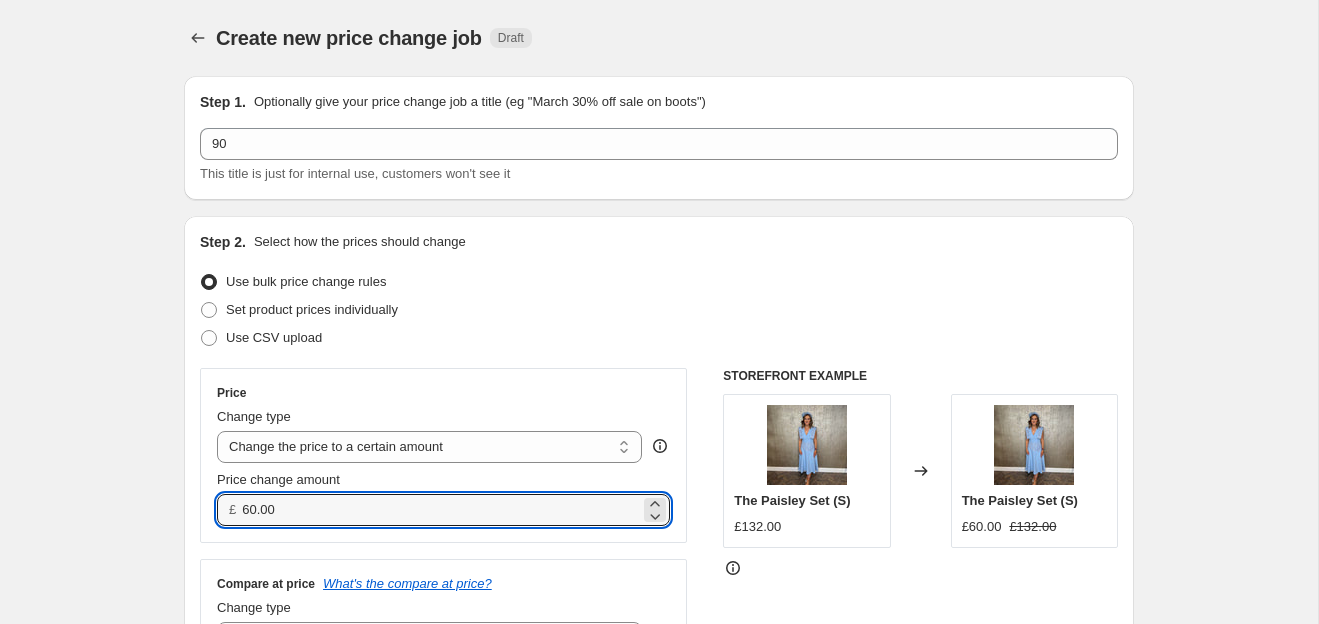 drag, startPoint x: 262, startPoint y: 508, endPoint x: 194, endPoint y: 505, distance: 68.06615 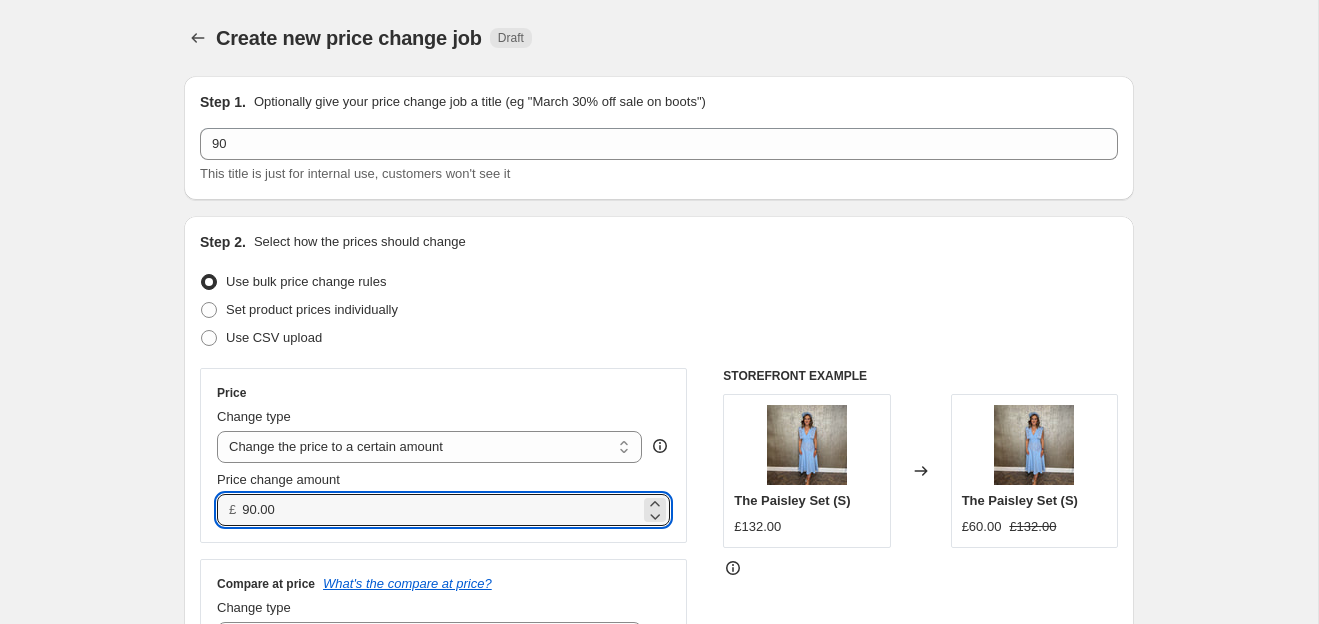 type on "90.00" 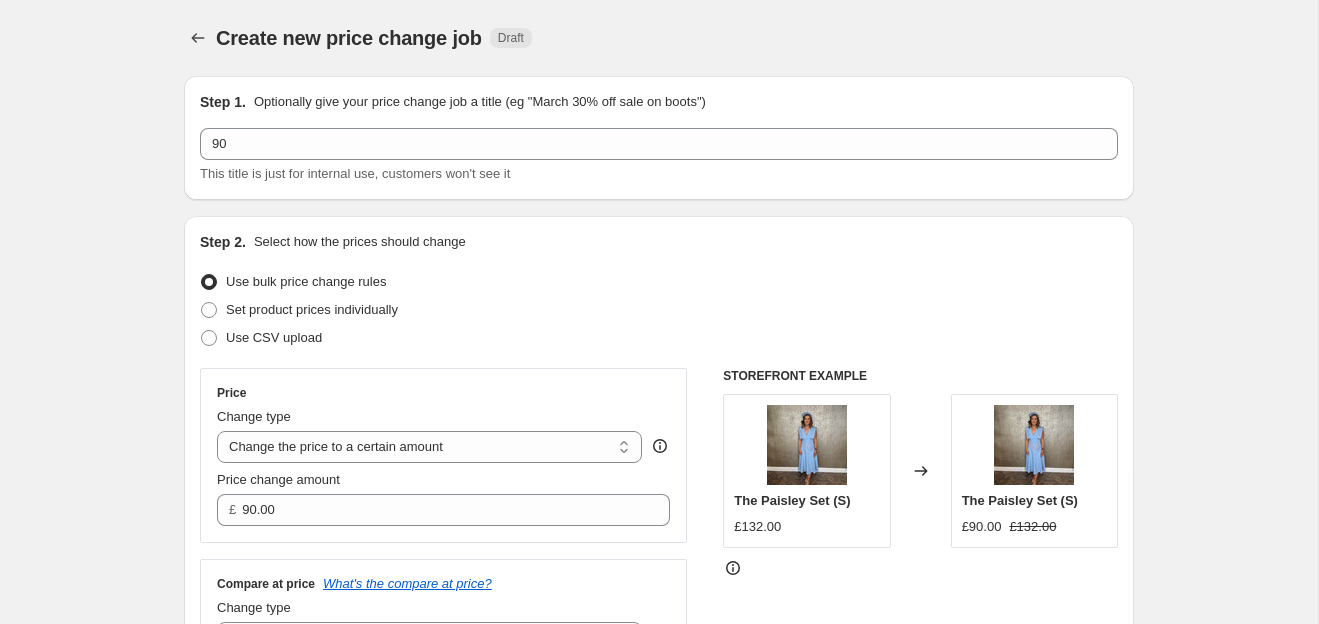 click on "Create new price change job. This page is ready Create new price change job Draft Step 1. Optionally give your price change job a title (eg "March 30% off sale on boots") 90 This title is just for internal use, customers won't see it Step 2. Select how the prices should change Use bulk price change rules Set product prices individually Use CSV upload Price Change type Change the price to a certain amount Change the price by a certain amount Change the price by a certain percentage Change the price to the current compare at price (price before sale) Change the price by a certain amount relative to the compare at price Change the price by a certain percentage relative to the compare at price Don't change the price Change the price by a certain percentage relative to the cost per item Change price to certain cost margin Change the price to a certain amount Price change amount £ 90.00 Compare at price What's the compare at price? Change type Change the compare at price to the current price (sale) £132.00 60" at bounding box center [659, 927] 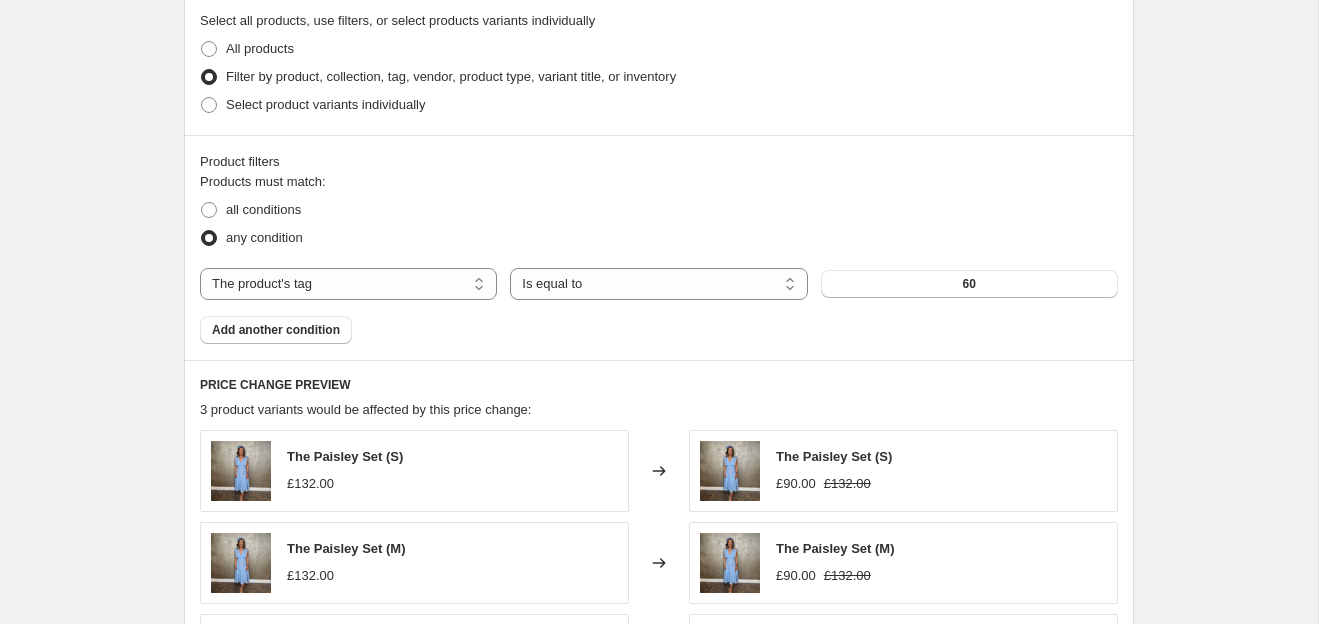scroll, scrollTop: 790, scrollLeft: 0, axis: vertical 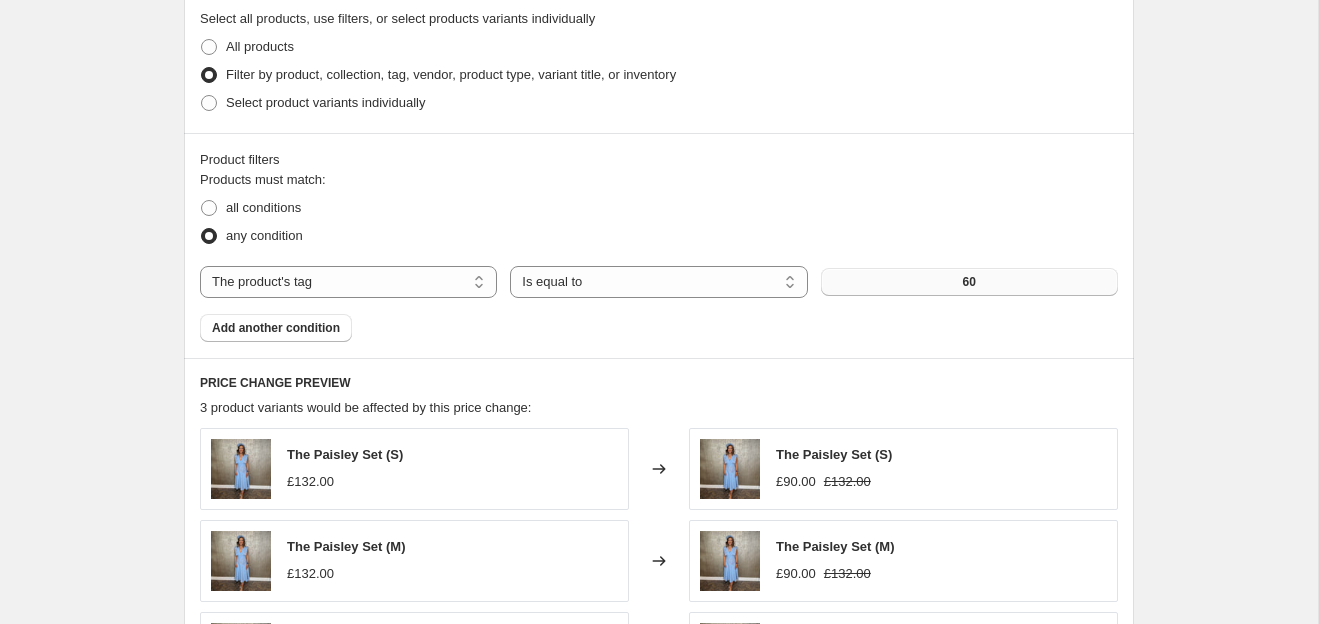 click on "60" at bounding box center (969, 282) 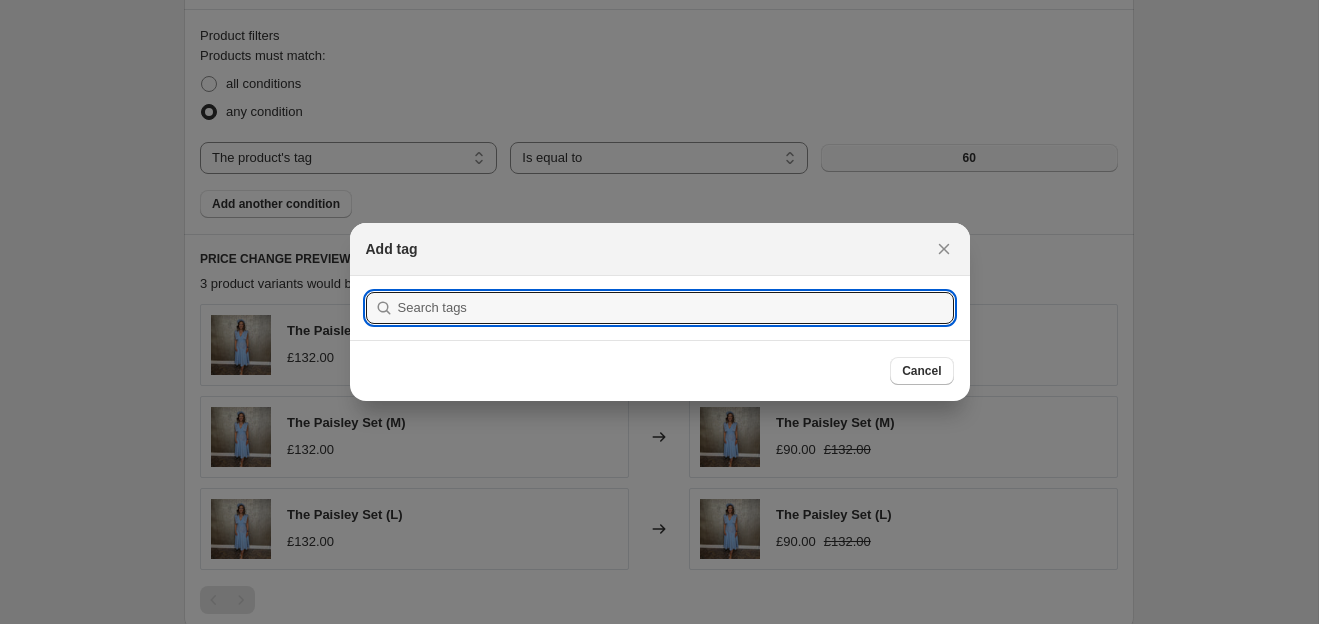 scroll, scrollTop: 0, scrollLeft: 0, axis: both 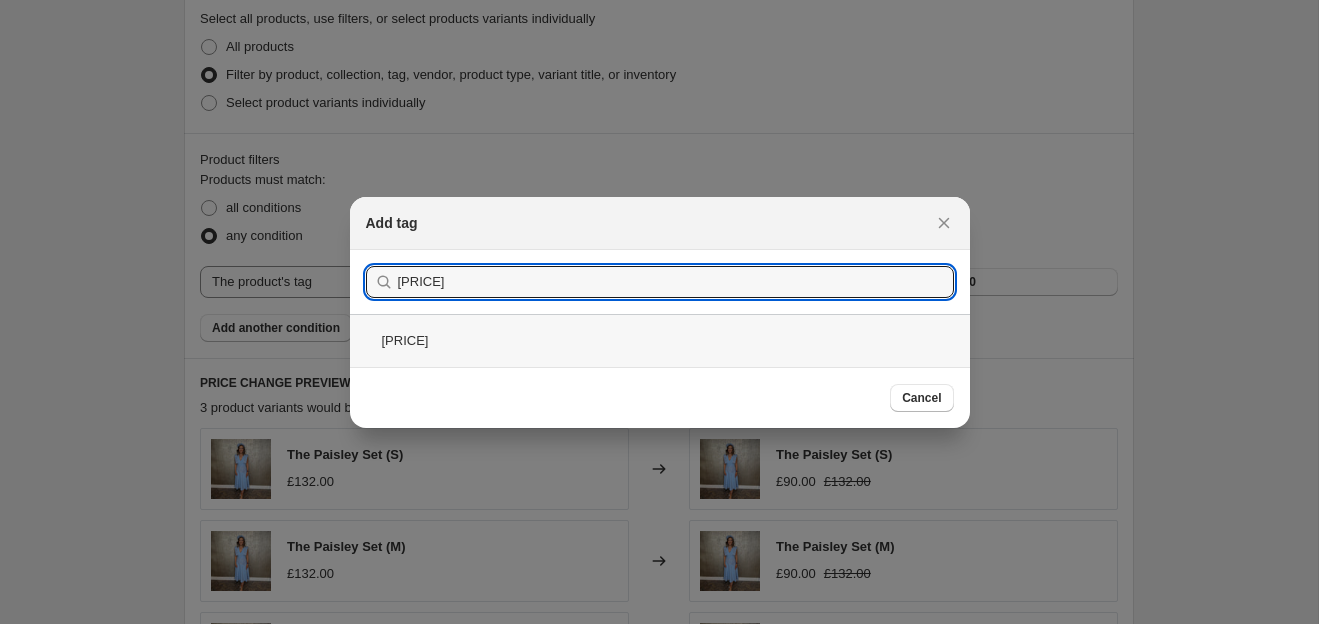 type on "[PRICE]" 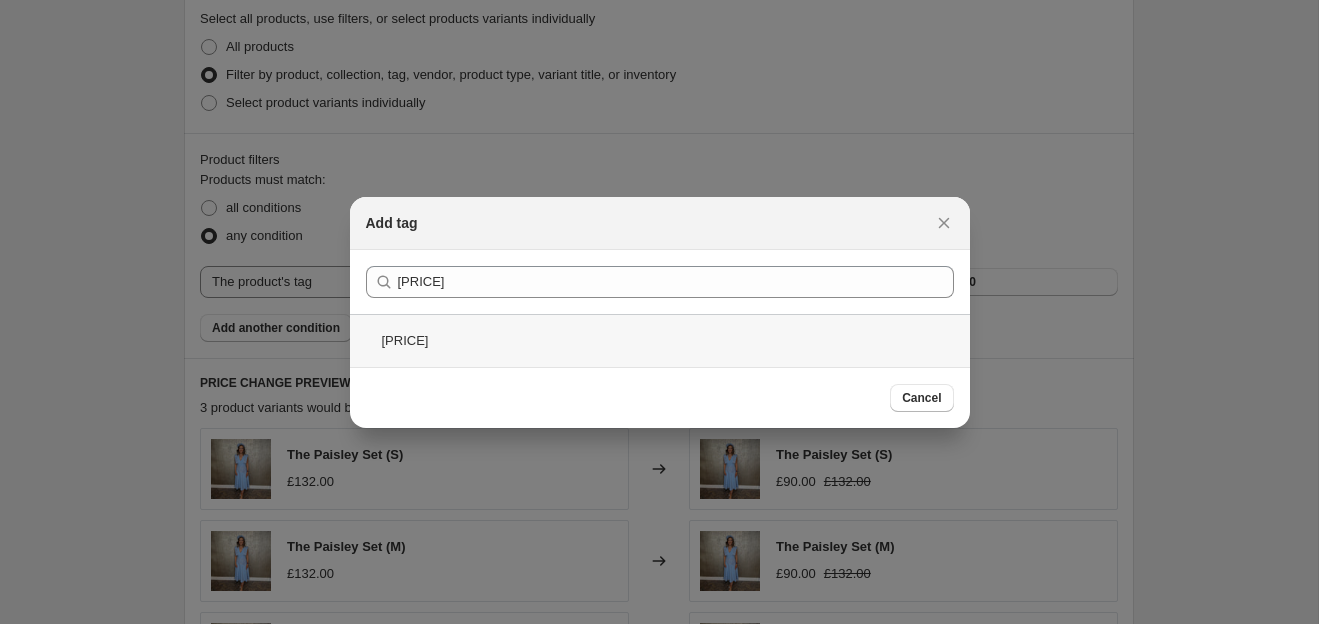 click on "[PRICE]" at bounding box center [660, 340] 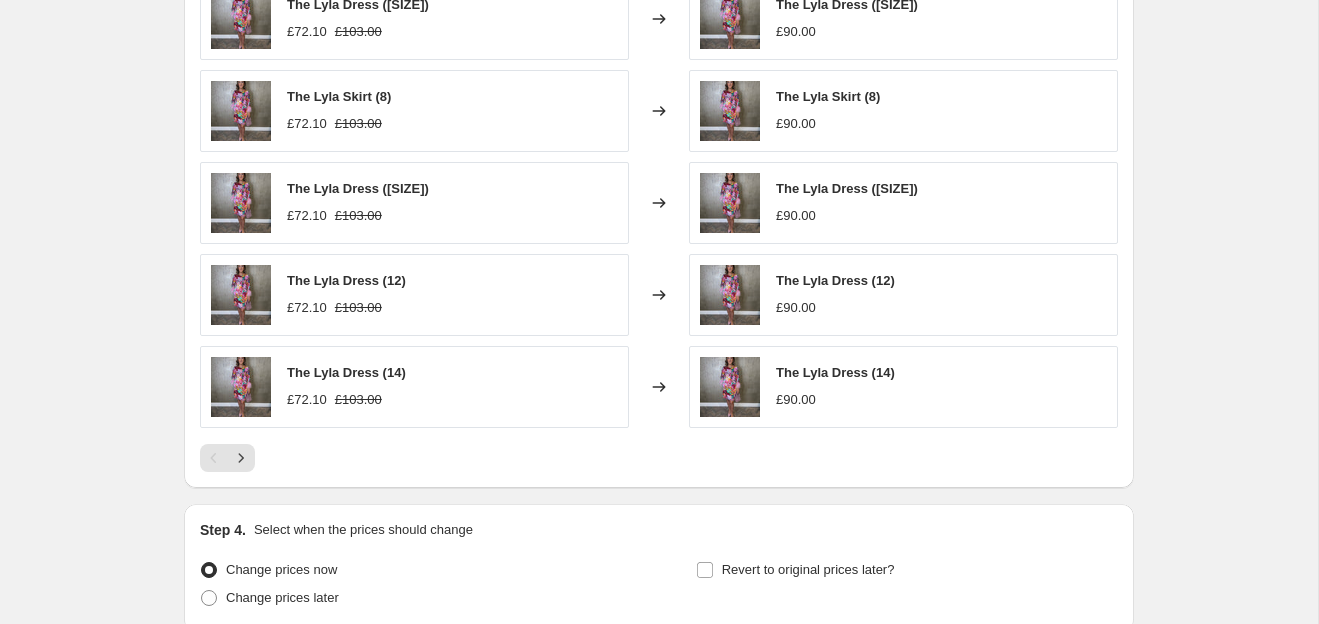 scroll, scrollTop: 1405, scrollLeft: 0, axis: vertical 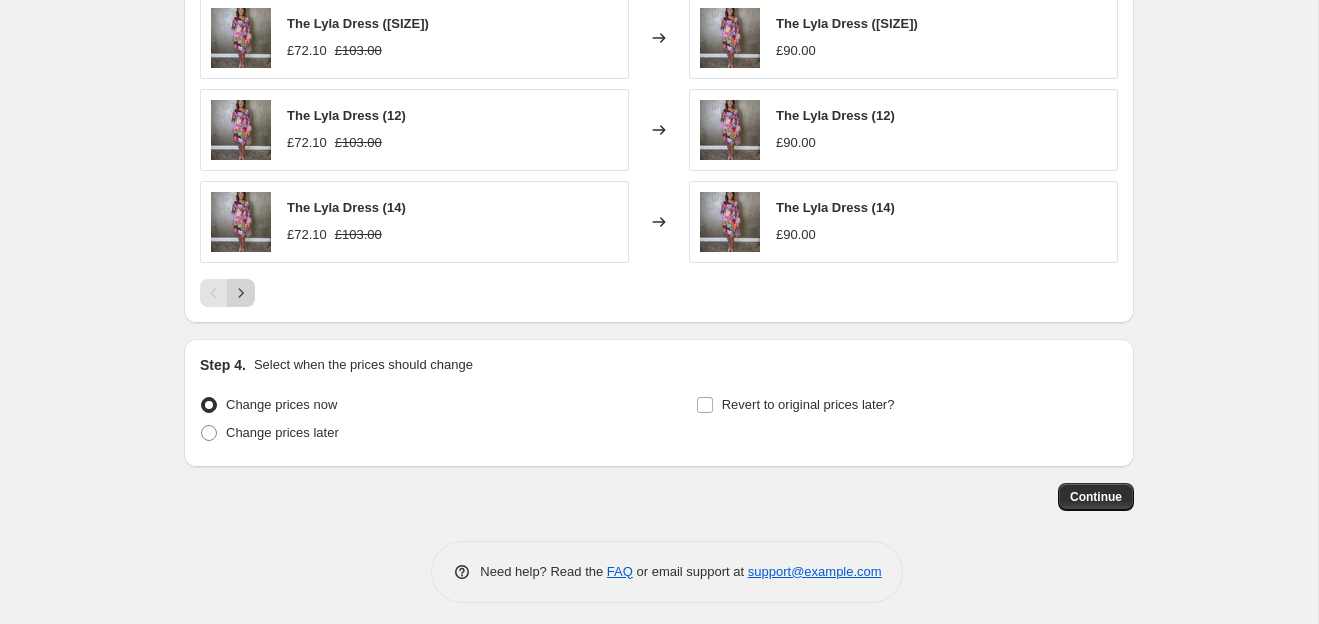 click 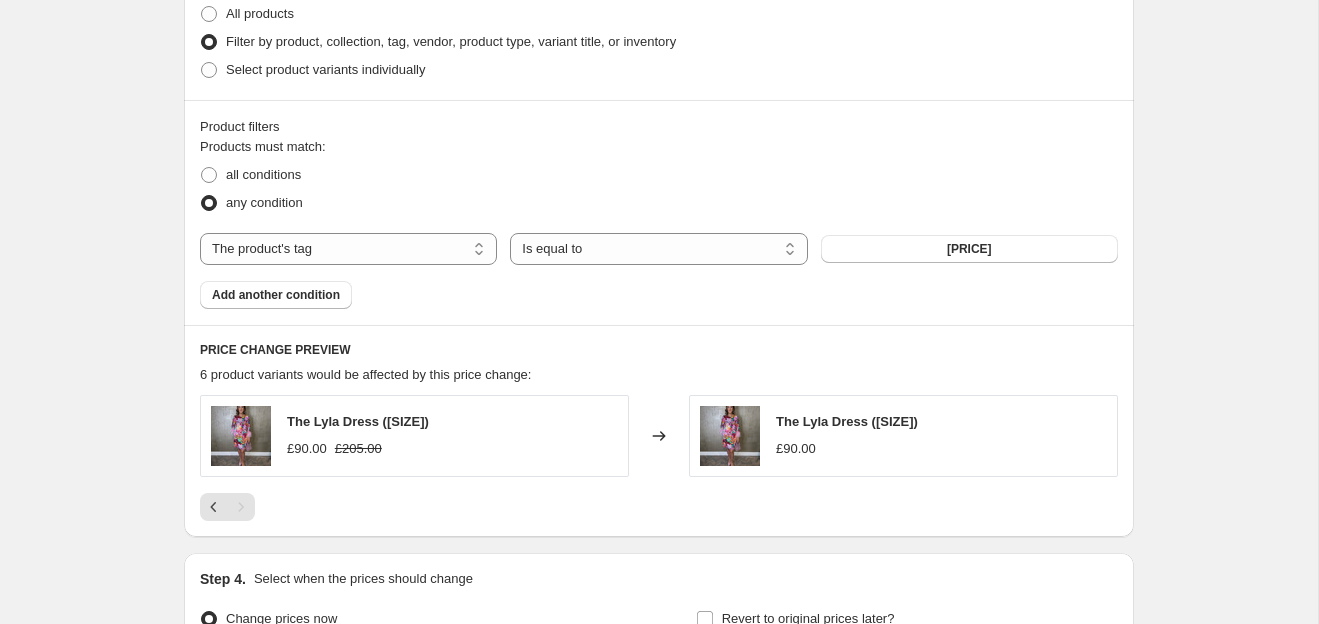 scroll, scrollTop: 0, scrollLeft: 0, axis: both 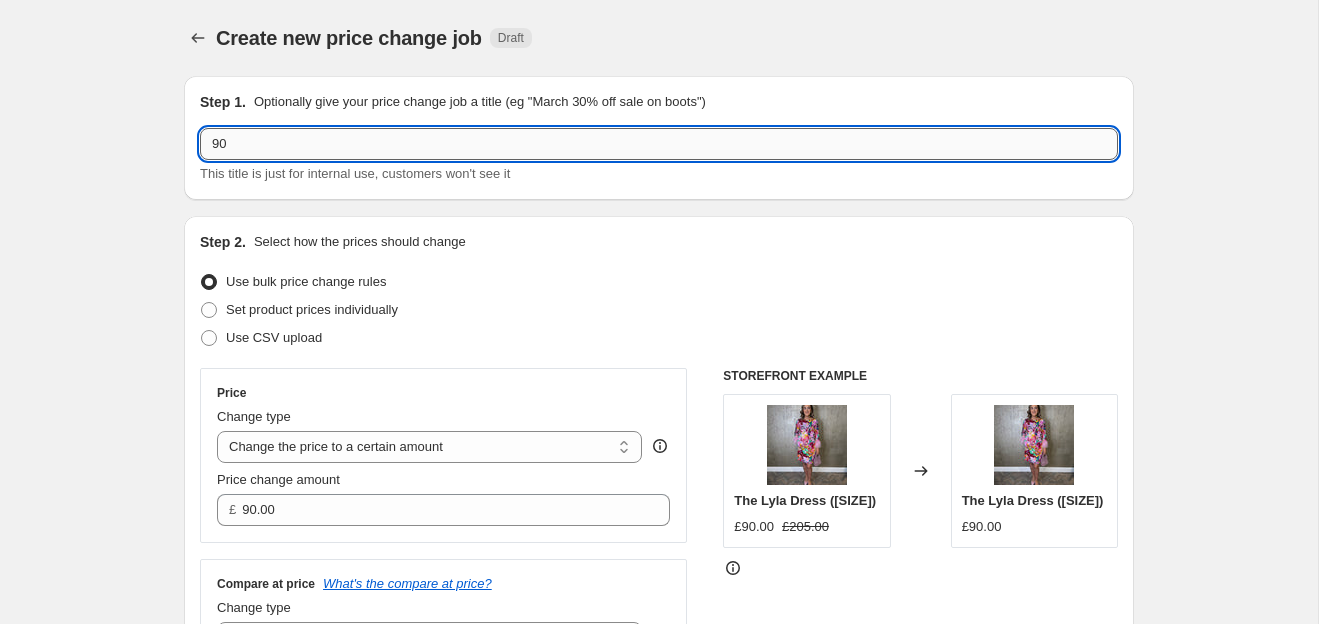 click on "90" at bounding box center (659, 144) 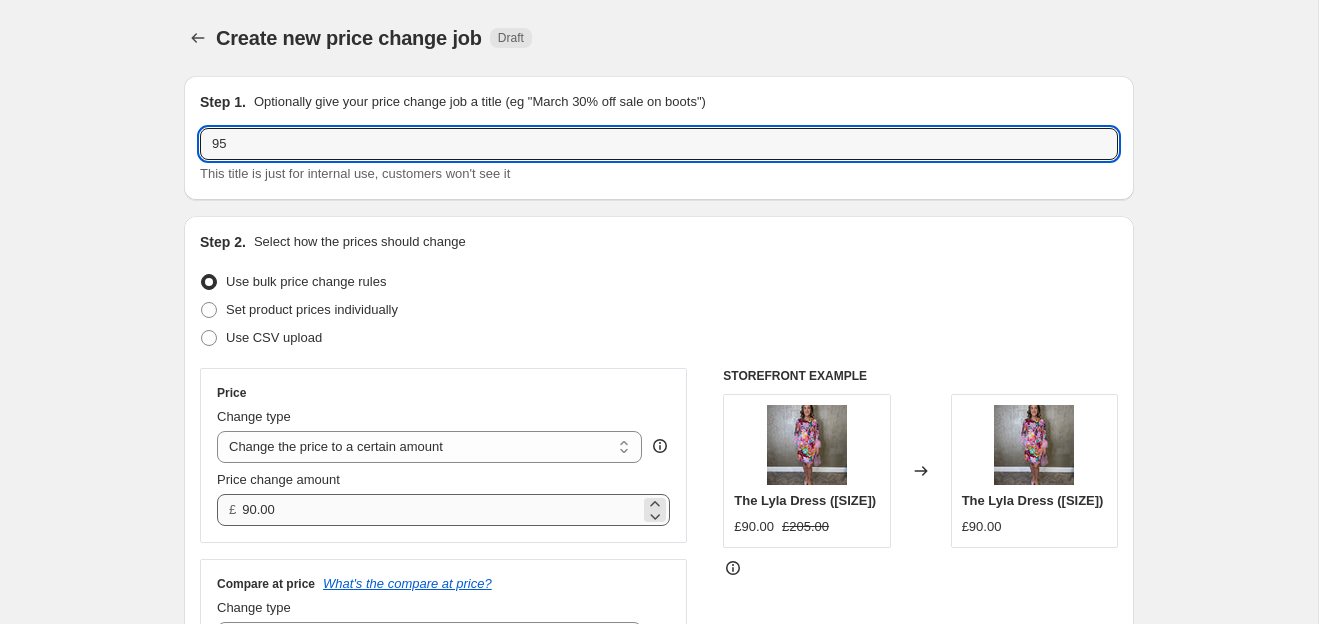 type on "95" 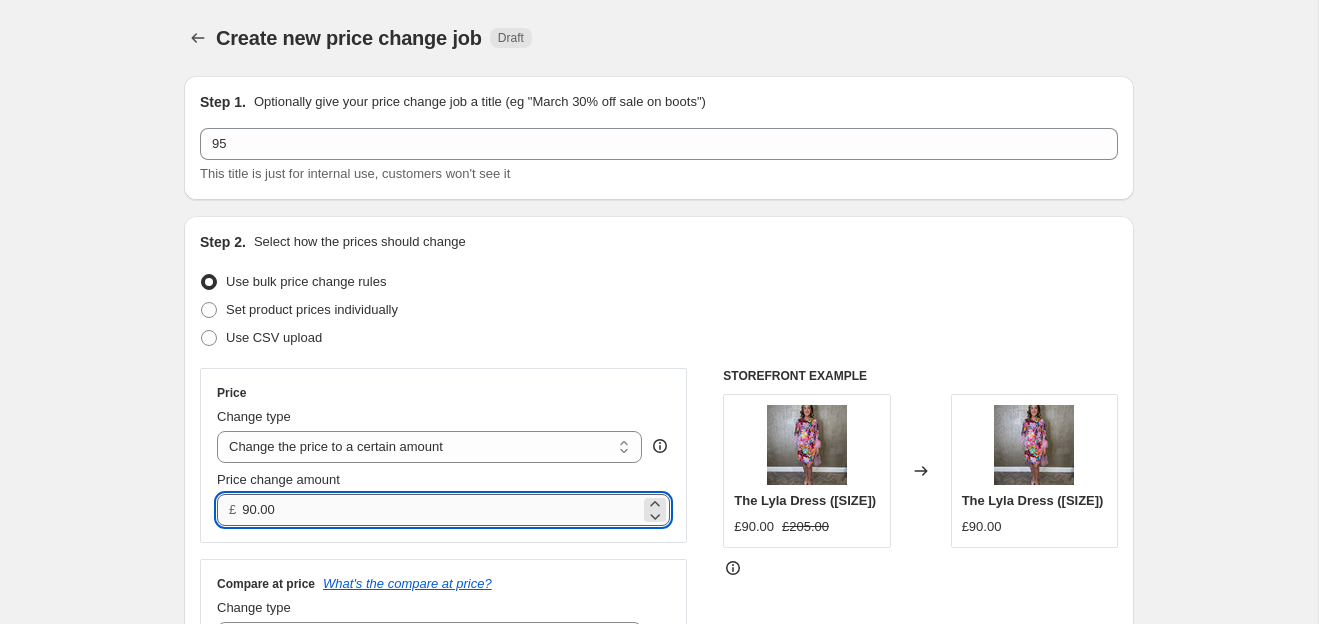 click on "90.00" at bounding box center (440, 510) 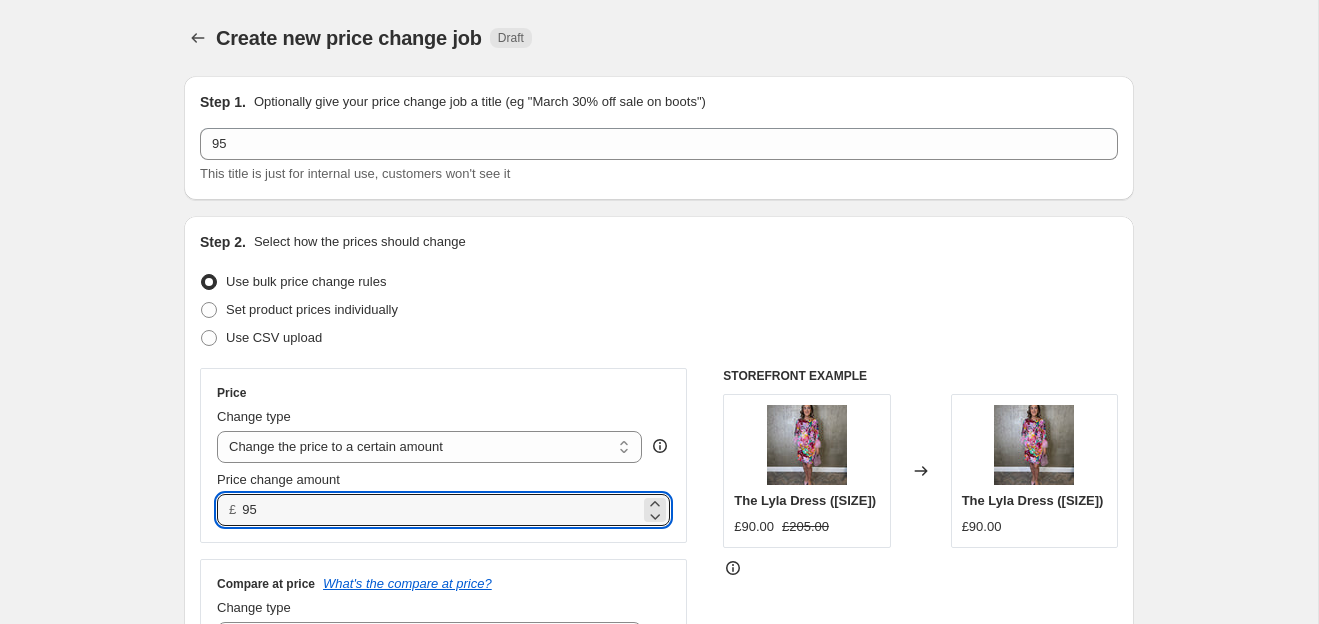 type on "[PRICE]" 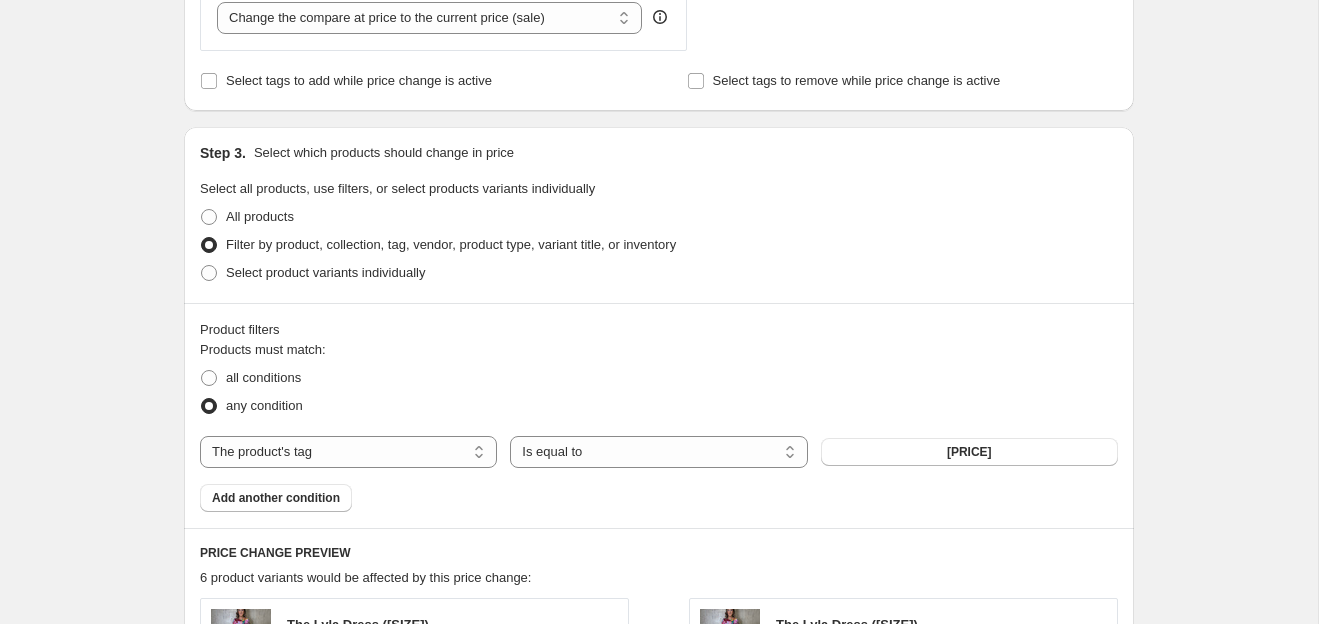 scroll, scrollTop: 656, scrollLeft: 0, axis: vertical 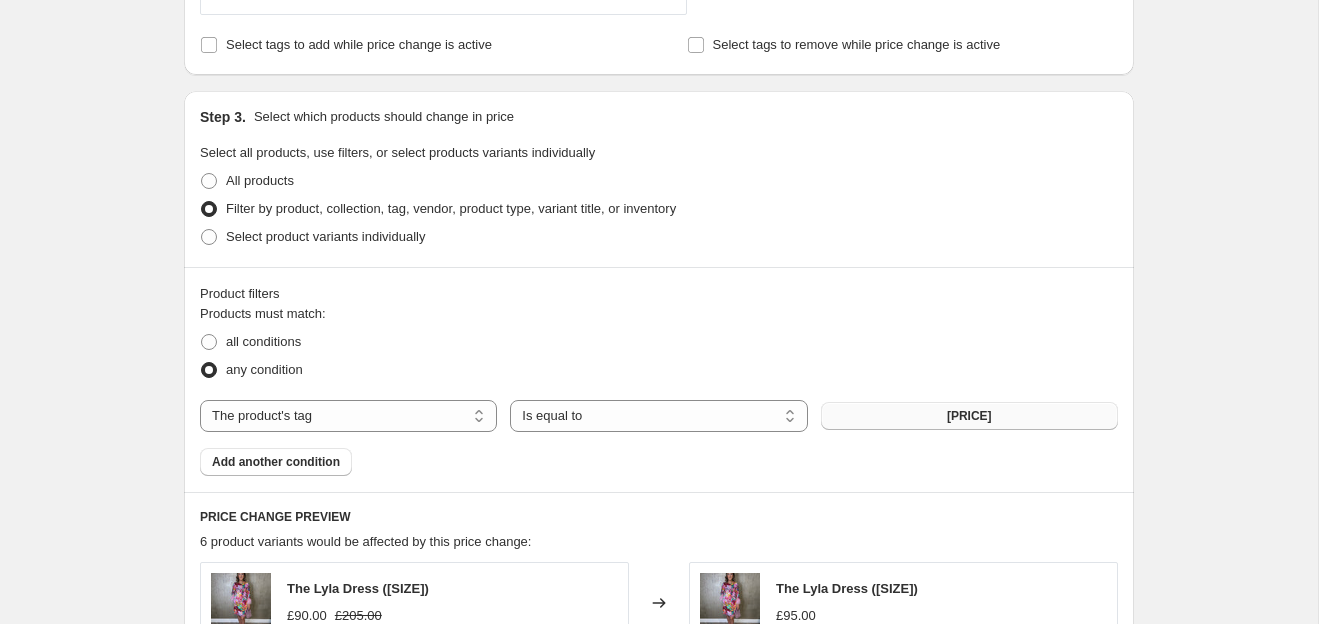 click on "[PRICE]" at bounding box center (969, 416) 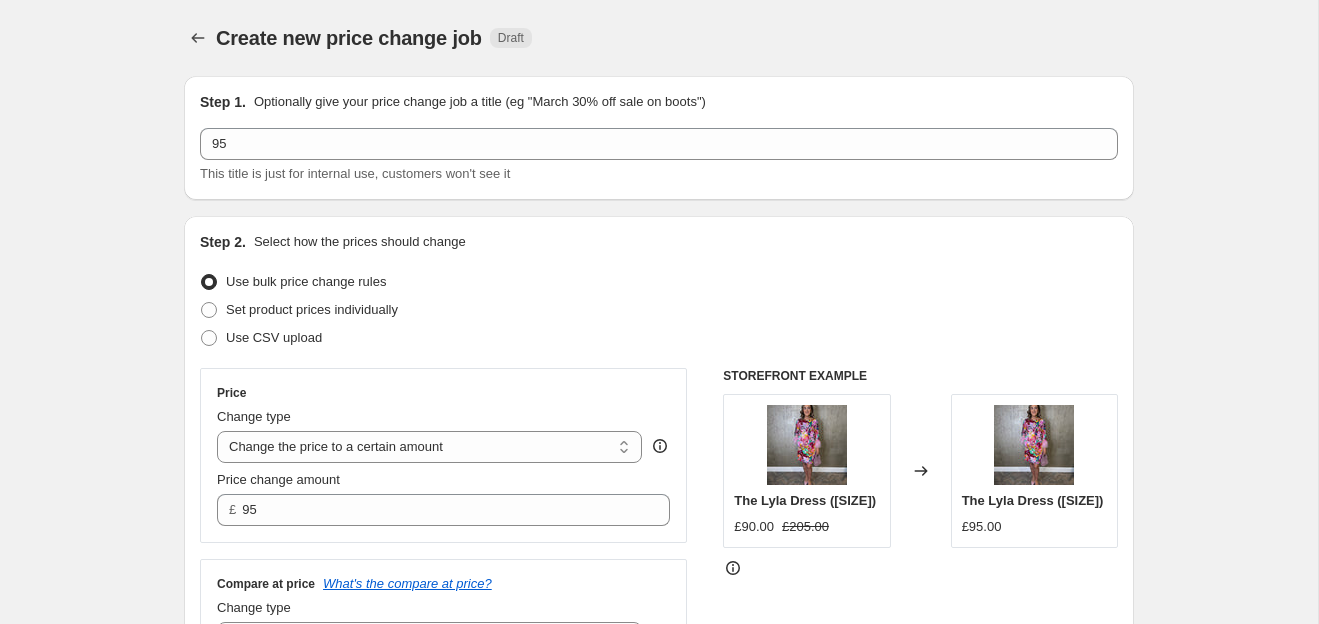 scroll, scrollTop: 656, scrollLeft: 0, axis: vertical 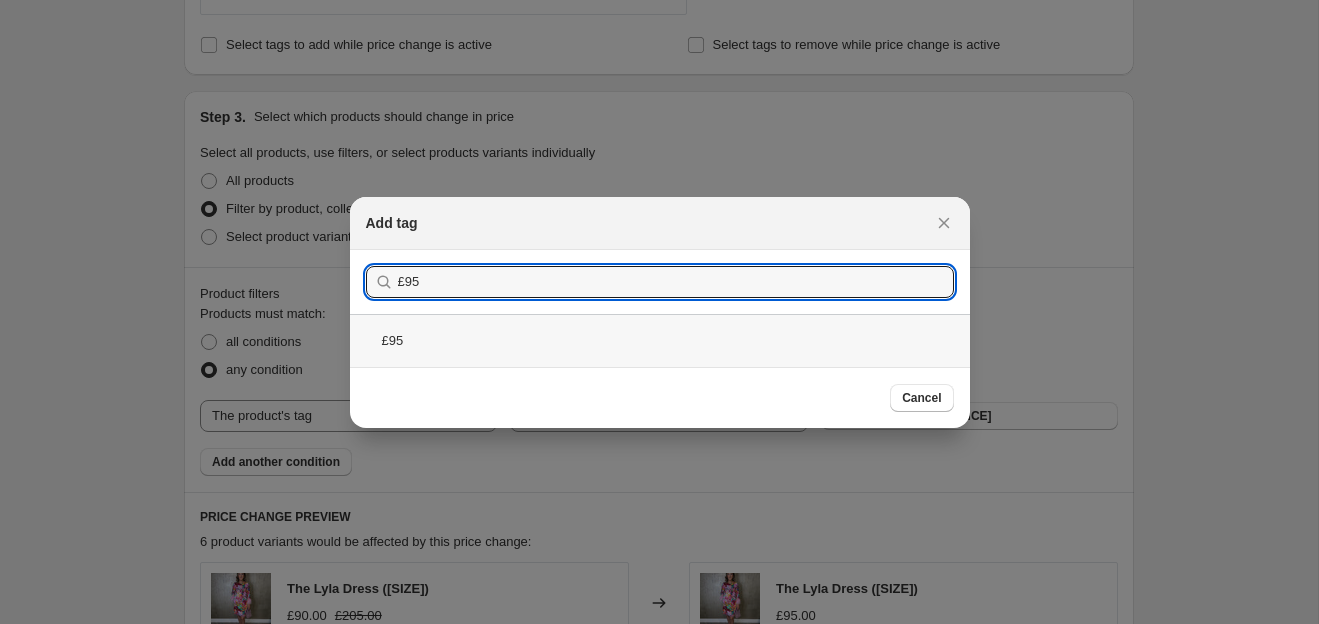 type on "£95" 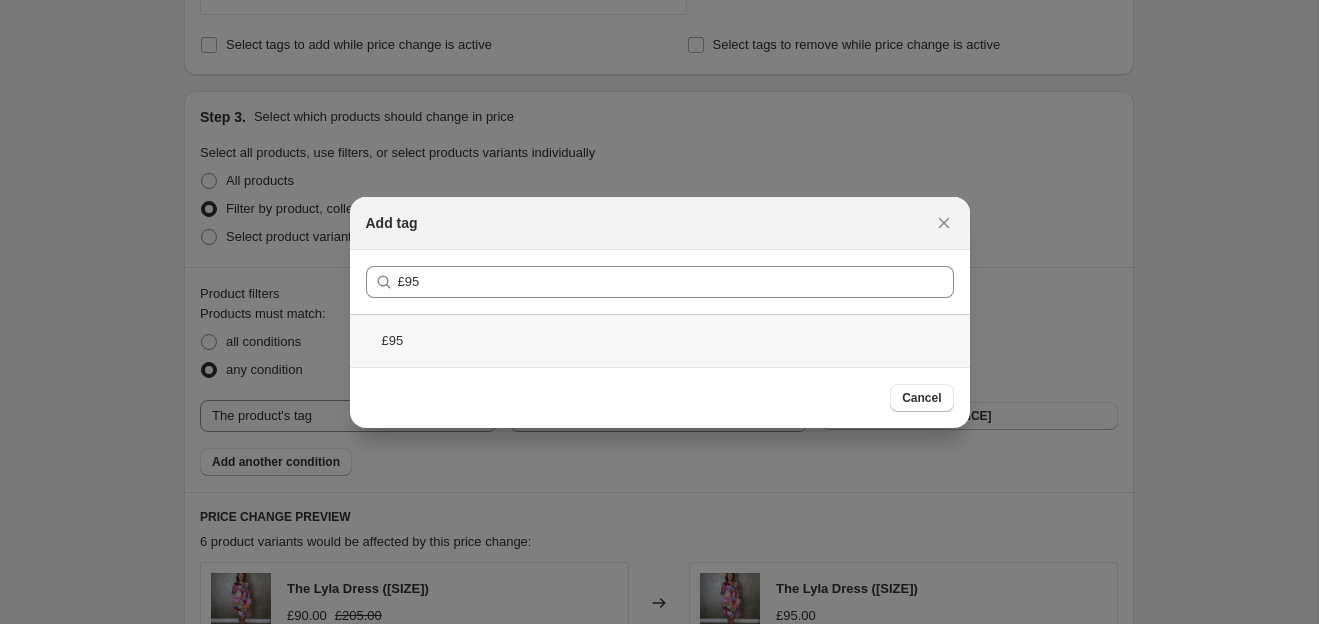 click on "£95" at bounding box center [660, 340] 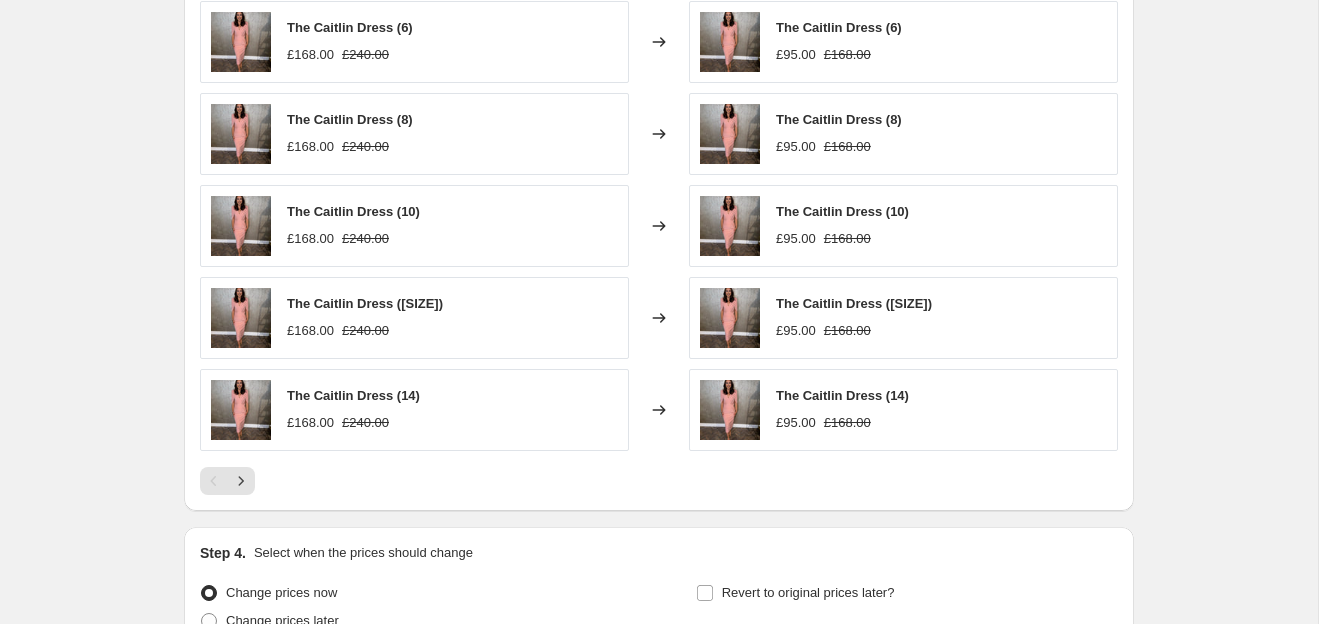scroll, scrollTop: 1222, scrollLeft: 0, axis: vertical 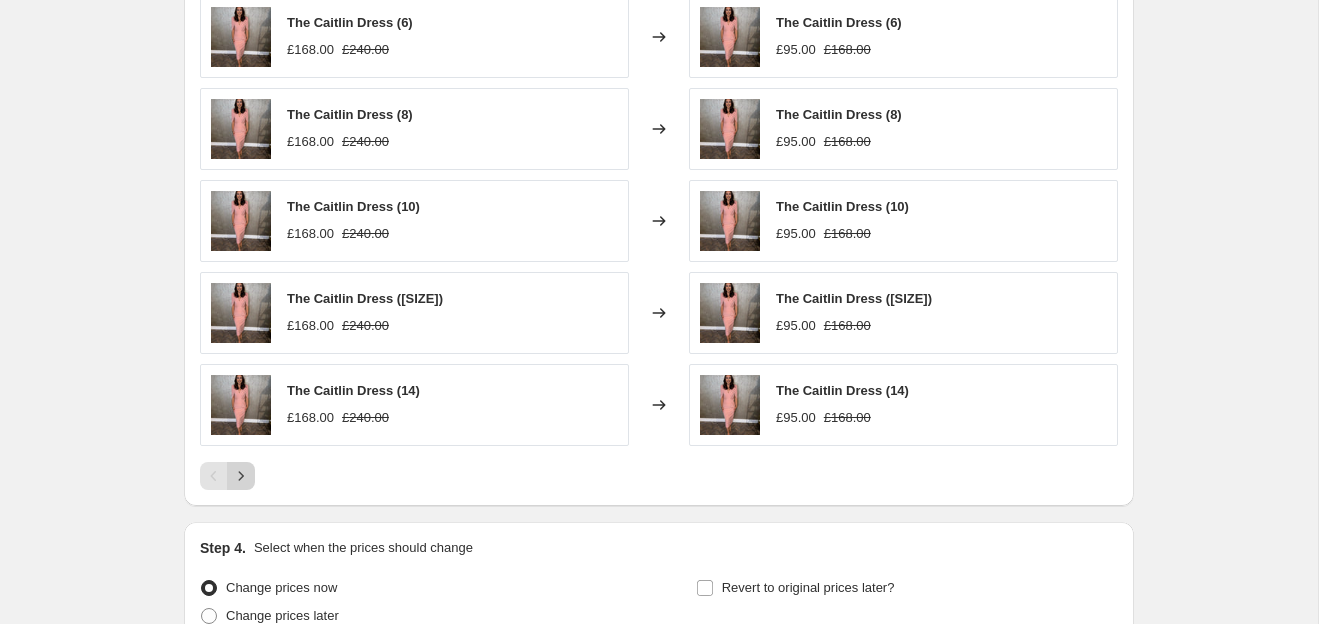click 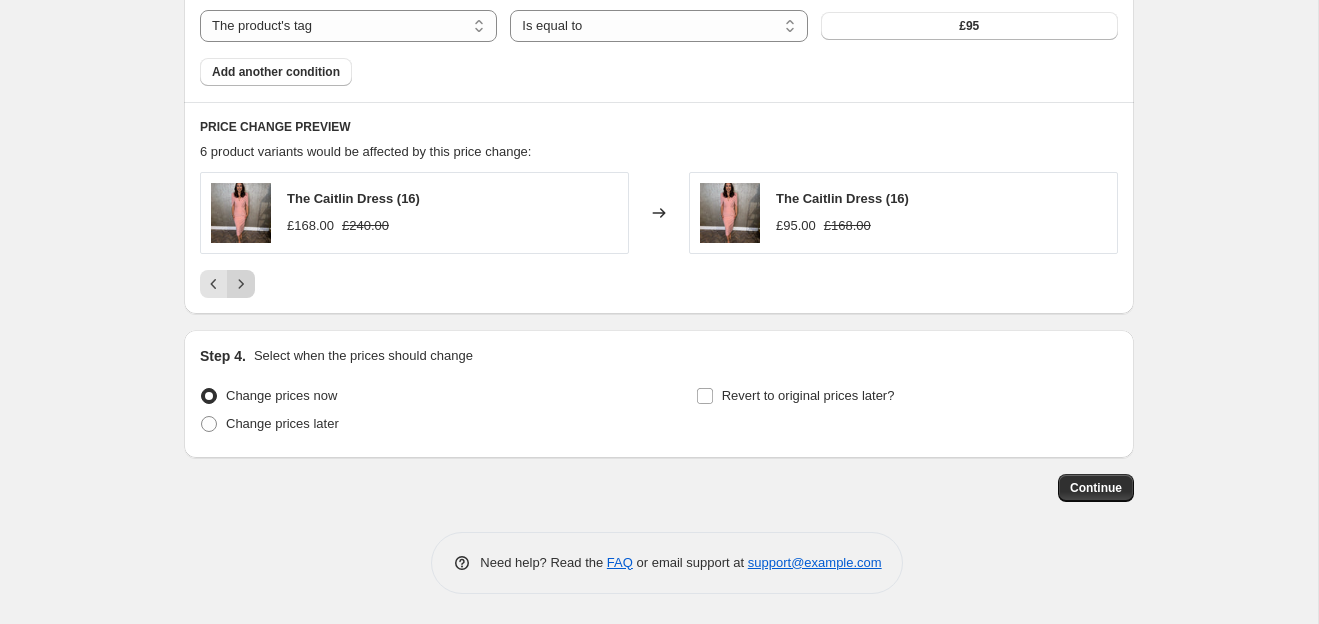 scroll, scrollTop: 1040, scrollLeft: 0, axis: vertical 